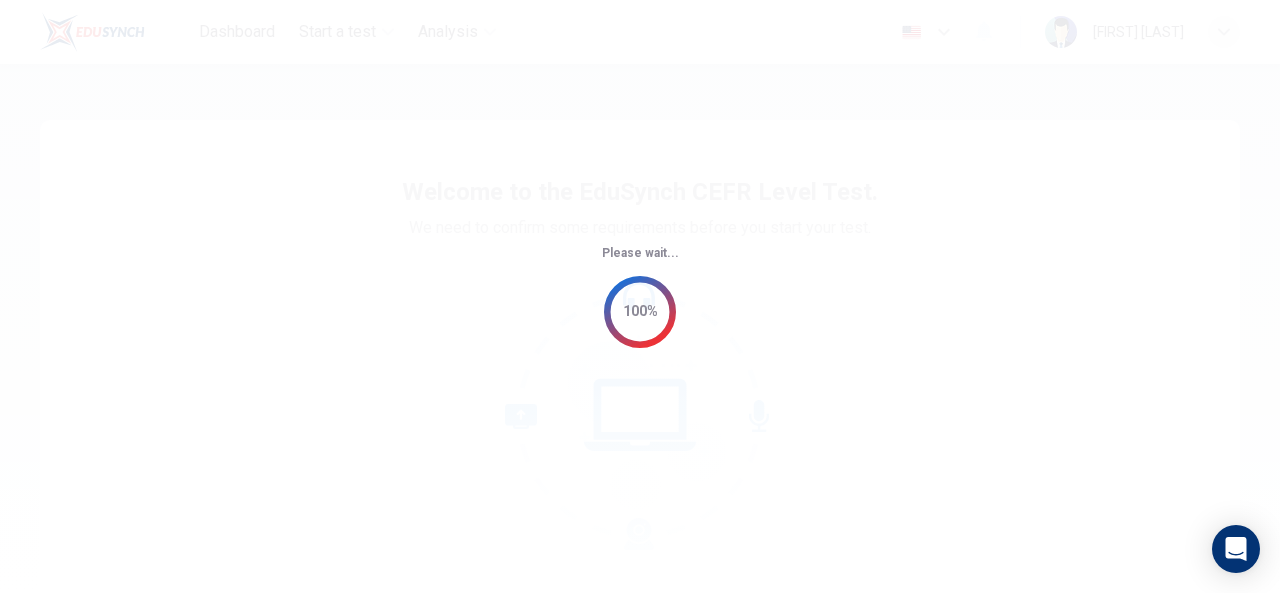 scroll, scrollTop: 0, scrollLeft: 0, axis: both 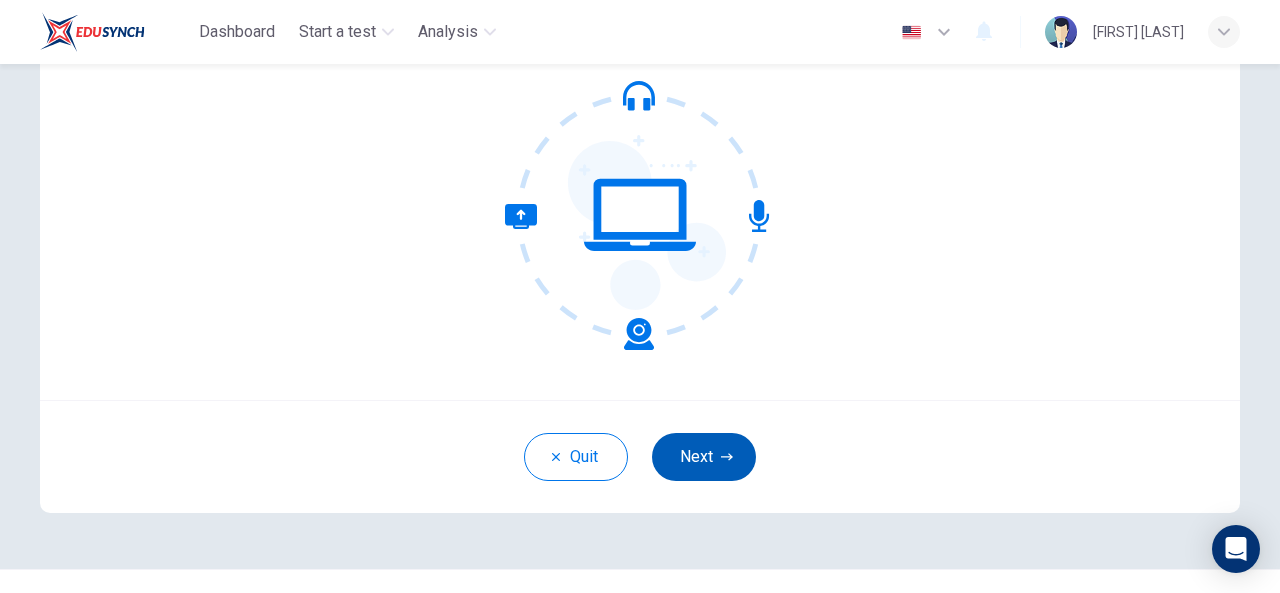 click on "Next" at bounding box center [704, 457] 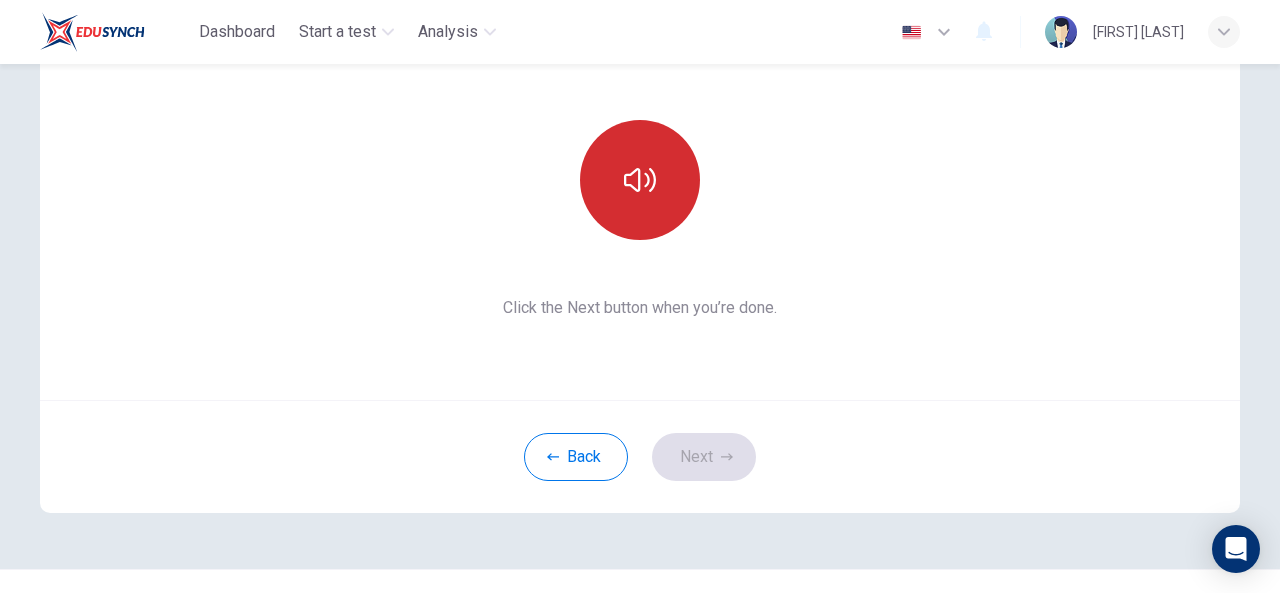 click at bounding box center (640, 180) 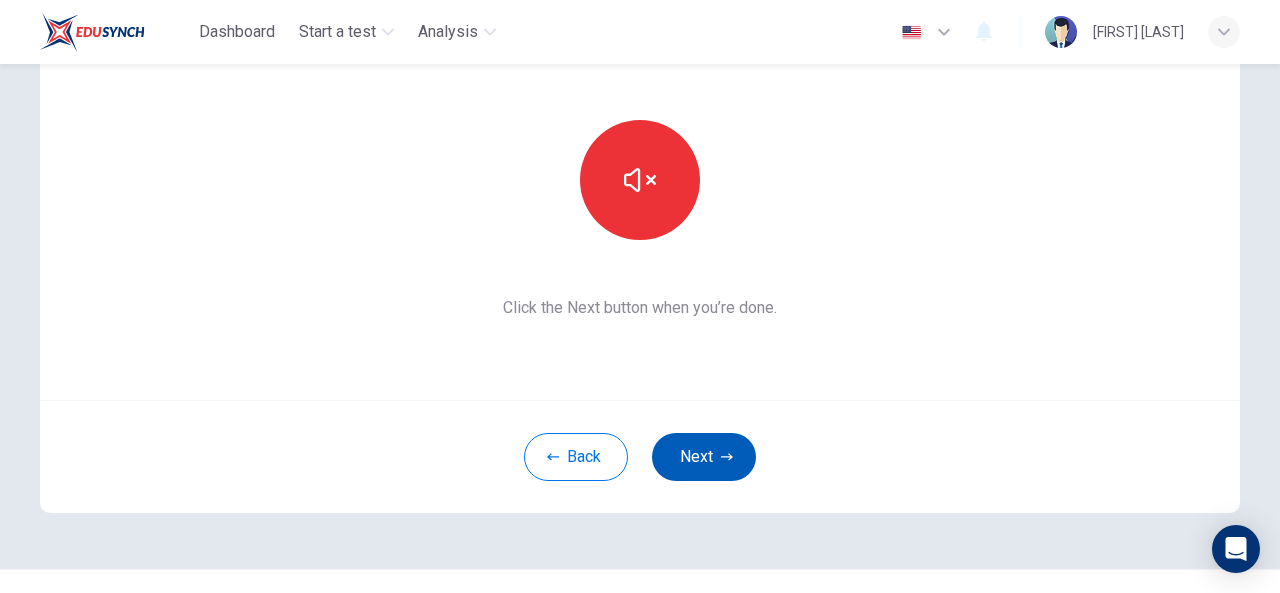 click on "Next" at bounding box center [704, 457] 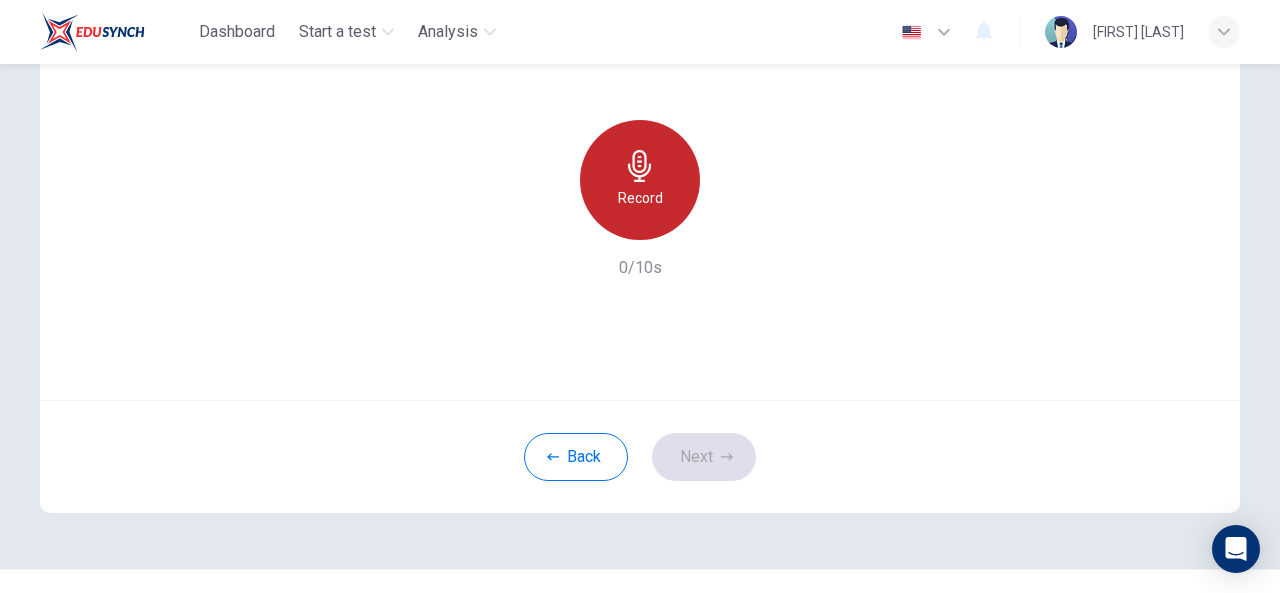 click on "Record" at bounding box center [640, 198] 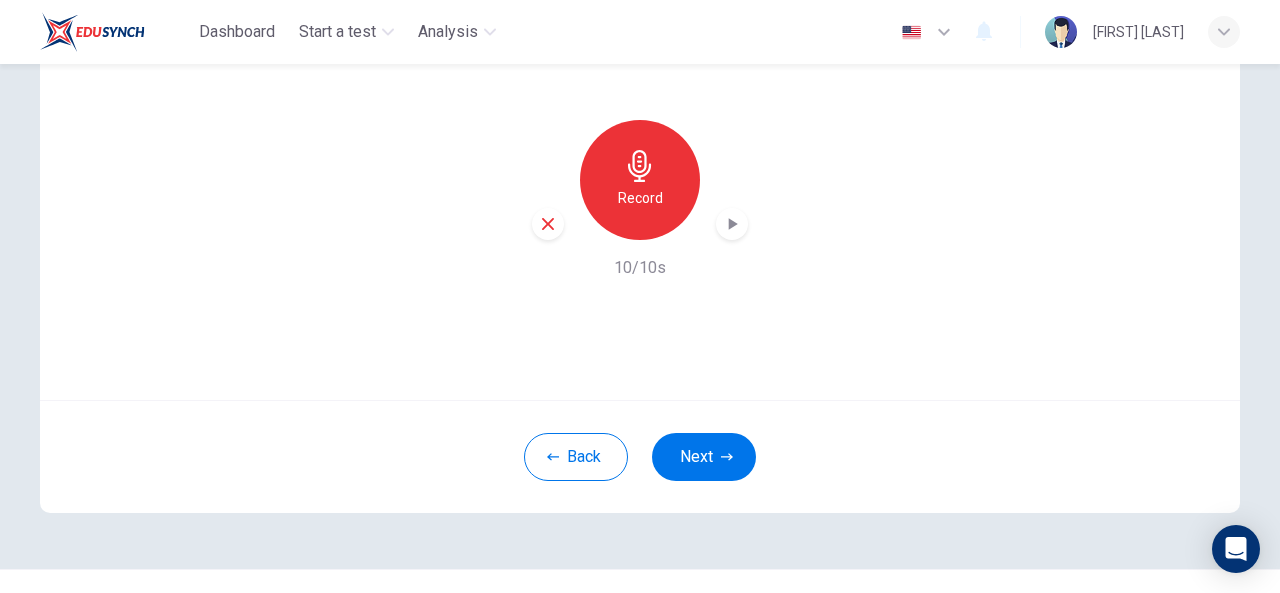 click 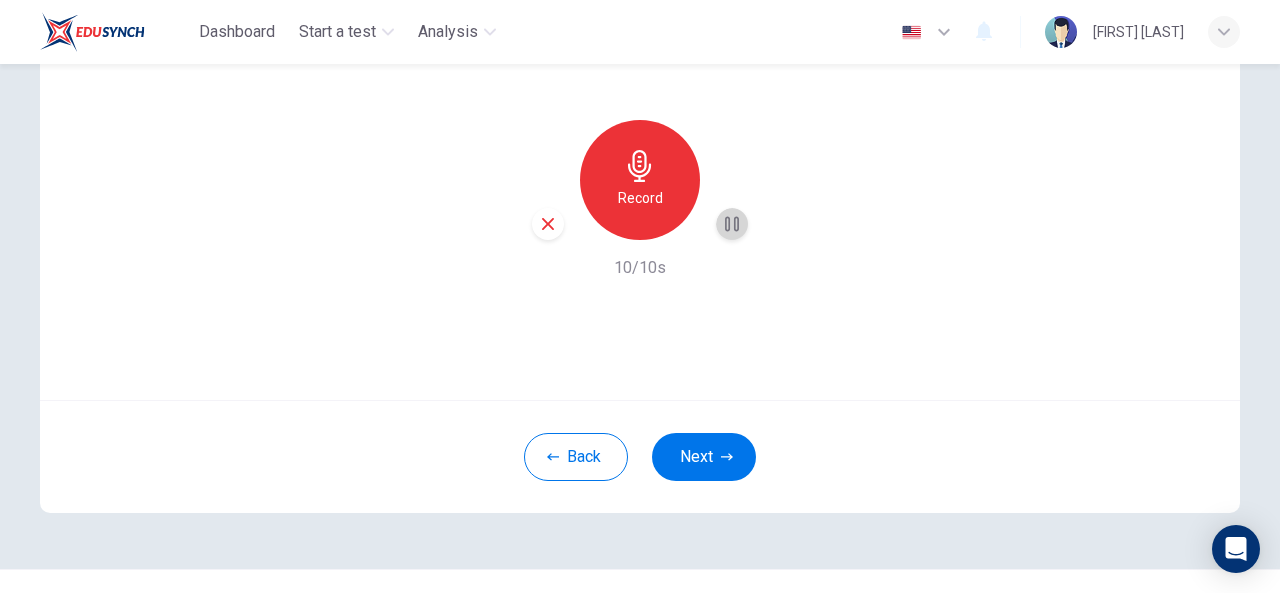 click 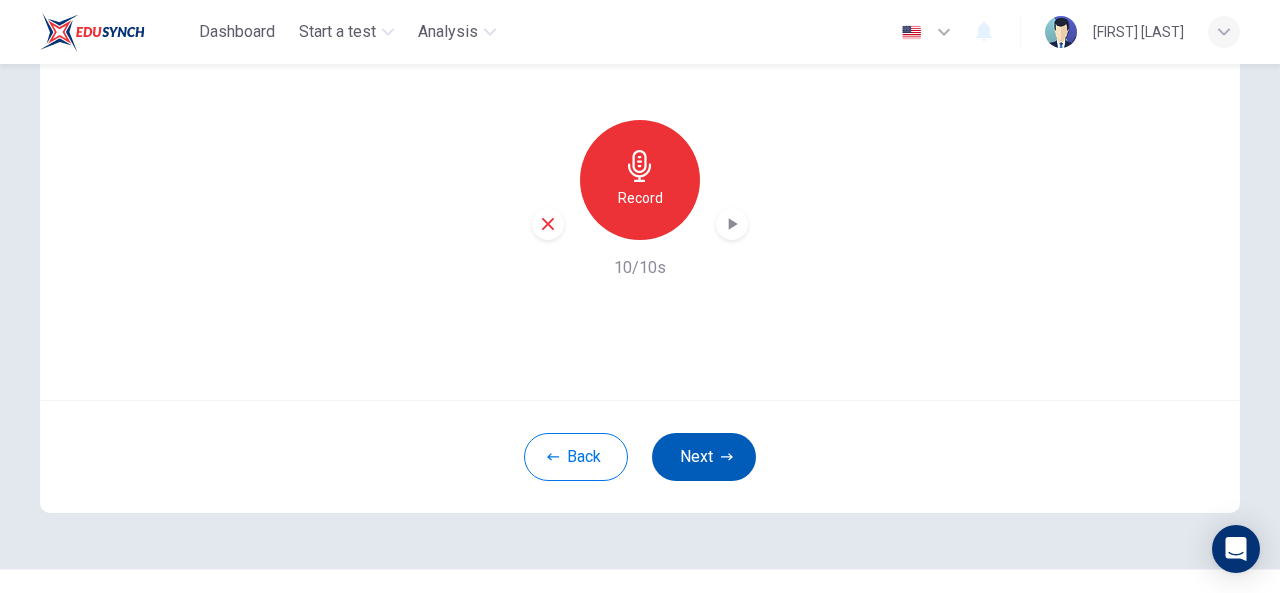 click on "Next" at bounding box center [704, 457] 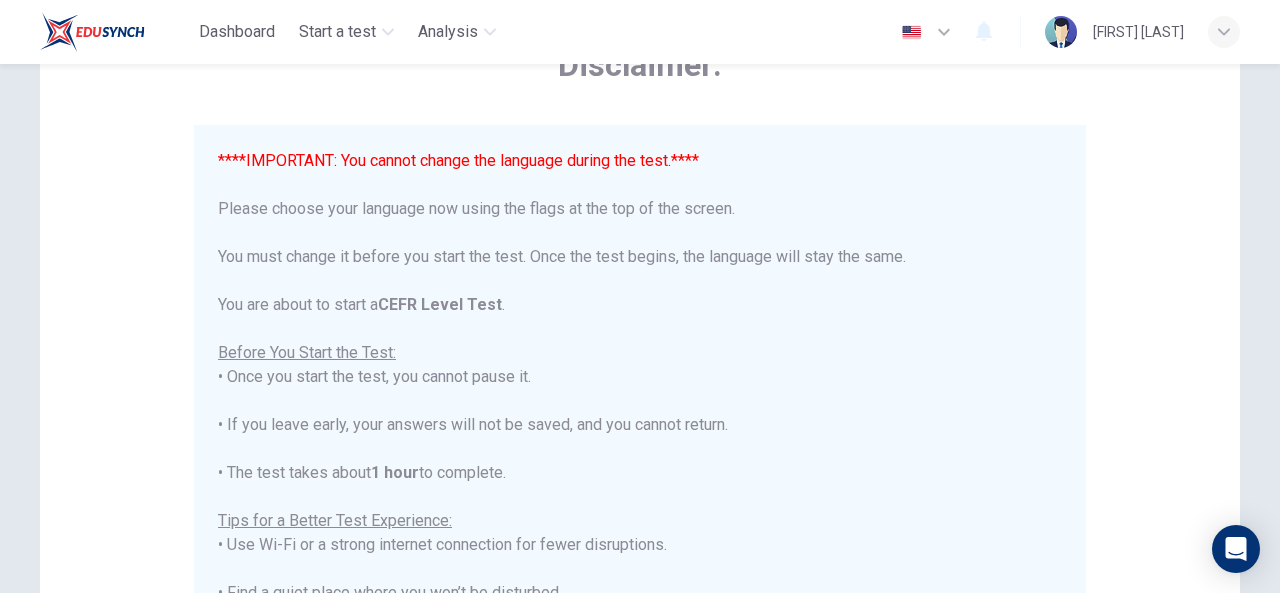 scroll, scrollTop: 100, scrollLeft: 0, axis: vertical 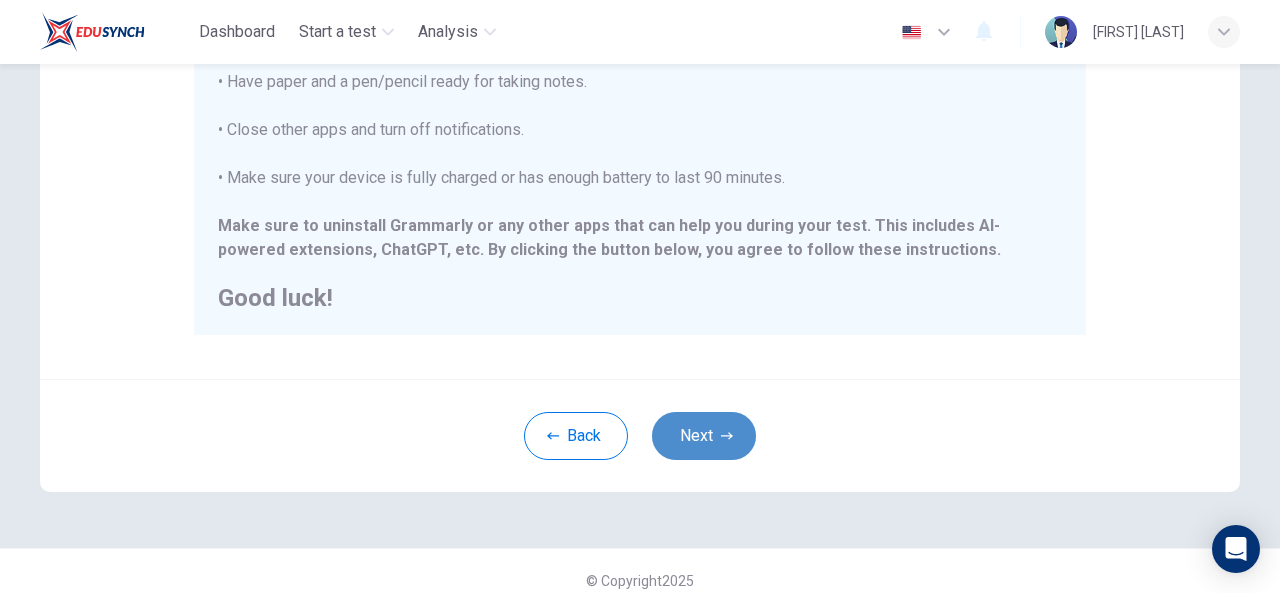 click on "Next" at bounding box center (704, 436) 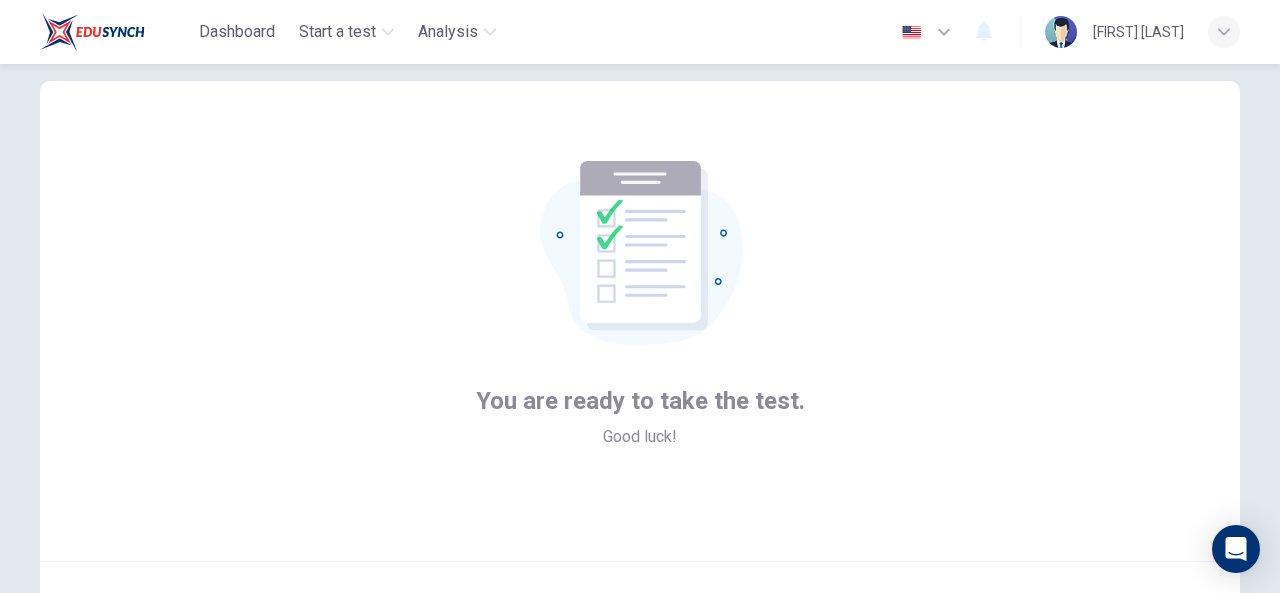 scroll, scrollTop: 239, scrollLeft: 0, axis: vertical 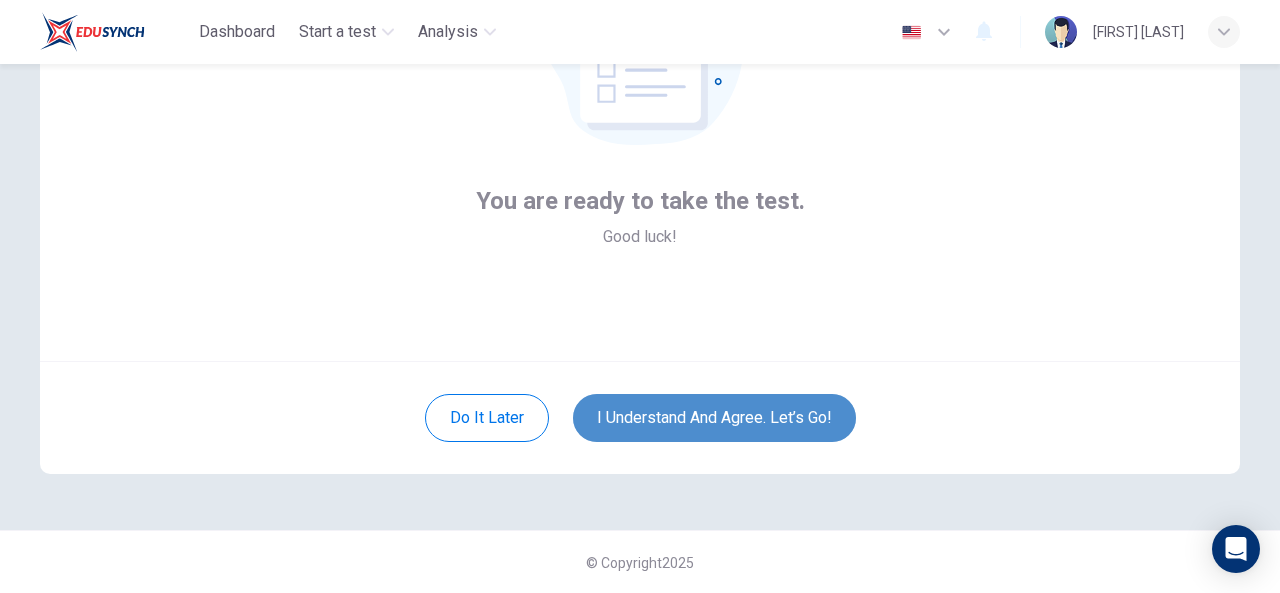 click on "I understand and agree. Let’s go!" at bounding box center (714, 418) 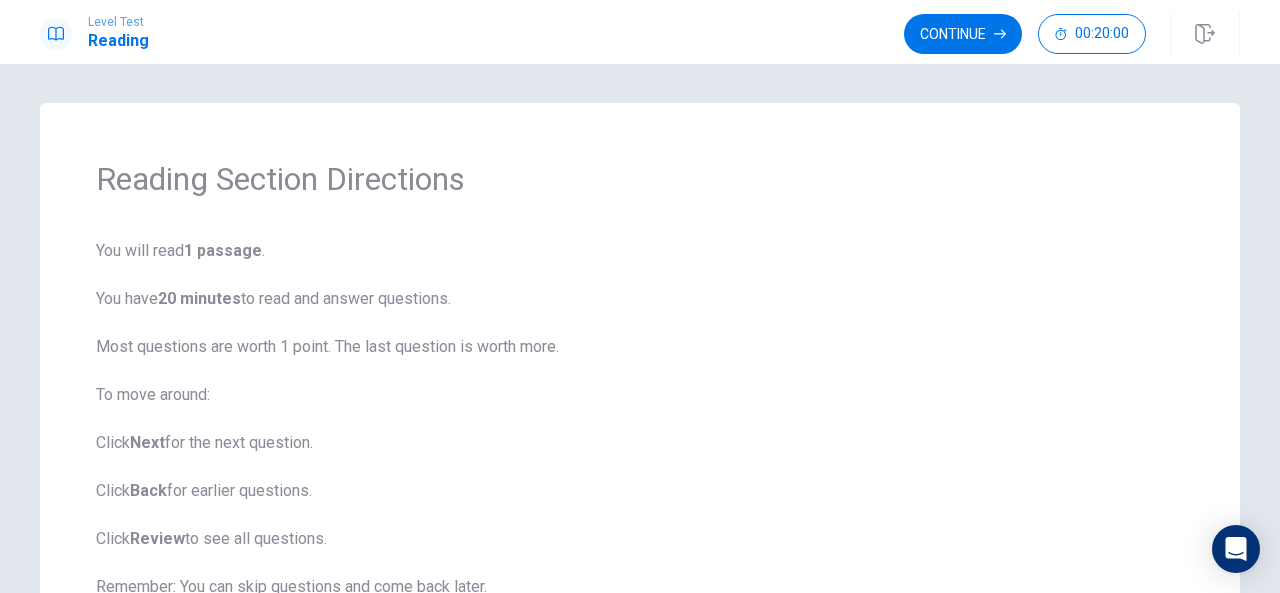 scroll, scrollTop: 0, scrollLeft: 0, axis: both 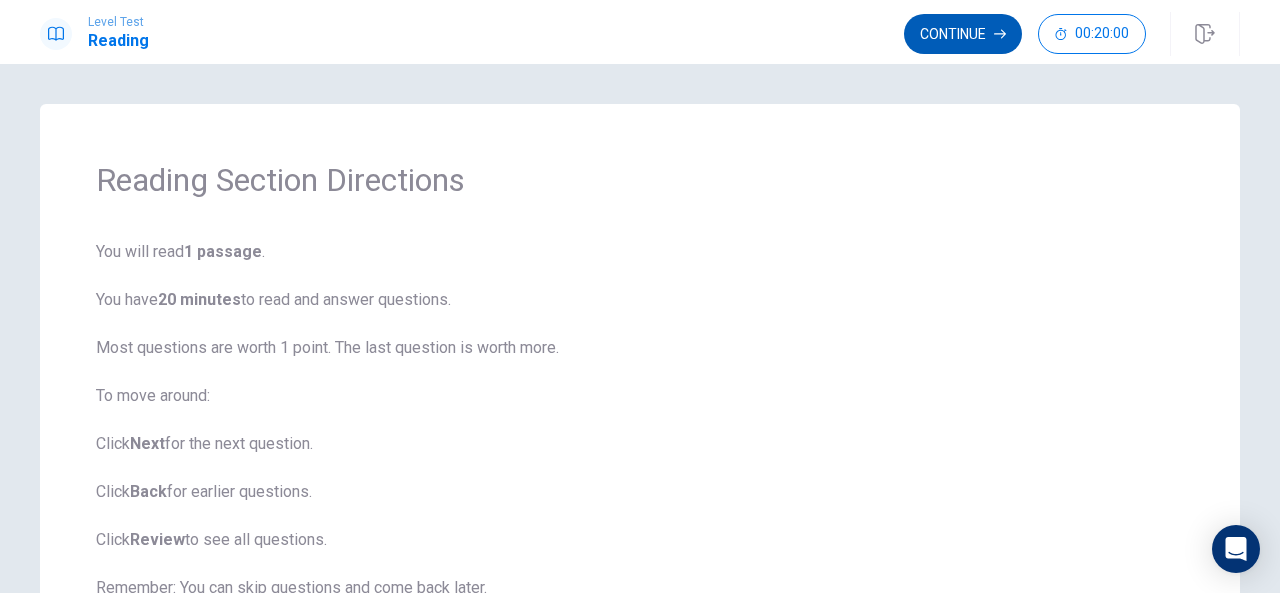 click on "Continue" at bounding box center [963, 34] 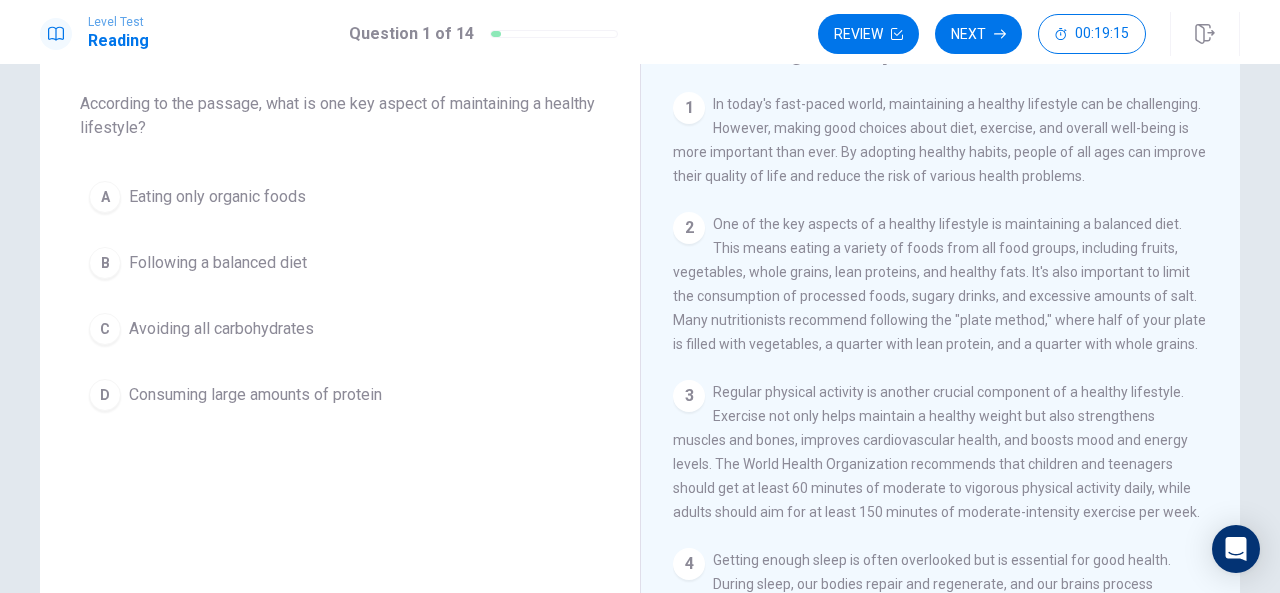 scroll, scrollTop: 0, scrollLeft: 0, axis: both 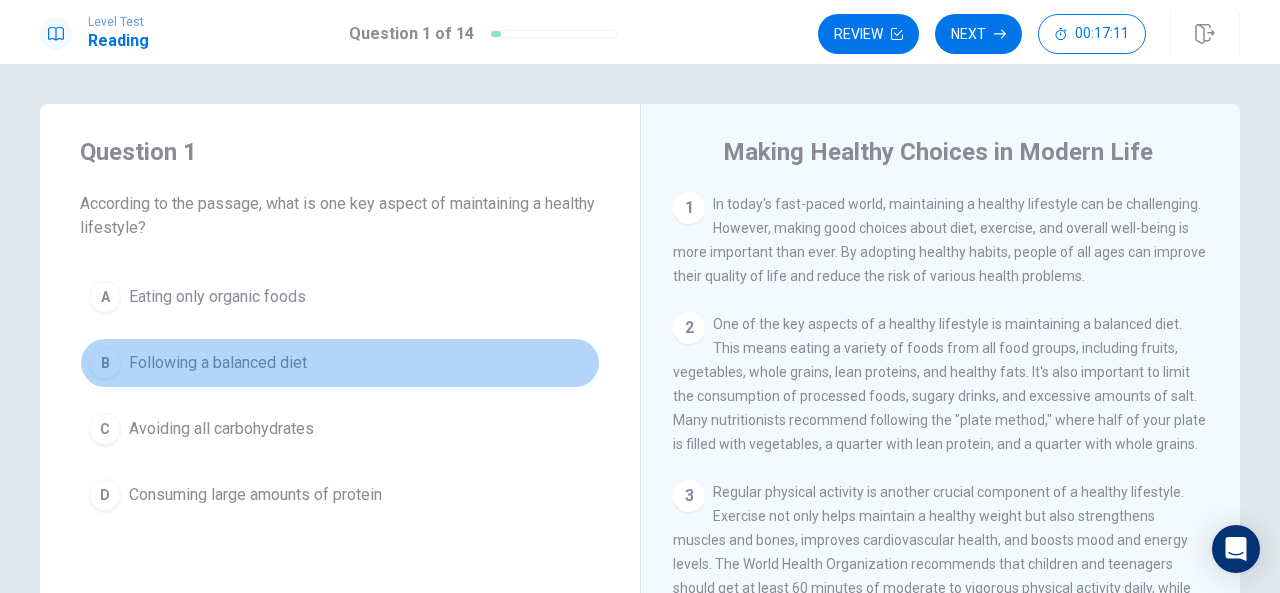 click on "Following a balanced diet" at bounding box center [218, 363] 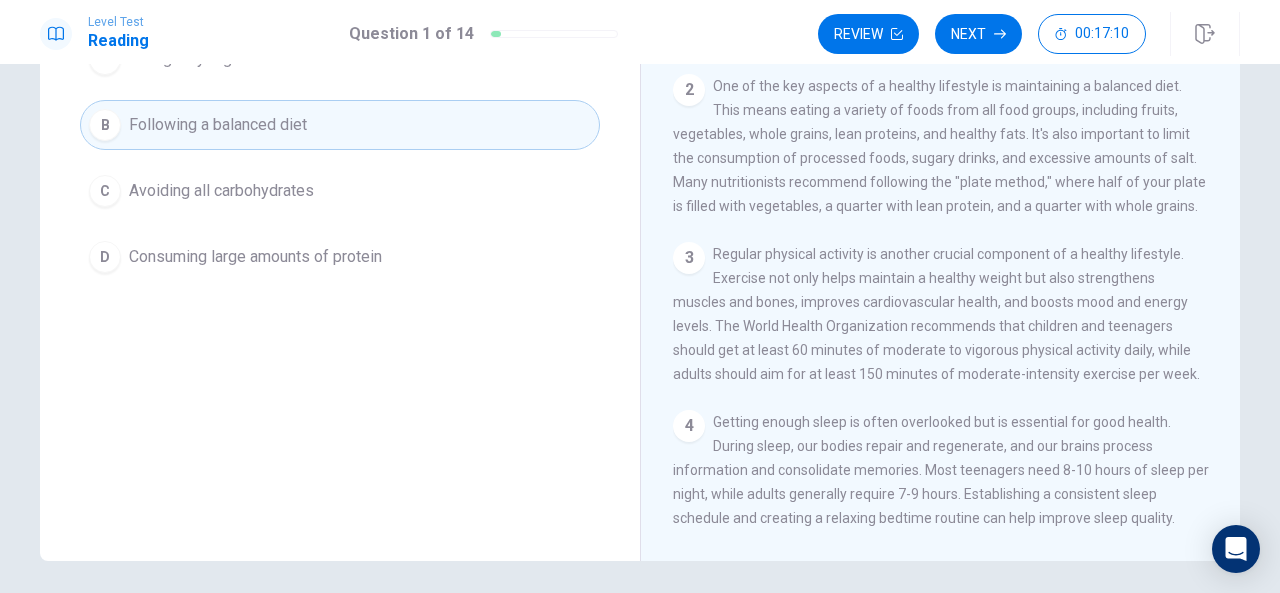 scroll, scrollTop: 110, scrollLeft: 0, axis: vertical 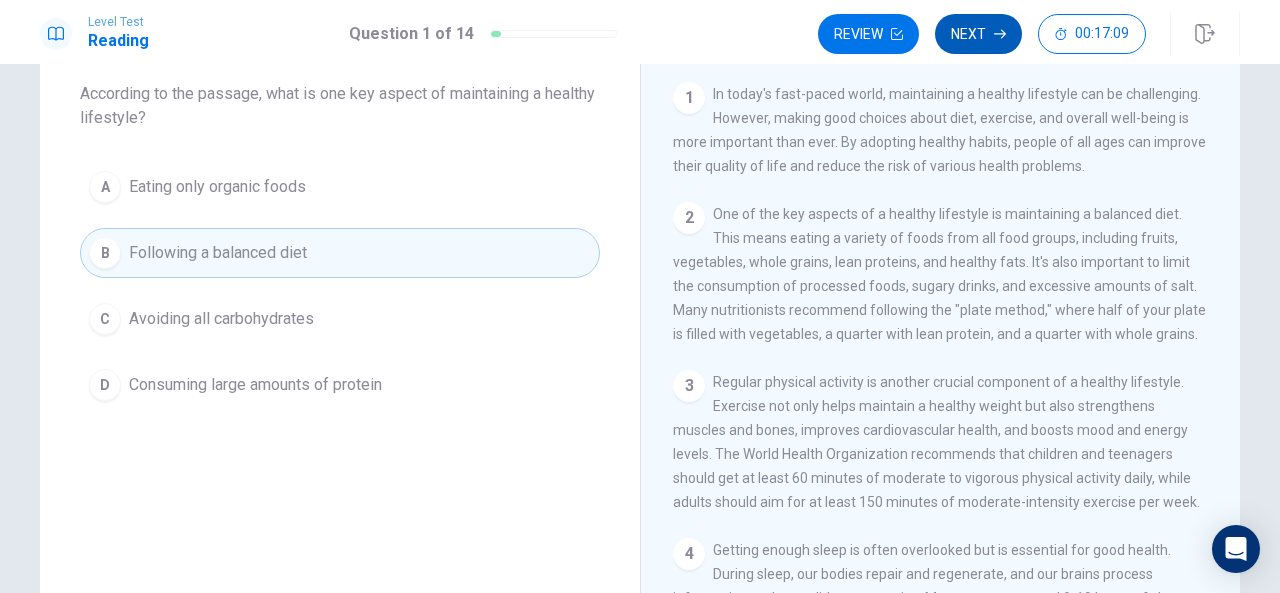 click 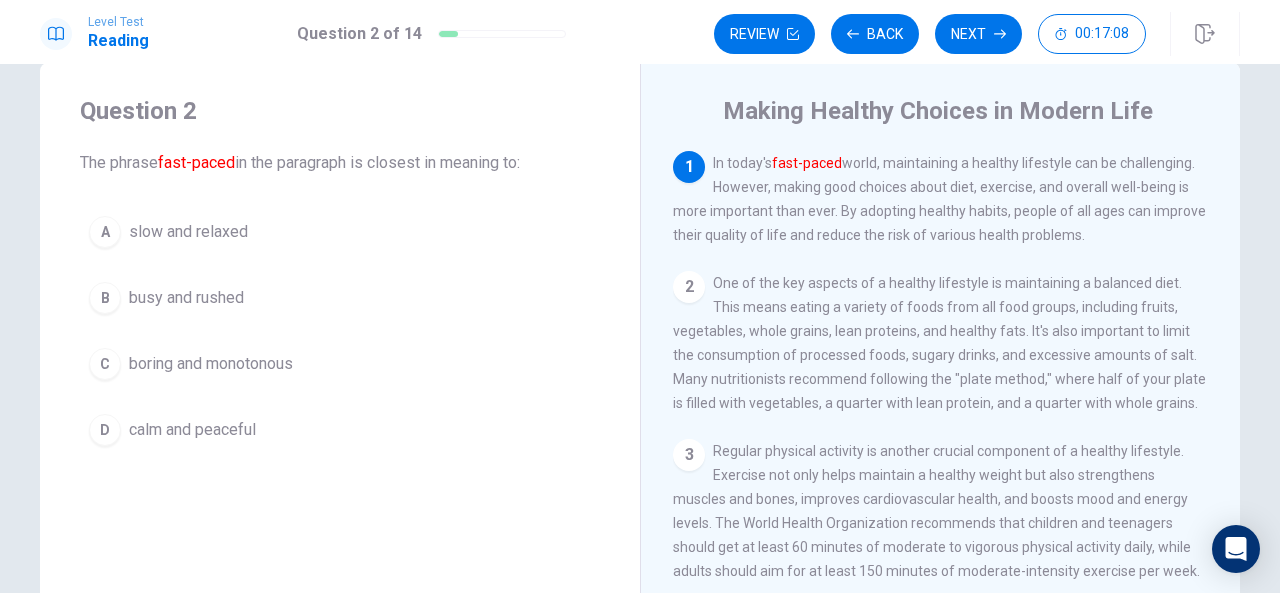 scroll, scrollTop: 10, scrollLeft: 0, axis: vertical 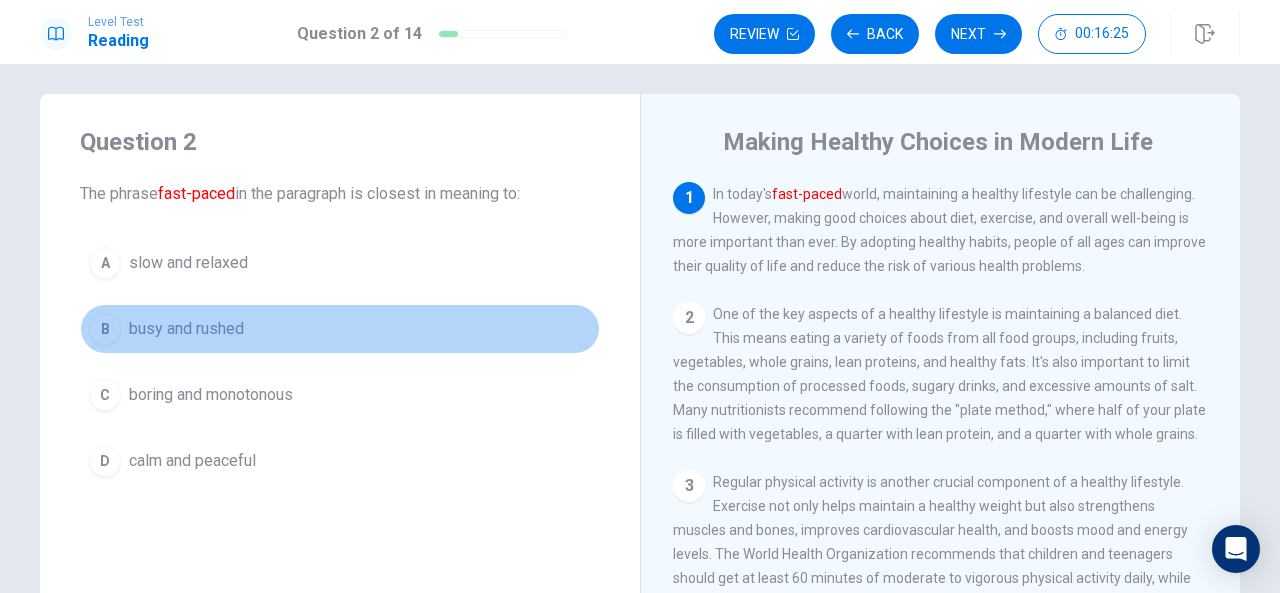 click on "busy and rushed" at bounding box center [186, 329] 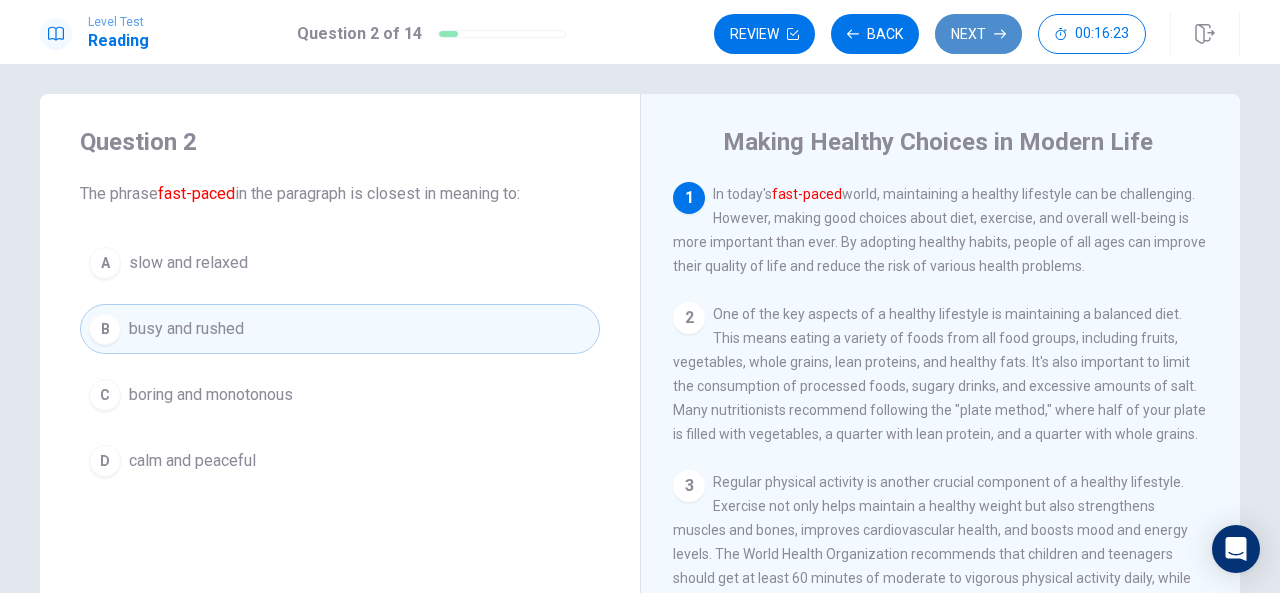 click on "Next" at bounding box center (978, 34) 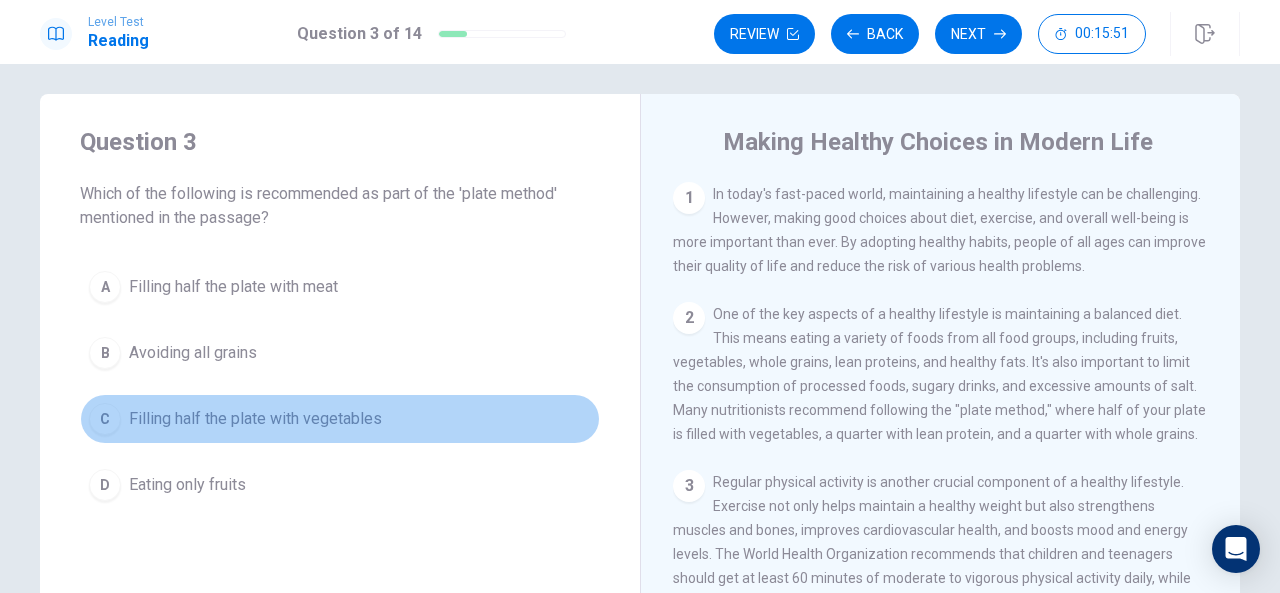 click on "Filling half the plate with vegetables" at bounding box center (255, 419) 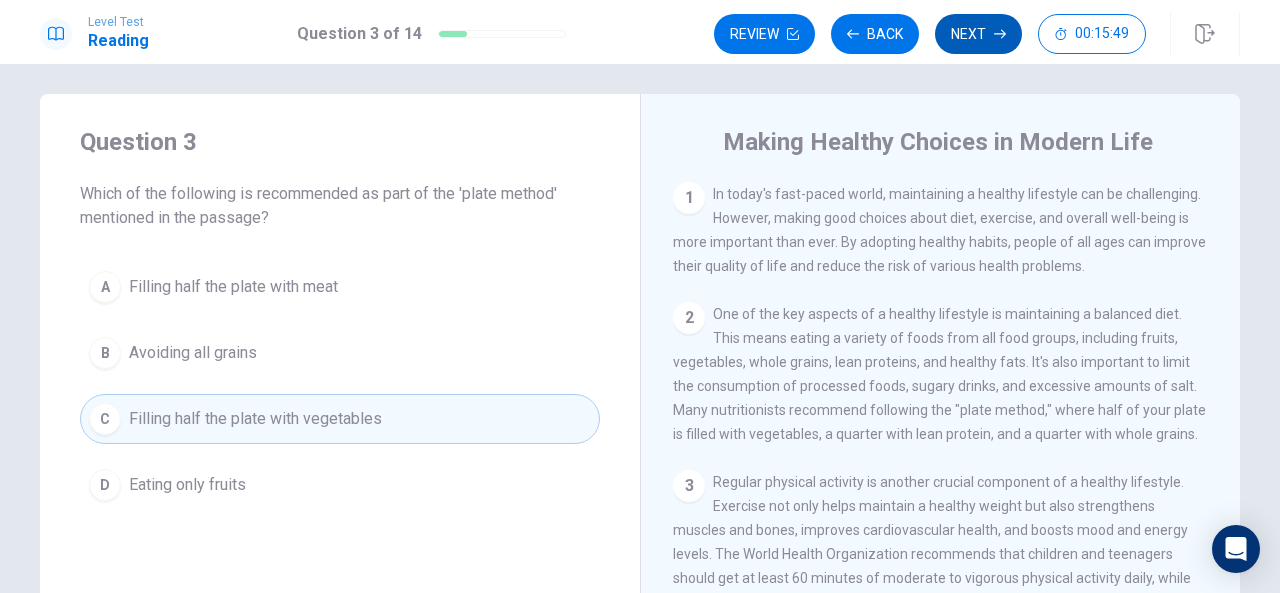 click on "Next" at bounding box center (978, 34) 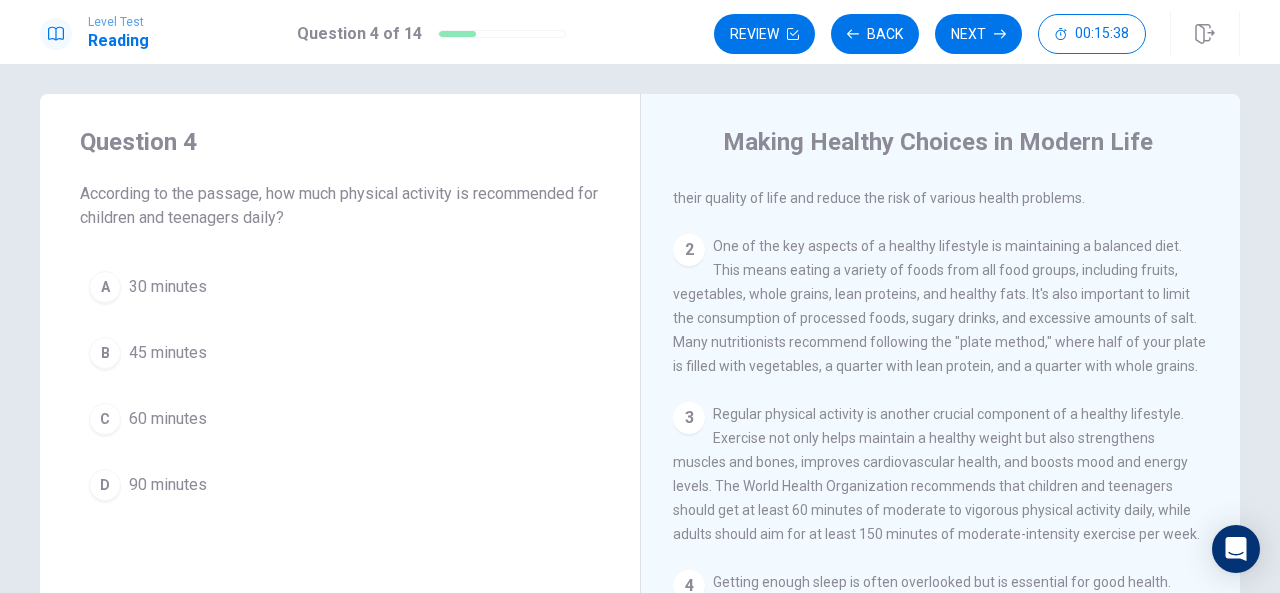 scroll, scrollTop: 100, scrollLeft: 0, axis: vertical 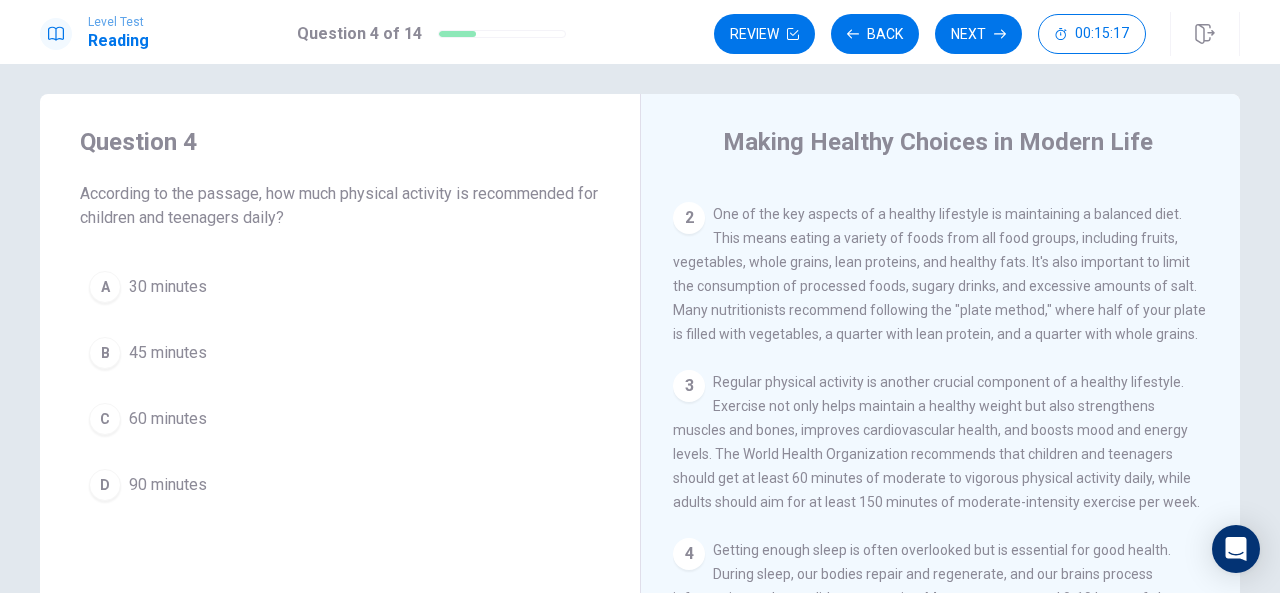click on "C [TIME]" at bounding box center (340, 419) 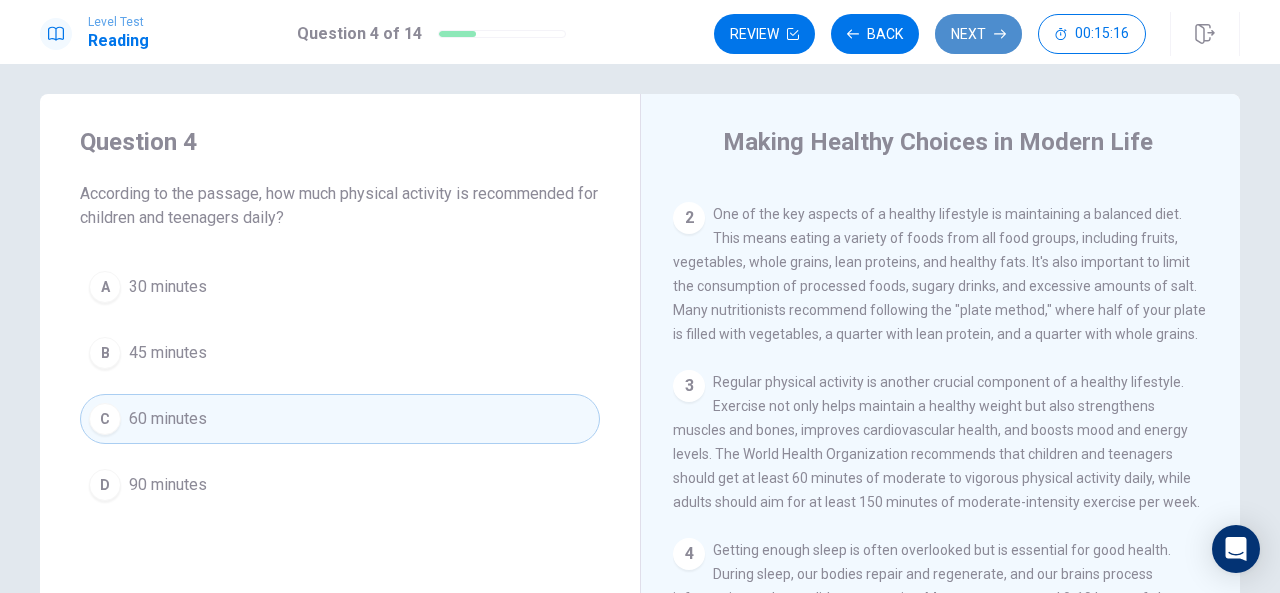 click 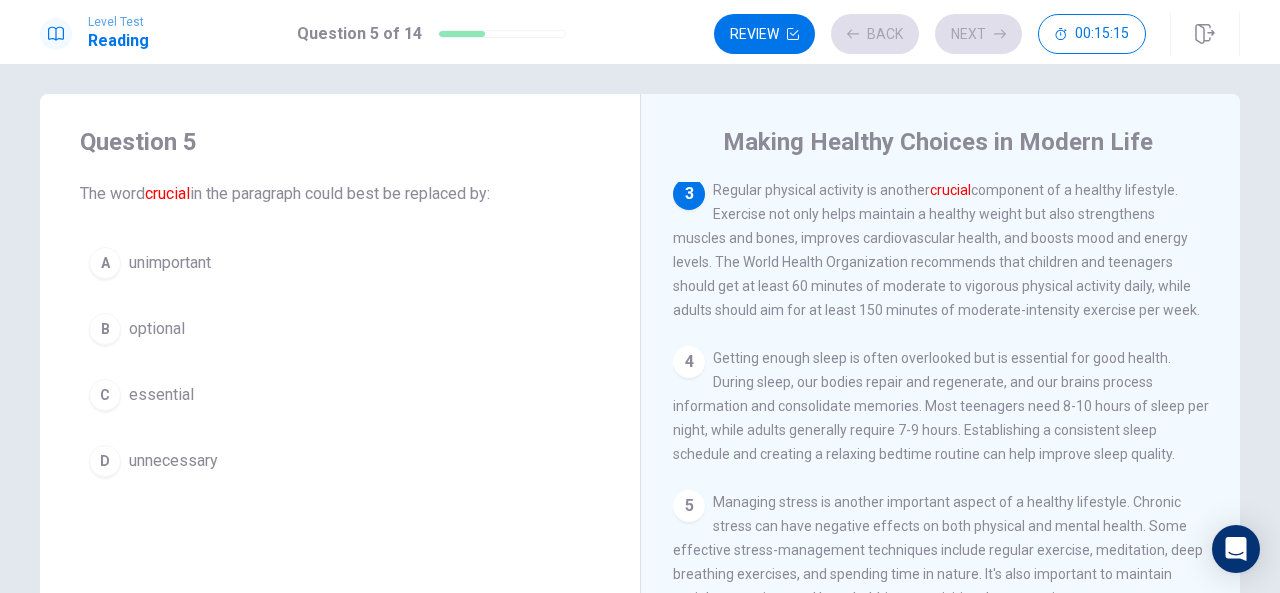 scroll, scrollTop: 294, scrollLeft: 0, axis: vertical 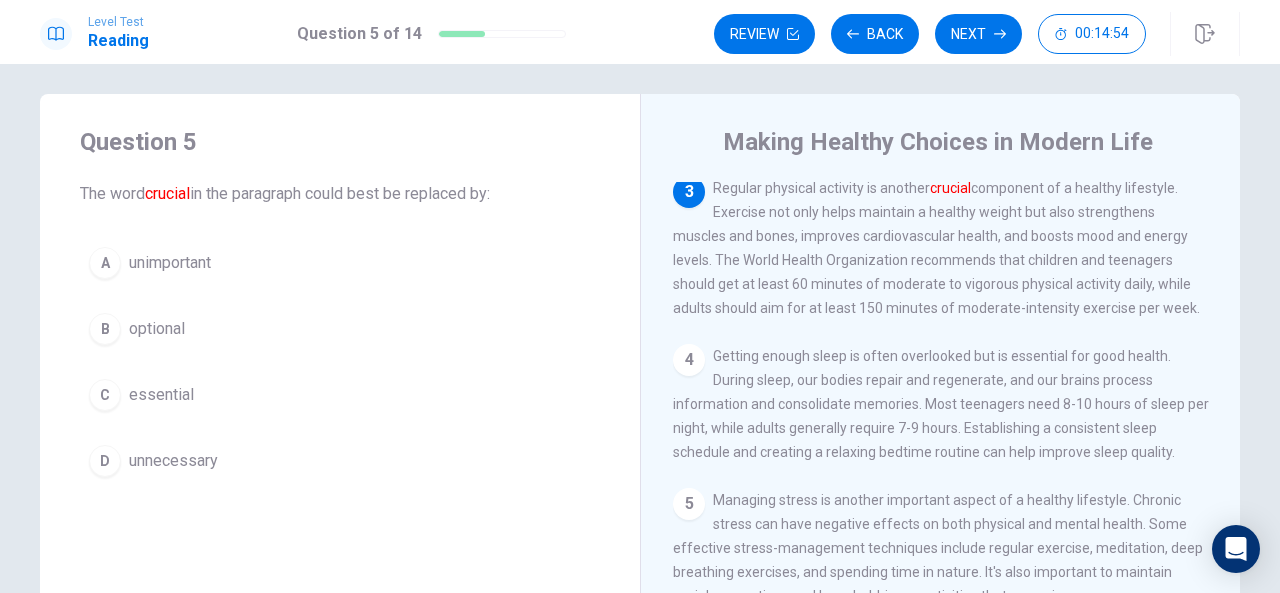 click on "essential" at bounding box center (161, 395) 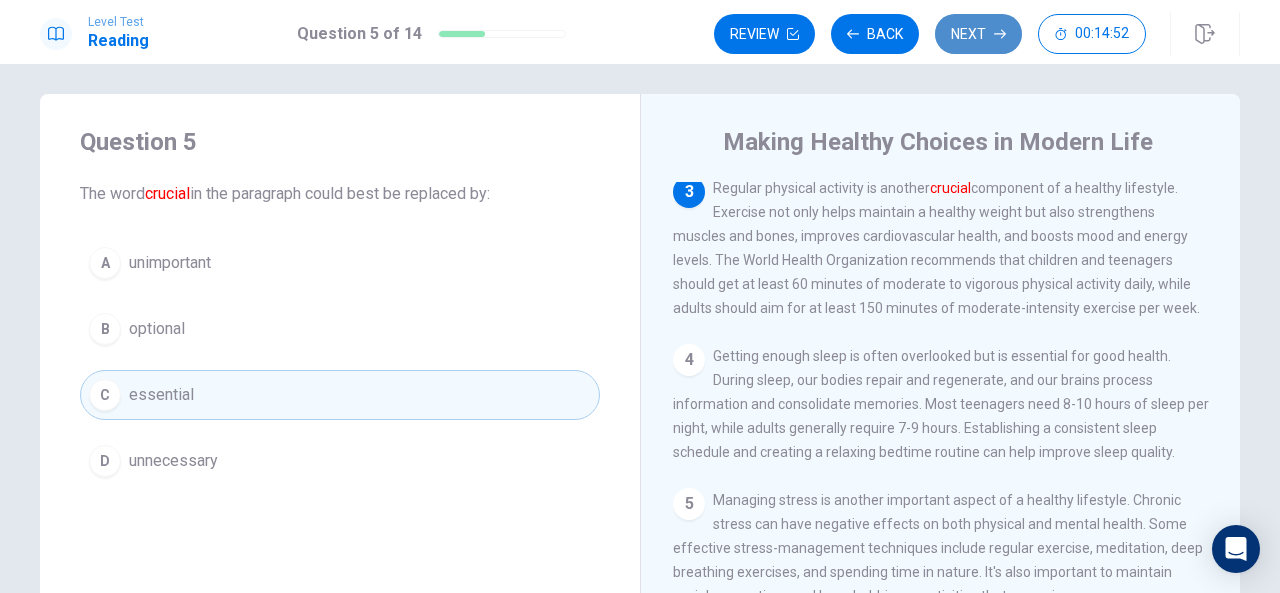 click on "Next" at bounding box center [978, 34] 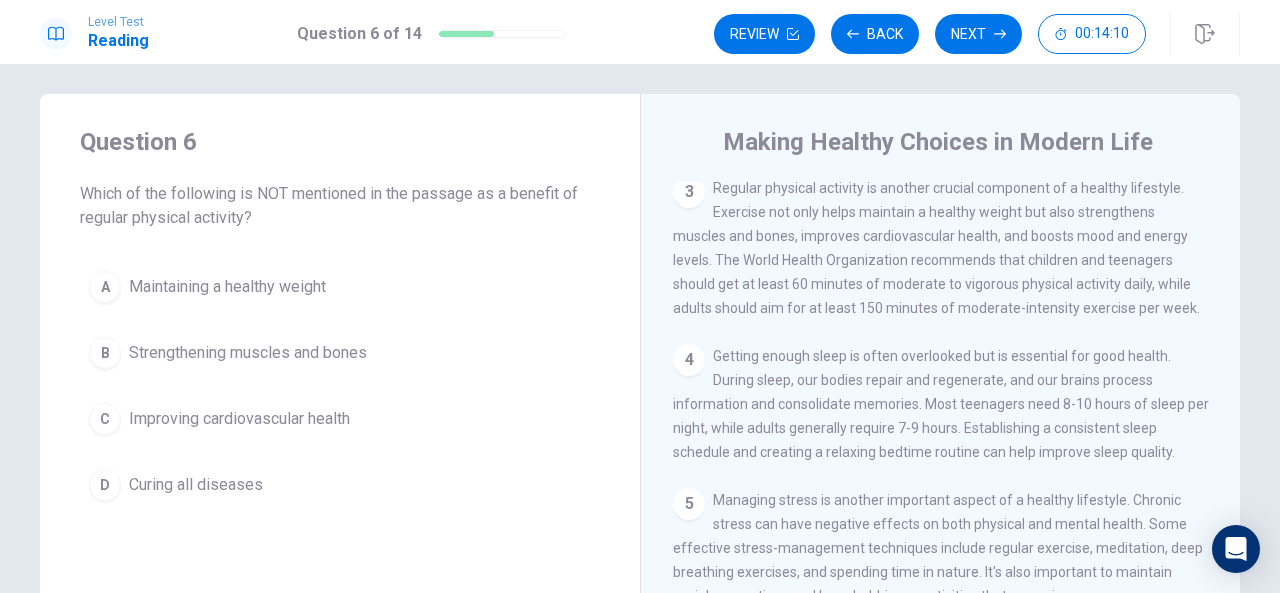 click on "Curing all diseases" at bounding box center [196, 485] 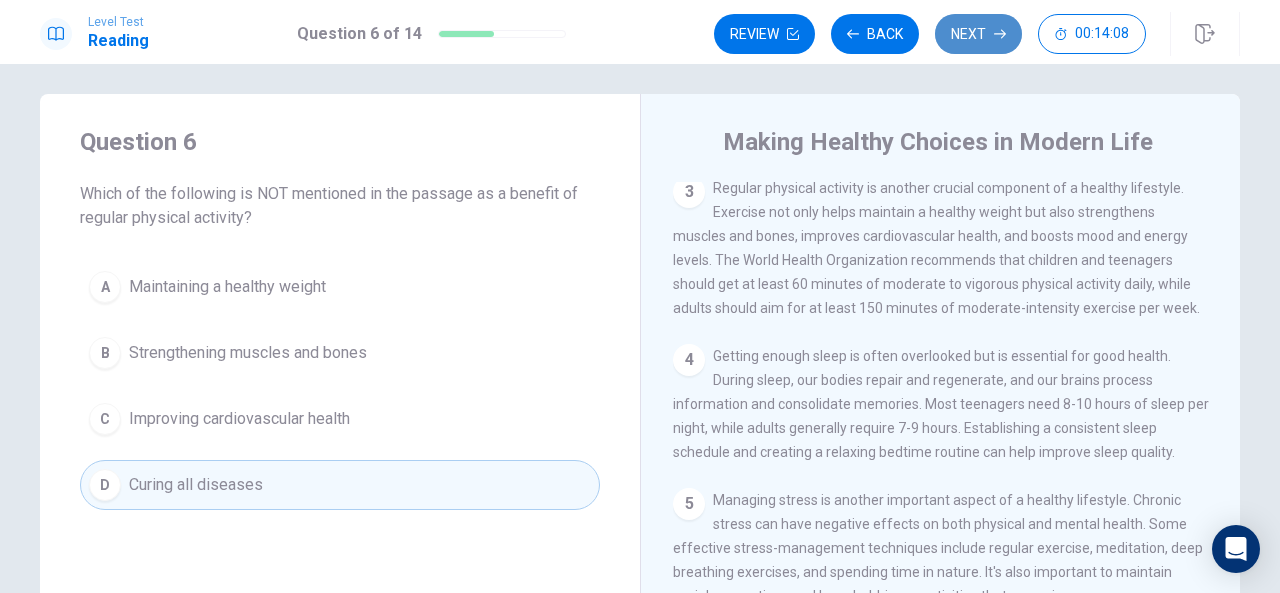 click on "Next" at bounding box center [978, 34] 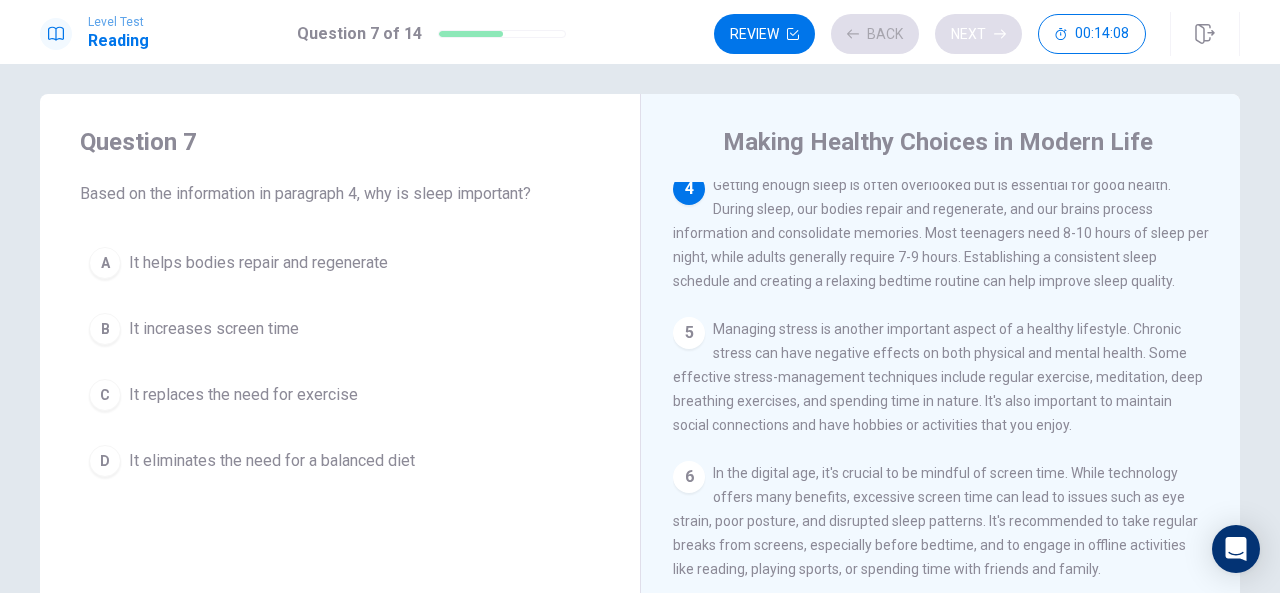 scroll, scrollTop: 466, scrollLeft: 0, axis: vertical 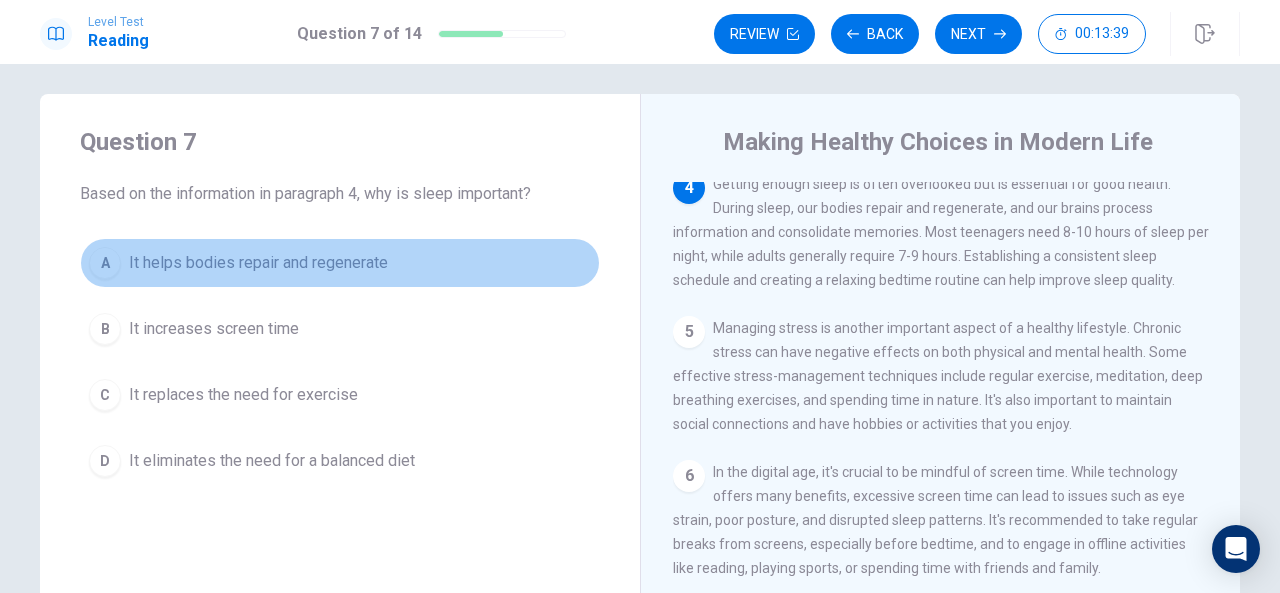 click on "It helps bodies repair and regenerate" at bounding box center [258, 263] 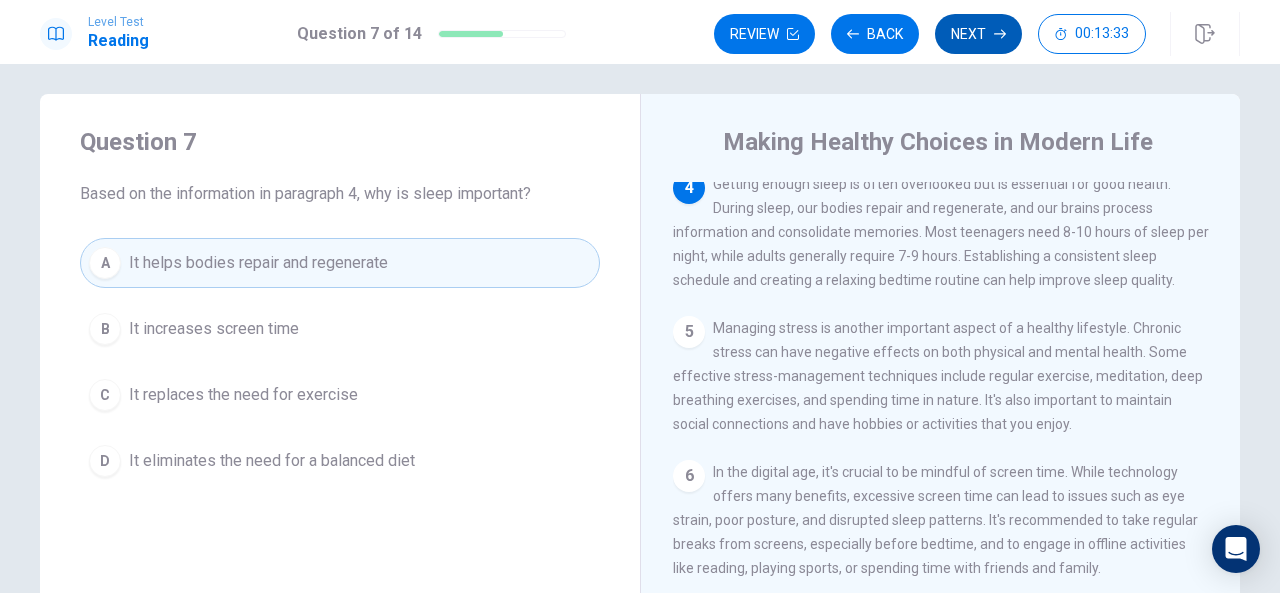 click 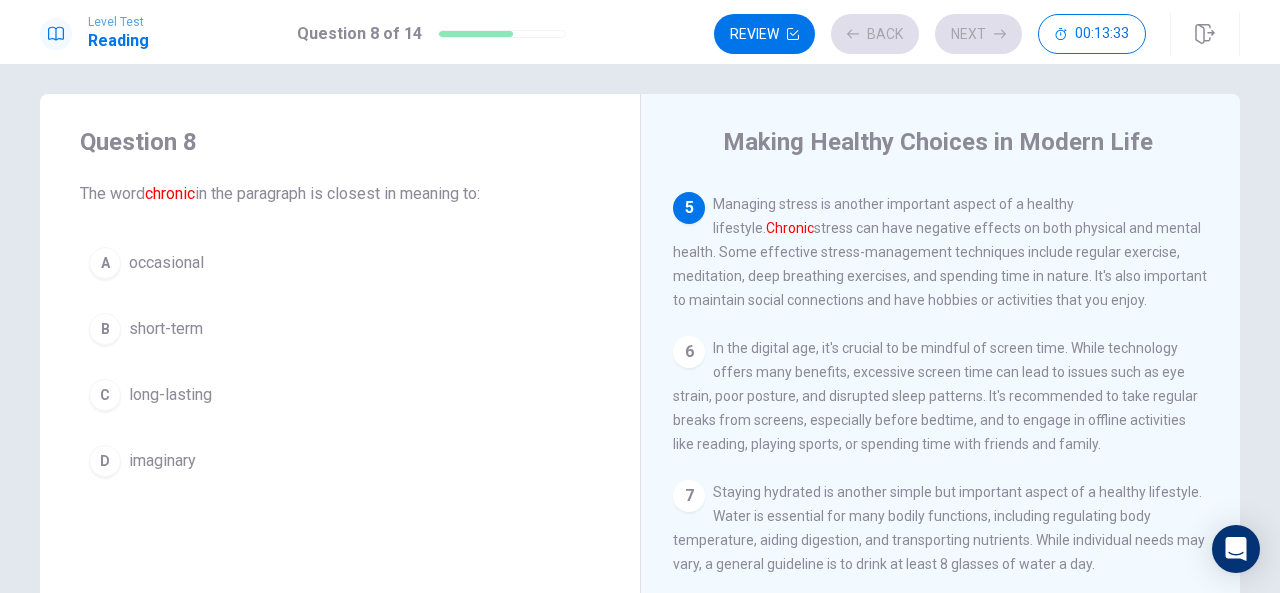 scroll, scrollTop: 614, scrollLeft: 0, axis: vertical 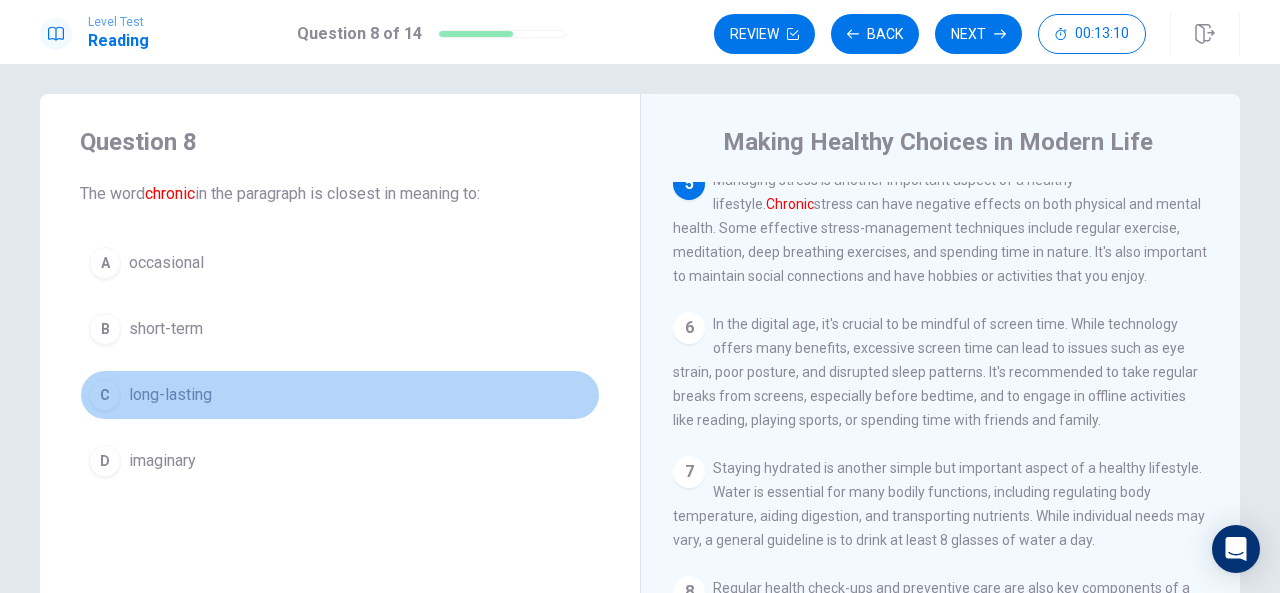 click on "long-lasting" at bounding box center [170, 395] 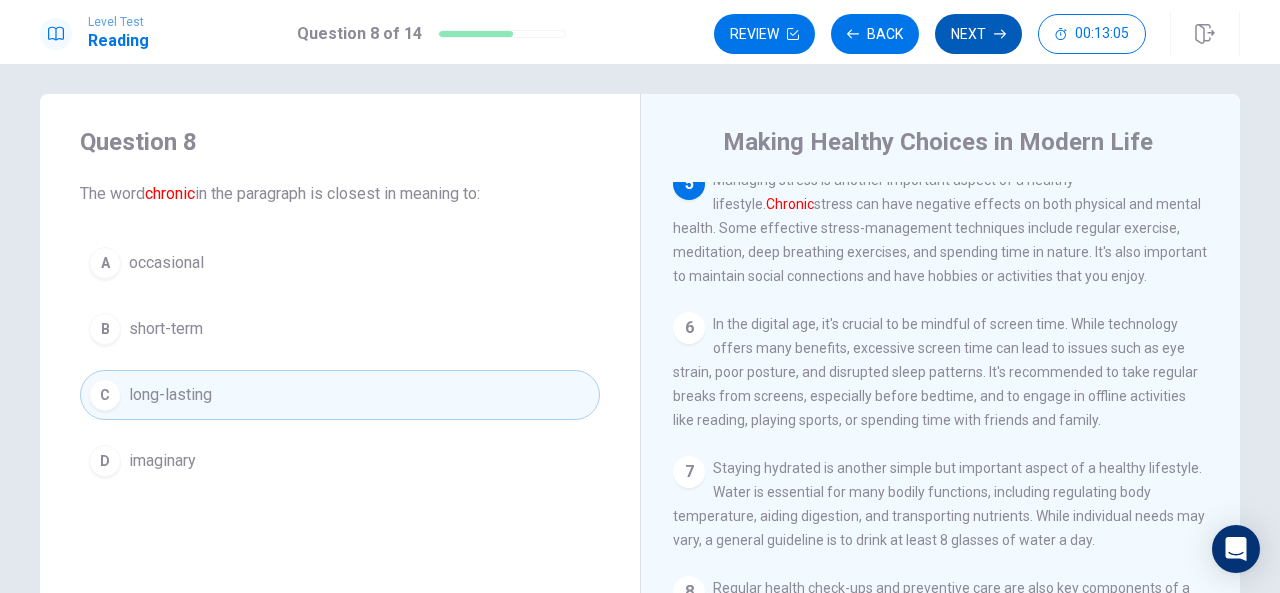 click on "Next" at bounding box center (978, 34) 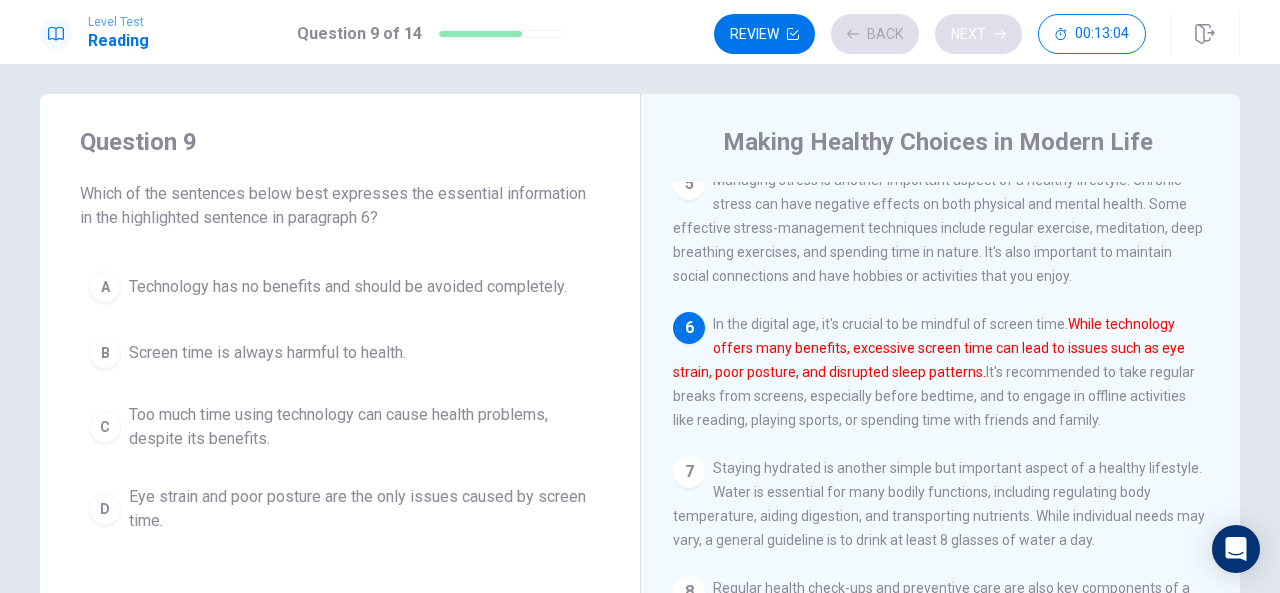 scroll, scrollTop: 761, scrollLeft: 0, axis: vertical 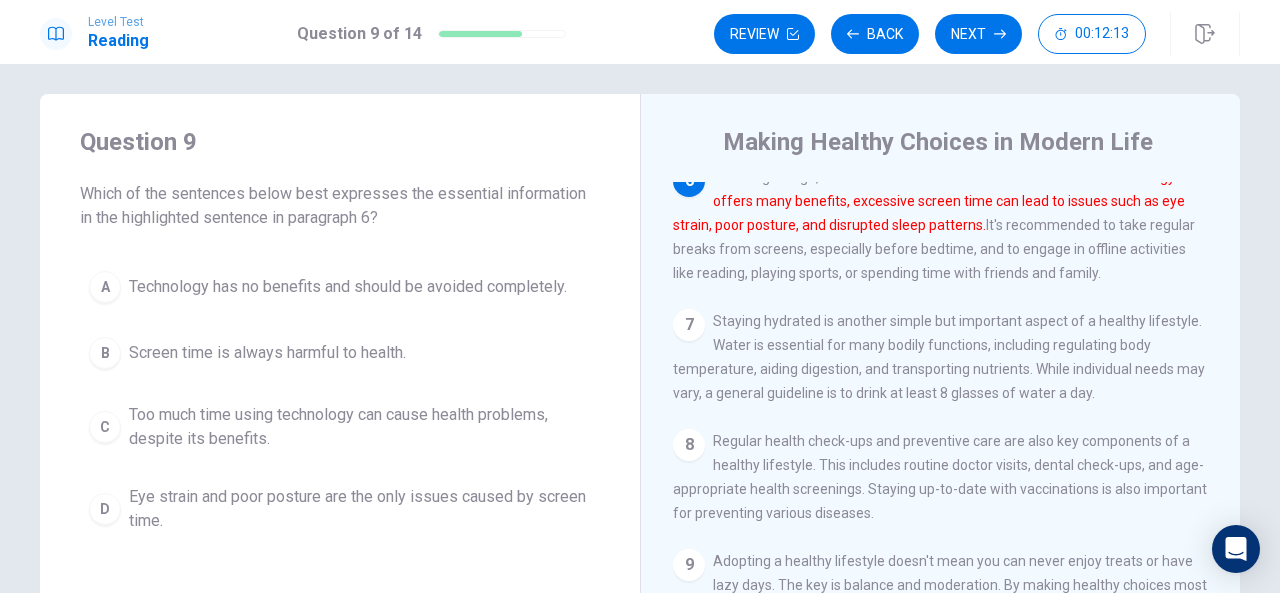 click on "Too much time using technology can cause health problems, despite its benefits." at bounding box center [360, 427] 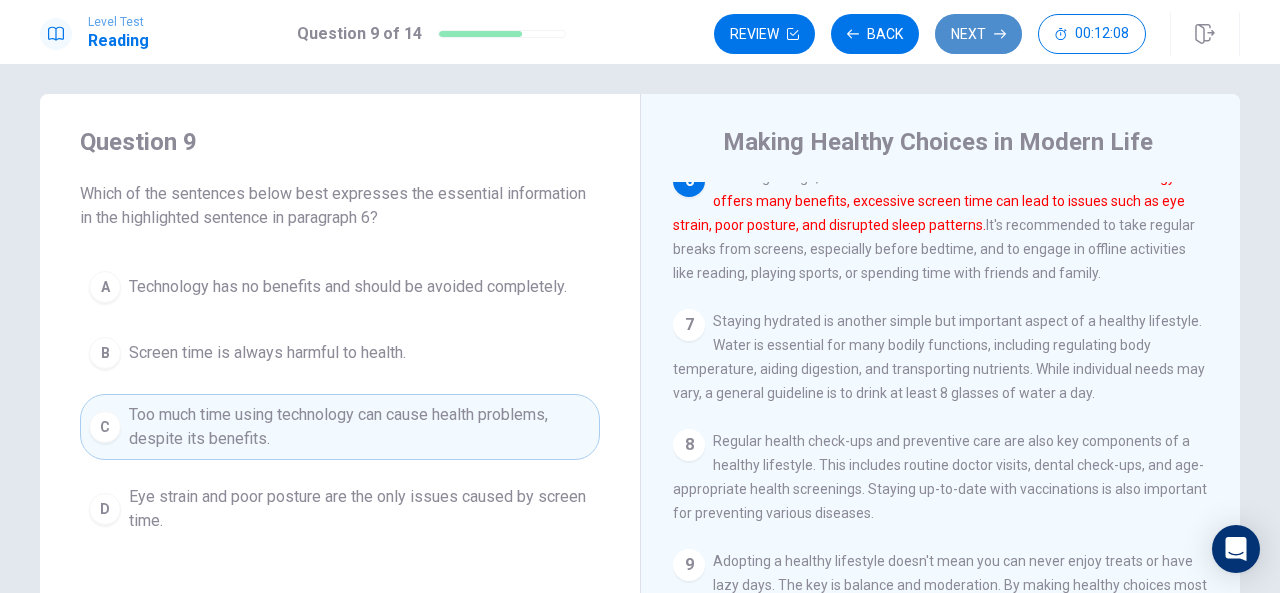 click on "Next" at bounding box center [978, 34] 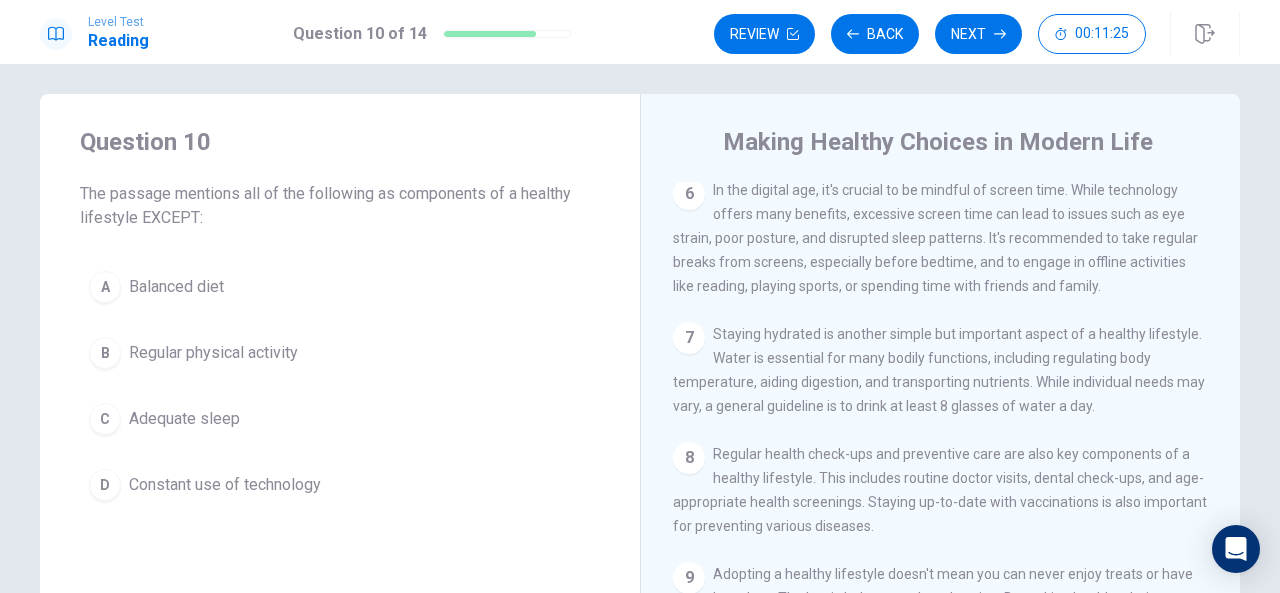 scroll, scrollTop: 848, scrollLeft: 0, axis: vertical 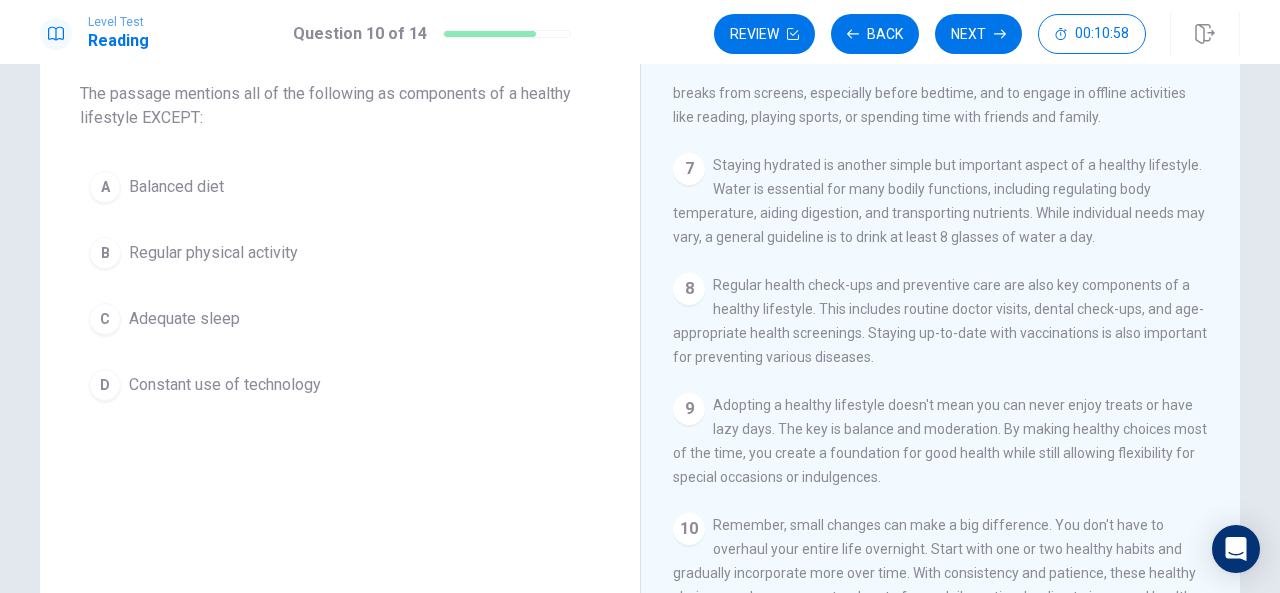 click on "Constant use of technology" at bounding box center [225, 385] 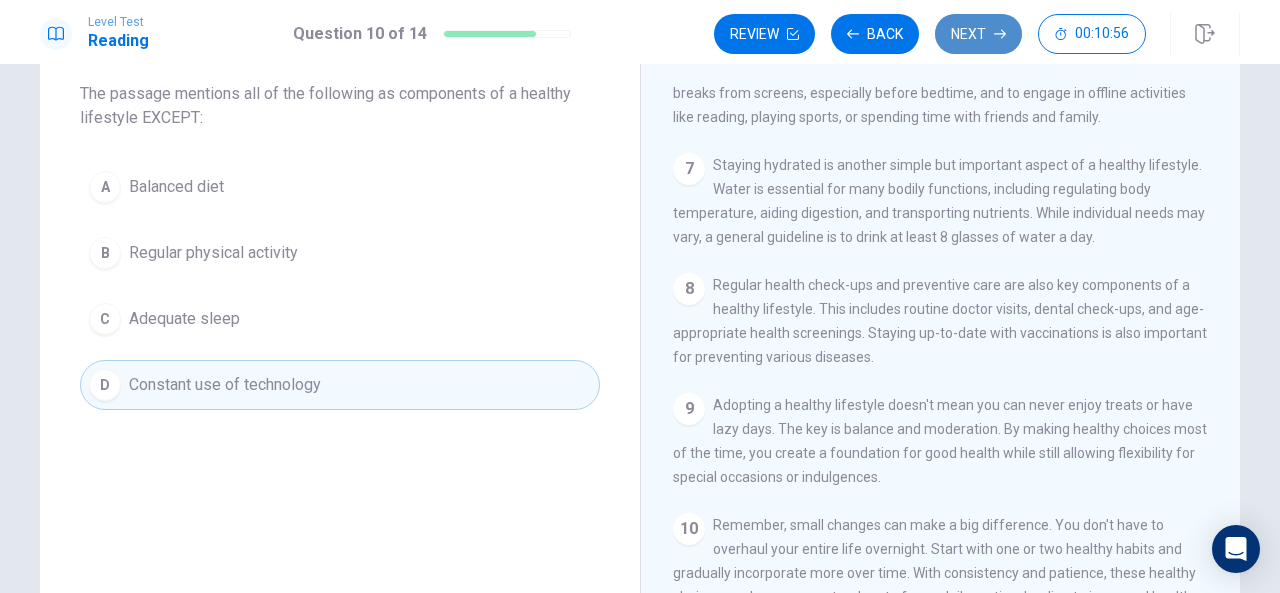 click on "Next" at bounding box center (978, 34) 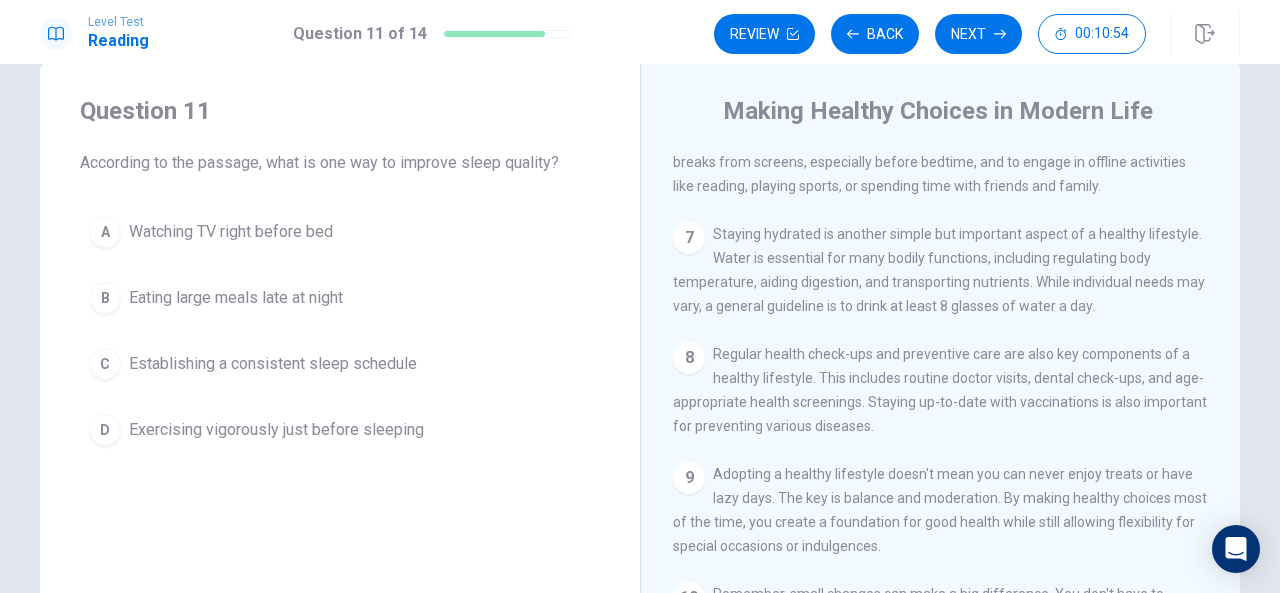 scroll, scrollTop: 10, scrollLeft: 0, axis: vertical 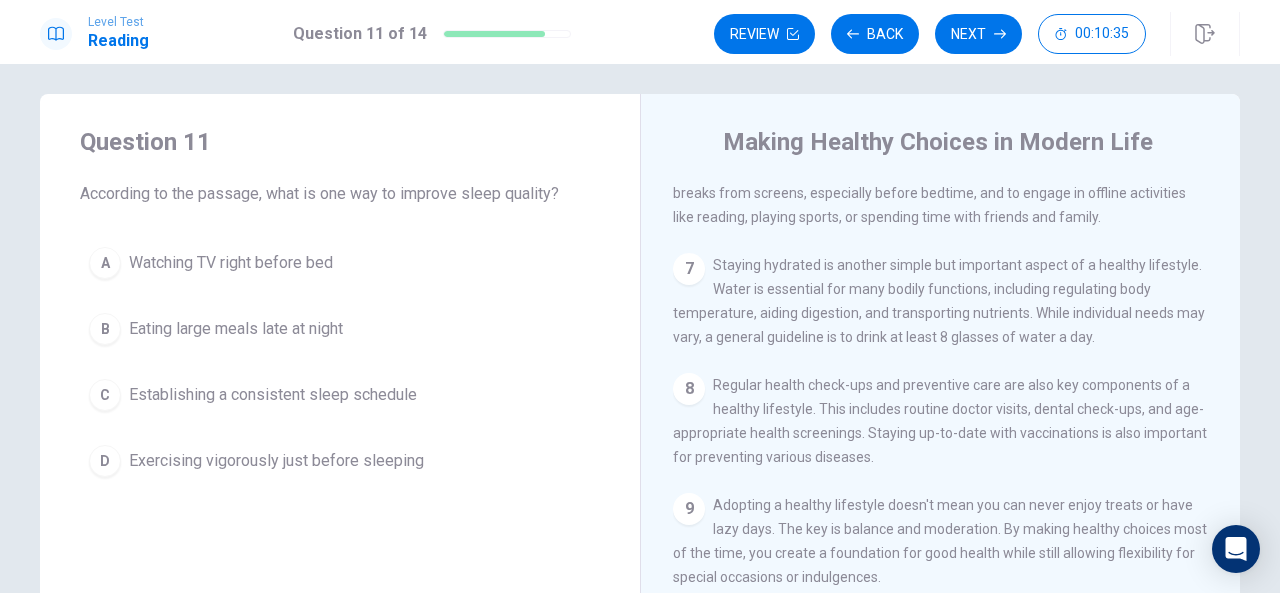 click on "Establishing a consistent sleep schedule" at bounding box center [273, 395] 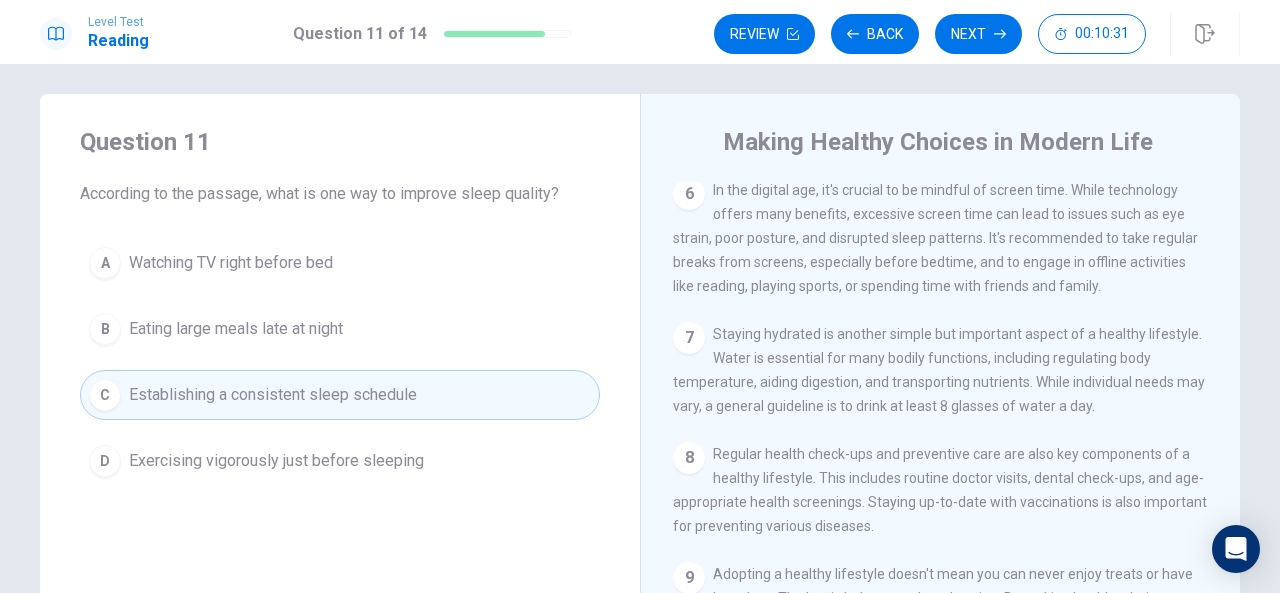 scroll, scrollTop: 848, scrollLeft: 0, axis: vertical 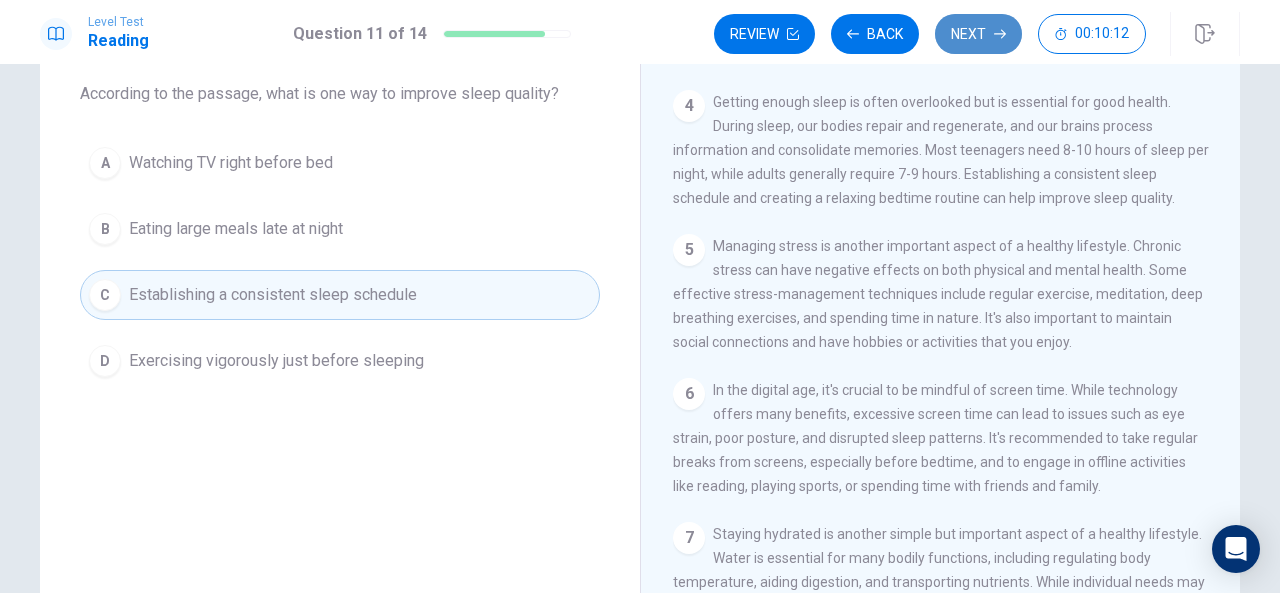 click on "Next" at bounding box center (978, 34) 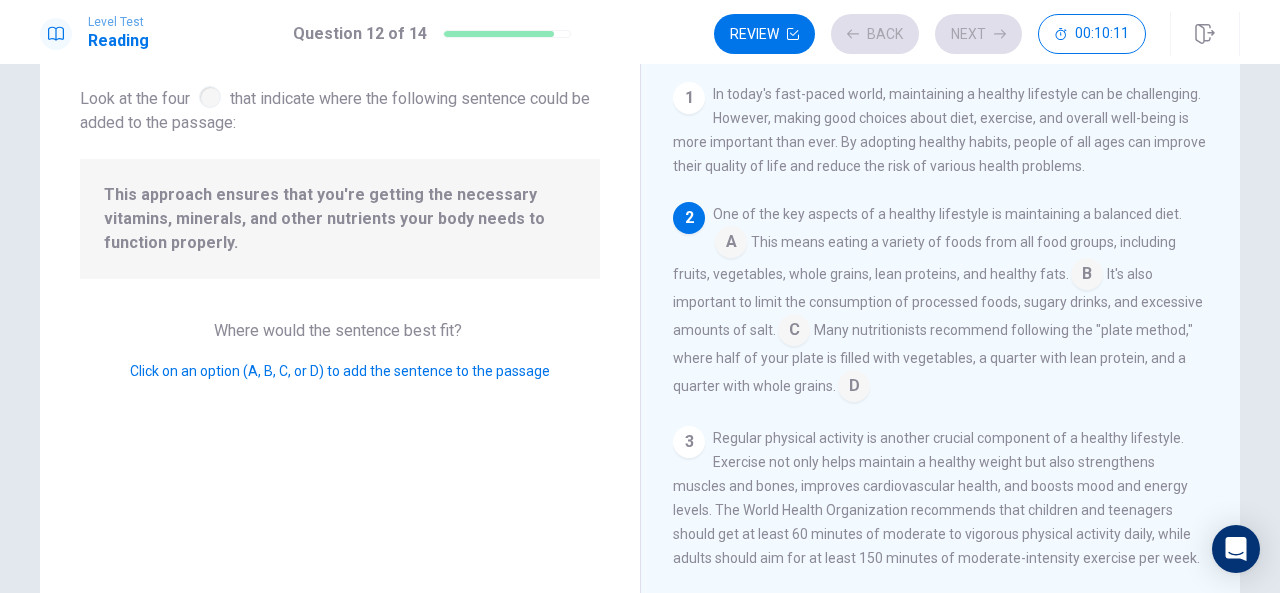 scroll, scrollTop: 122, scrollLeft: 0, axis: vertical 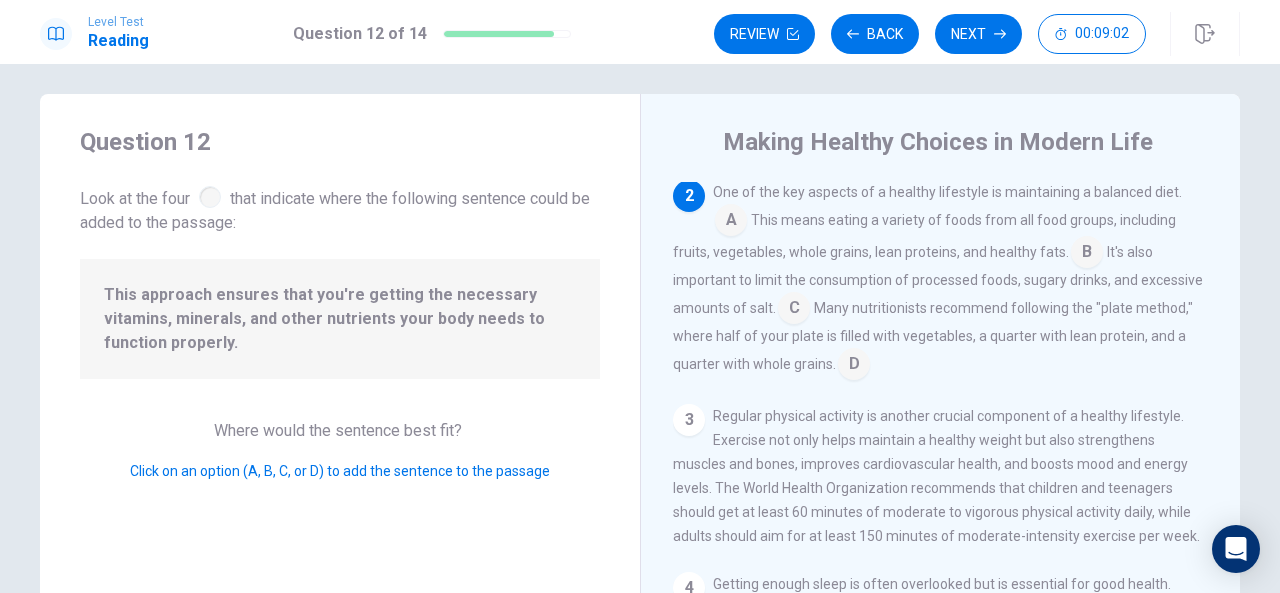 click at bounding box center [794, 310] 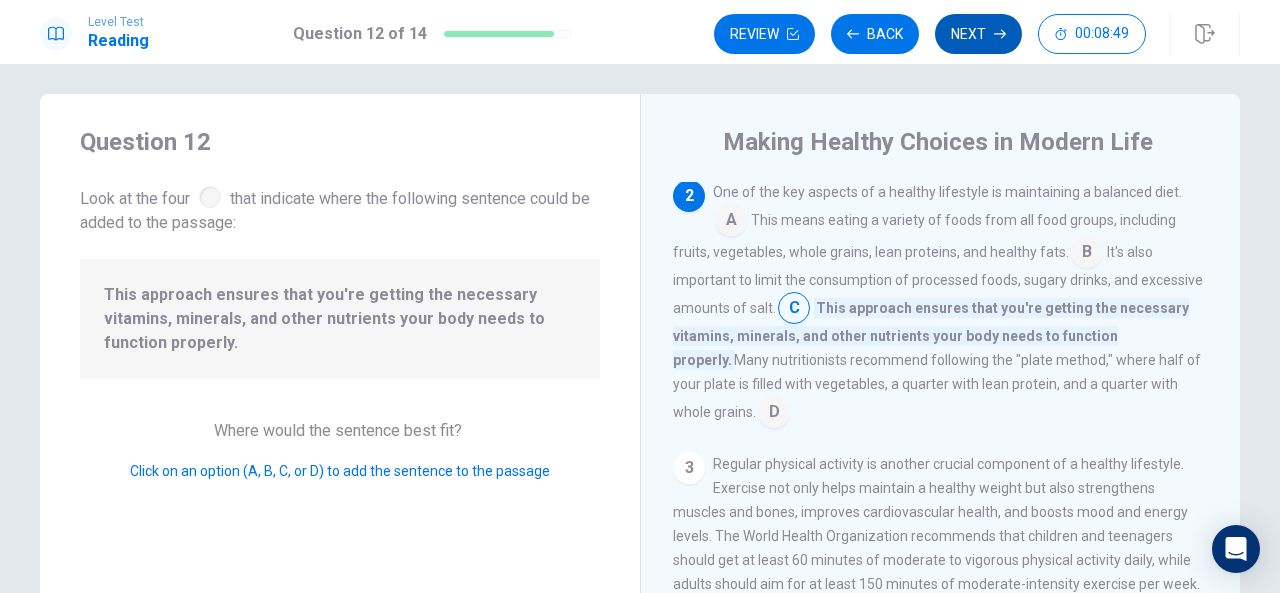 click on "Next" at bounding box center (978, 34) 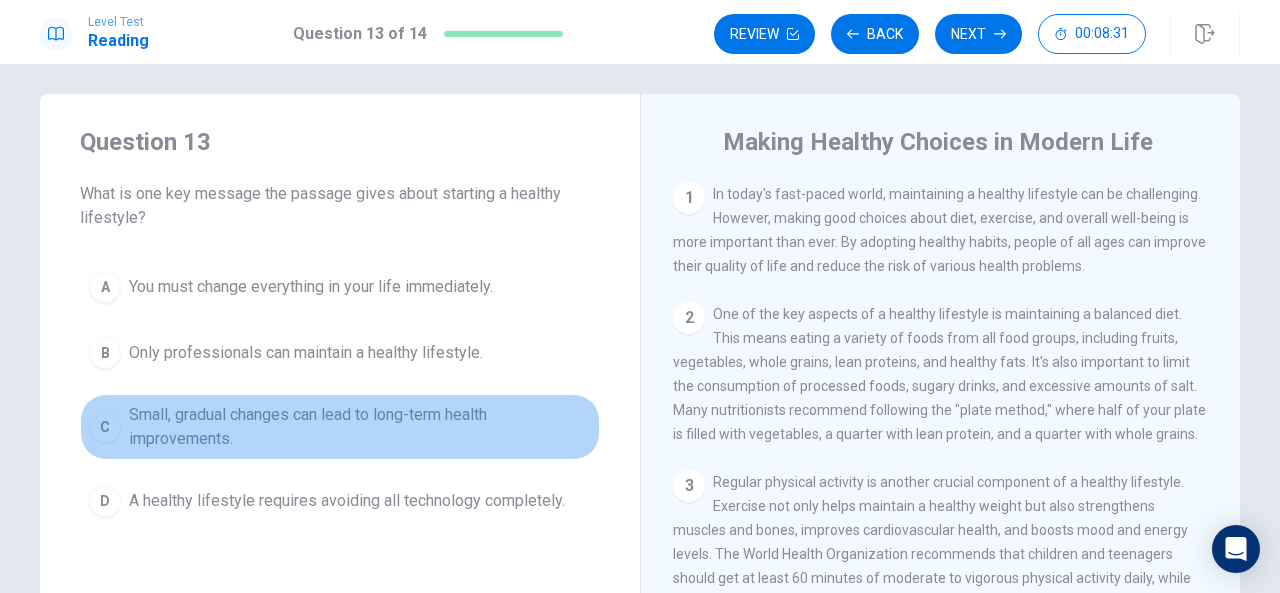 click on "Small, gradual changes can lead to long-term health improvements." at bounding box center (360, 427) 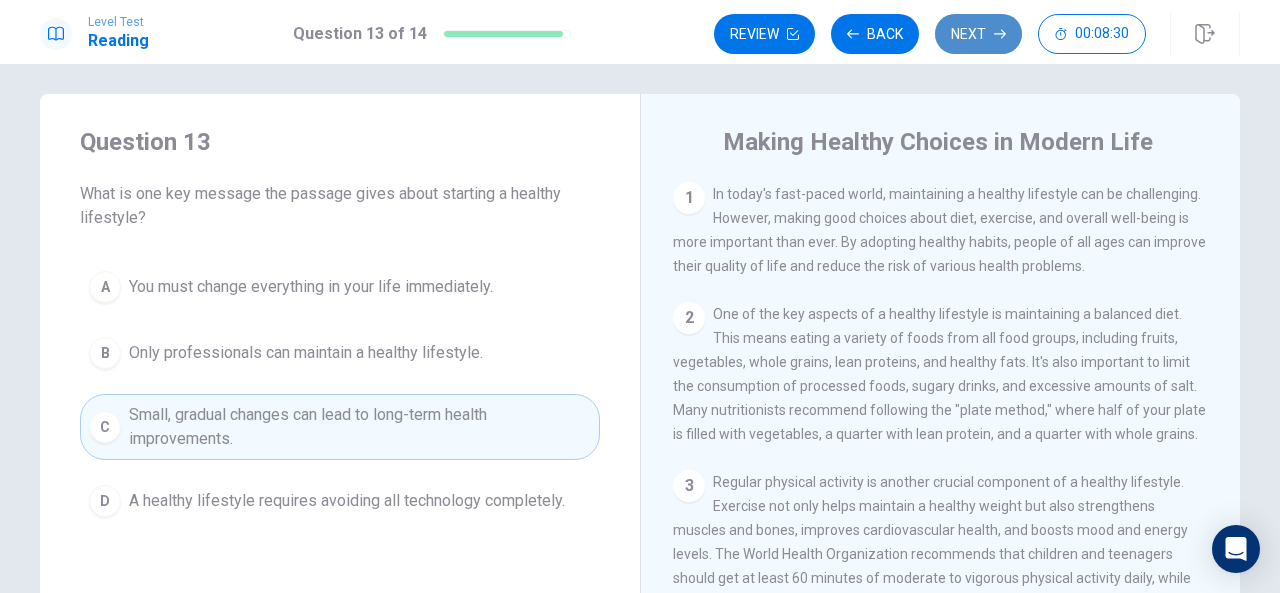 click on "Next" at bounding box center (978, 34) 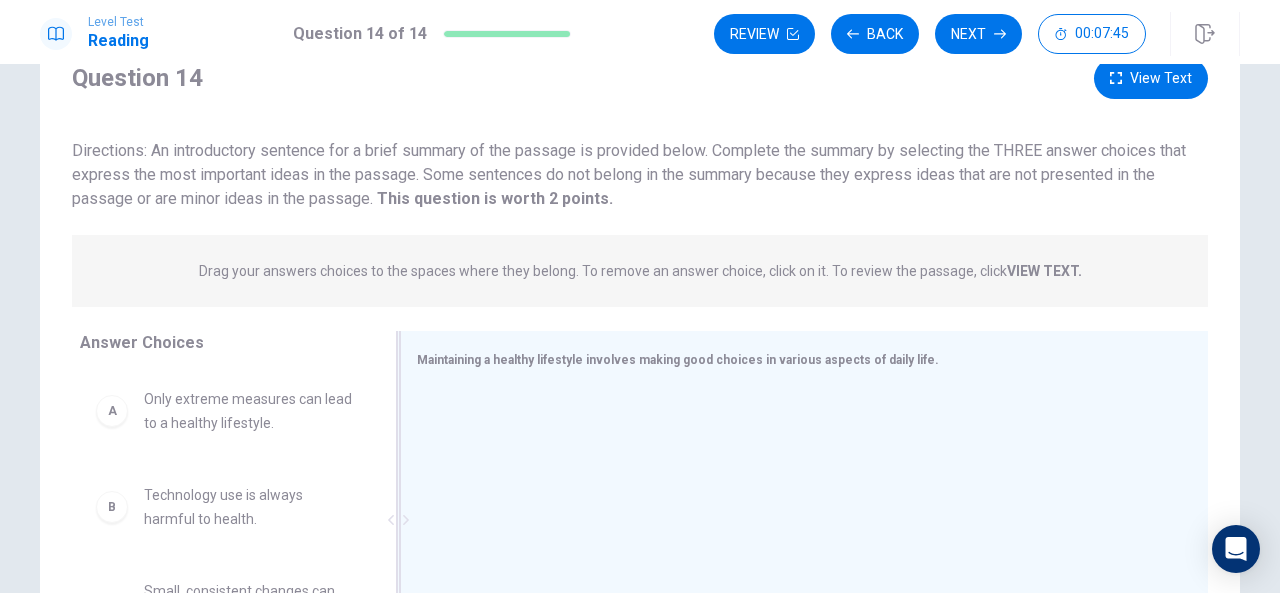 scroll, scrollTop: 110, scrollLeft: 0, axis: vertical 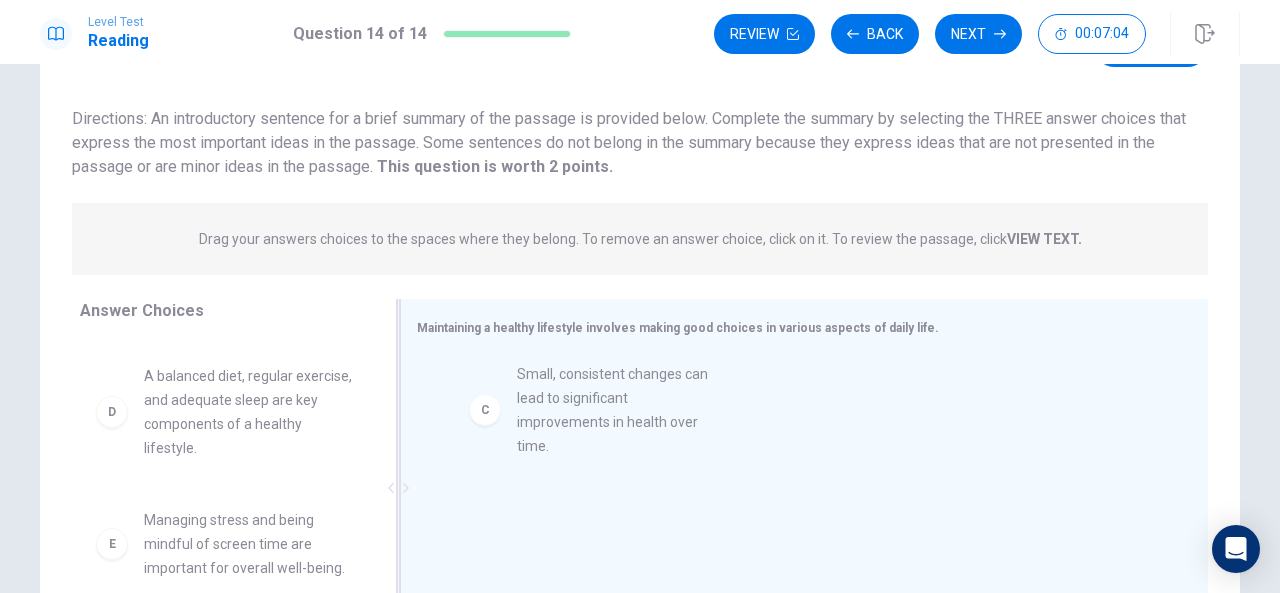 drag, startPoint x: 165, startPoint y: 409, endPoint x: 552, endPoint y: 426, distance: 387.3732 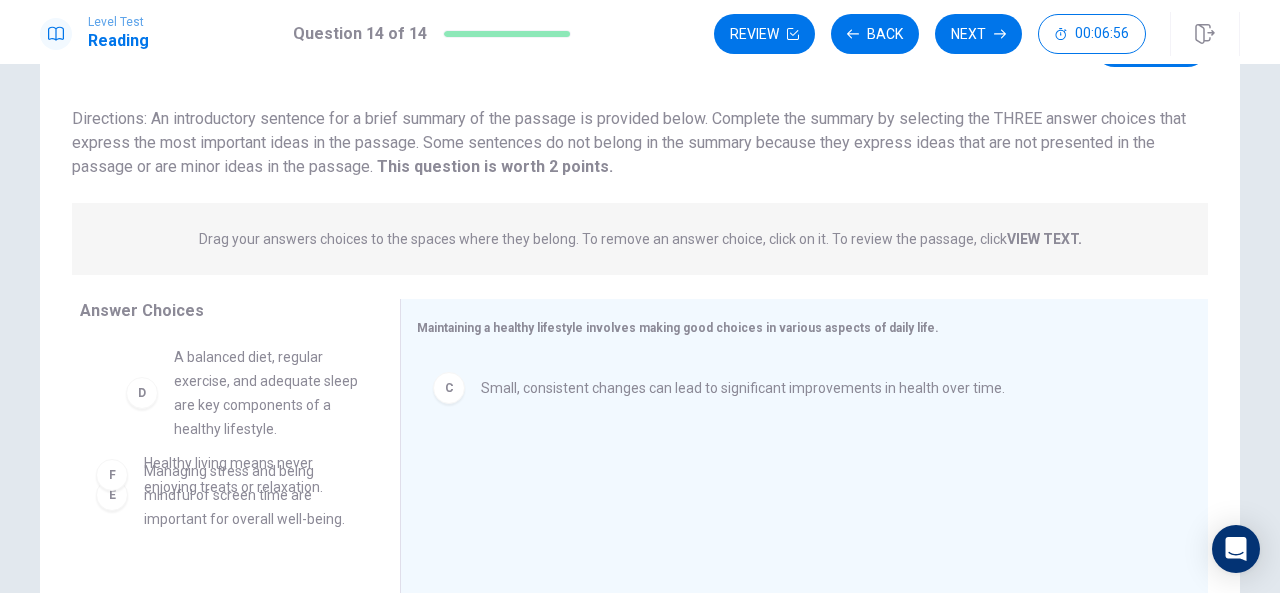 scroll, scrollTop: 208, scrollLeft: 0, axis: vertical 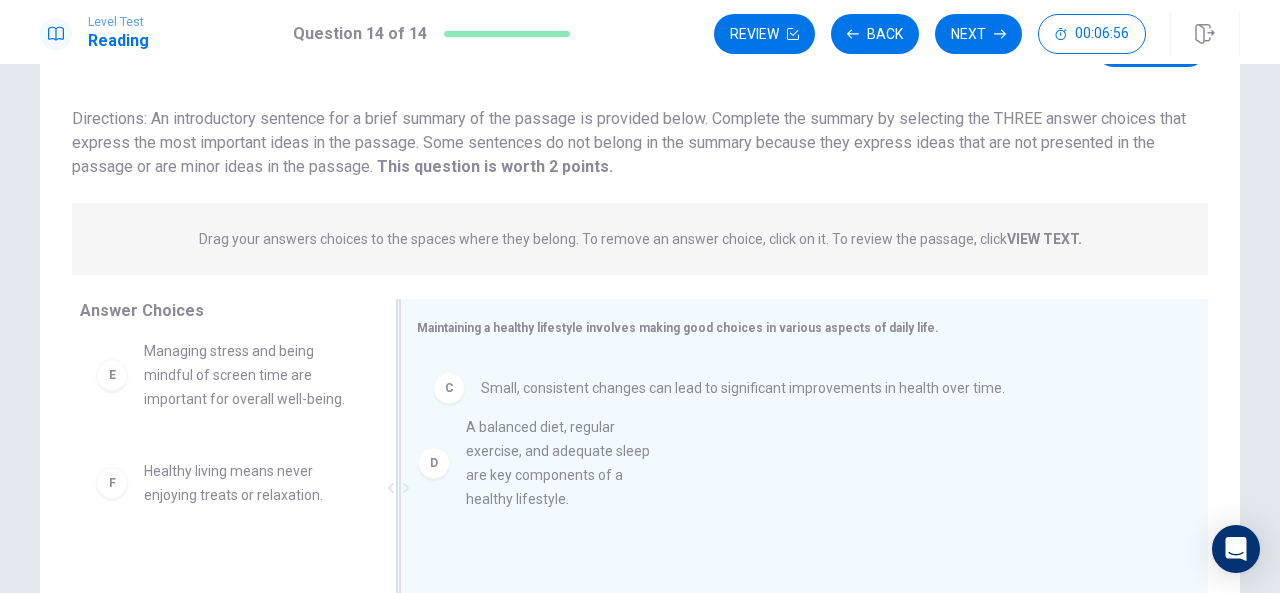 drag, startPoint x: 176, startPoint y: 403, endPoint x: 507, endPoint y: 499, distance: 344.64038 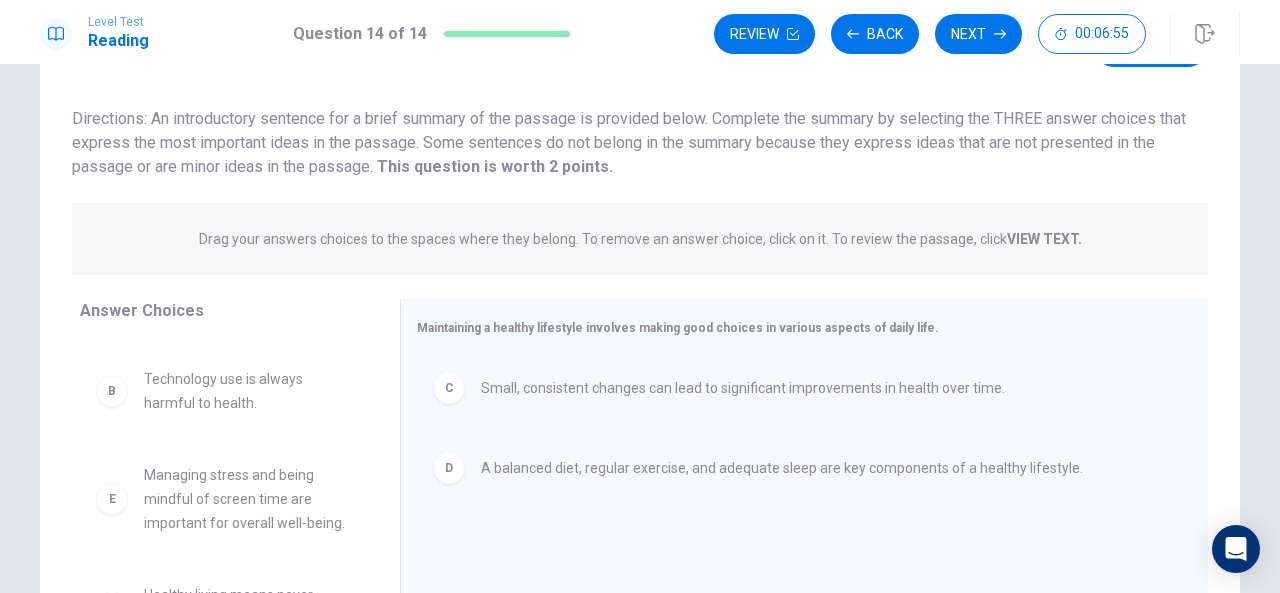 scroll, scrollTop: 84, scrollLeft: 0, axis: vertical 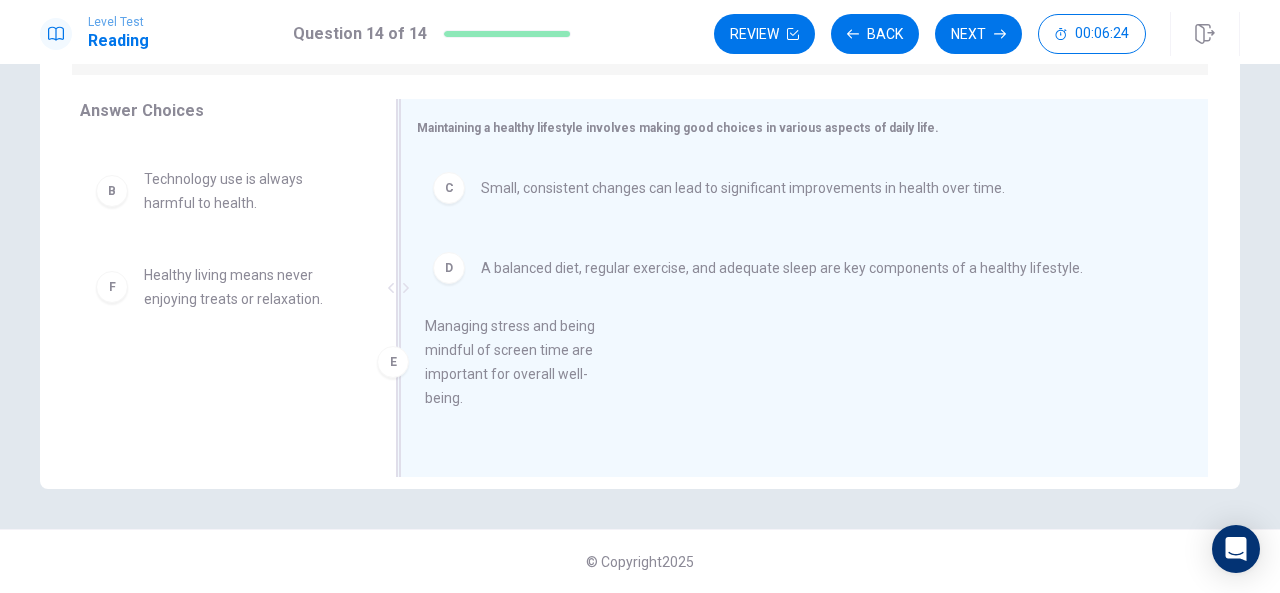 drag, startPoint x: 268, startPoint y: 299, endPoint x: 561, endPoint y: 355, distance: 298.30353 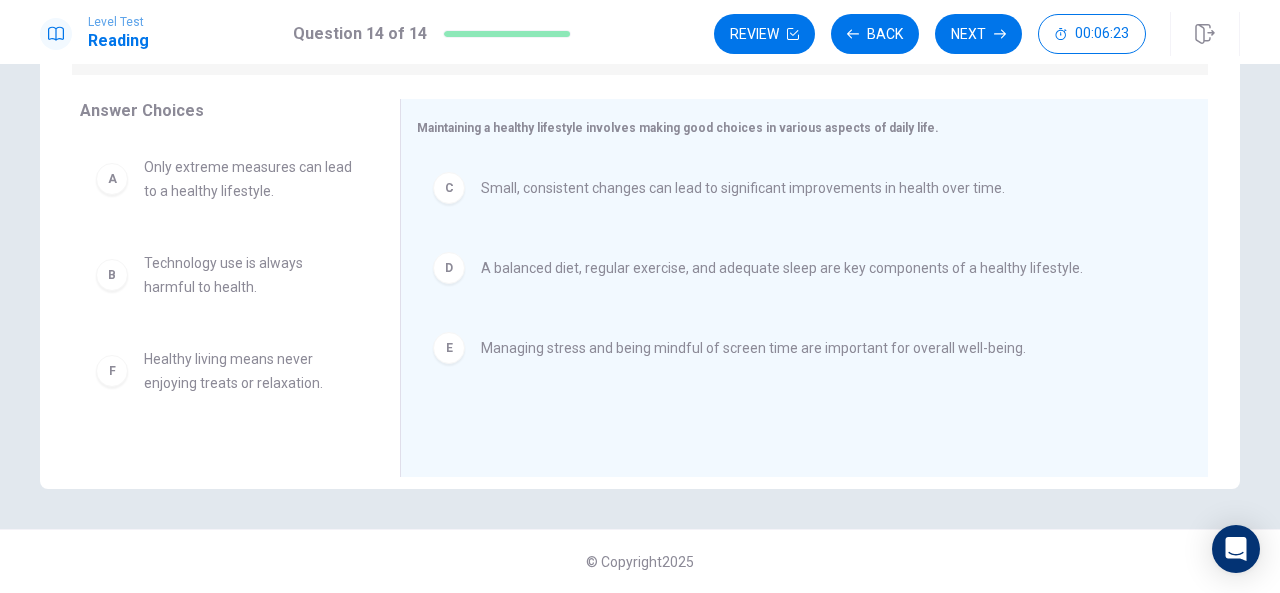 scroll, scrollTop: 0, scrollLeft: 0, axis: both 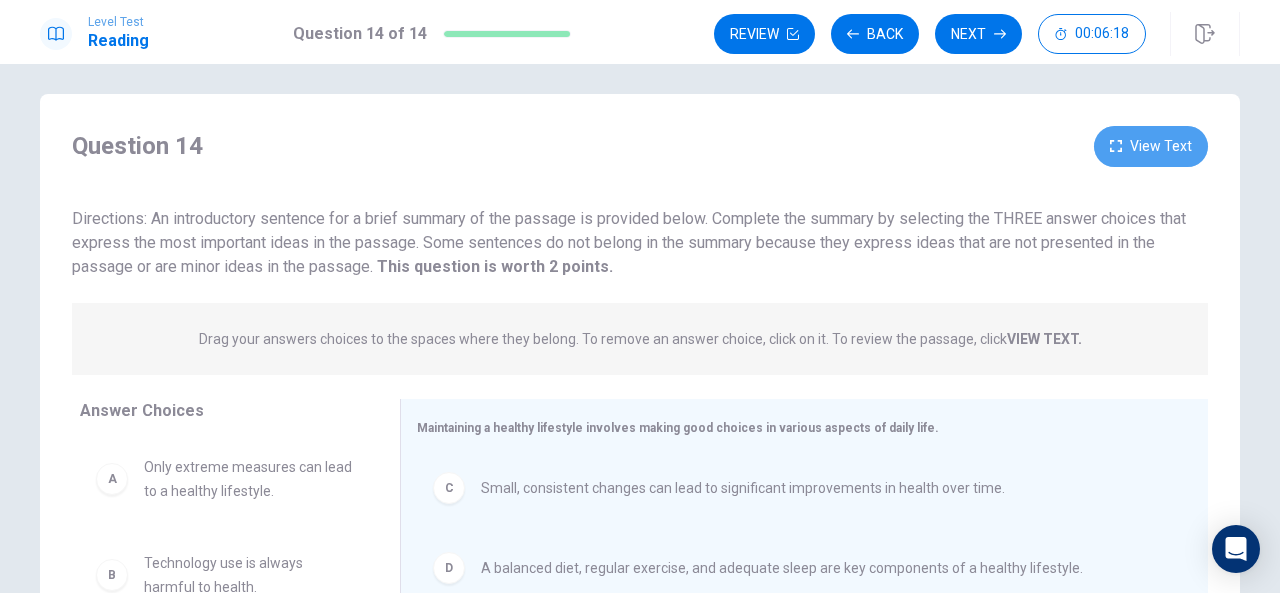 click on "View Text" at bounding box center (1151, 146) 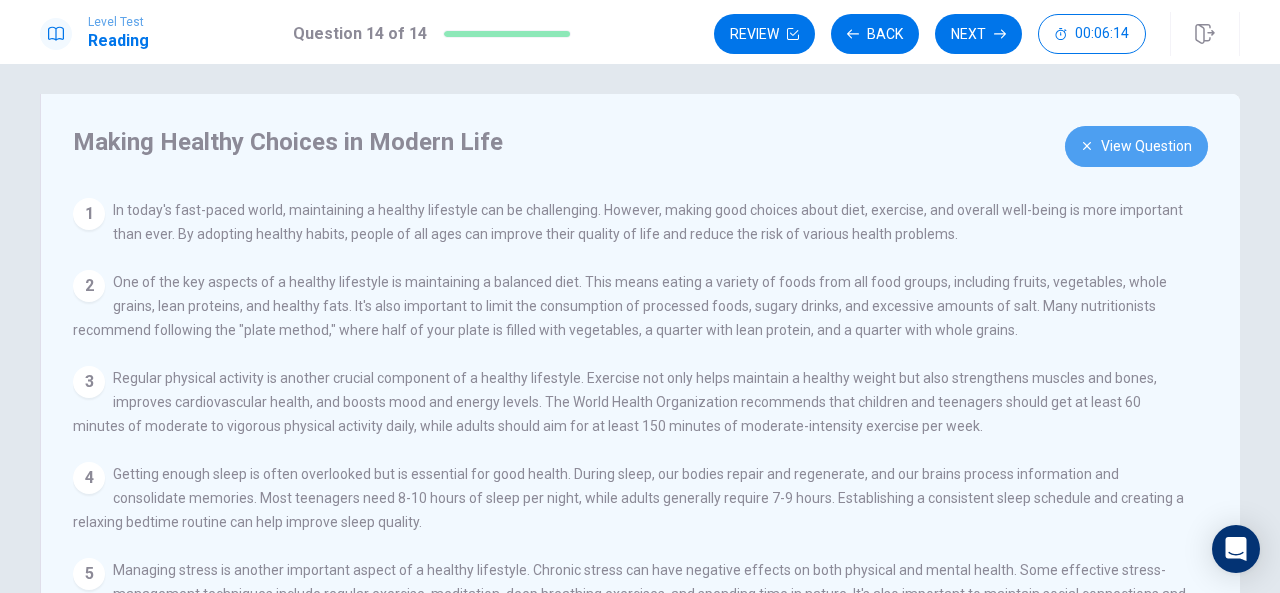 click 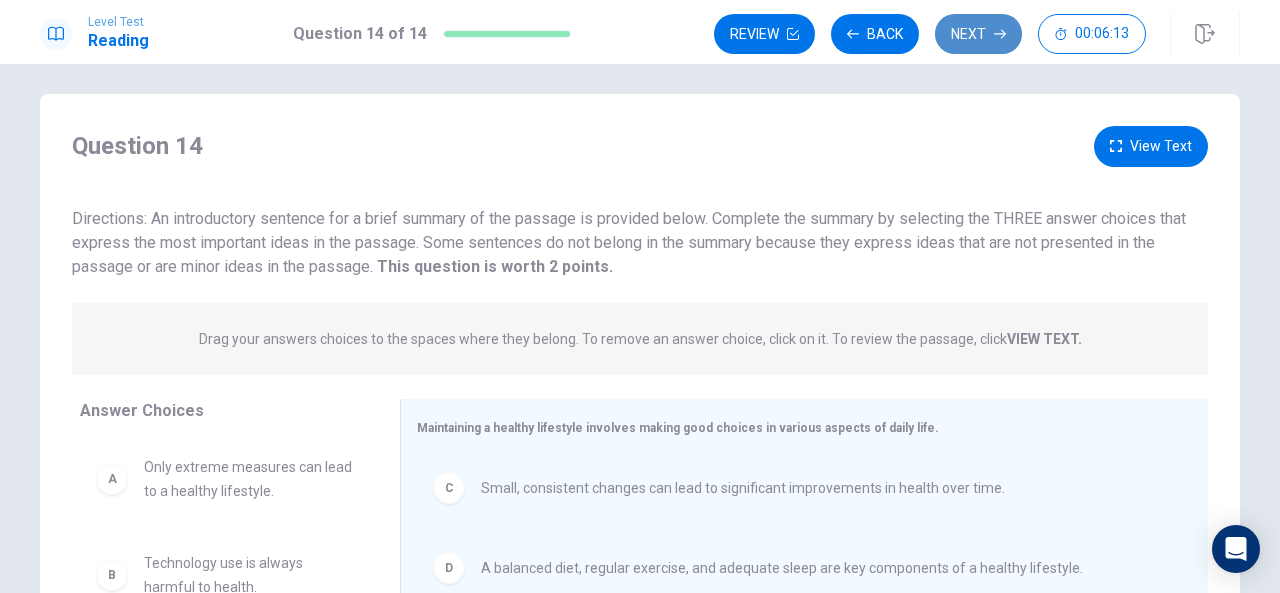 click on "Next" at bounding box center (978, 34) 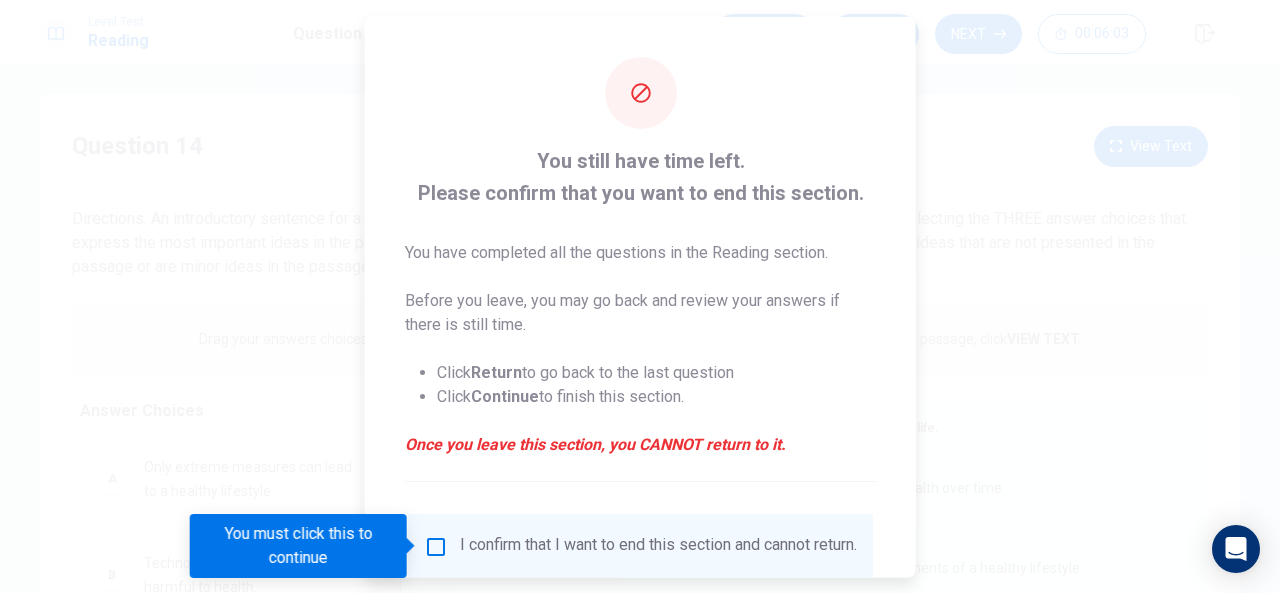 scroll, scrollTop: 152, scrollLeft: 0, axis: vertical 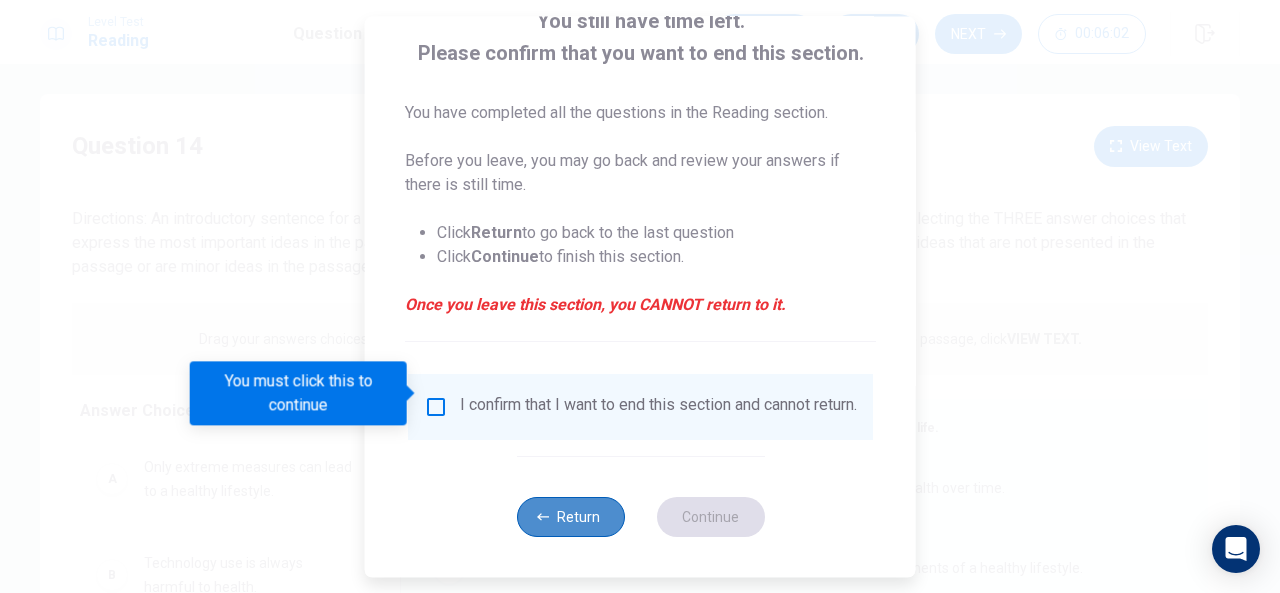 click on "Return" at bounding box center [570, 517] 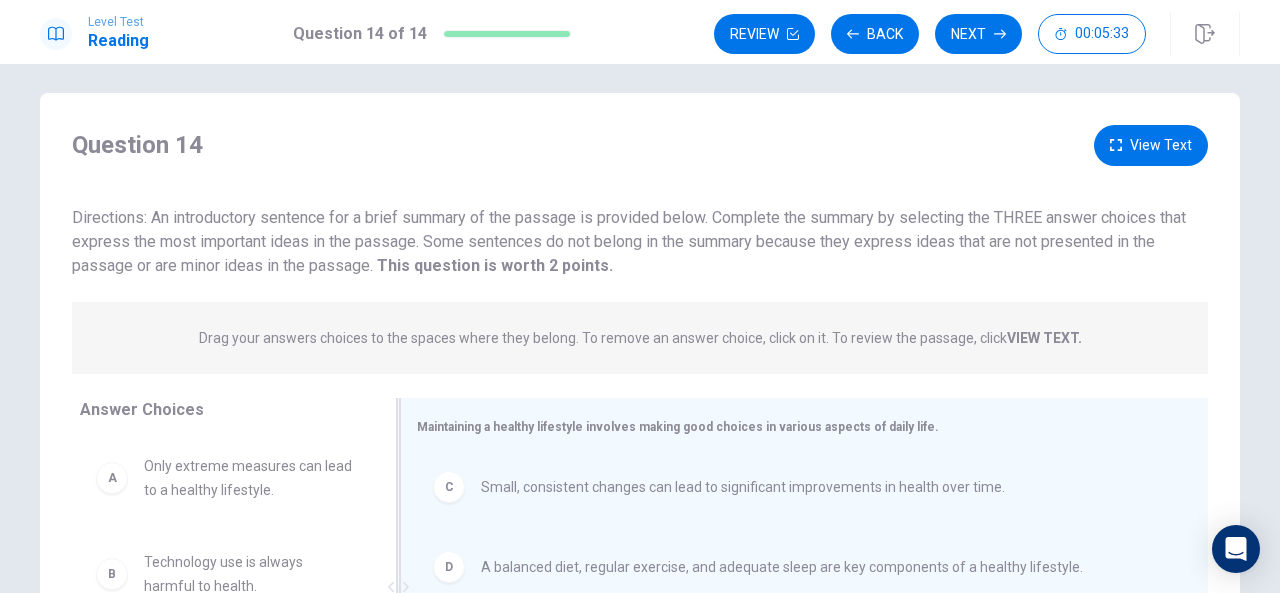 scroll, scrollTop: 10, scrollLeft: 0, axis: vertical 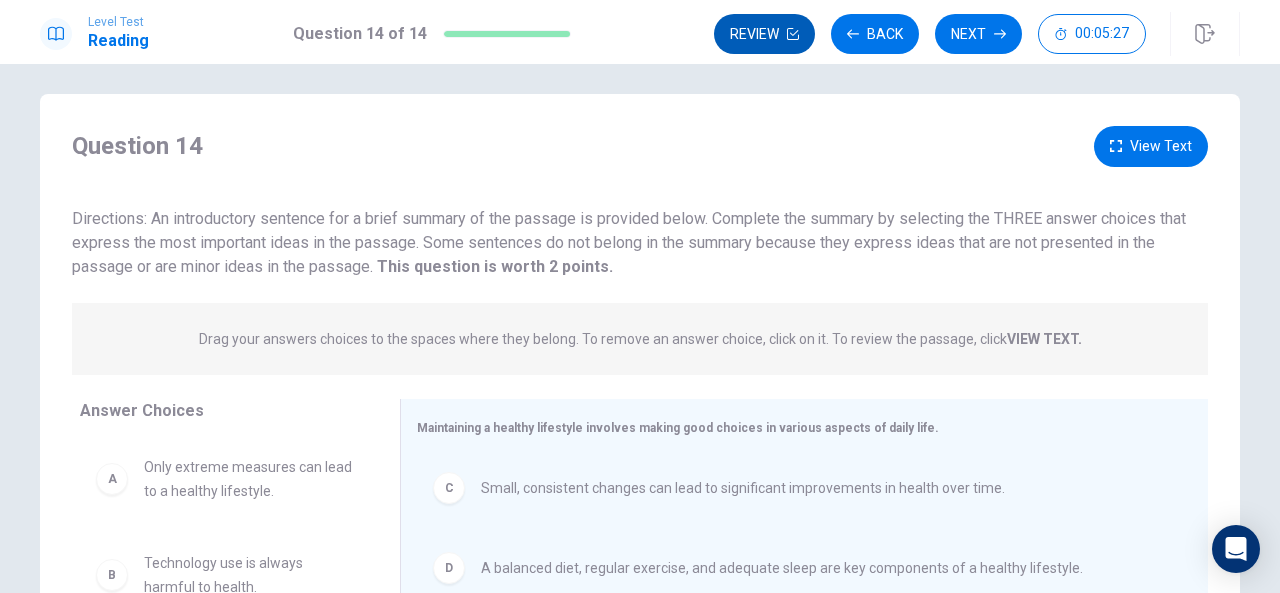 click on "Review" at bounding box center (764, 34) 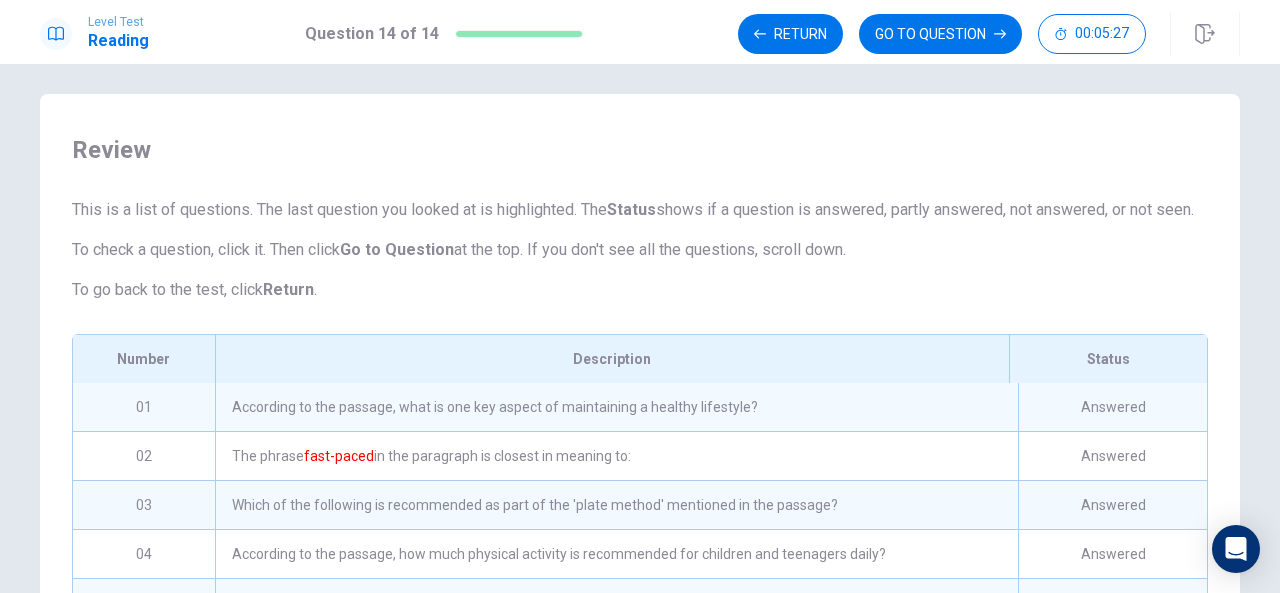 scroll, scrollTop: 386, scrollLeft: 0, axis: vertical 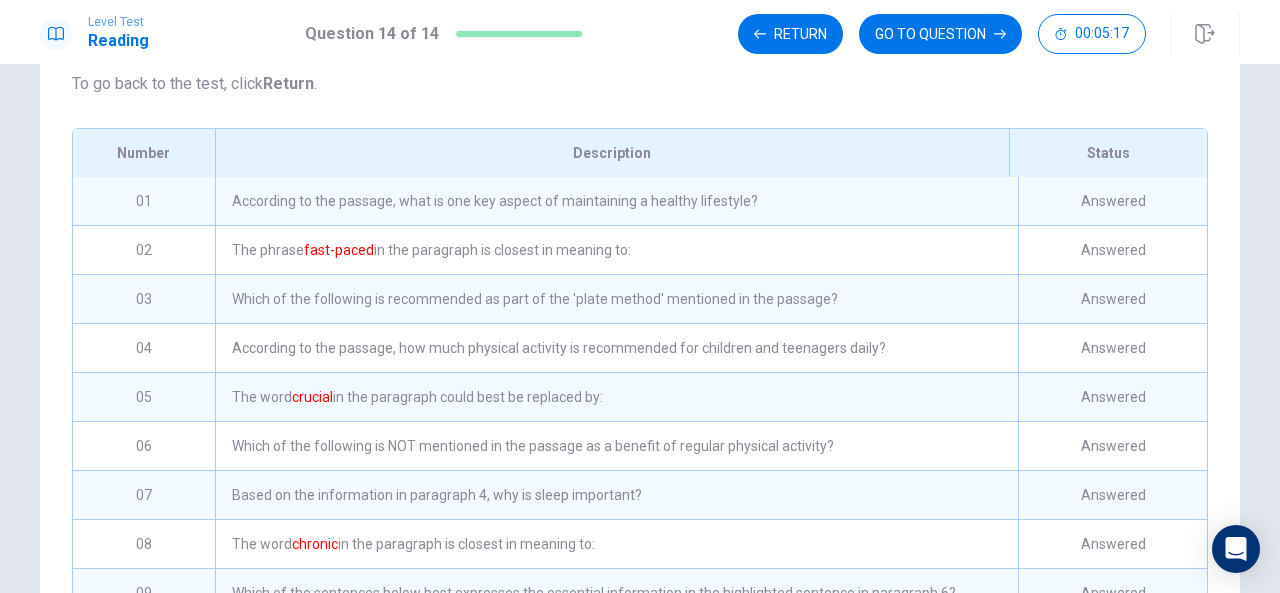 click on "According to the passage, what is one key aspect of maintaining a healthy lifestyle?" at bounding box center [616, 201] 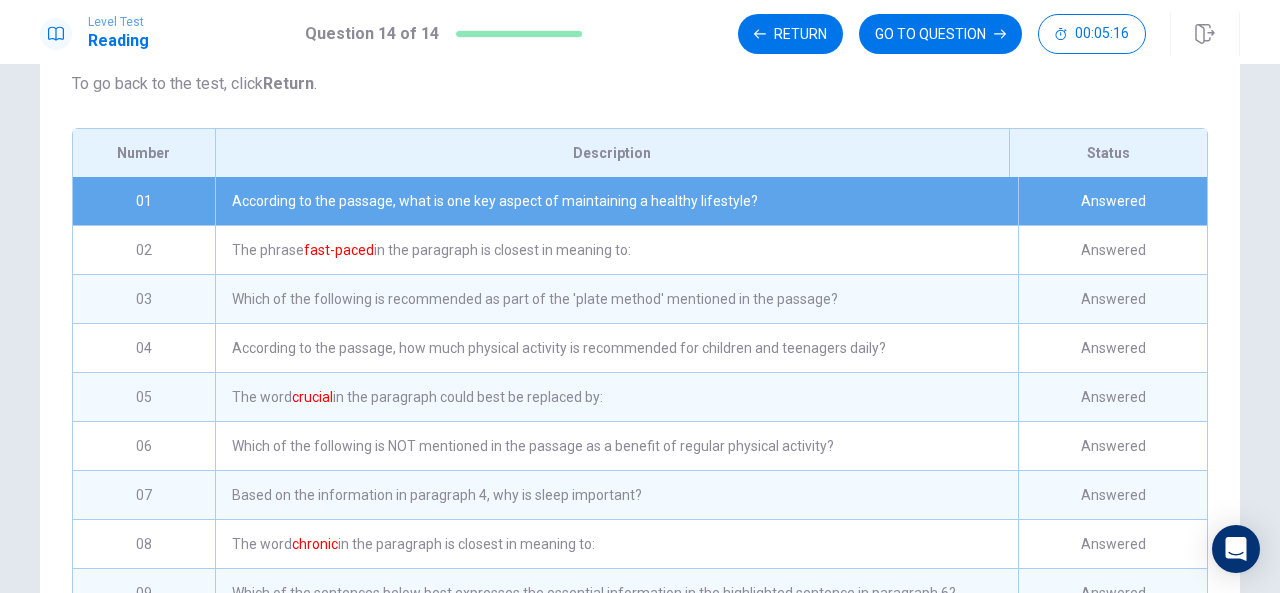 click on "According to the passage, what is one key aspect of maintaining a healthy lifestyle?" at bounding box center [616, 201] 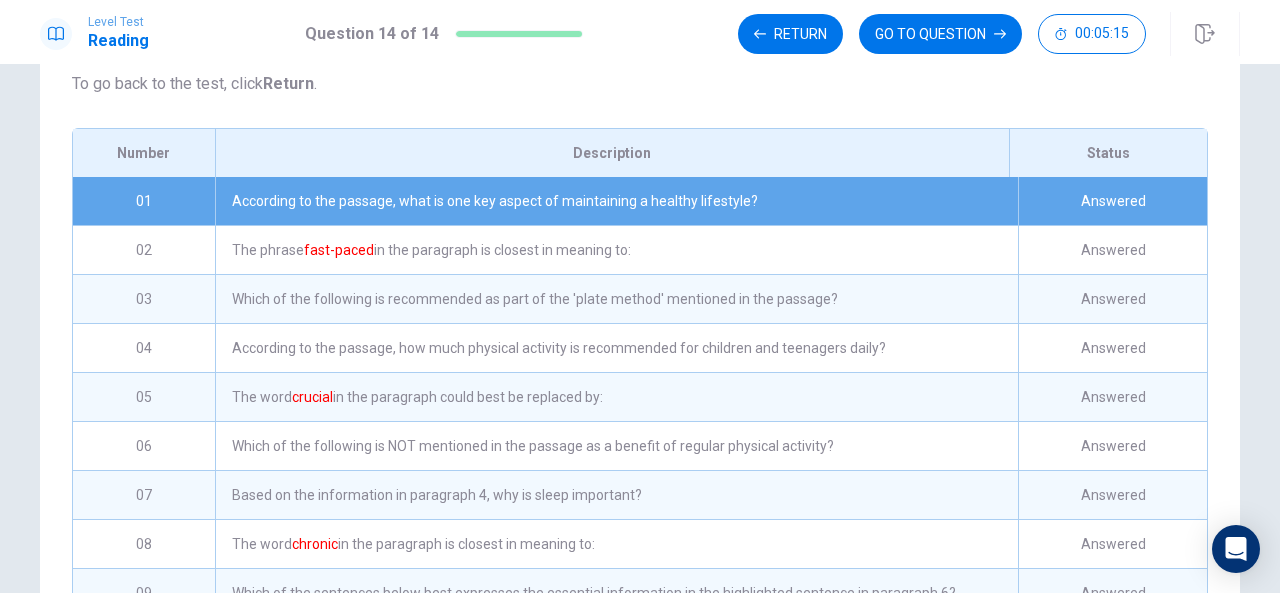 click on "According to the passage, what is one key aspect of maintaining a healthy lifestyle?" at bounding box center [616, 201] 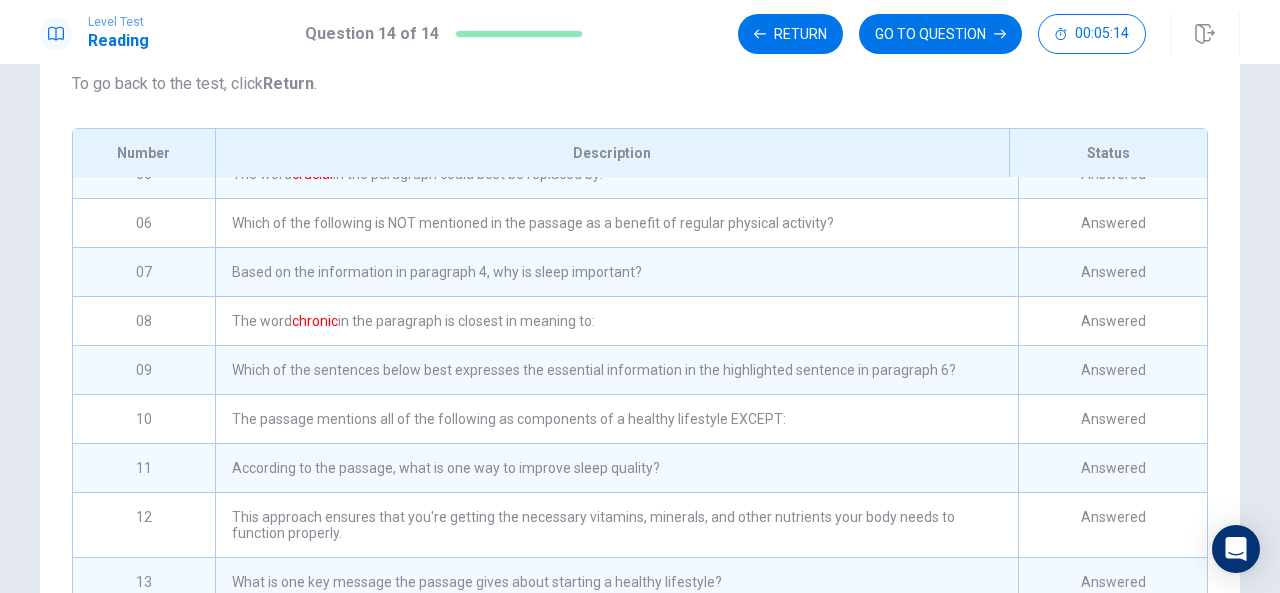 scroll, scrollTop: 258, scrollLeft: 0, axis: vertical 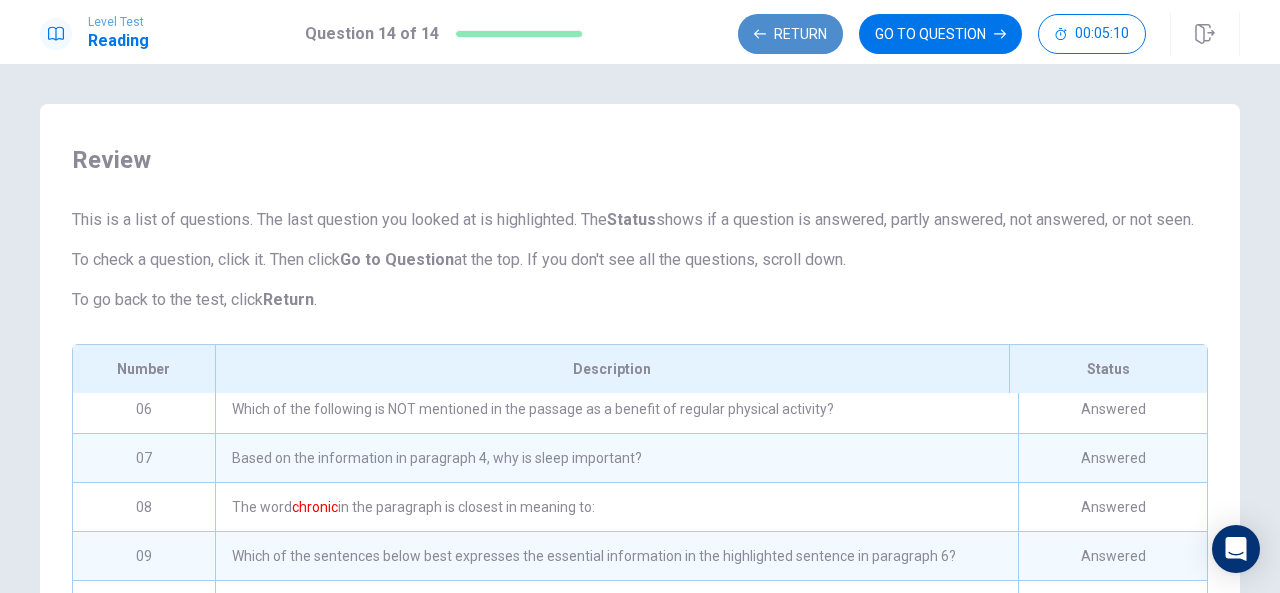 click on "Return" at bounding box center (790, 34) 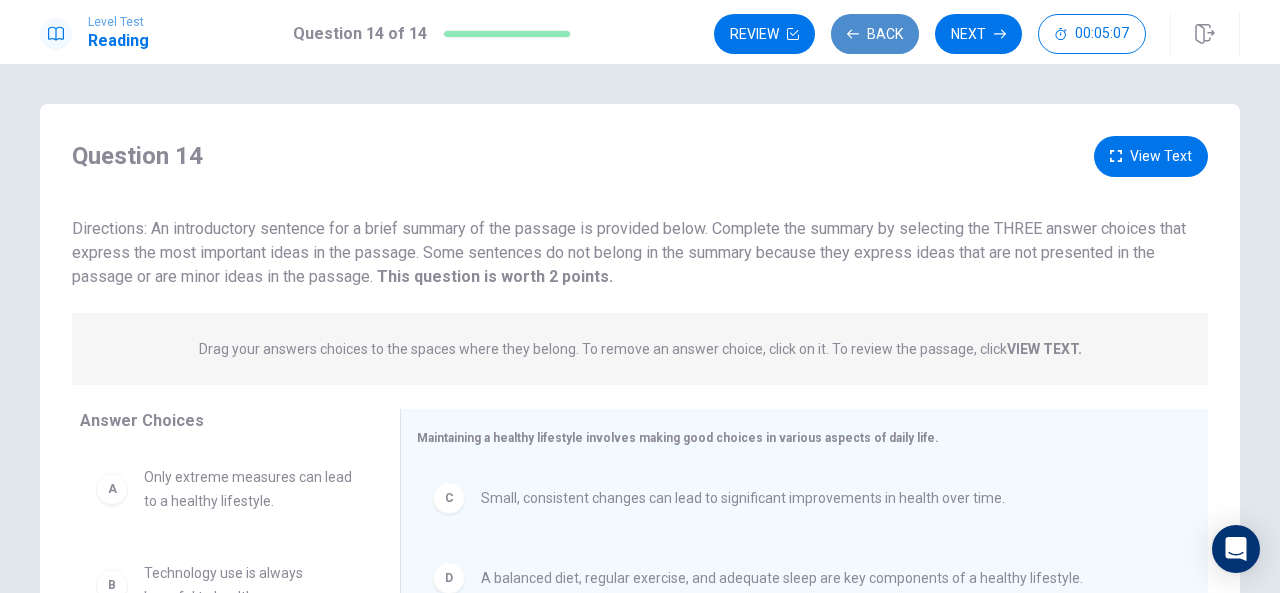 click on "Back" at bounding box center [875, 34] 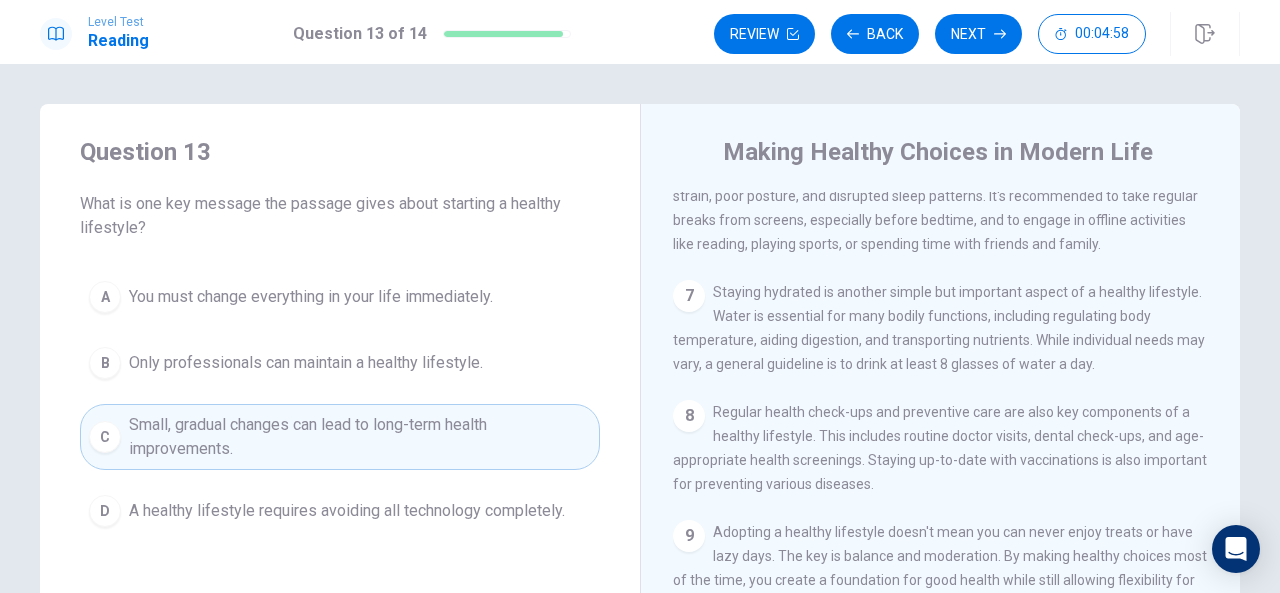 scroll, scrollTop: 848, scrollLeft: 0, axis: vertical 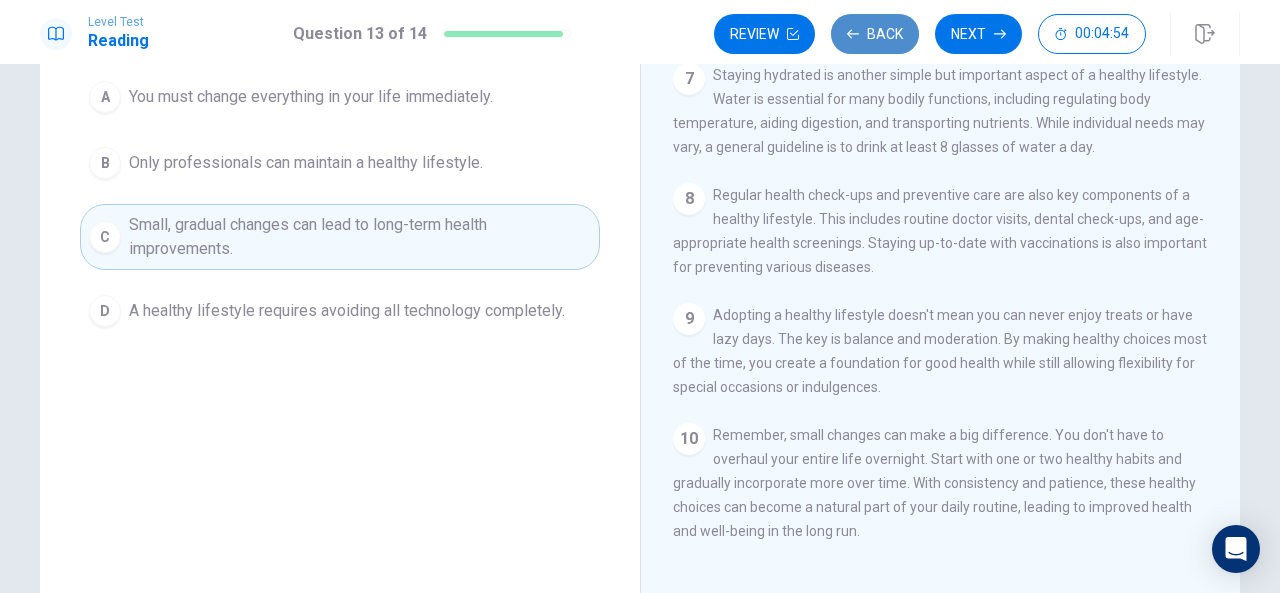 click on "Back" at bounding box center [875, 34] 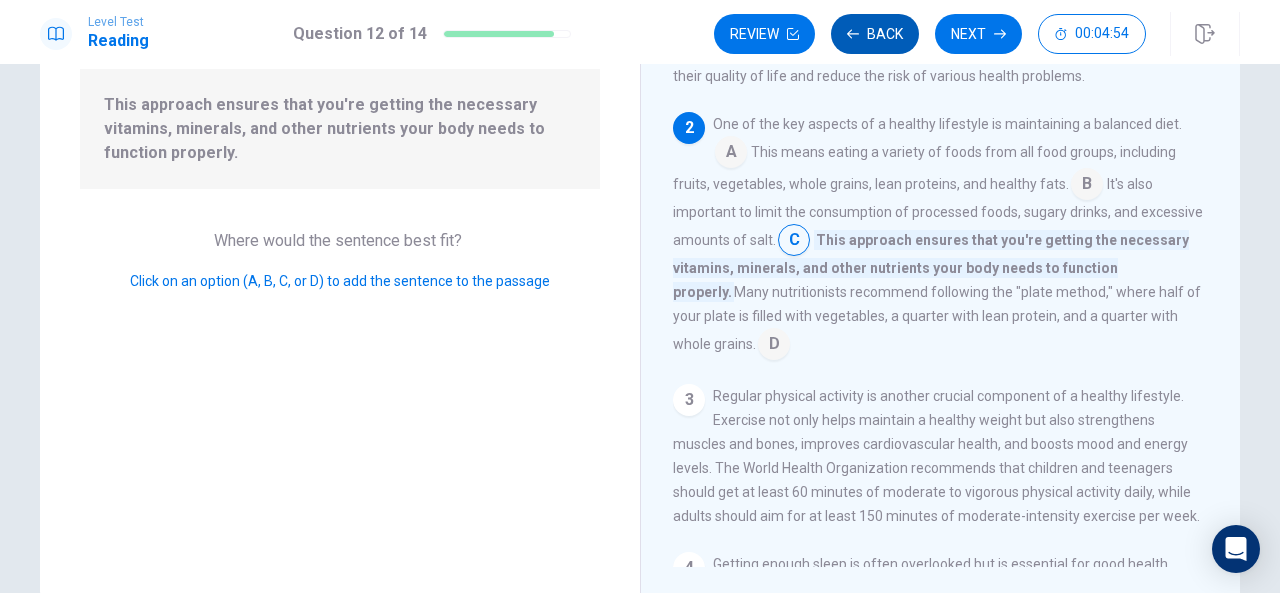 scroll, scrollTop: 122, scrollLeft: 0, axis: vertical 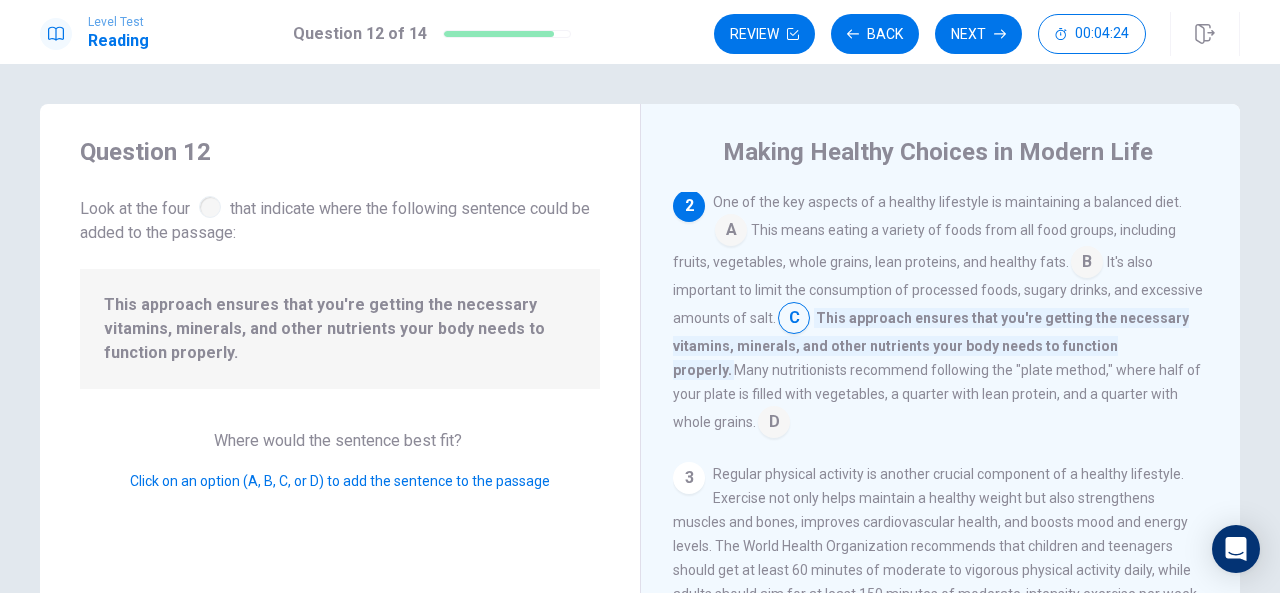drag, startPoint x: 789, startPoint y: 327, endPoint x: 692, endPoint y: 435, distance: 145.16542 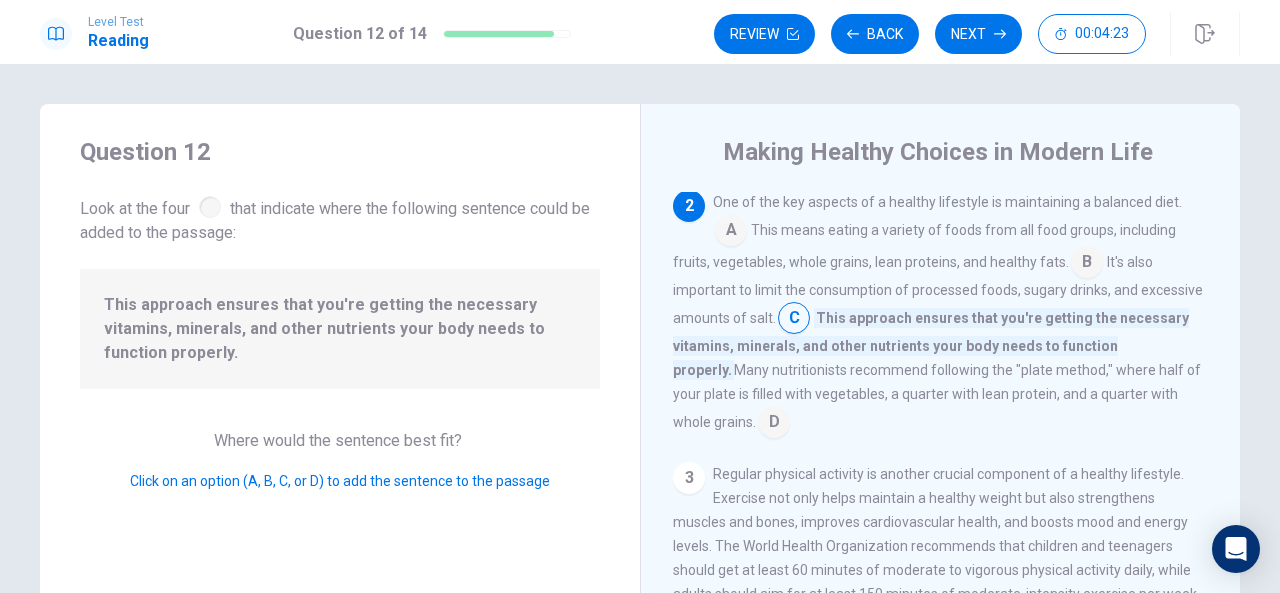click at bounding box center [774, 424] 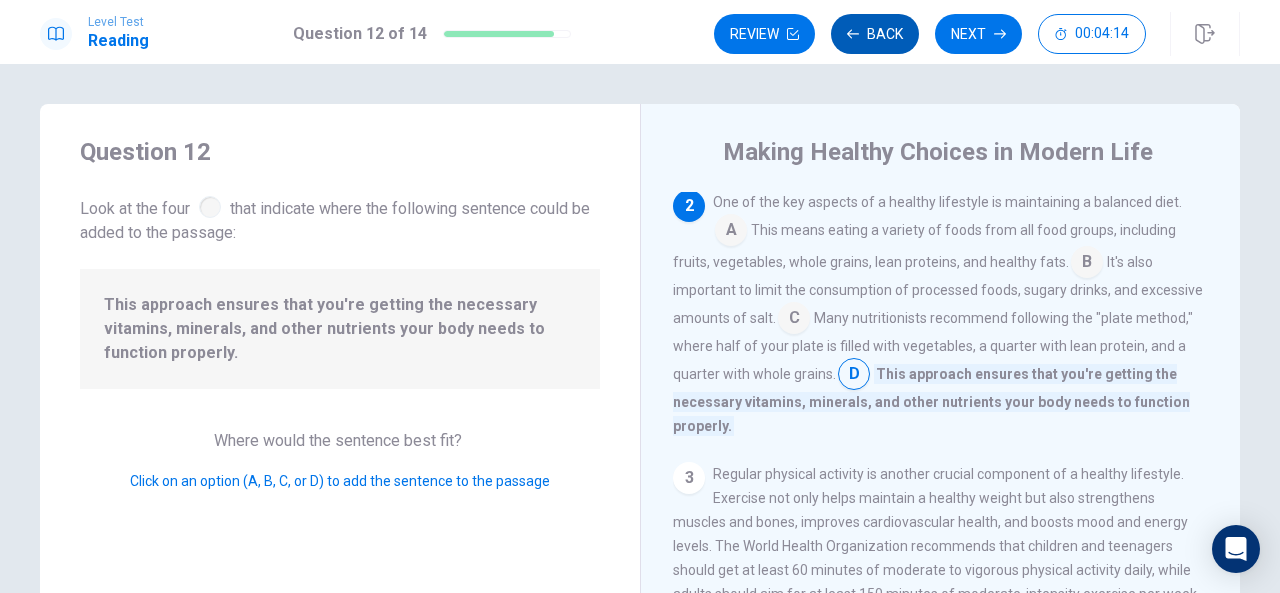 click on "Back" at bounding box center [875, 34] 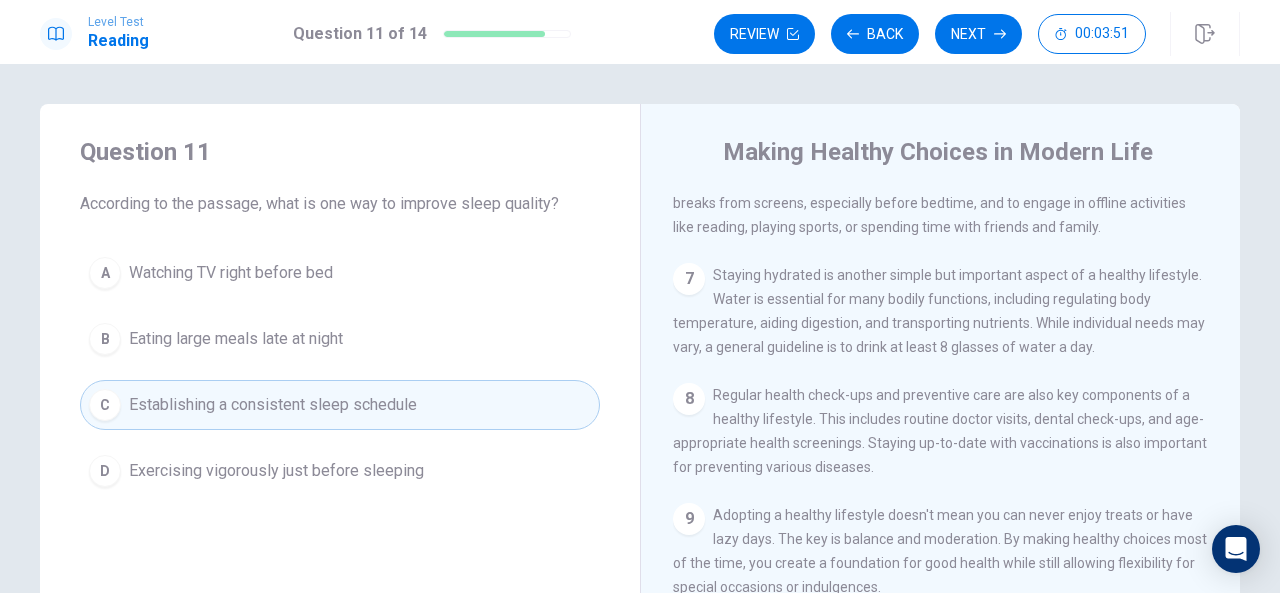 scroll, scrollTop: 848, scrollLeft: 0, axis: vertical 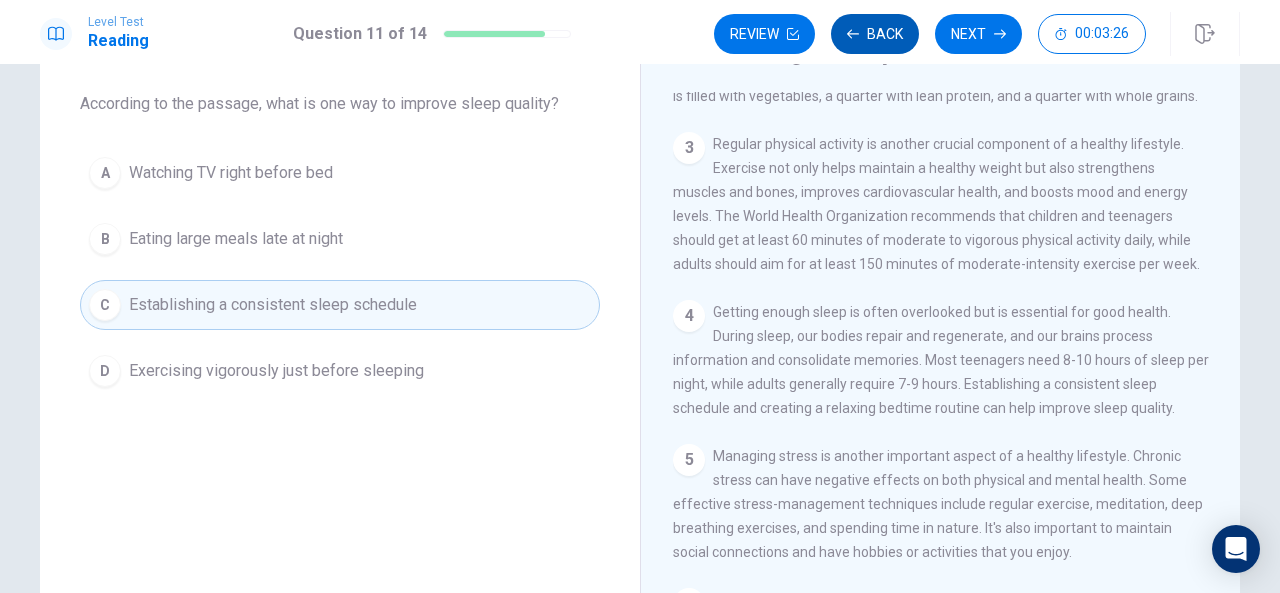 click on "Back" at bounding box center (875, 34) 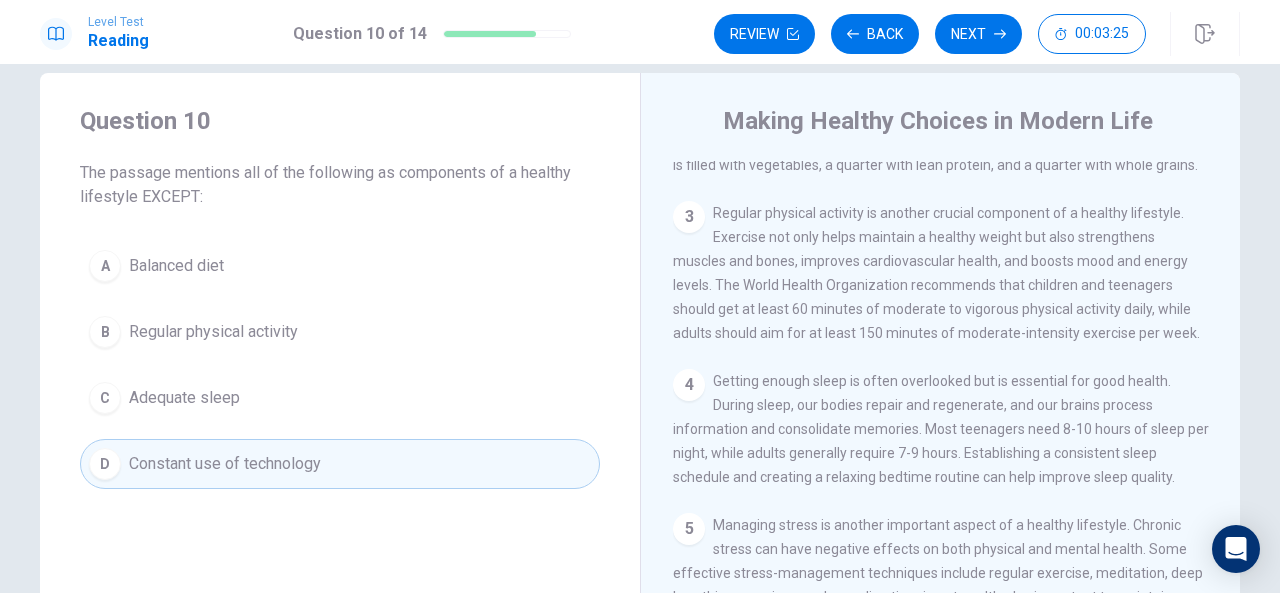 scroll, scrollTop: 0, scrollLeft: 0, axis: both 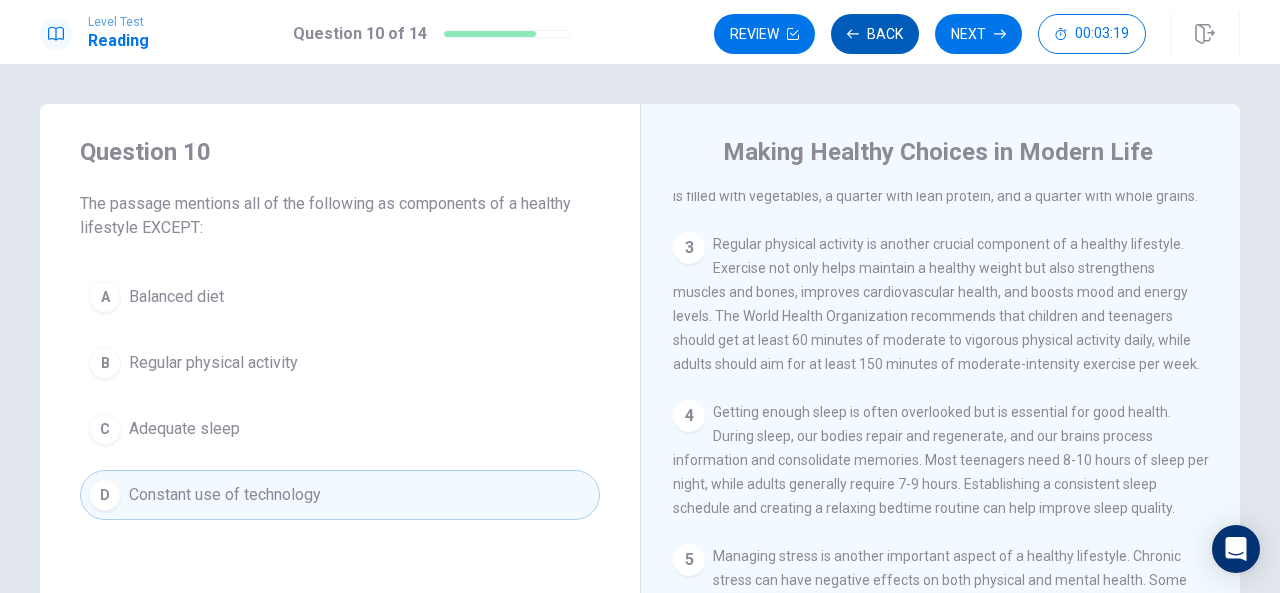 click on "Back" at bounding box center [875, 34] 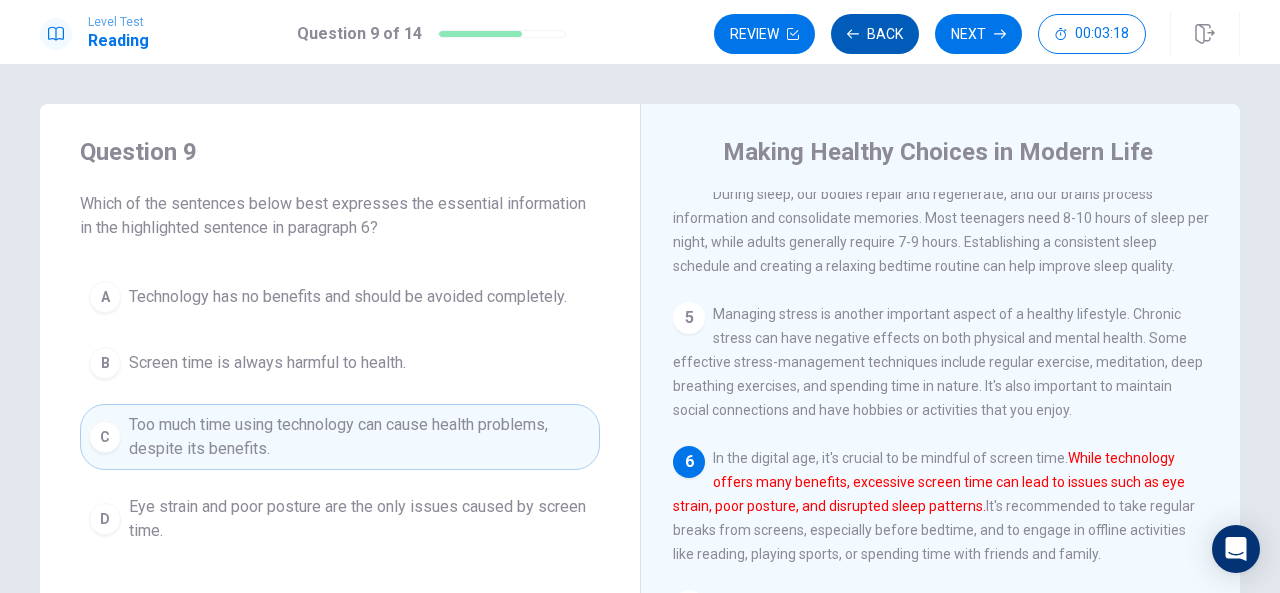 scroll, scrollTop: 510, scrollLeft: 0, axis: vertical 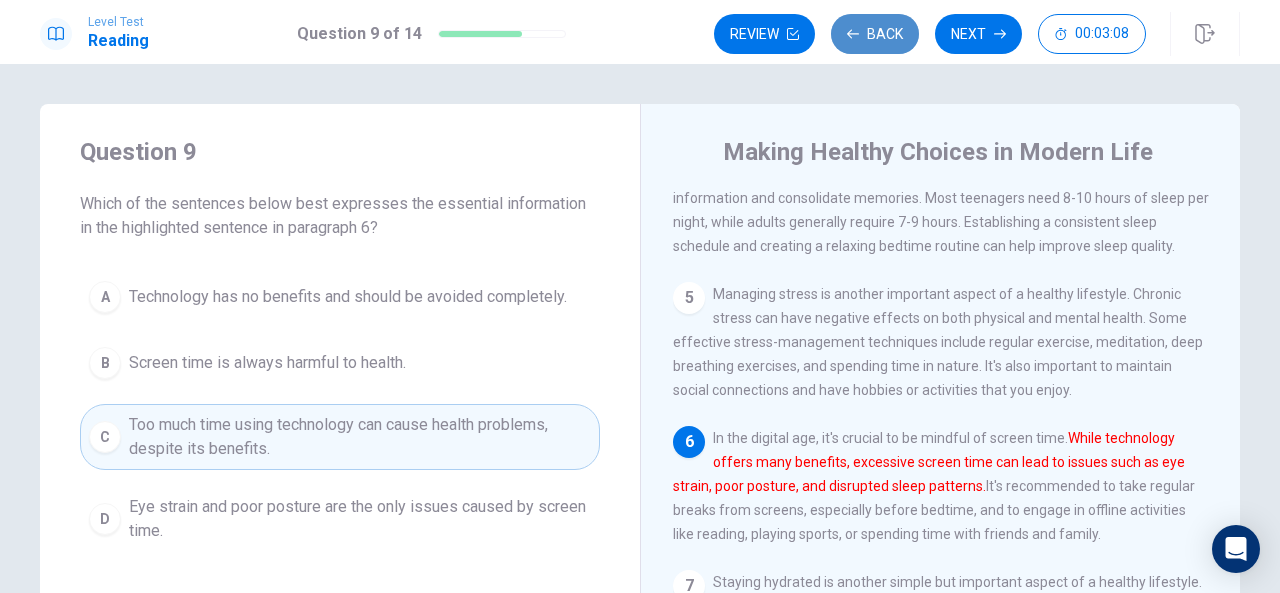 click on "Back" at bounding box center [875, 34] 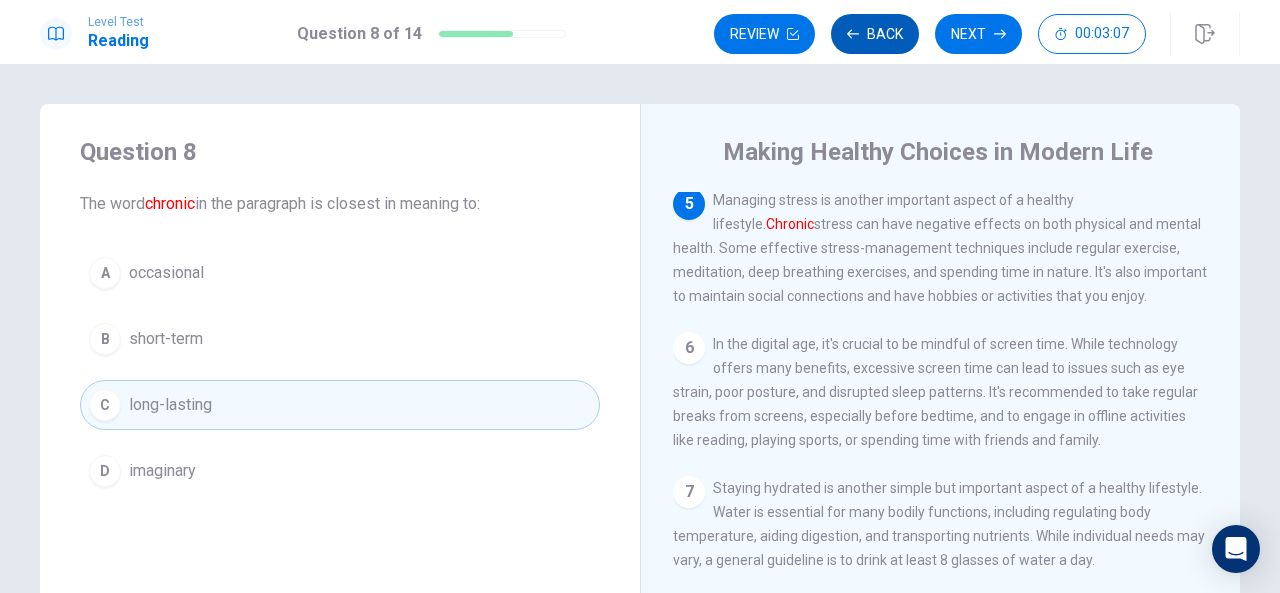 scroll, scrollTop: 614, scrollLeft: 0, axis: vertical 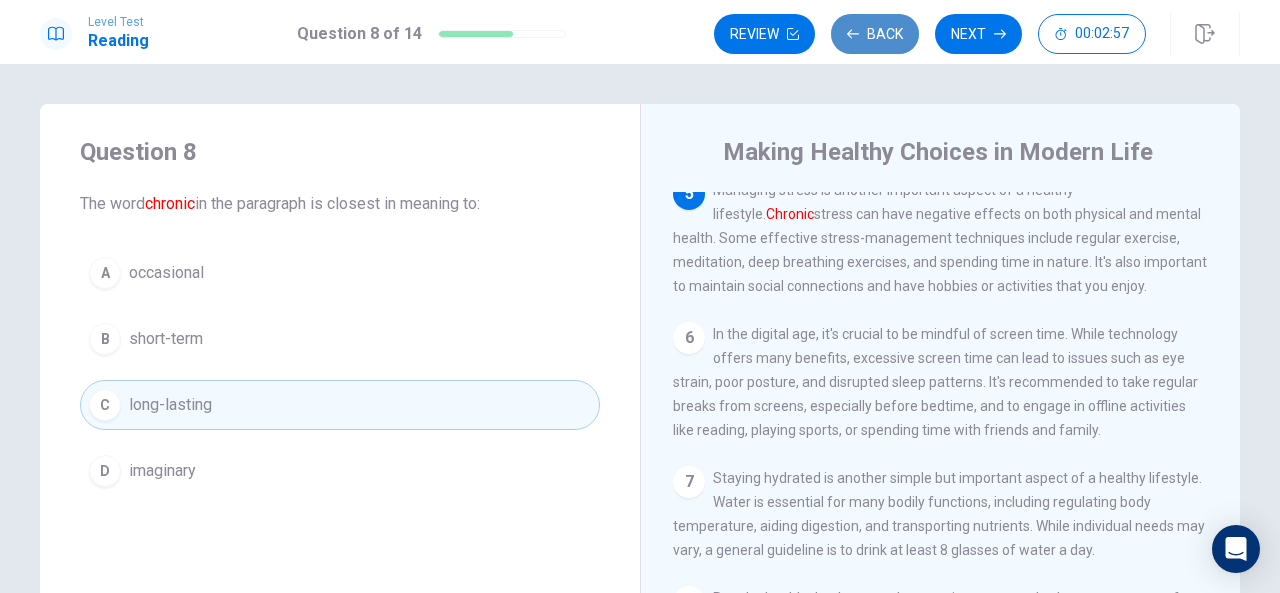 click on "Back" at bounding box center (875, 34) 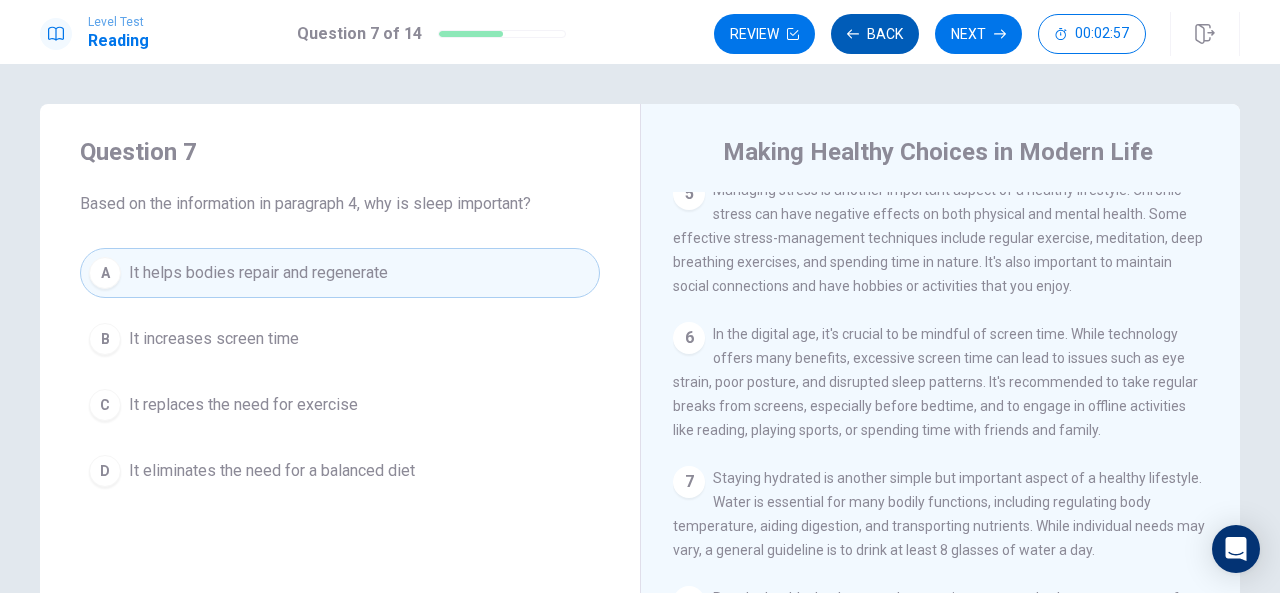 scroll, scrollTop: 466, scrollLeft: 0, axis: vertical 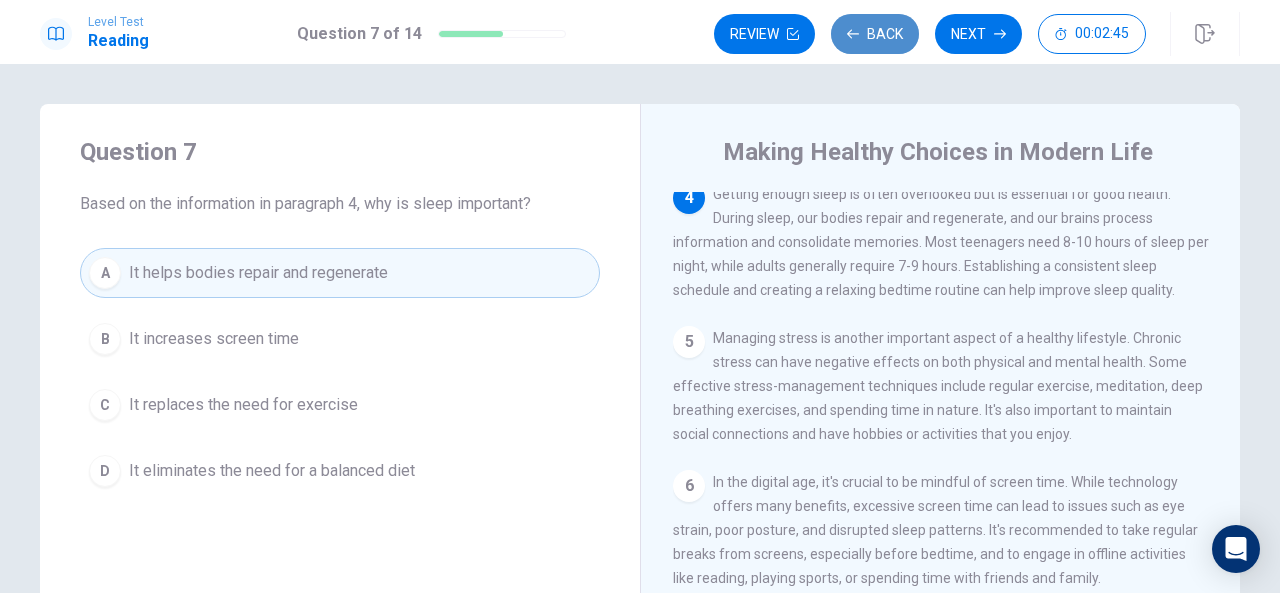 click on "Back" at bounding box center [875, 34] 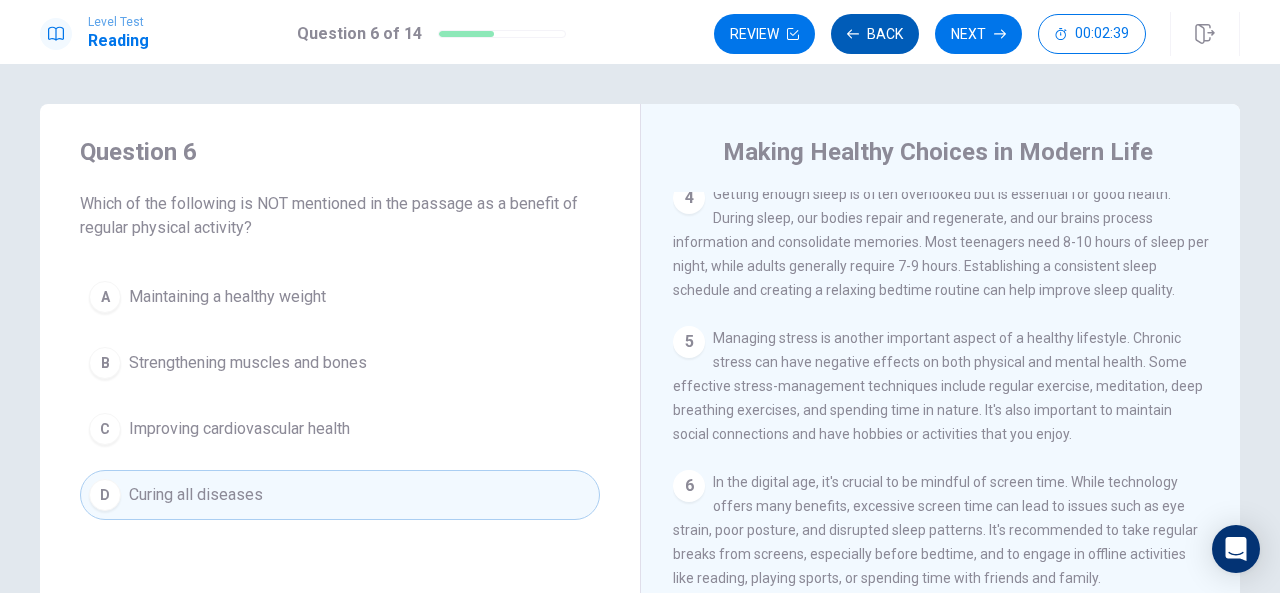 click on "Back" at bounding box center (875, 34) 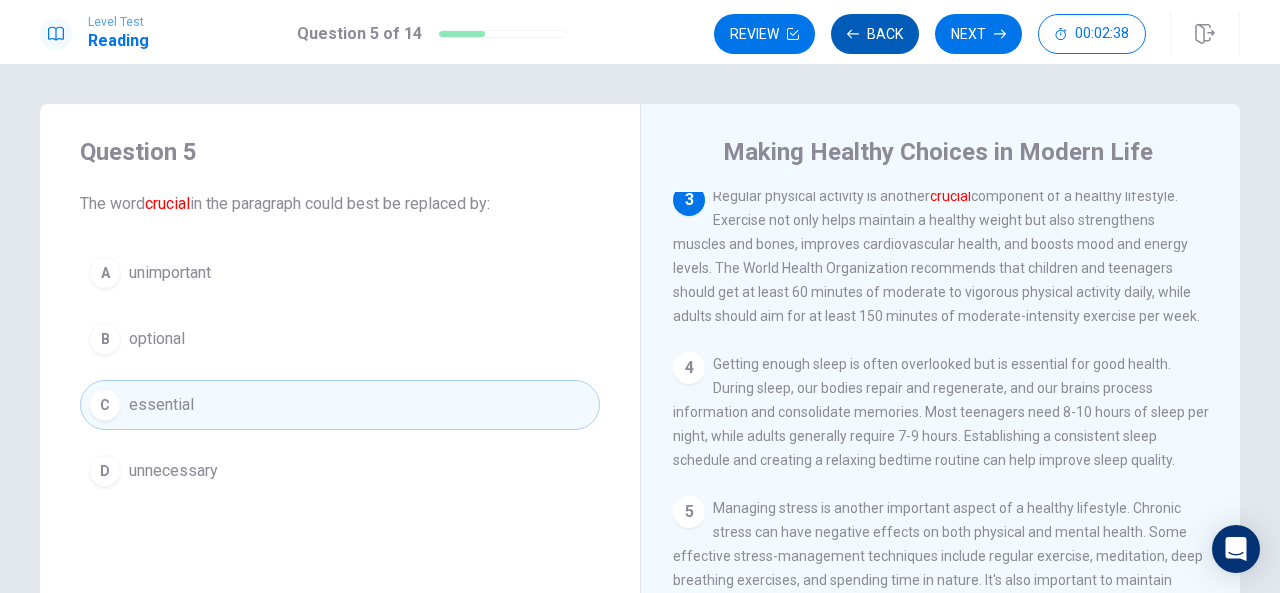 scroll, scrollTop: 294, scrollLeft: 0, axis: vertical 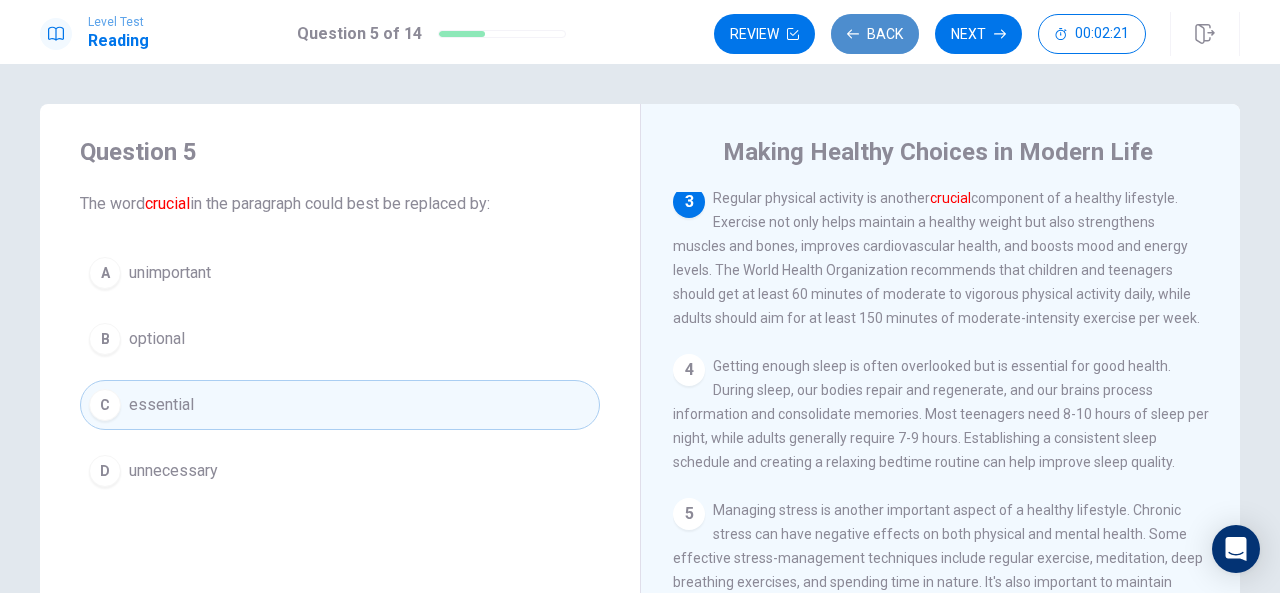 click on "Back" at bounding box center (875, 34) 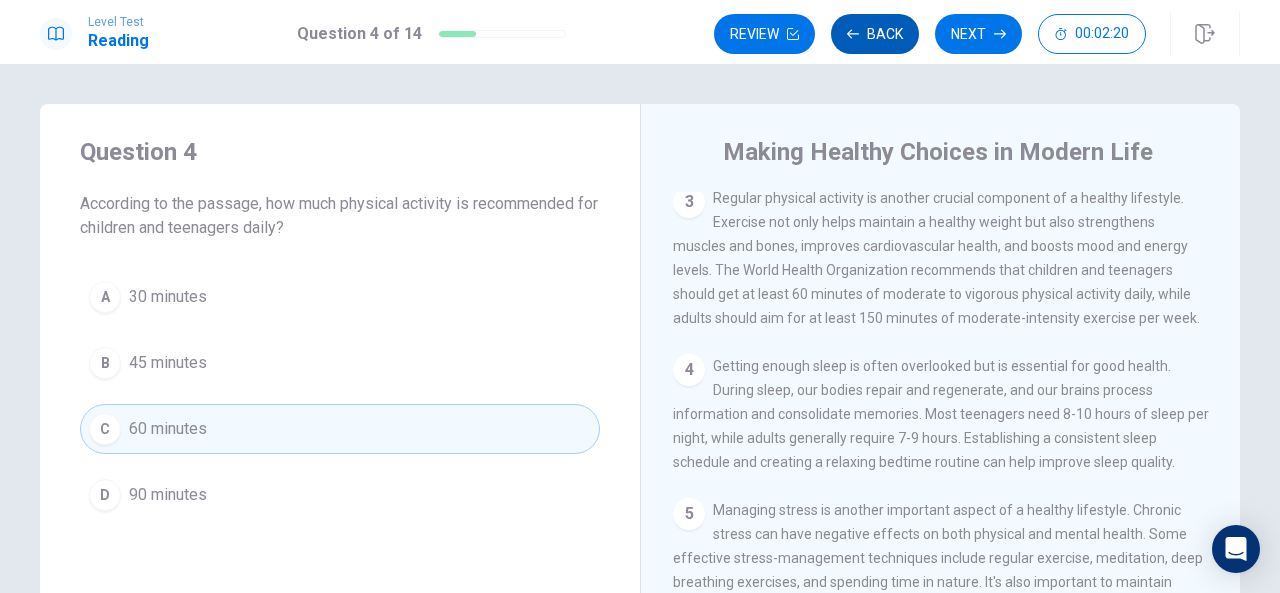 click on "Back" at bounding box center [875, 34] 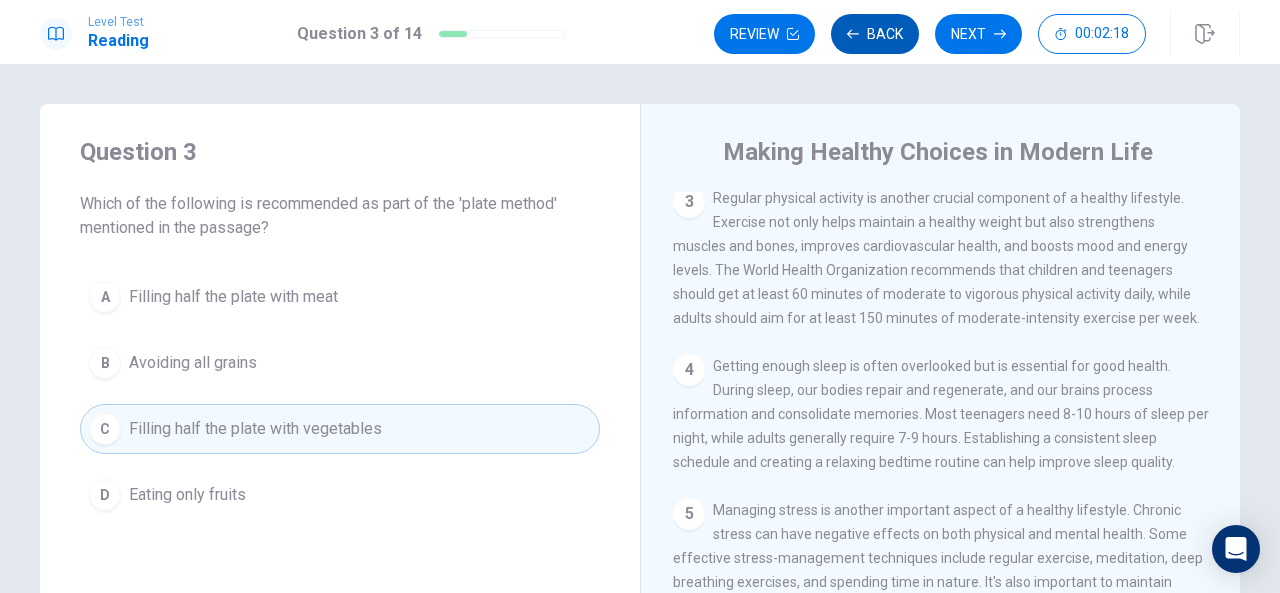 click on "Back" at bounding box center (875, 34) 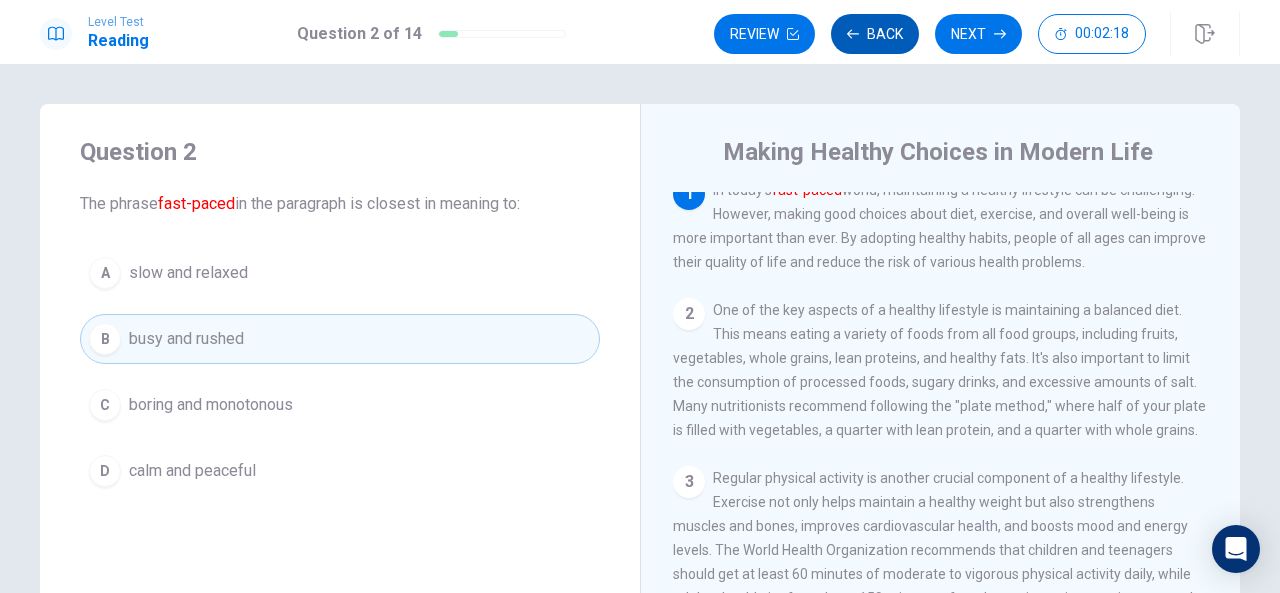 scroll, scrollTop: 0, scrollLeft: 0, axis: both 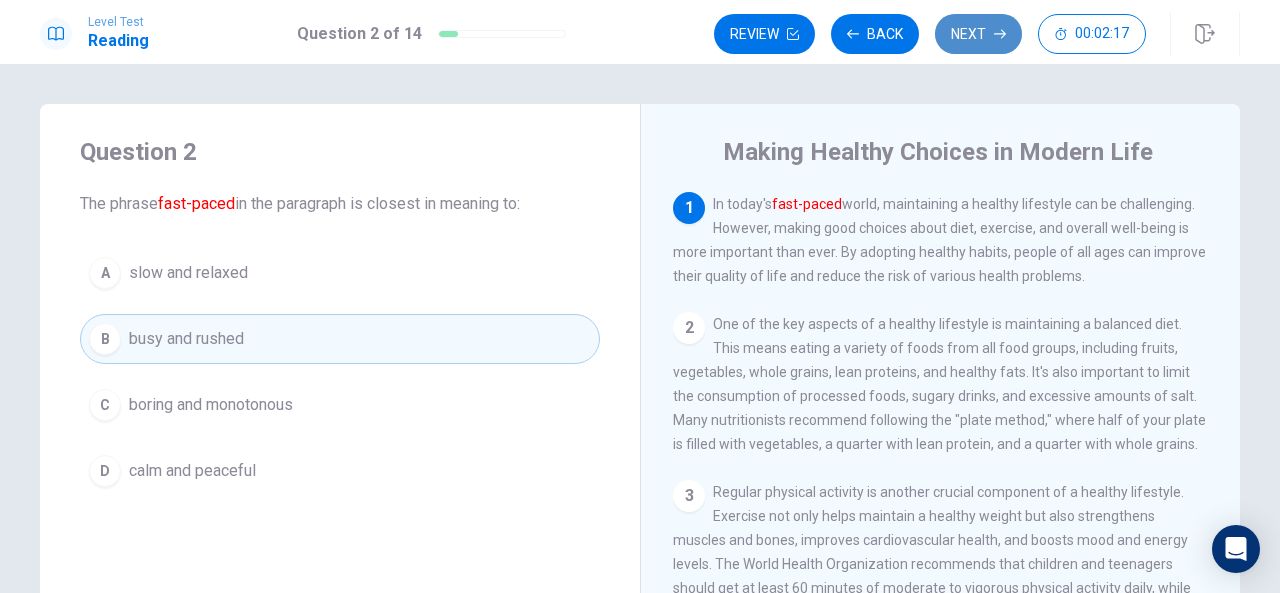 click on "Next" at bounding box center [978, 34] 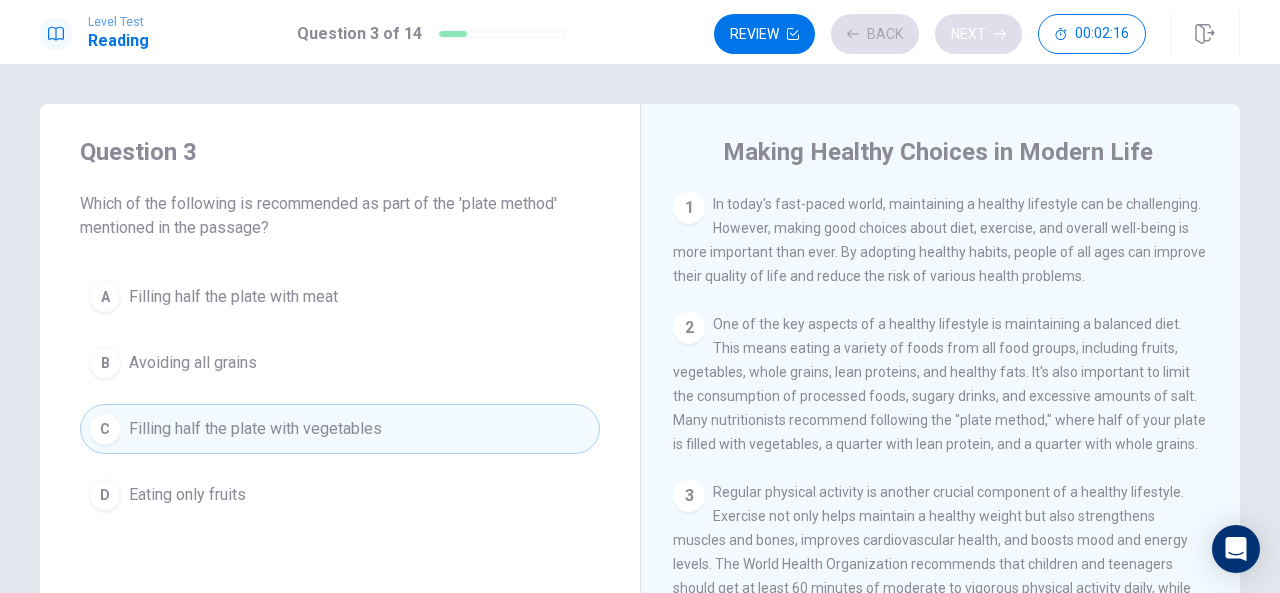 click on "Review Back Next 00:02:16" at bounding box center (930, 34) 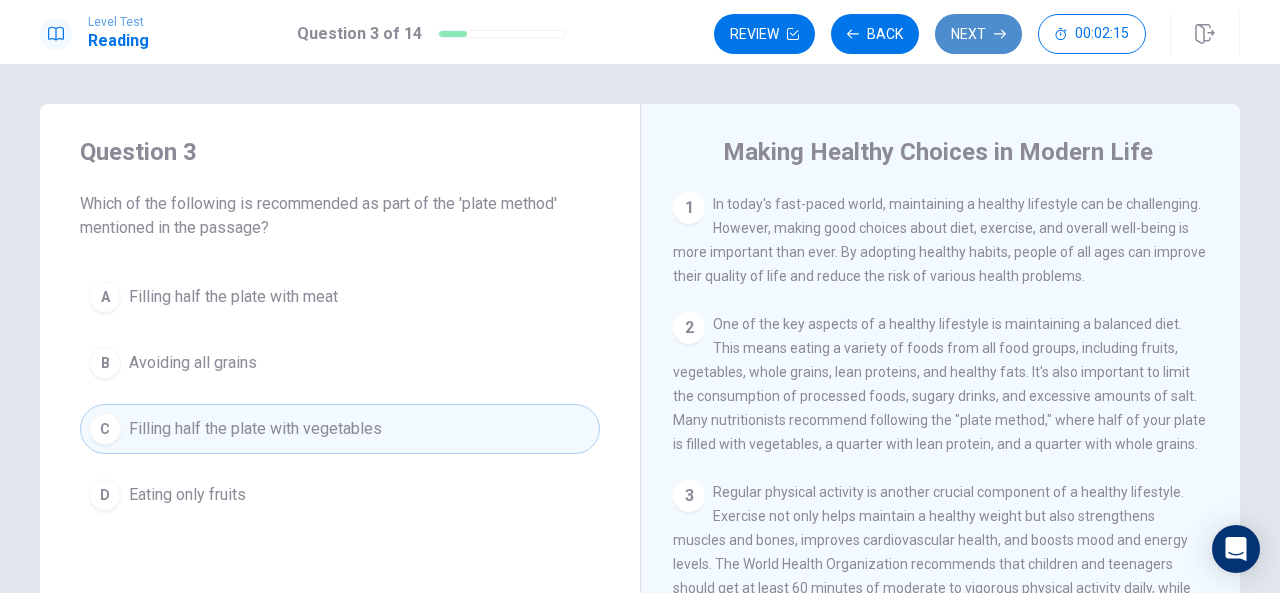 click on "Next" at bounding box center [978, 34] 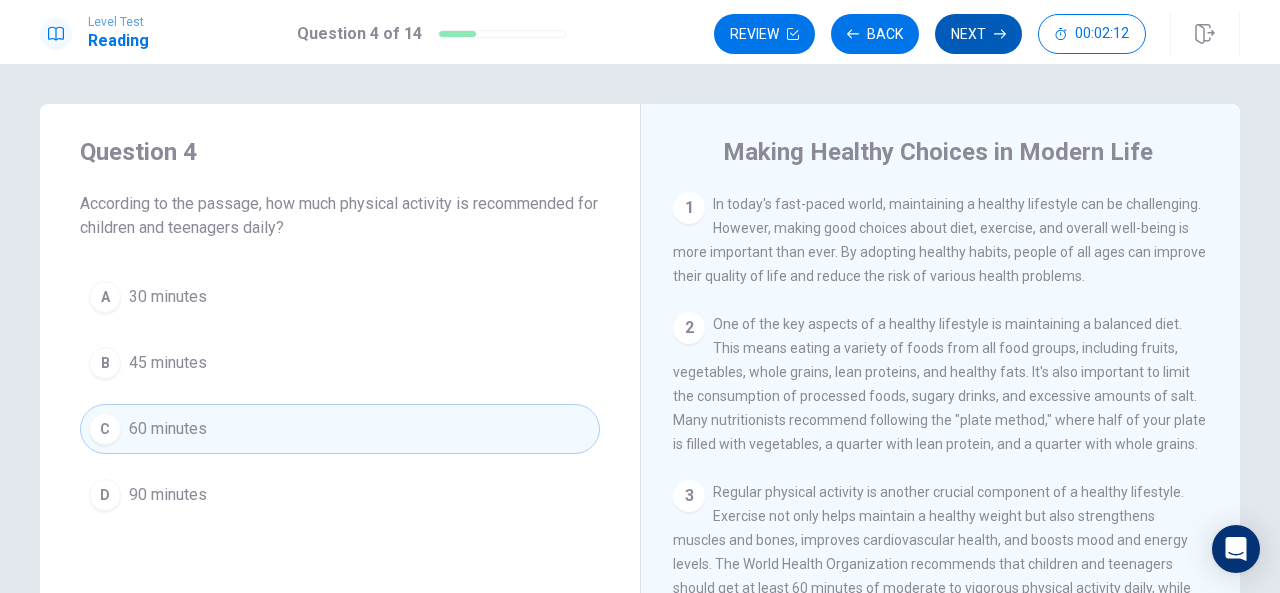 click on "Next" at bounding box center [978, 34] 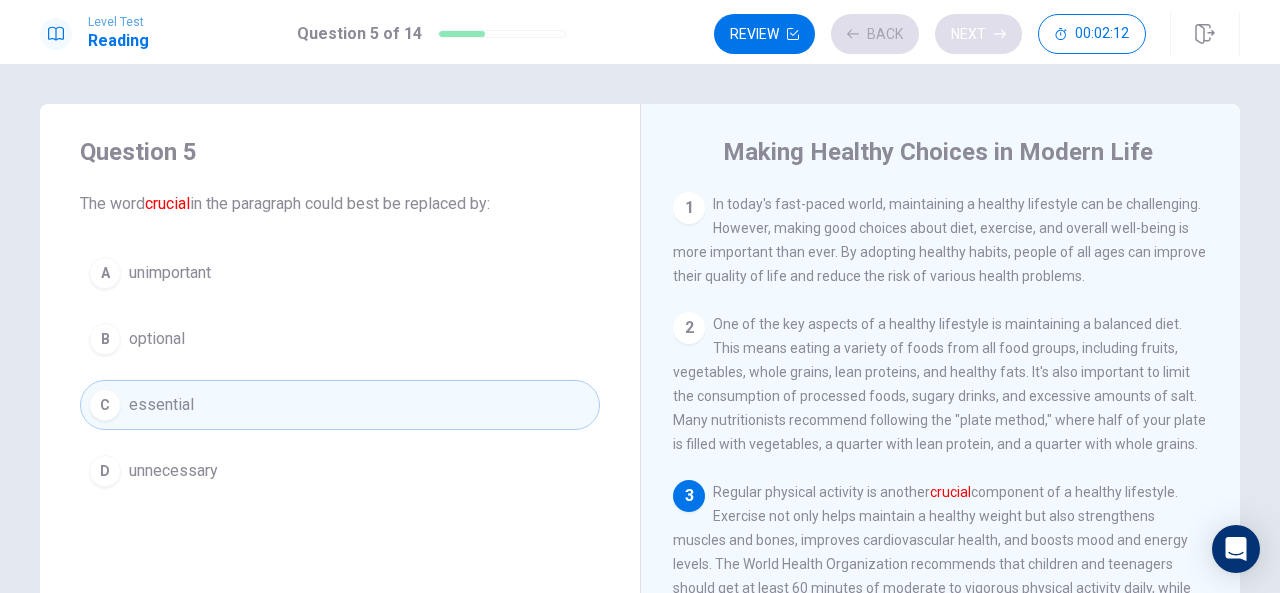 scroll, scrollTop: 68, scrollLeft: 0, axis: vertical 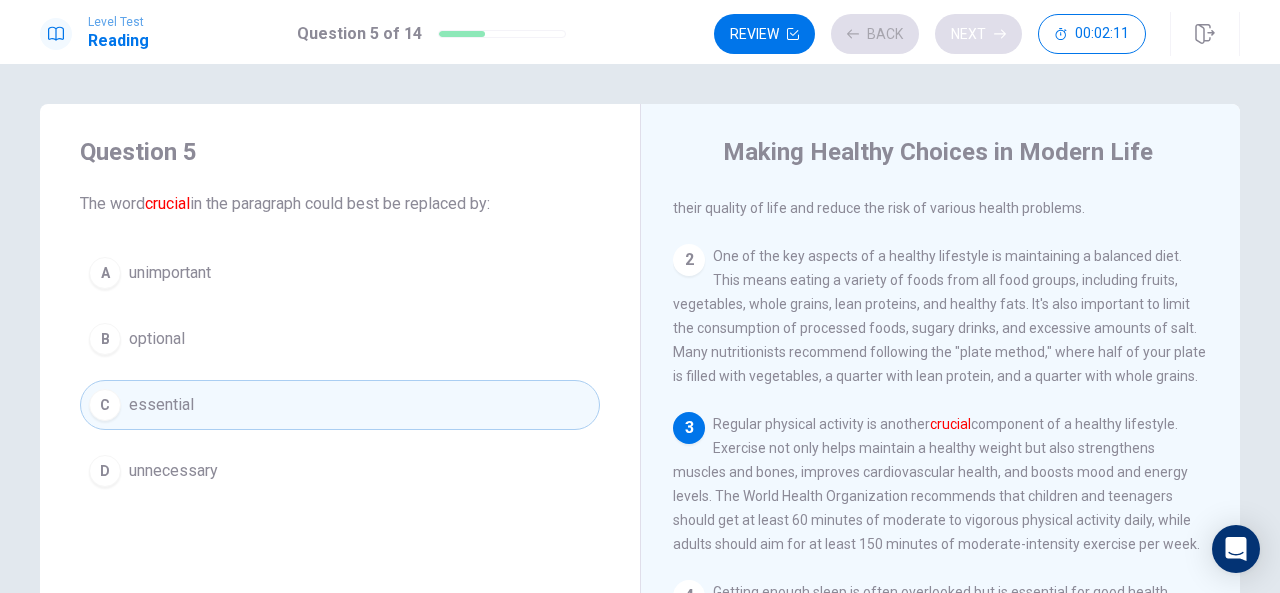 click on "Review Back Next 00:02:11" at bounding box center [930, 34] 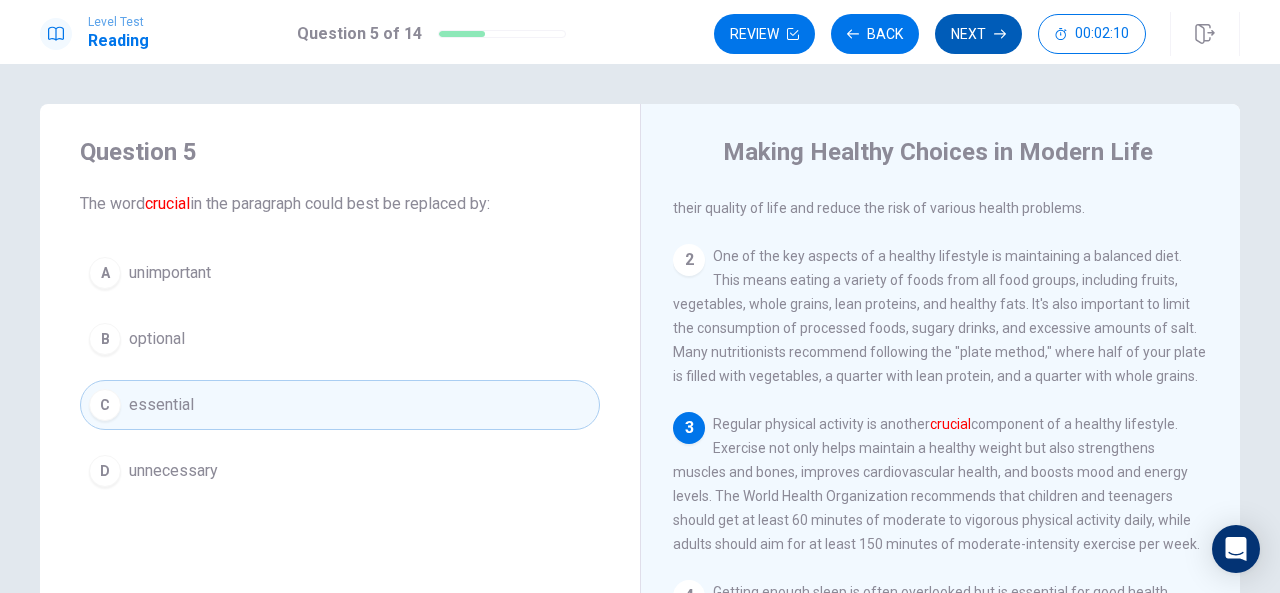 click 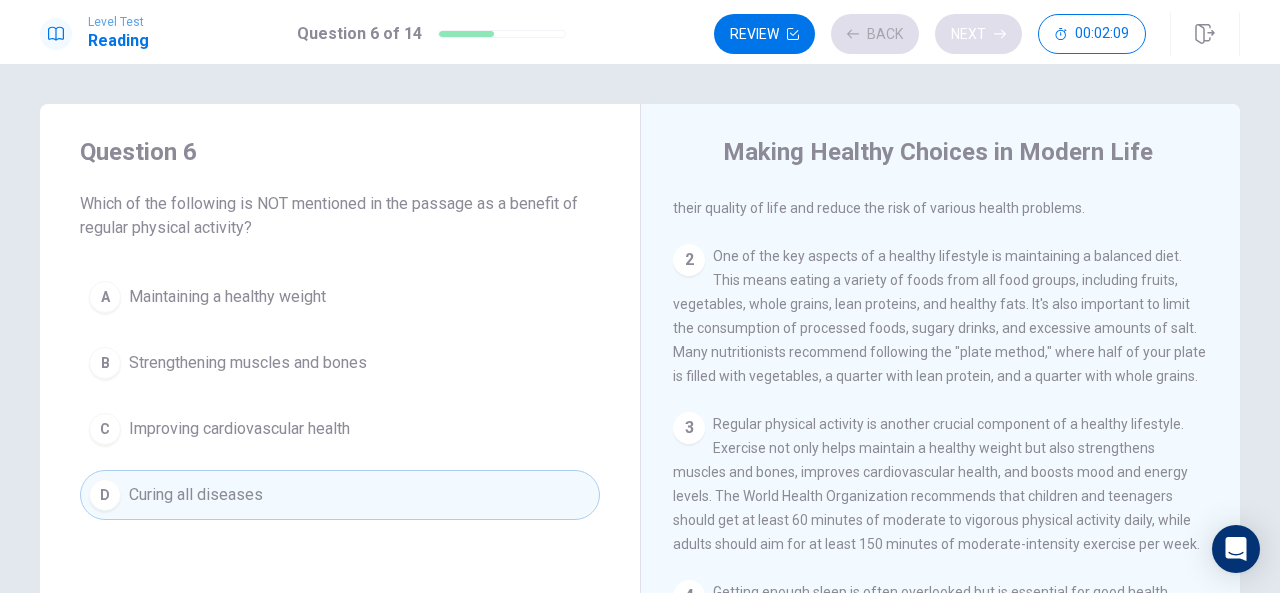 click on "Review Back Next 00:02:09" at bounding box center (930, 34) 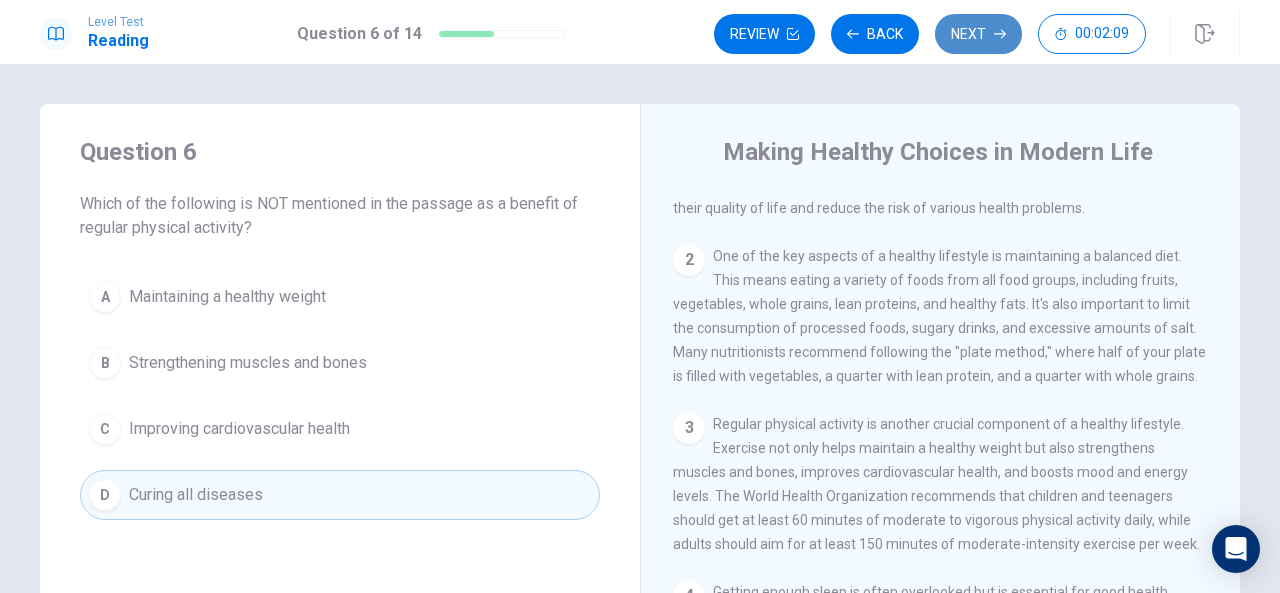 click on "Next" at bounding box center [978, 34] 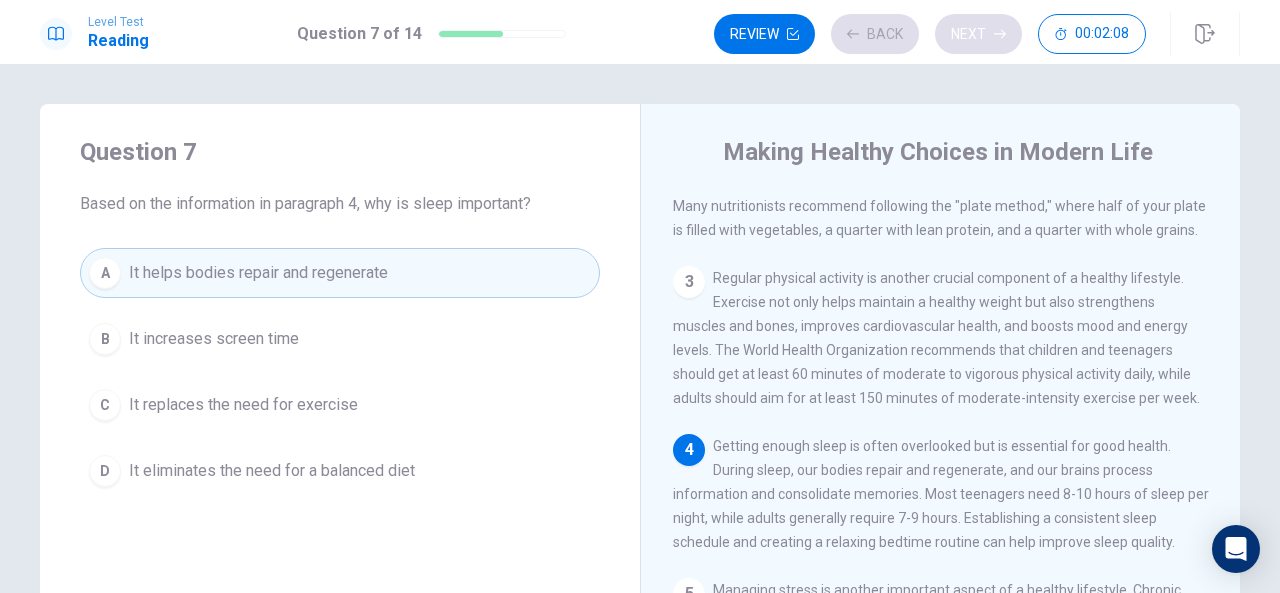 scroll, scrollTop: 215, scrollLeft: 0, axis: vertical 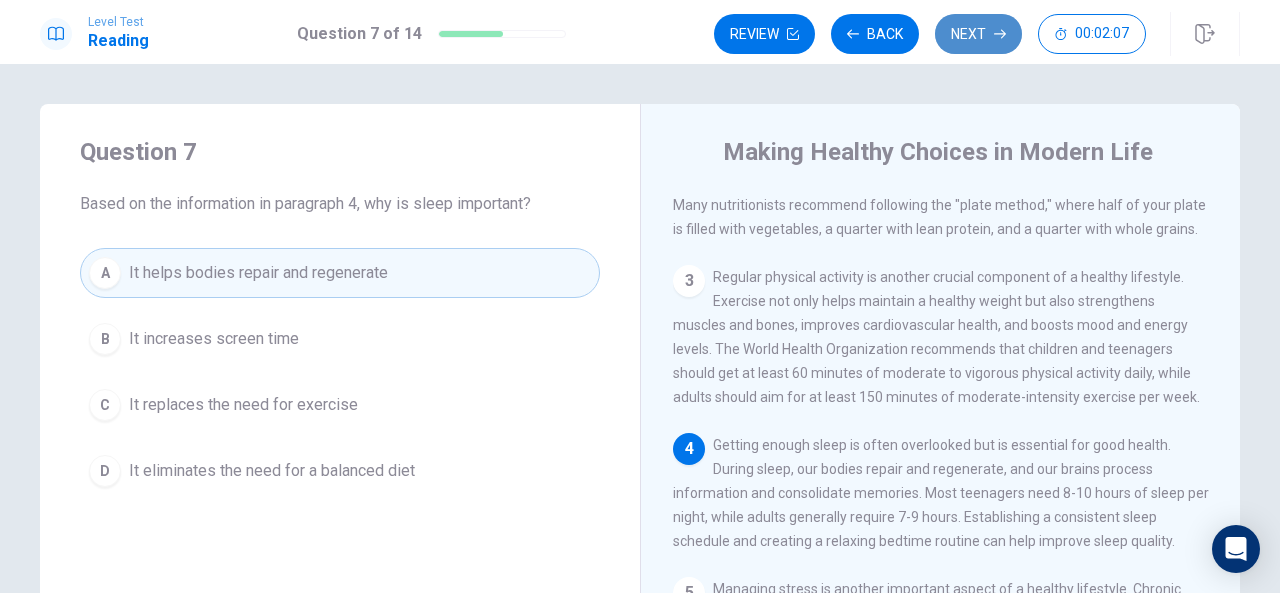 click on "Next" at bounding box center (978, 34) 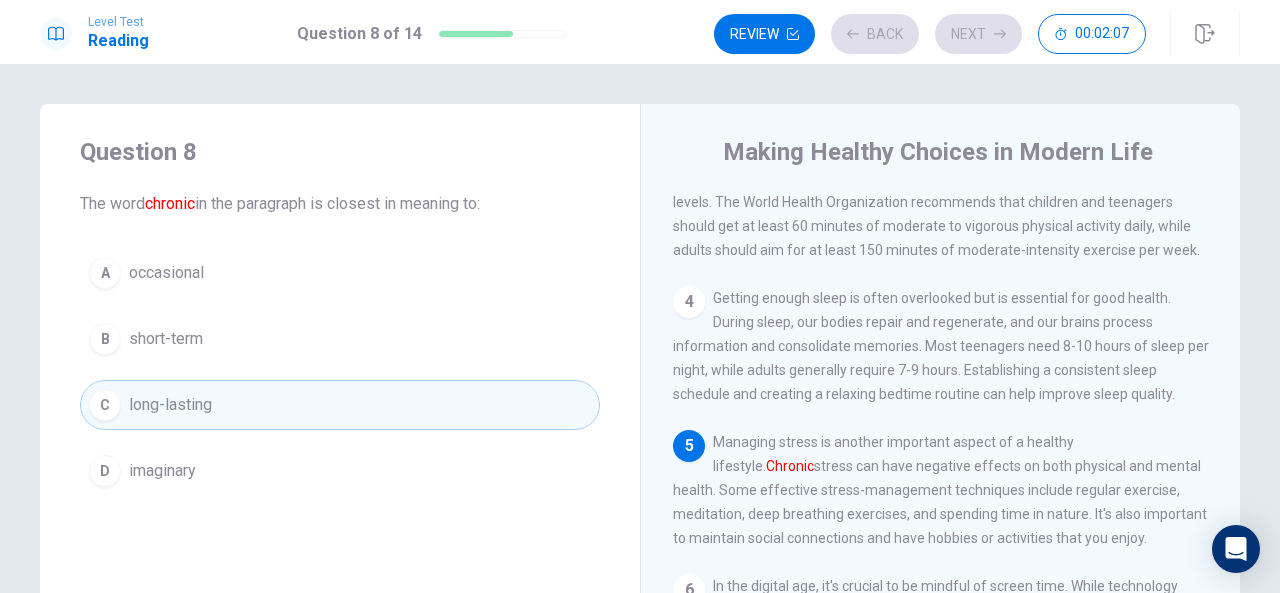 scroll, scrollTop: 362, scrollLeft: 0, axis: vertical 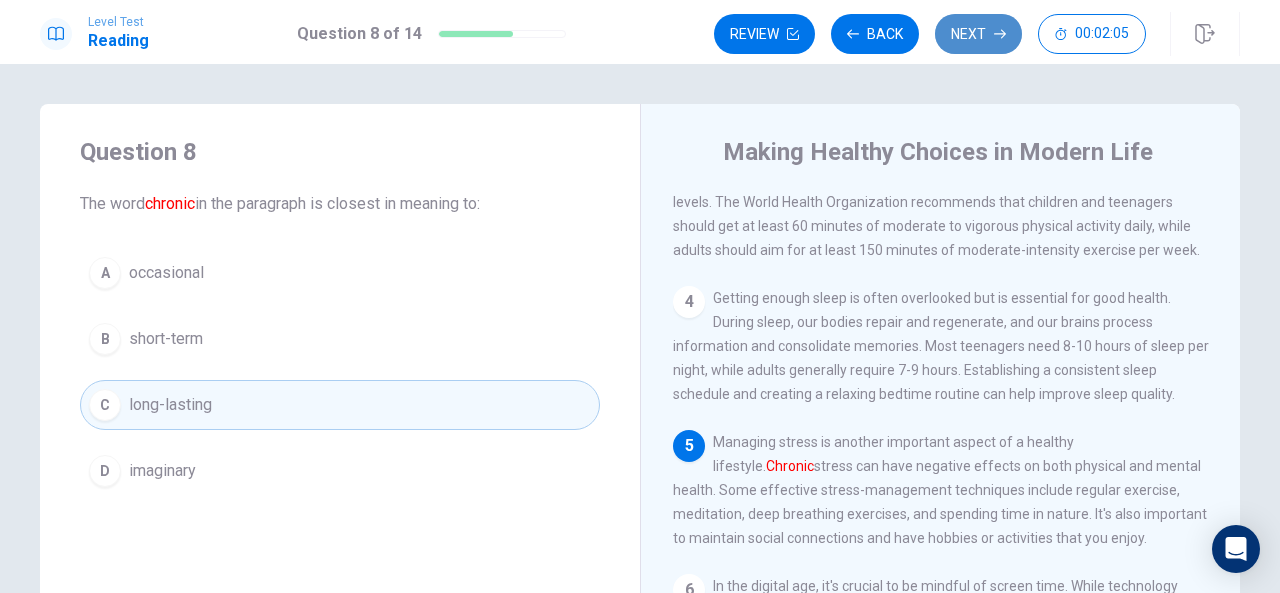 click on "Next" at bounding box center (978, 34) 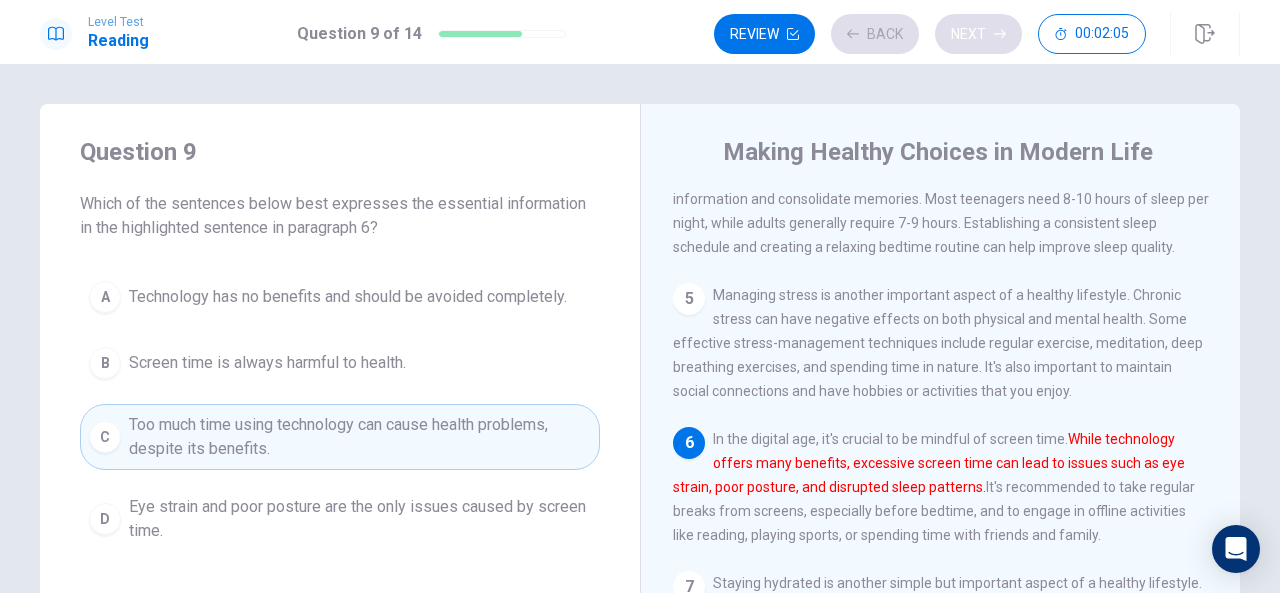 scroll, scrollTop: 510, scrollLeft: 0, axis: vertical 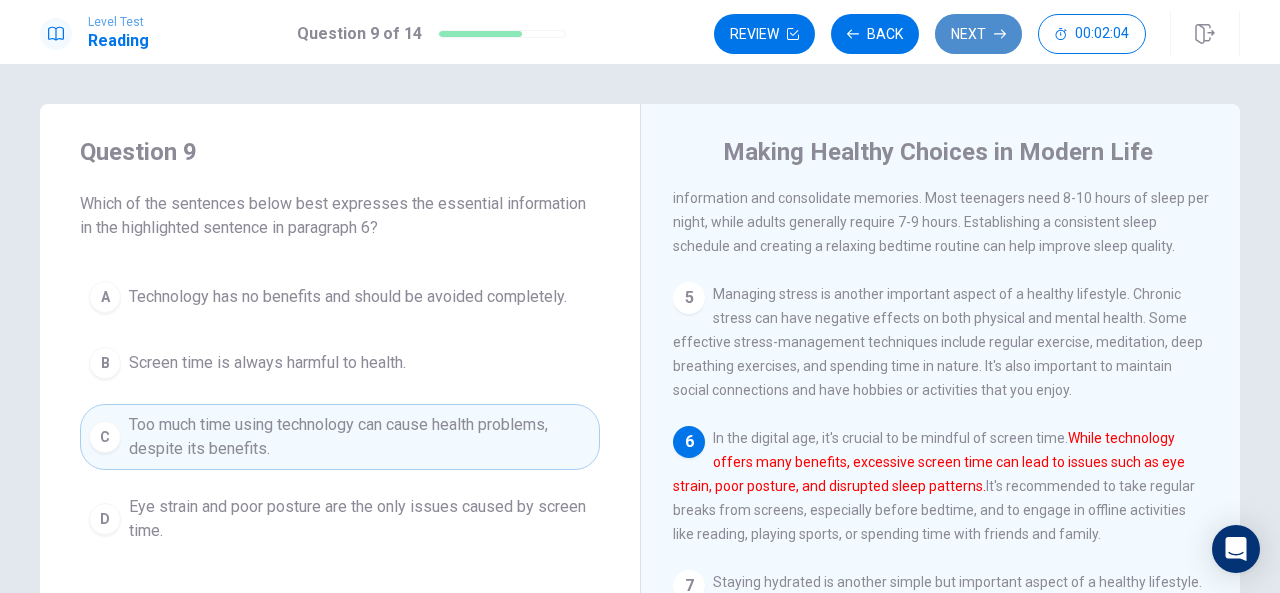 click on "Next" at bounding box center [978, 34] 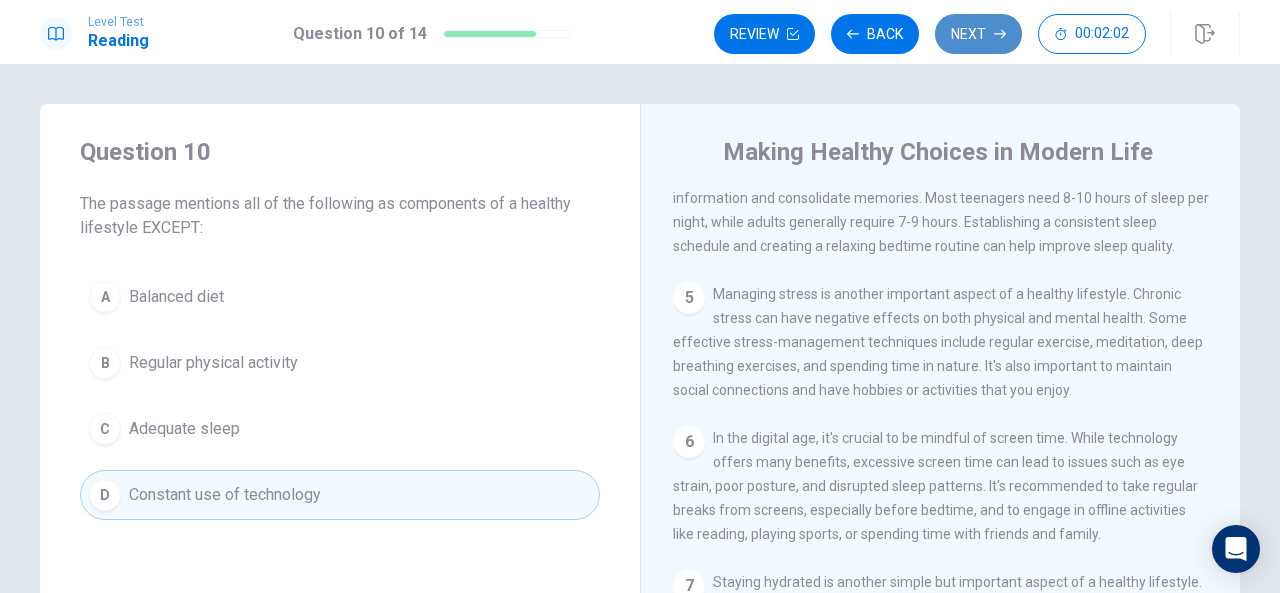 click on "Next" at bounding box center (978, 34) 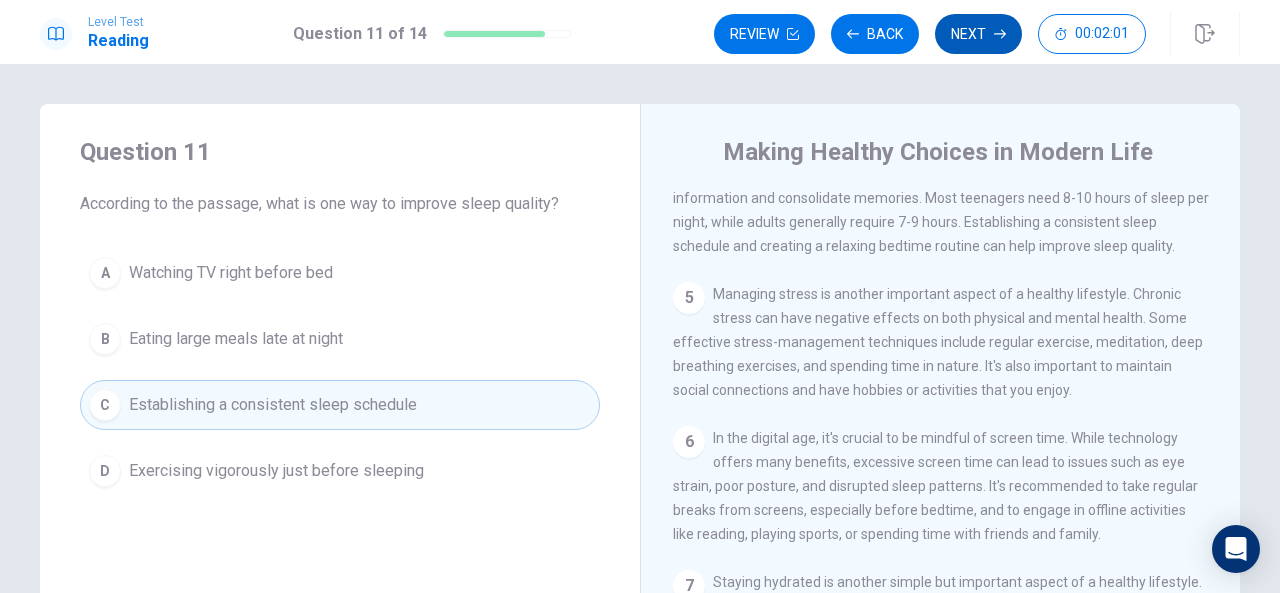 click on "Next" at bounding box center [978, 34] 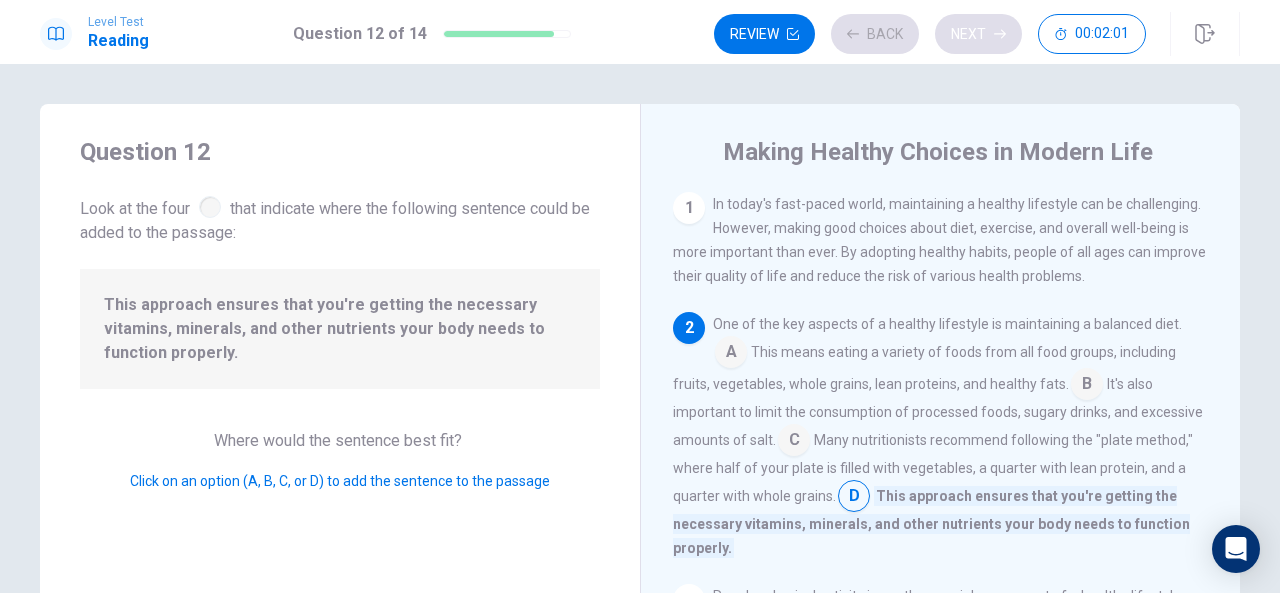scroll, scrollTop: 122, scrollLeft: 0, axis: vertical 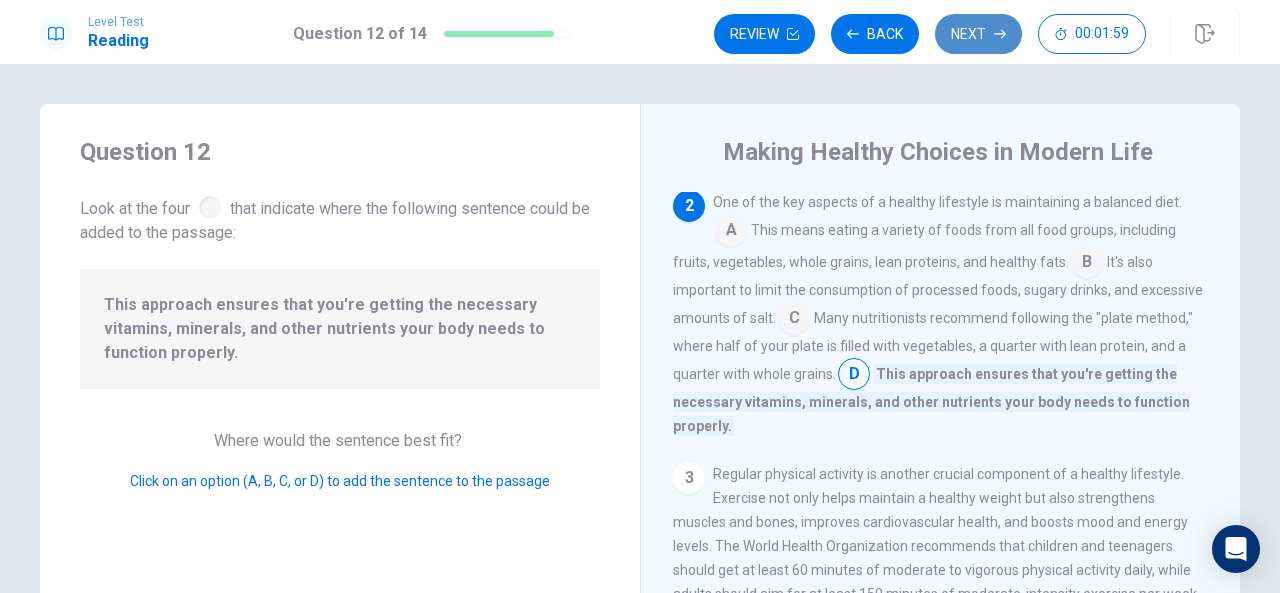 click on "Next" at bounding box center [978, 34] 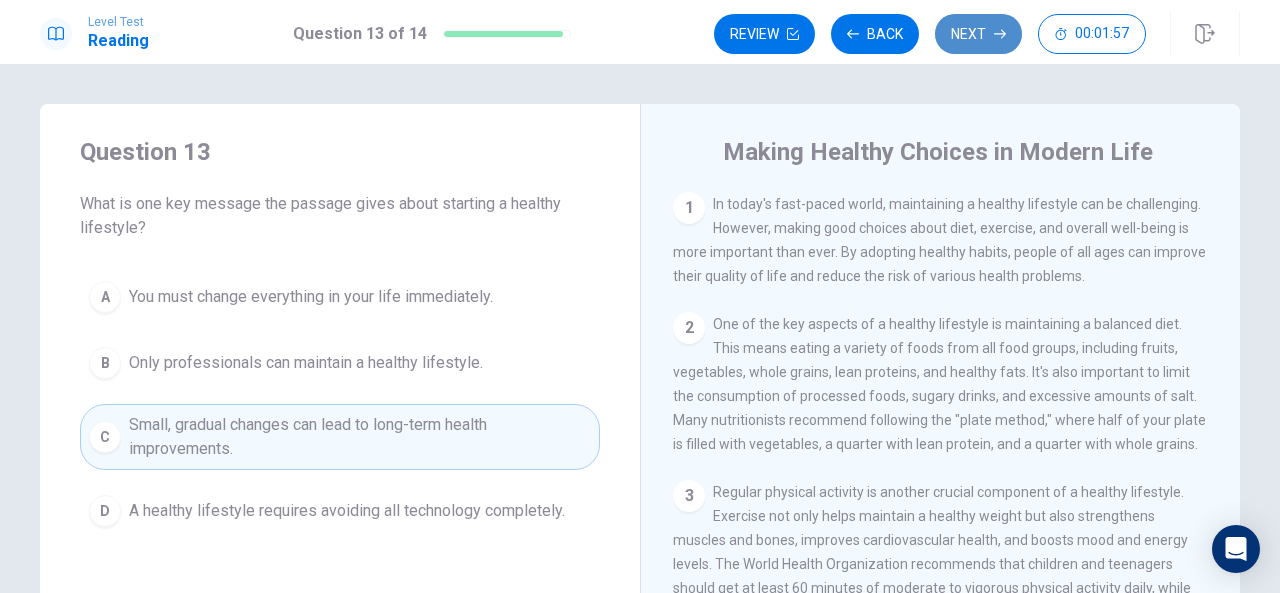 click on "Next" at bounding box center [978, 34] 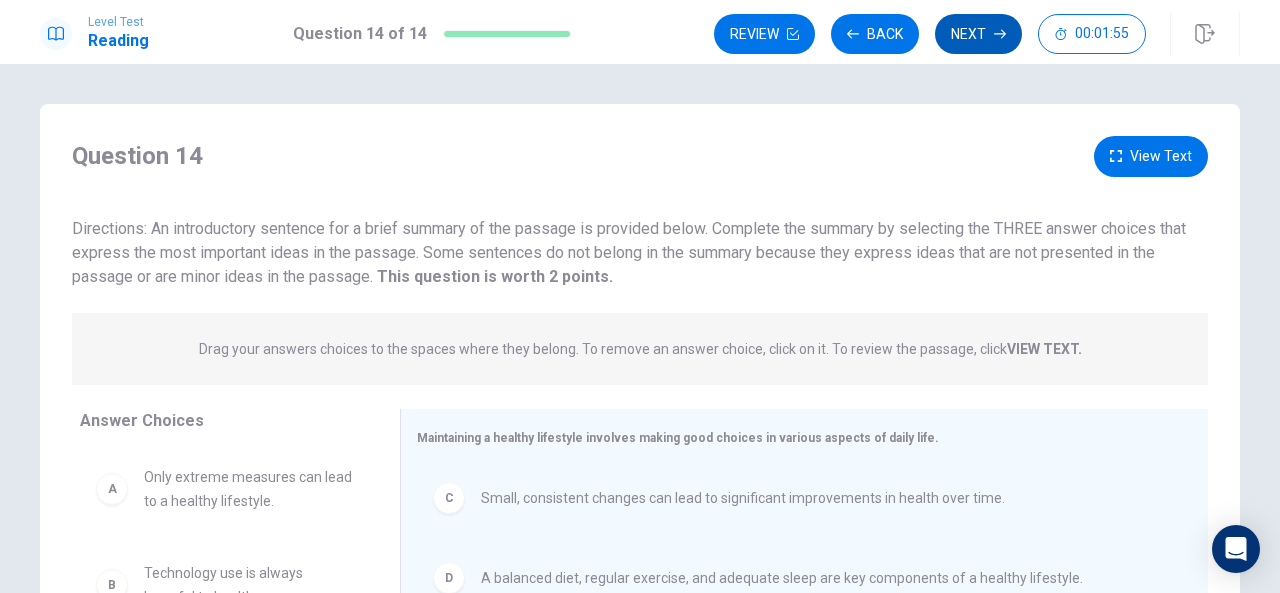 click on "Next" at bounding box center [978, 34] 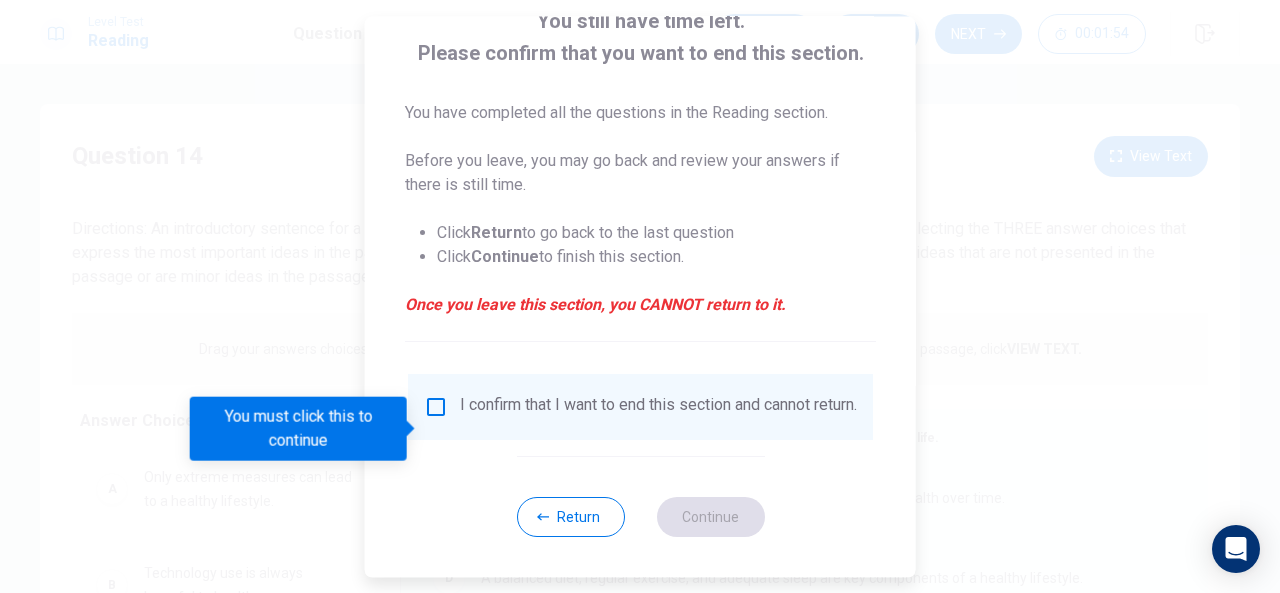 scroll, scrollTop: 152, scrollLeft: 0, axis: vertical 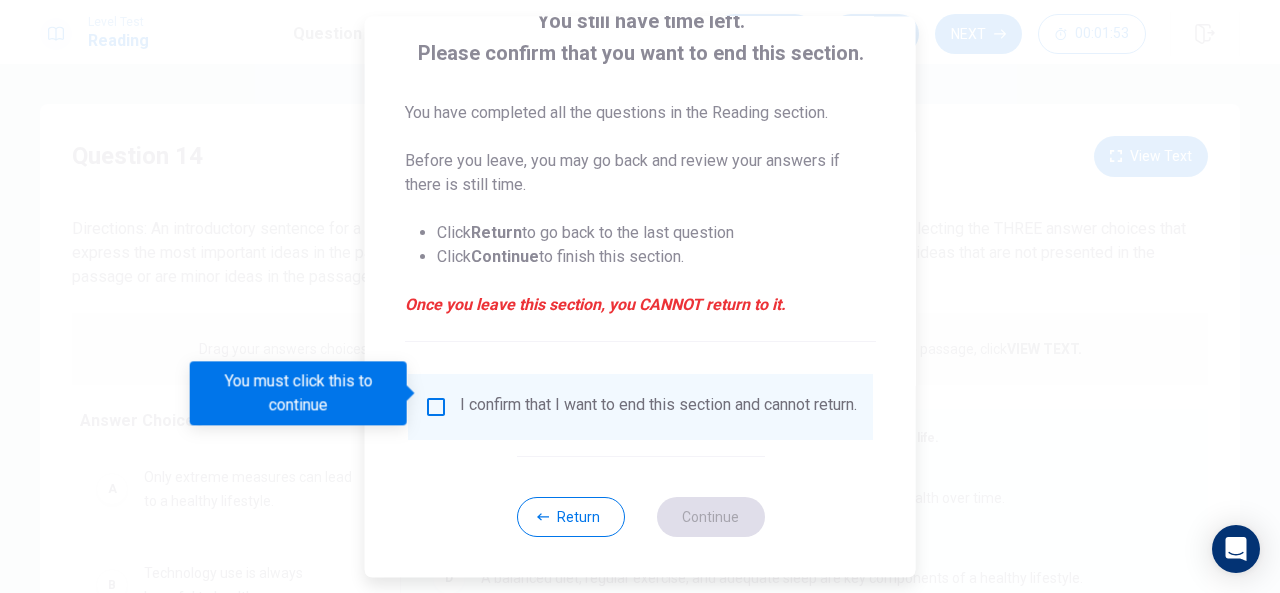 click on "I confirm that I want to end this section and cannot return." at bounding box center [640, 407] 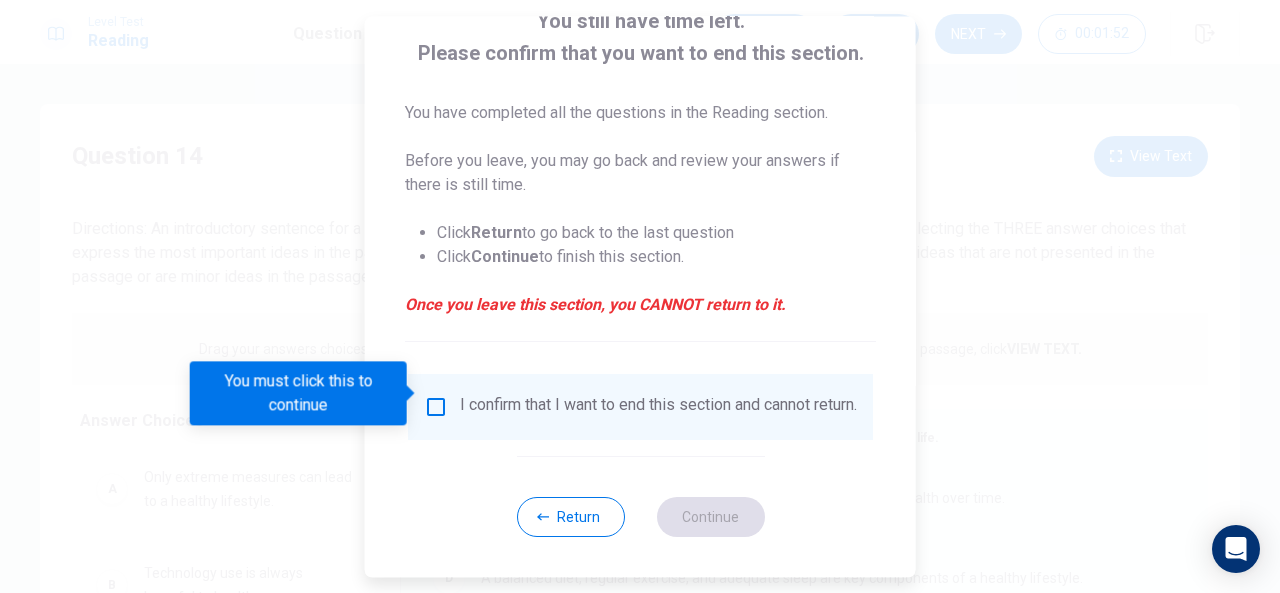 click on "I confirm that I want to end this section and cannot return." at bounding box center (658, 407) 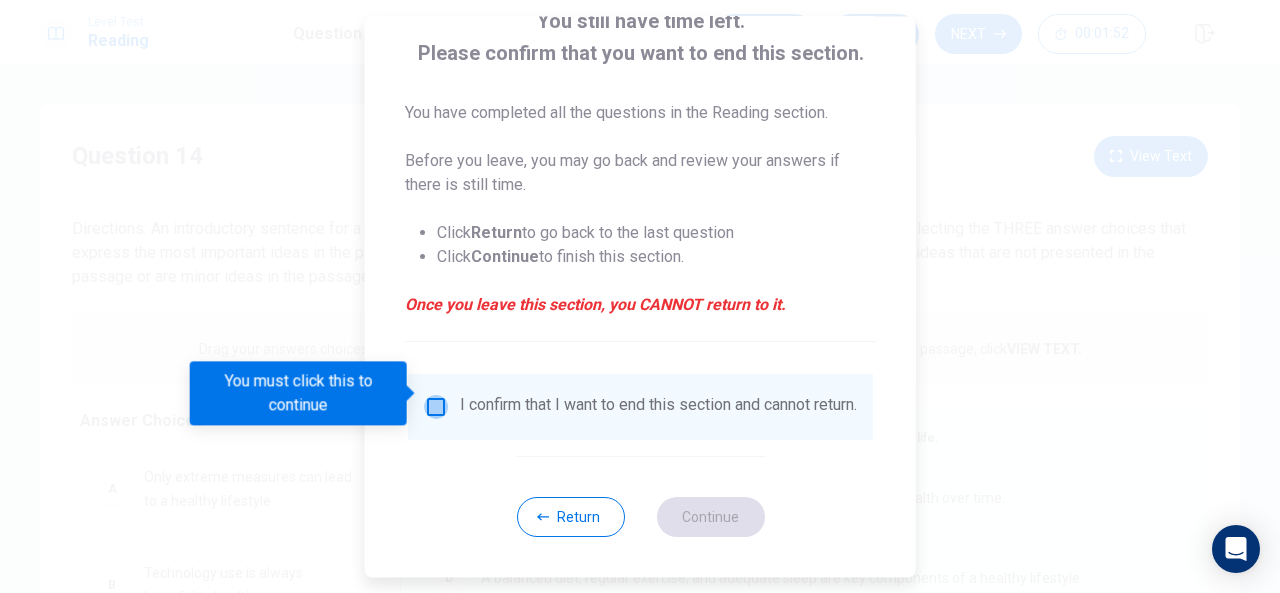 click at bounding box center [436, 407] 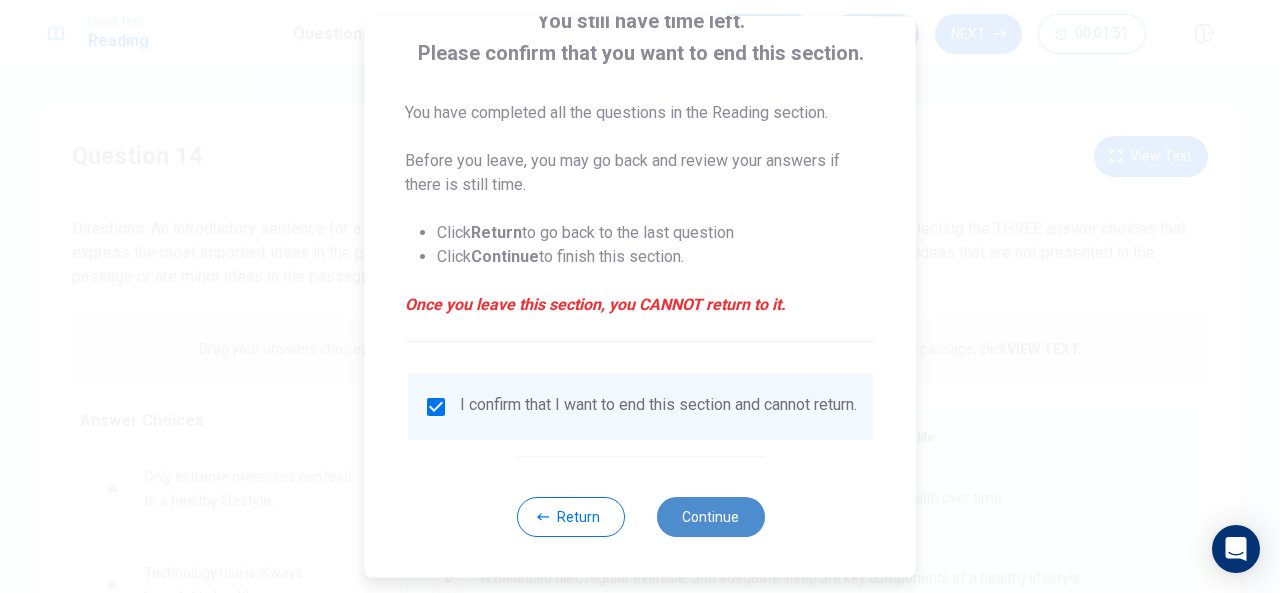 click on "Continue" at bounding box center (710, 517) 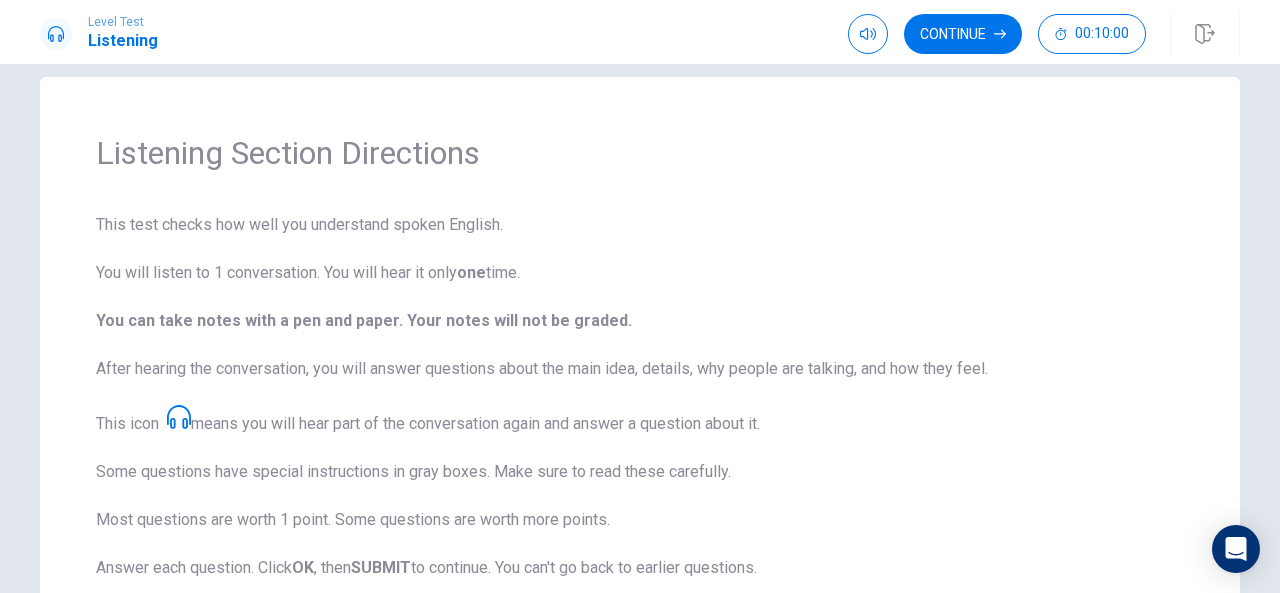 scroll, scrollTop: 100, scrollLeft: 0, axis: vertical 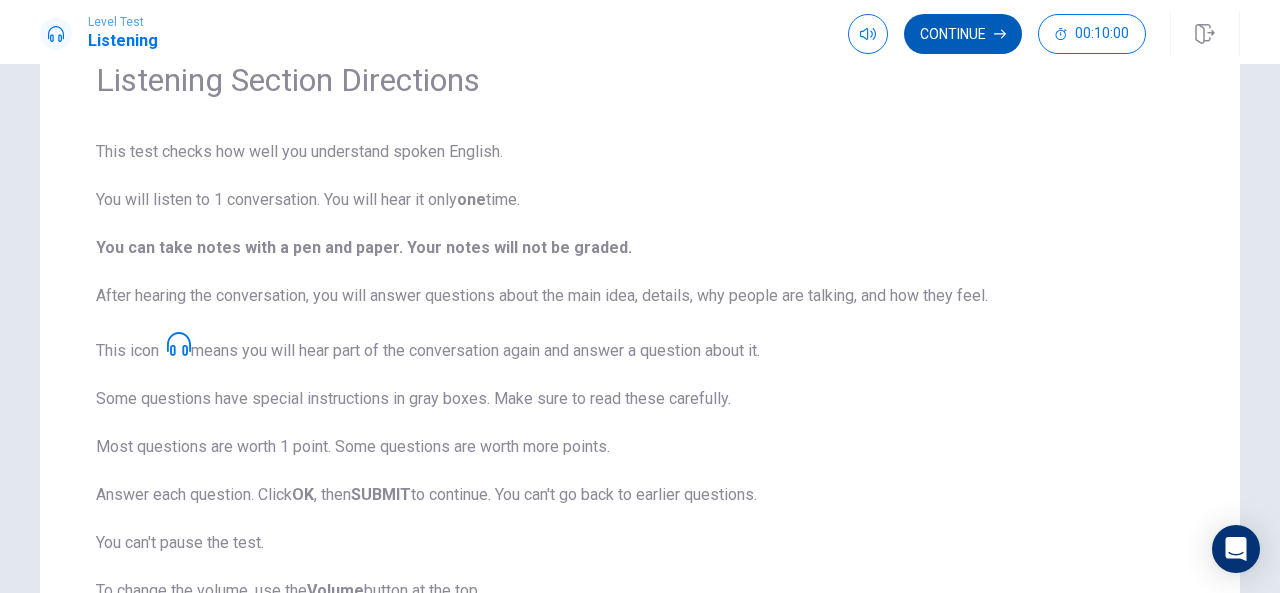 click on "Continue" at bounding box center [963, 34] 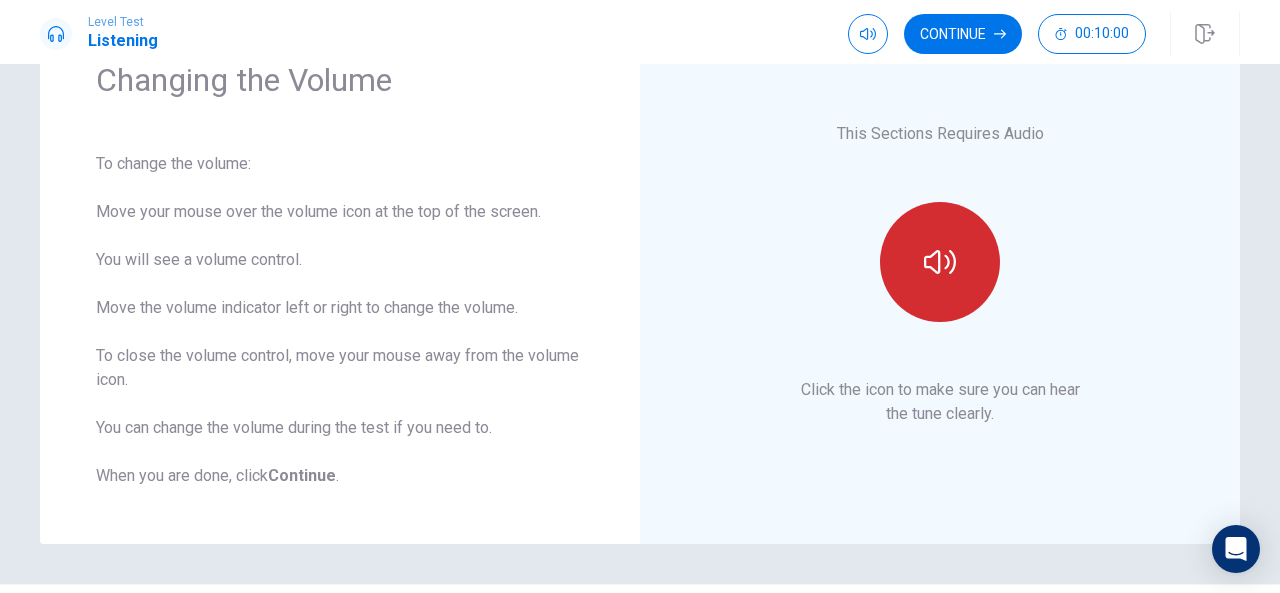 click at bounding box center [940, 262] 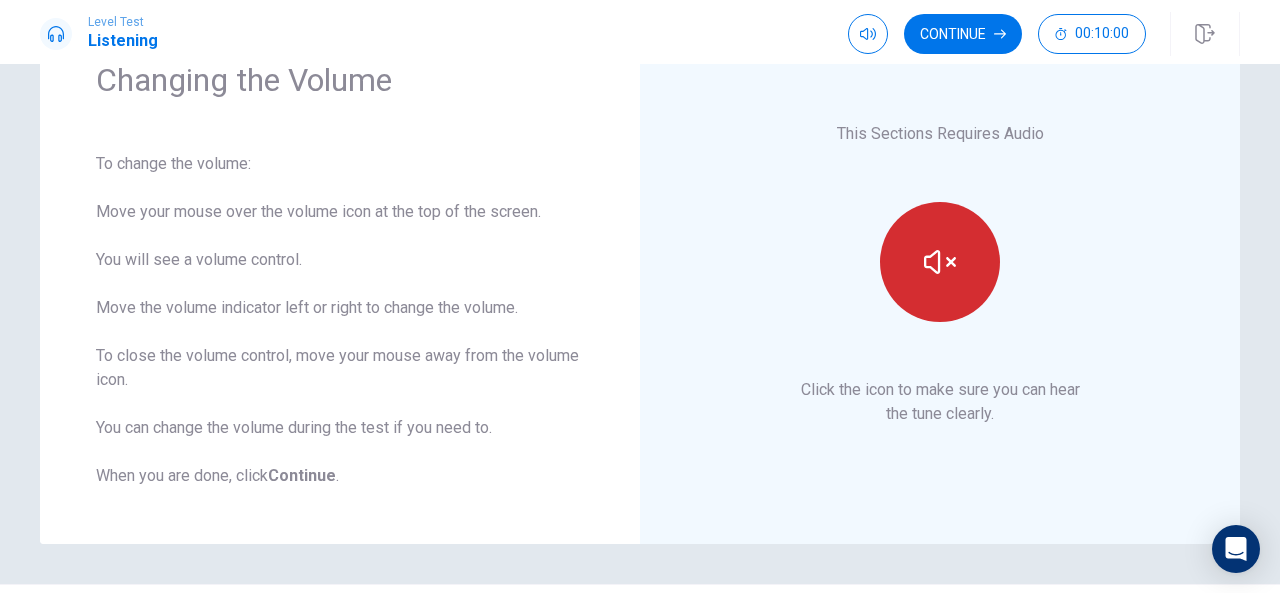 click at bounding box center (940, 262) 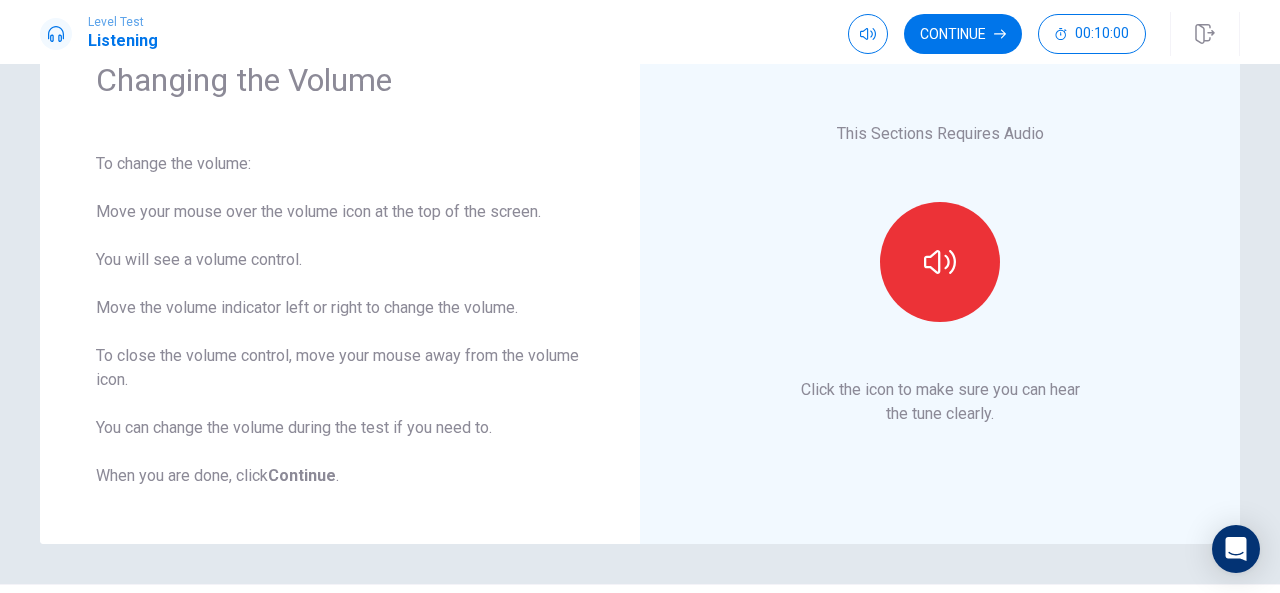 click on "This Sections Requires Audio Click the icon to make sure you can hear   the tune clearly." at bounding box center (940, 274) 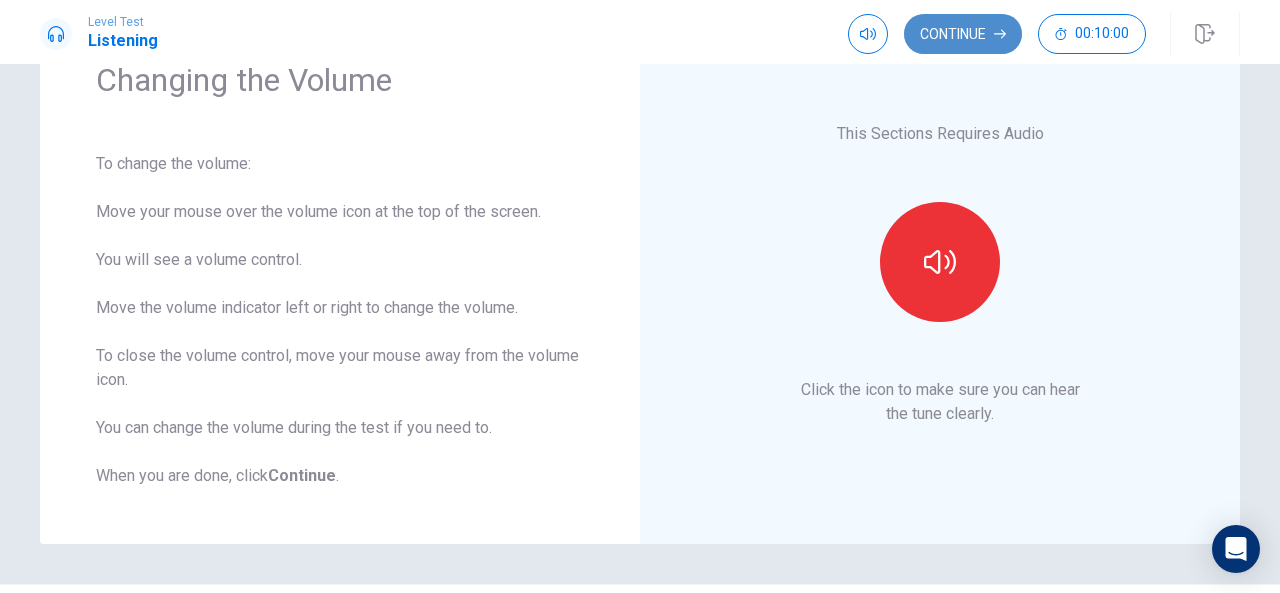 click on "Continue" at bounding box center [963, 34] 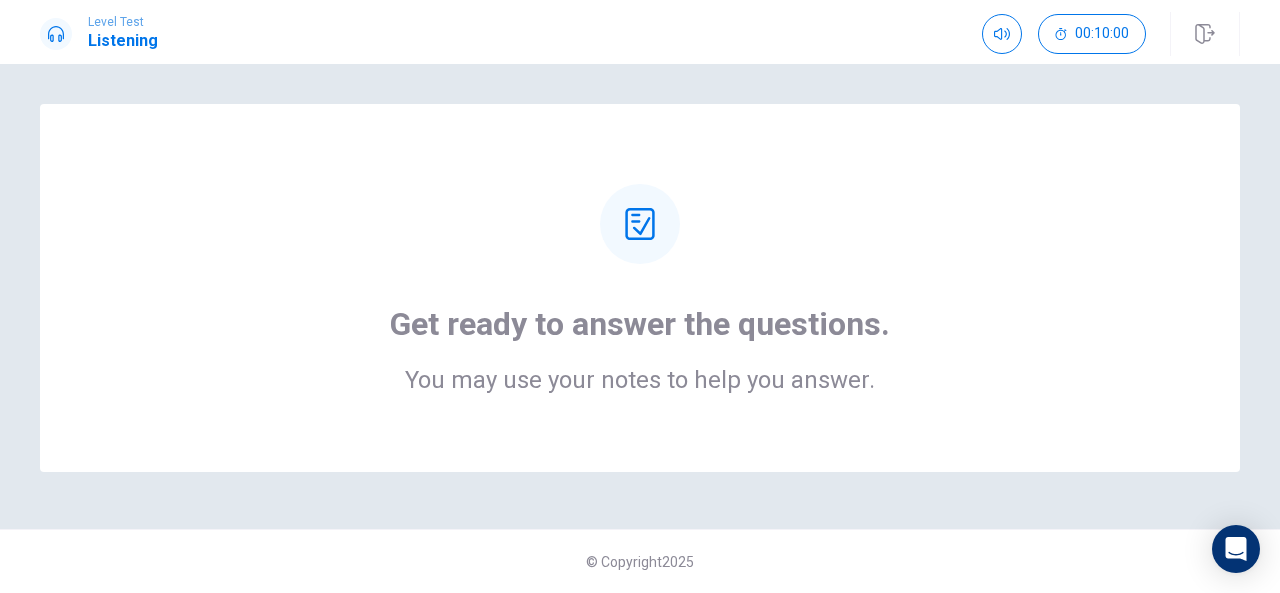click on "Get ready to answer the questions. You may use your notes to help you answer." at bounding box center (640, 288) 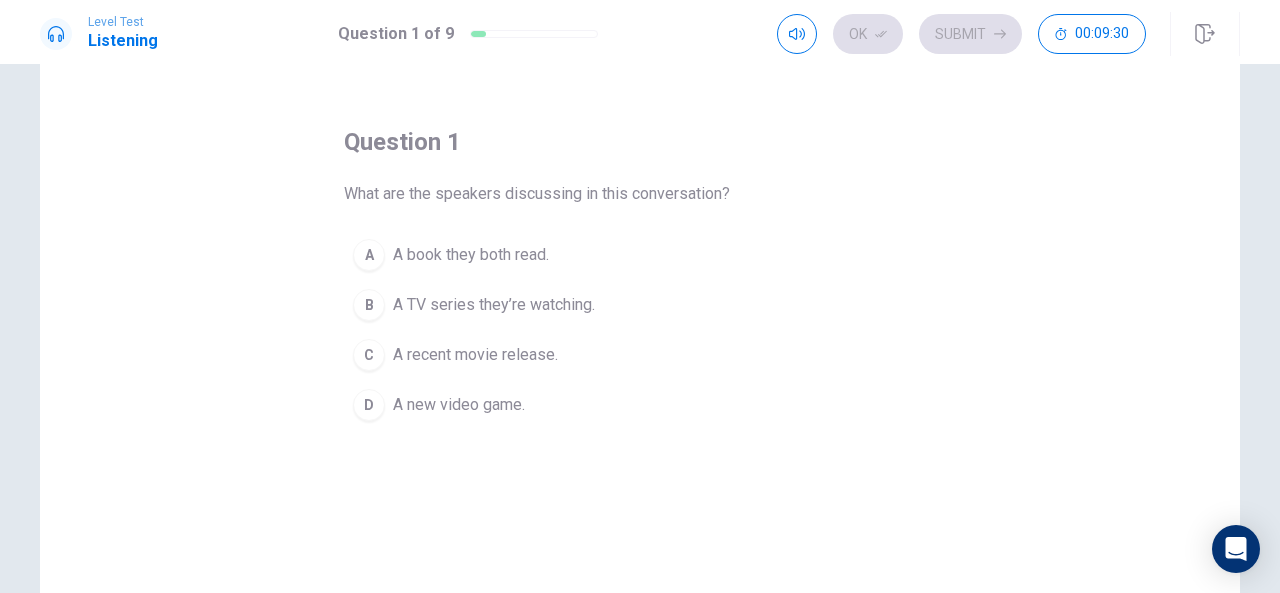 scroll, scrollTop: 100, scrollLeft: 0, axis: vertical 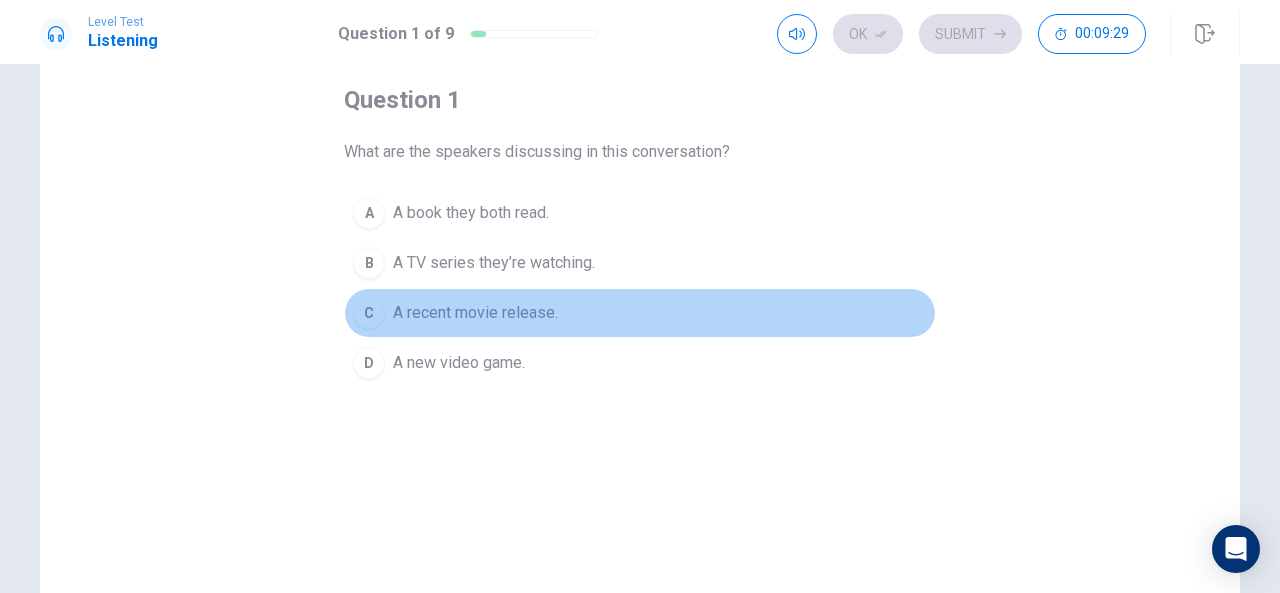 click on "A recent movie release." at bounding box center [475, 313] 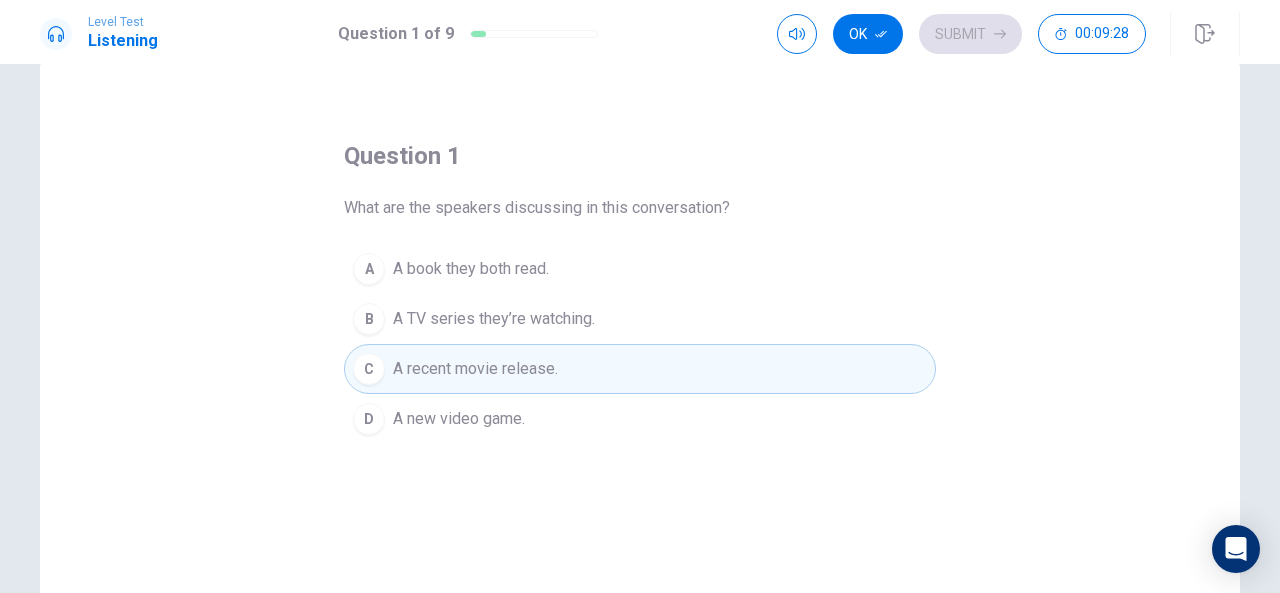 scroll, scrollTop: 0, scrollLeft: 0, axis: both 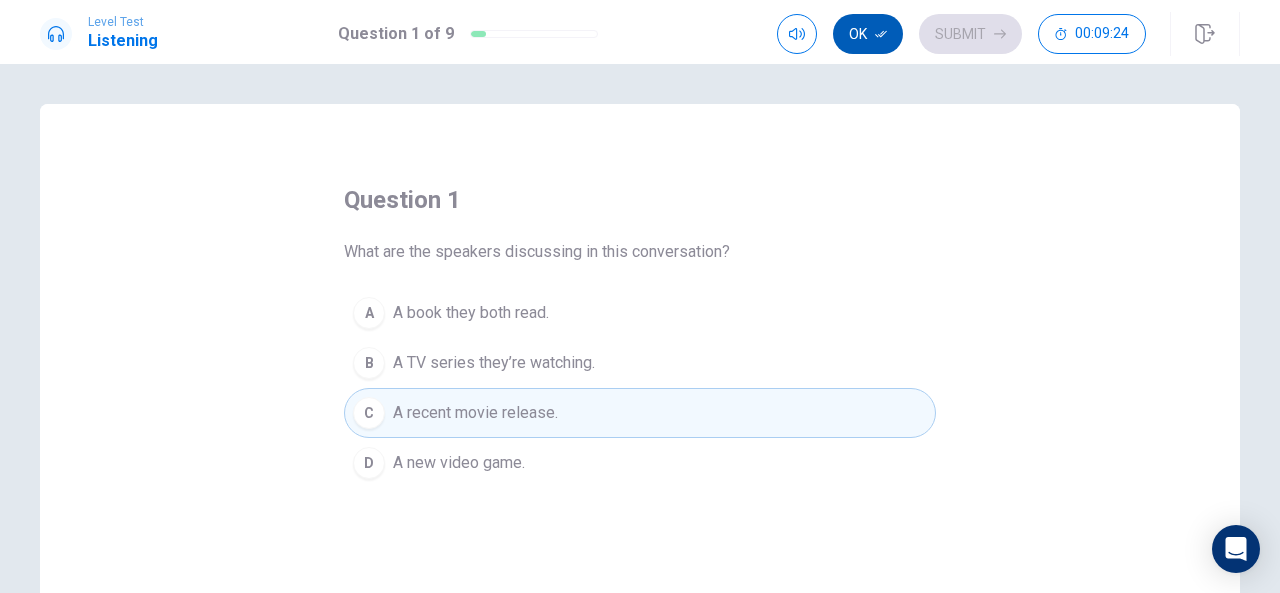 click on "Ok" at bounding box center (868, 34) 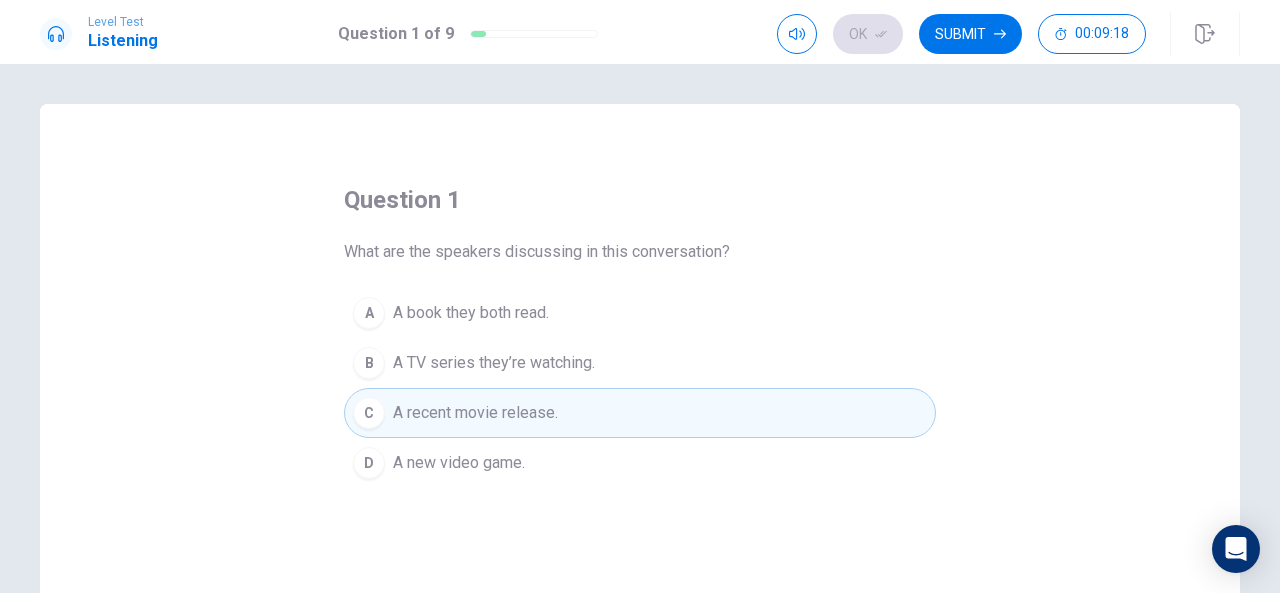 scroll, scrollTop: 0, scrollLeft: 0, axis: both 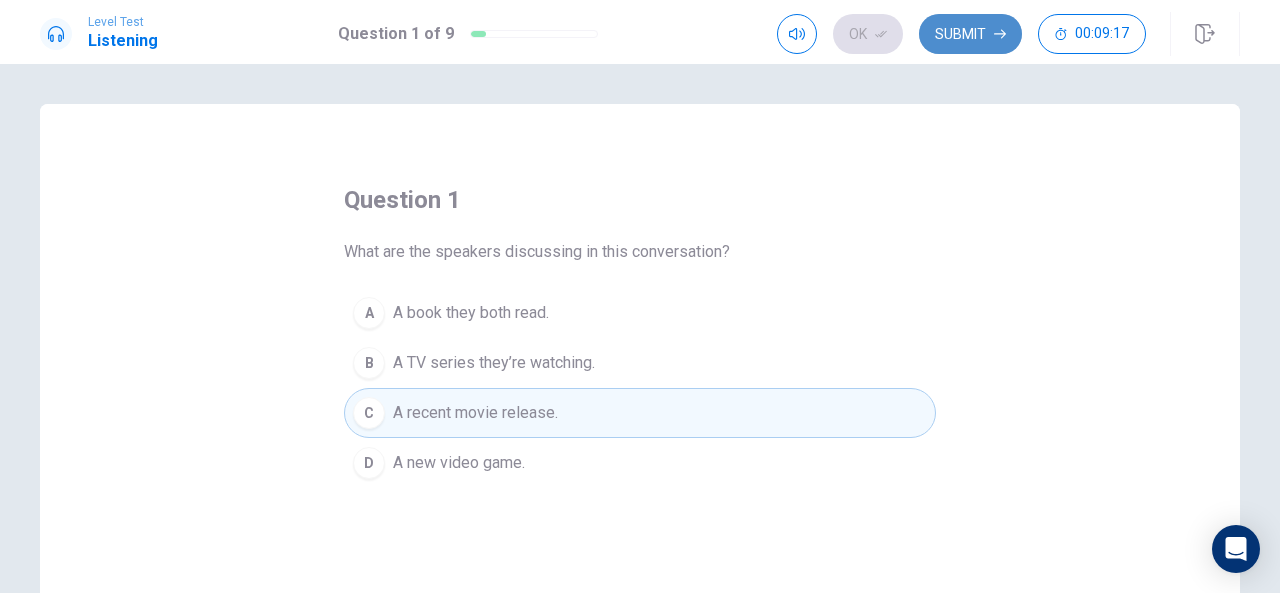 click on "Submit" at bounding box center (970, 34) 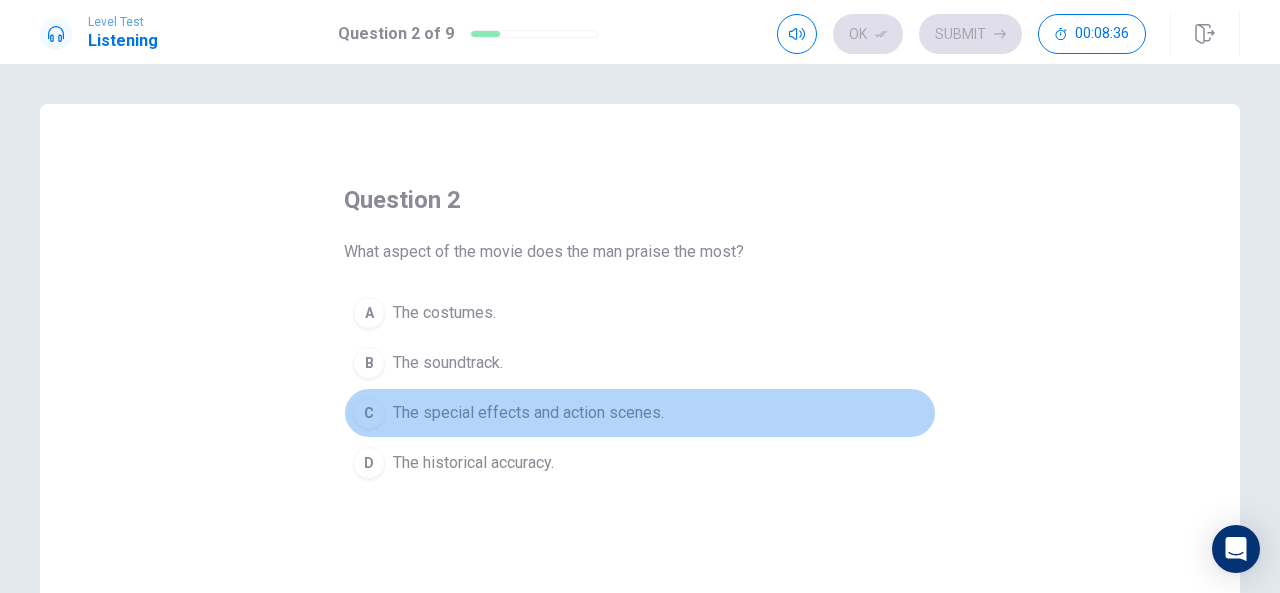 click on "The special effects and action scenes." at bounding box center (528, 413) 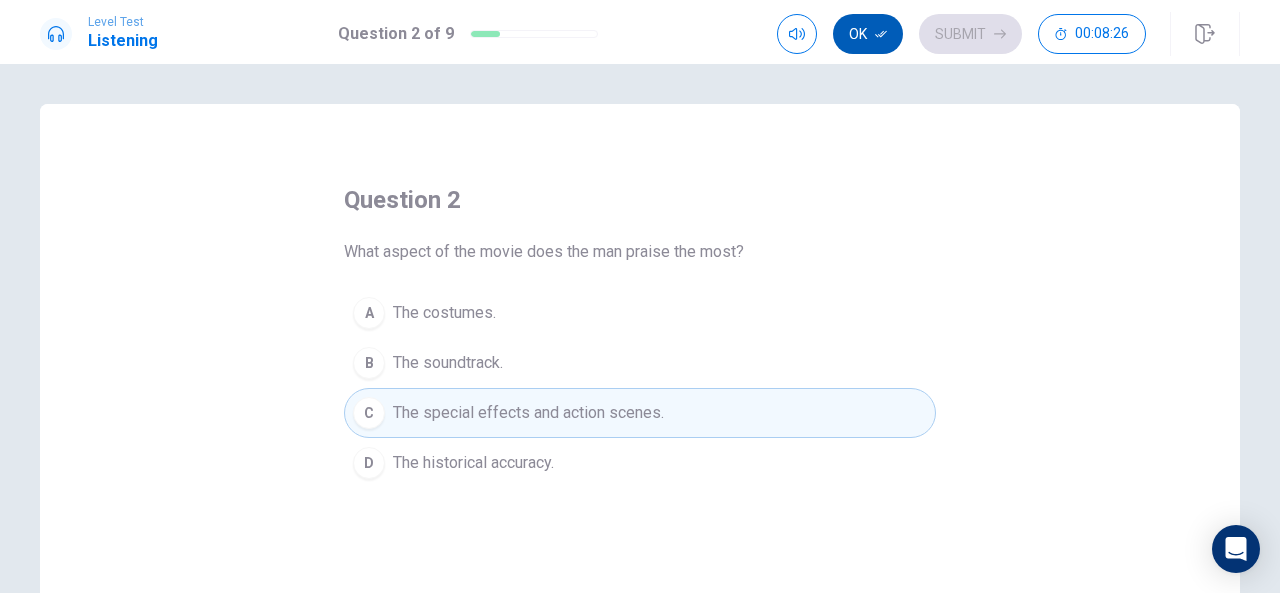 click on "Ok" at bounding box center (868, 34) 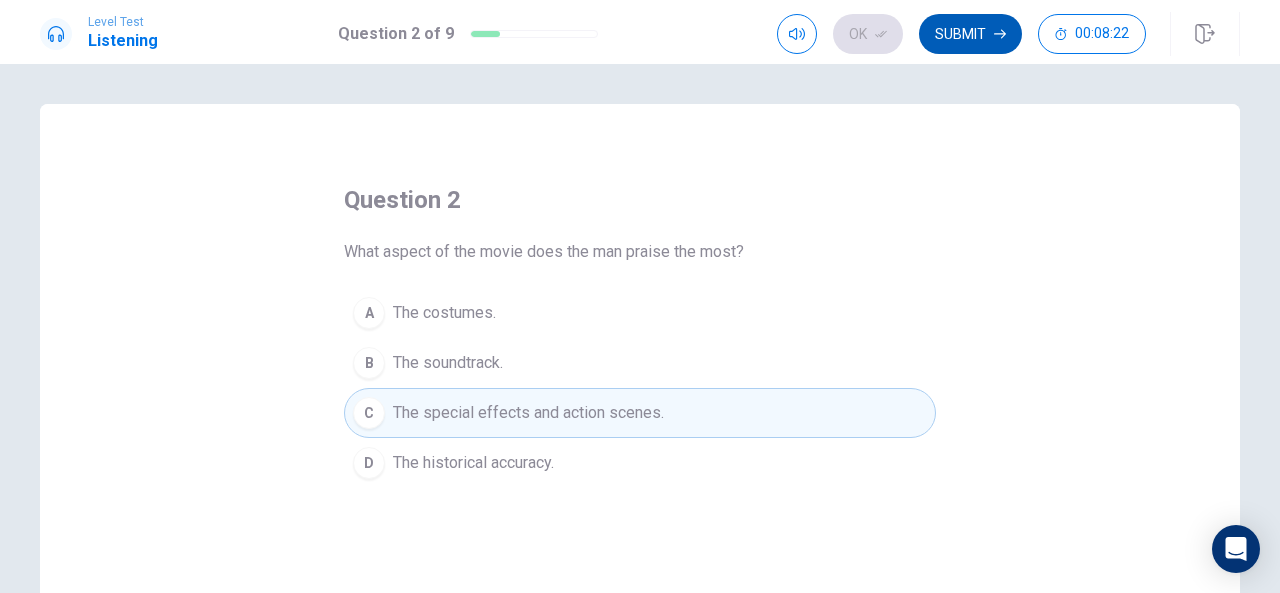 click on "Submit" at bounding box center (970, 34) 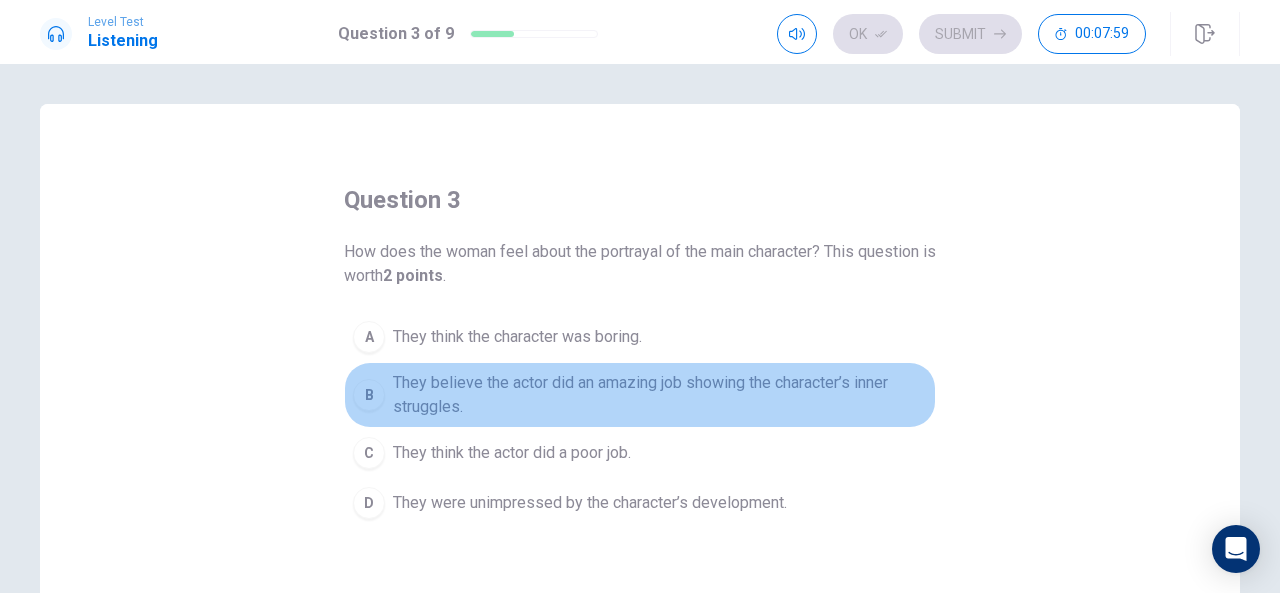 click on "They believe the actor did an amazing job showing the character’s inner struggles." at bounding box center [660, 395] 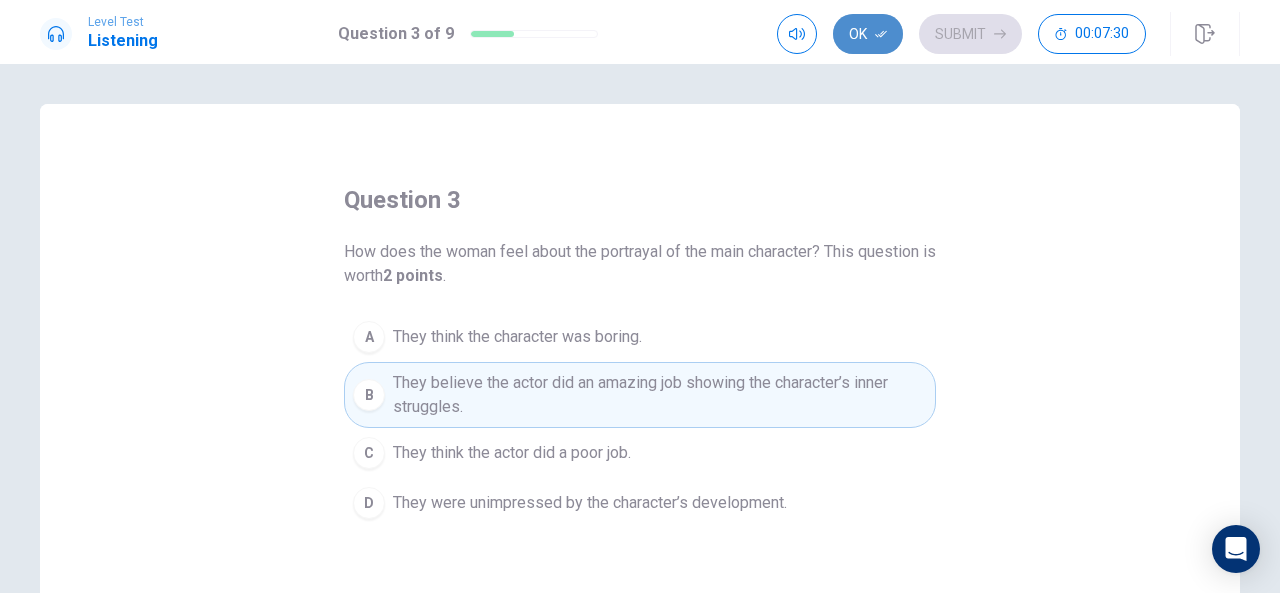 click on "Ok" at bounding box center [868, 34] 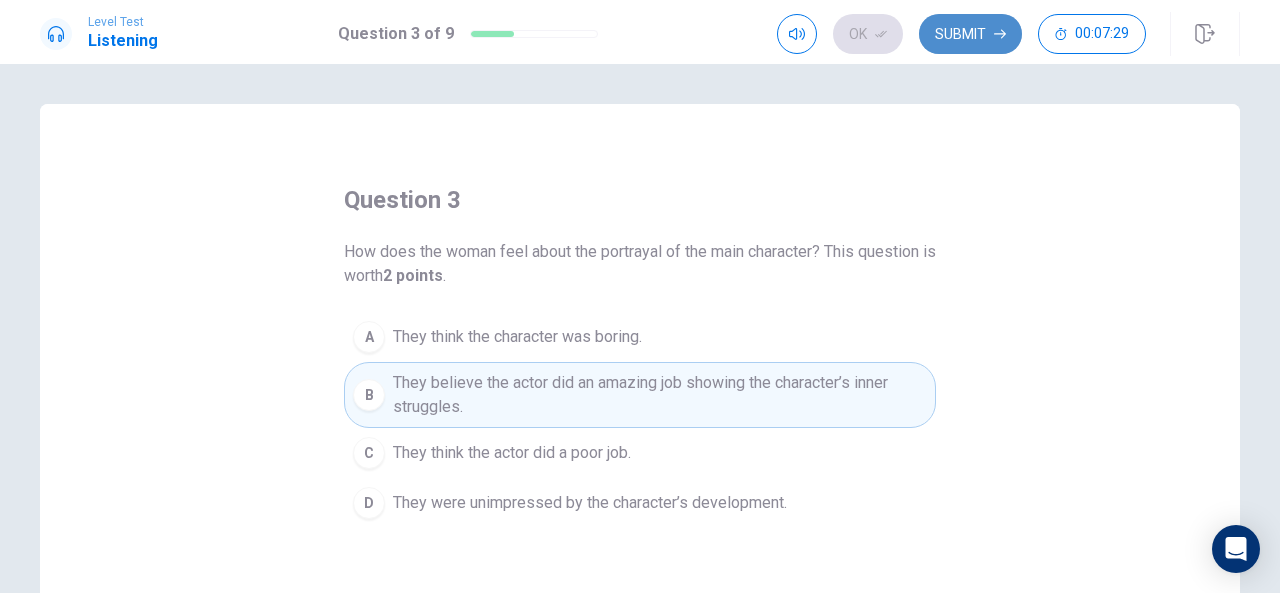 click on "Submit" at bounding box center (970, 34) 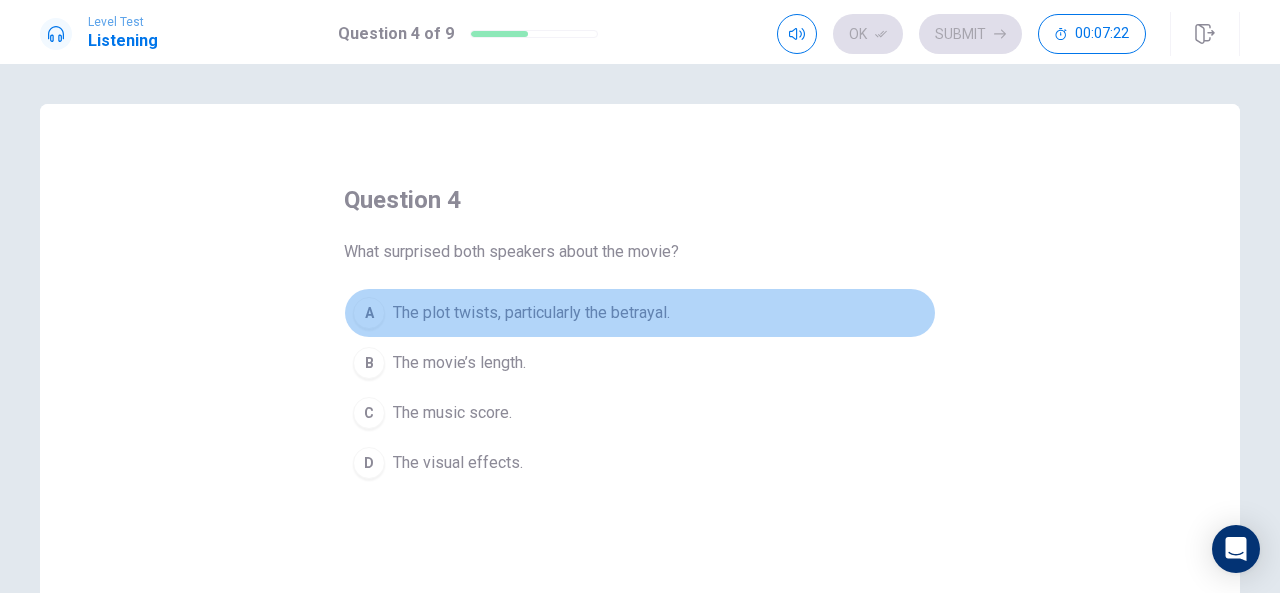 click on "The plot twists, particularly the betrayal." at bounding box center (531, 313) 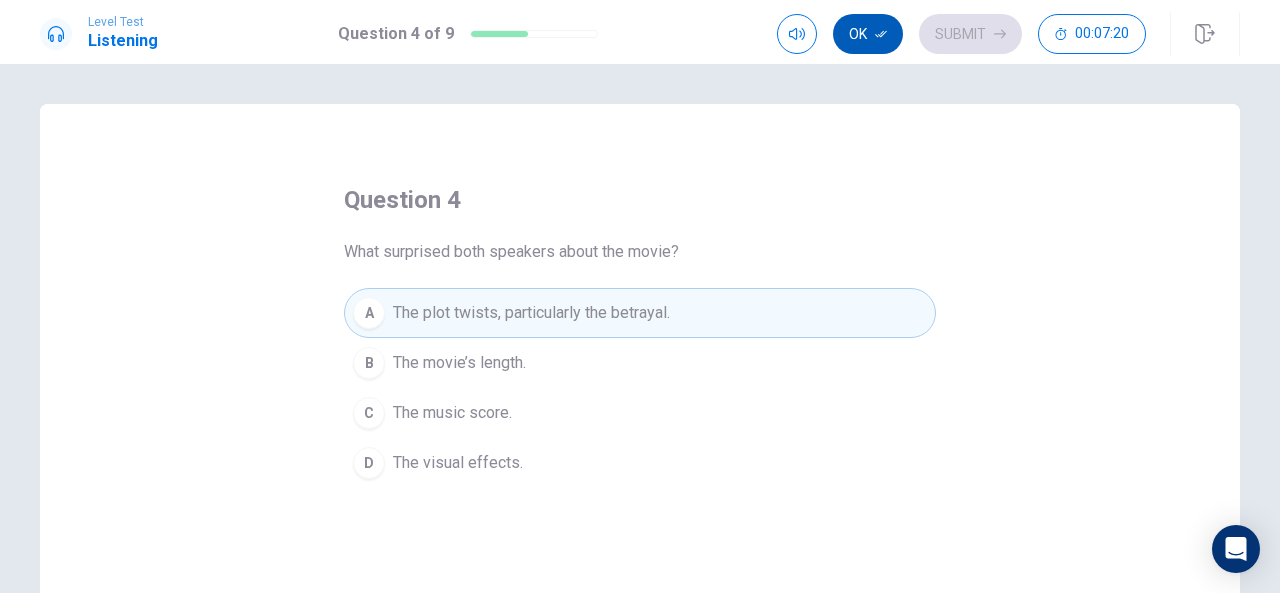 click on "Ok" at bounding box center [868, 34] 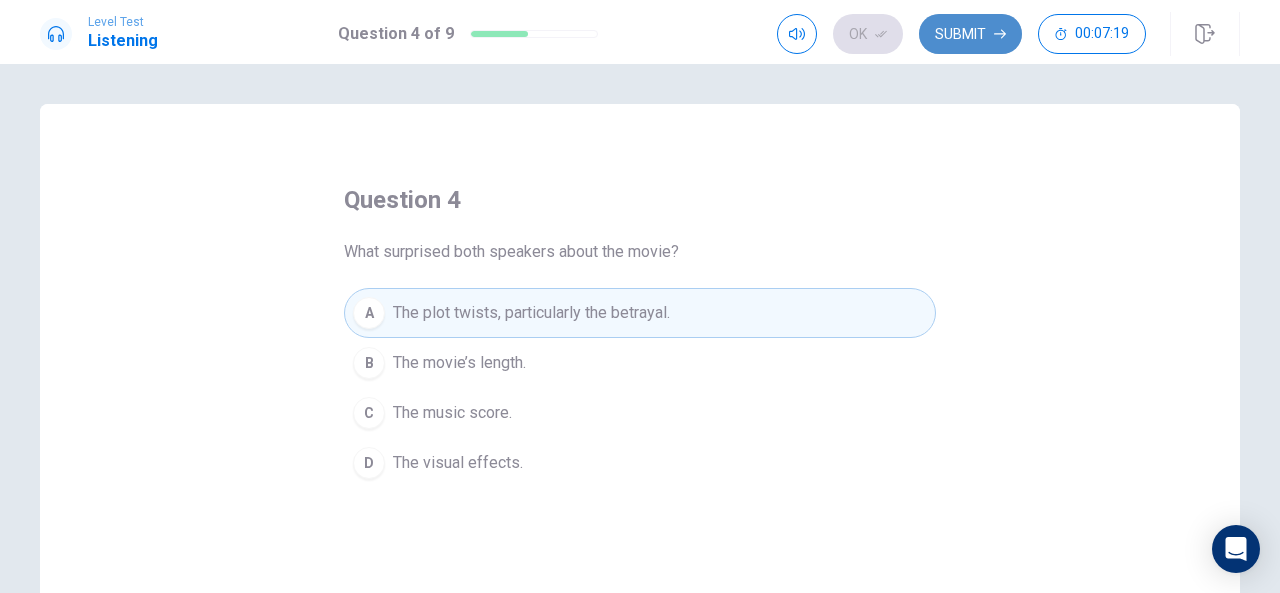 click on "Submit" at bounding box center (970, 34) 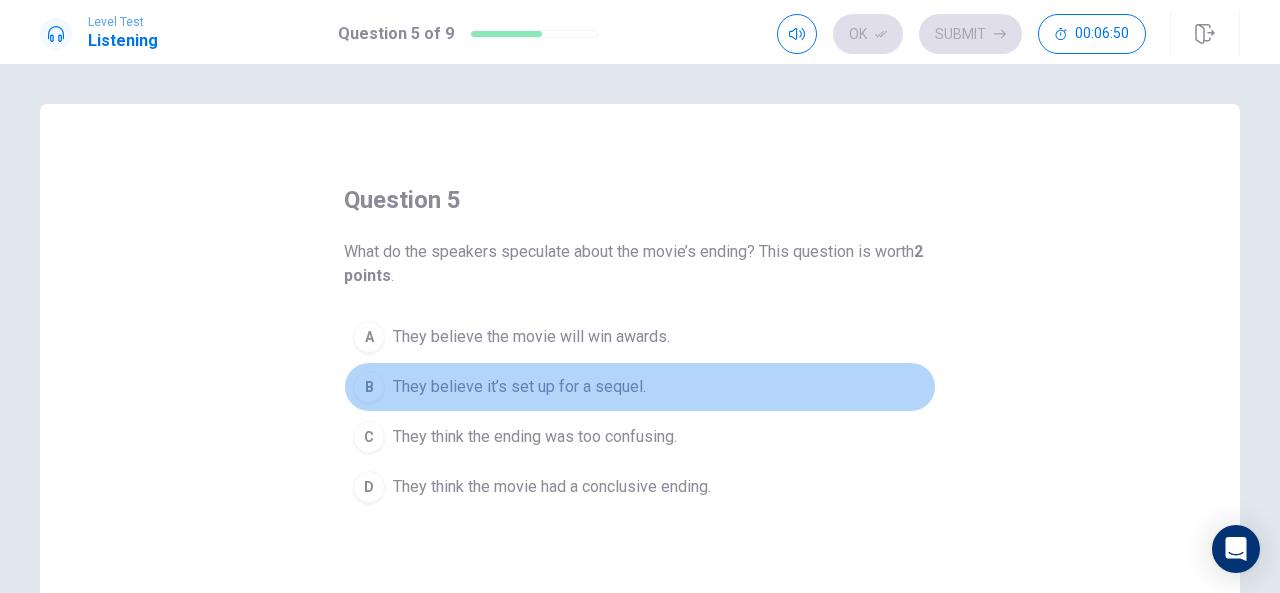 click on "They believe it’s set up for a sequel." at bounding box center (519, 387) 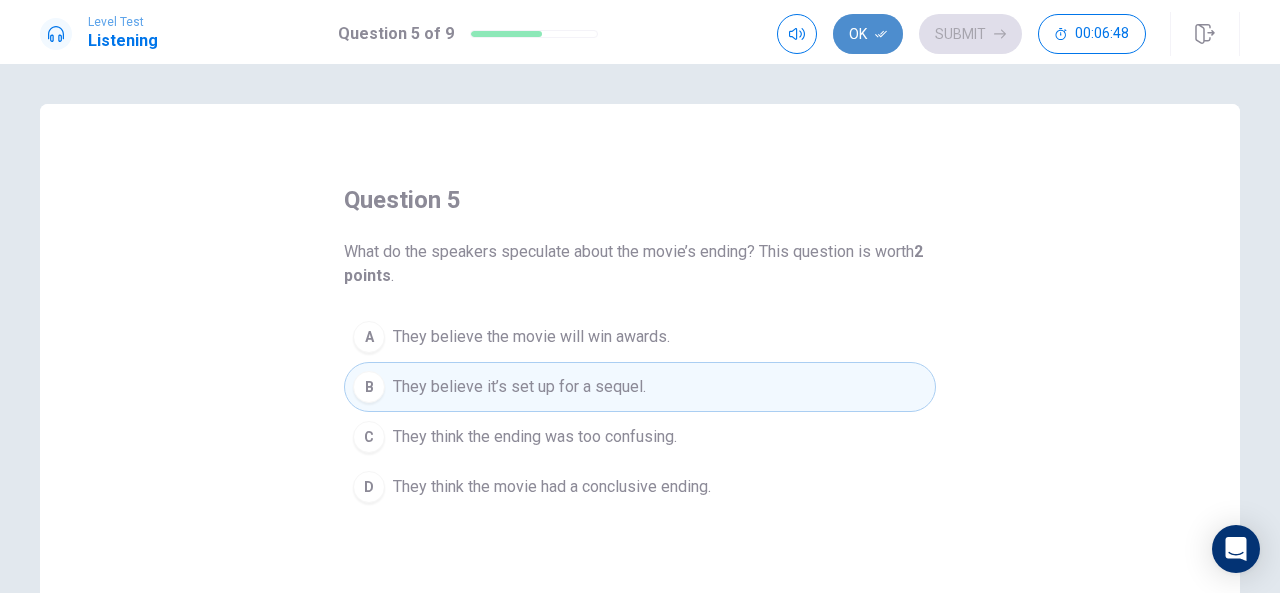 click on "Ok" at bounding box center (868, 34) 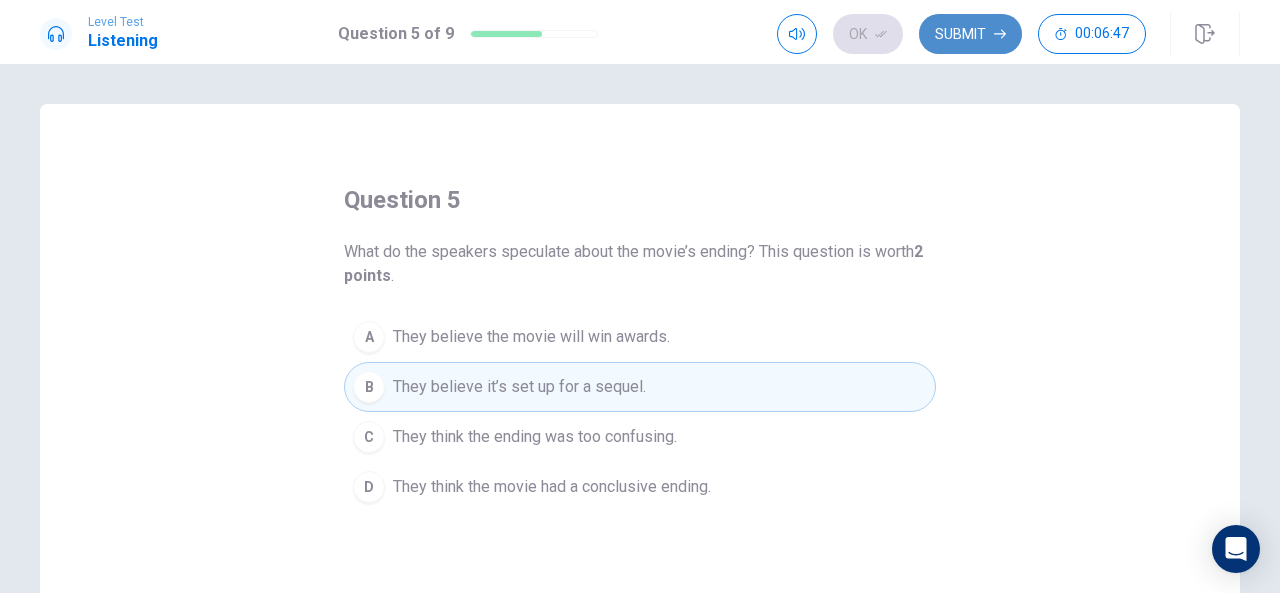 click on "Submit" at bounding box center [970, 34] 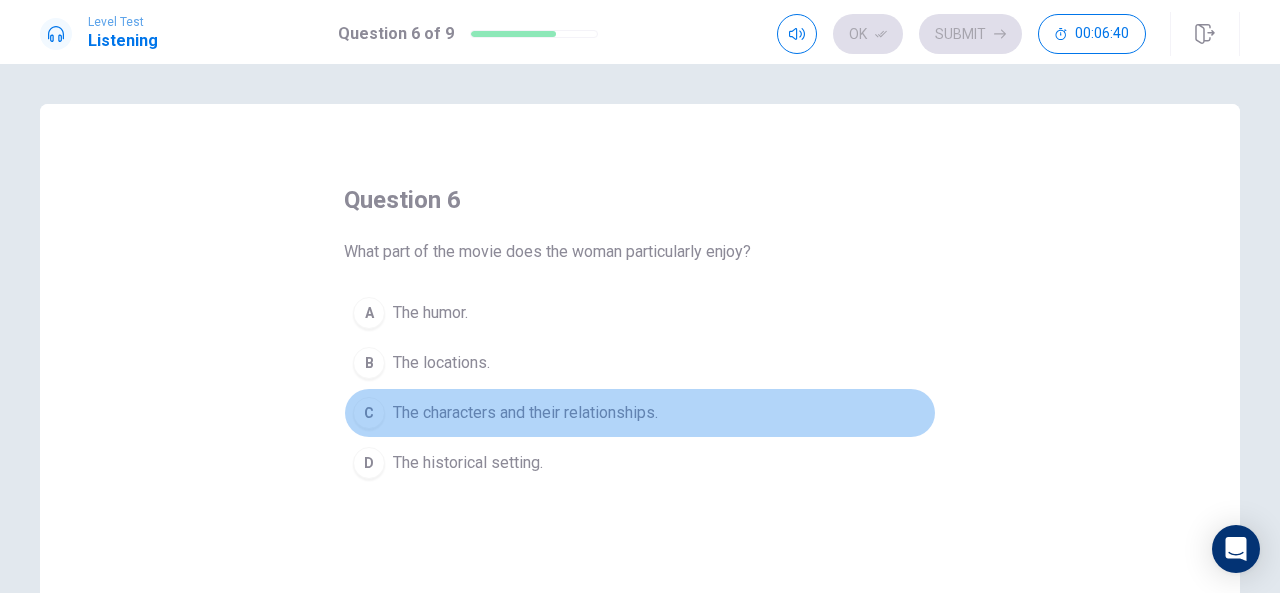 click on "The characters and their relationships." at bounding box center [525, 413] 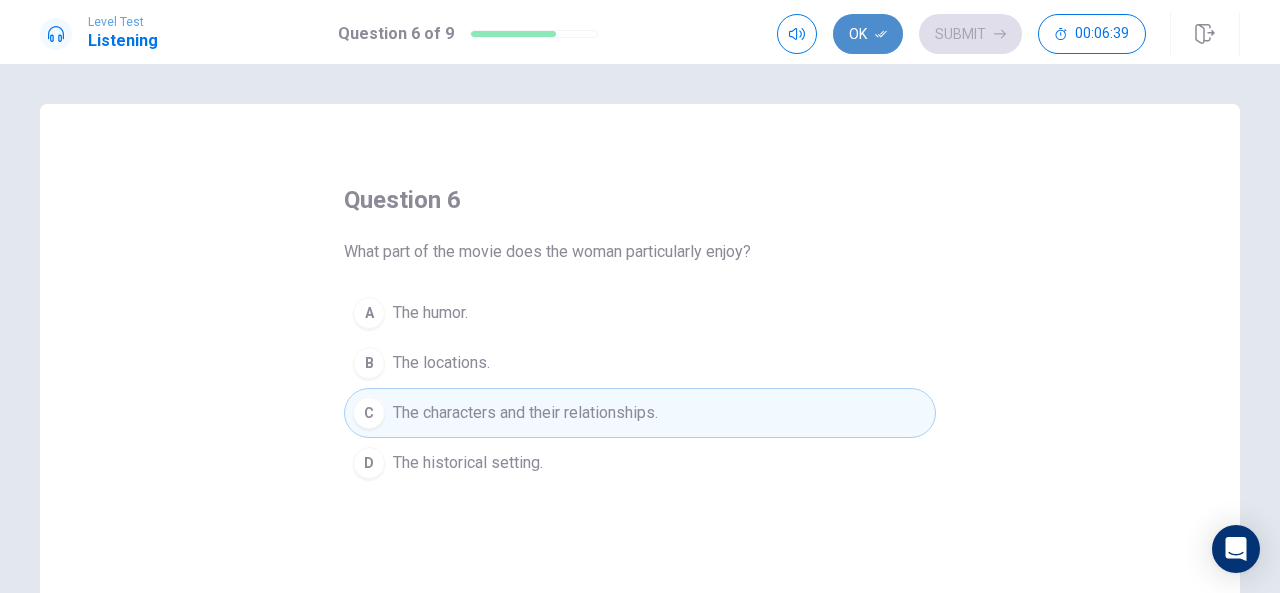 click on "Ok" at bounding box center (868, 34) 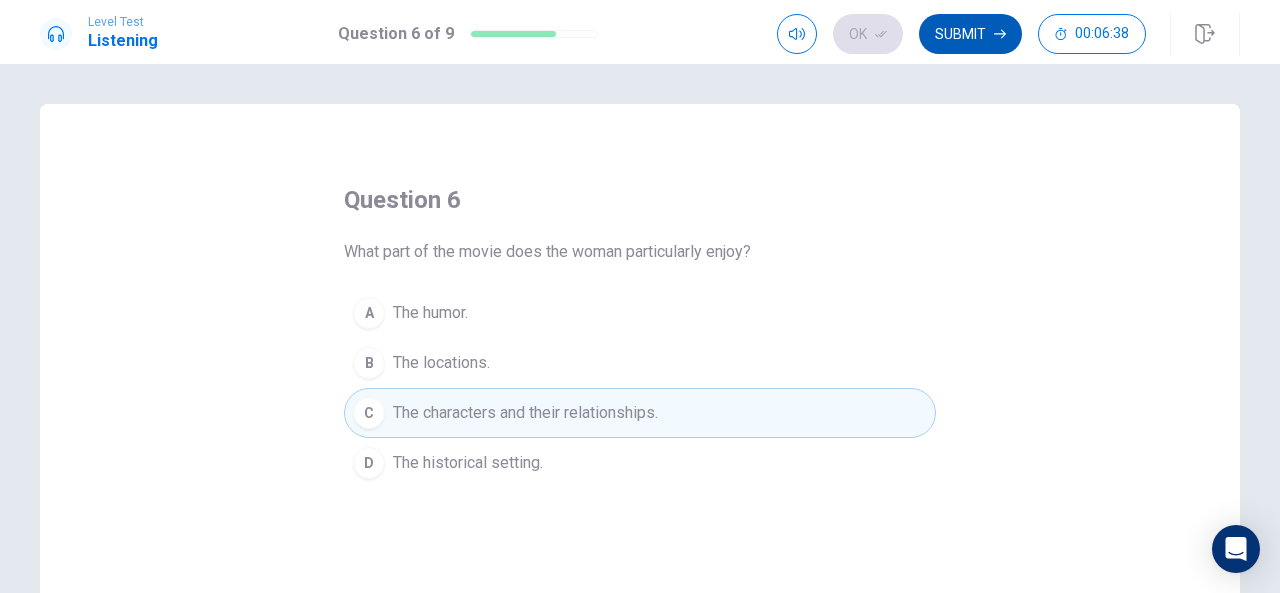 click on "Submit" at bounding box center (970, 34) 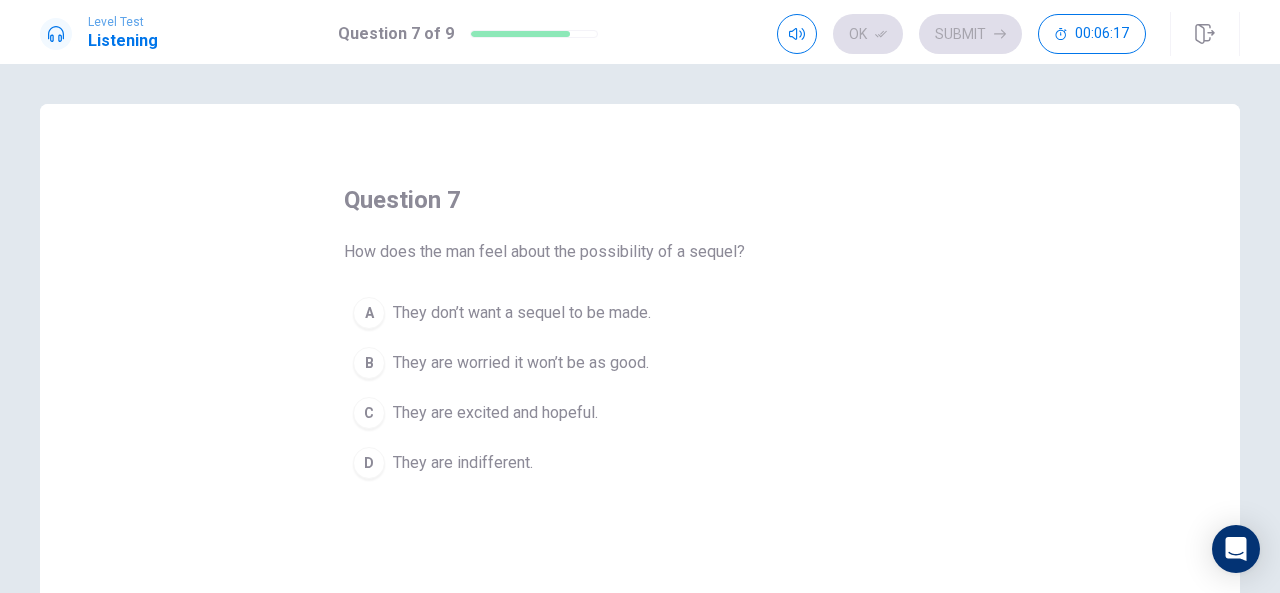 click on "C They are excited and hopeful." at bounding box center (640, 413) 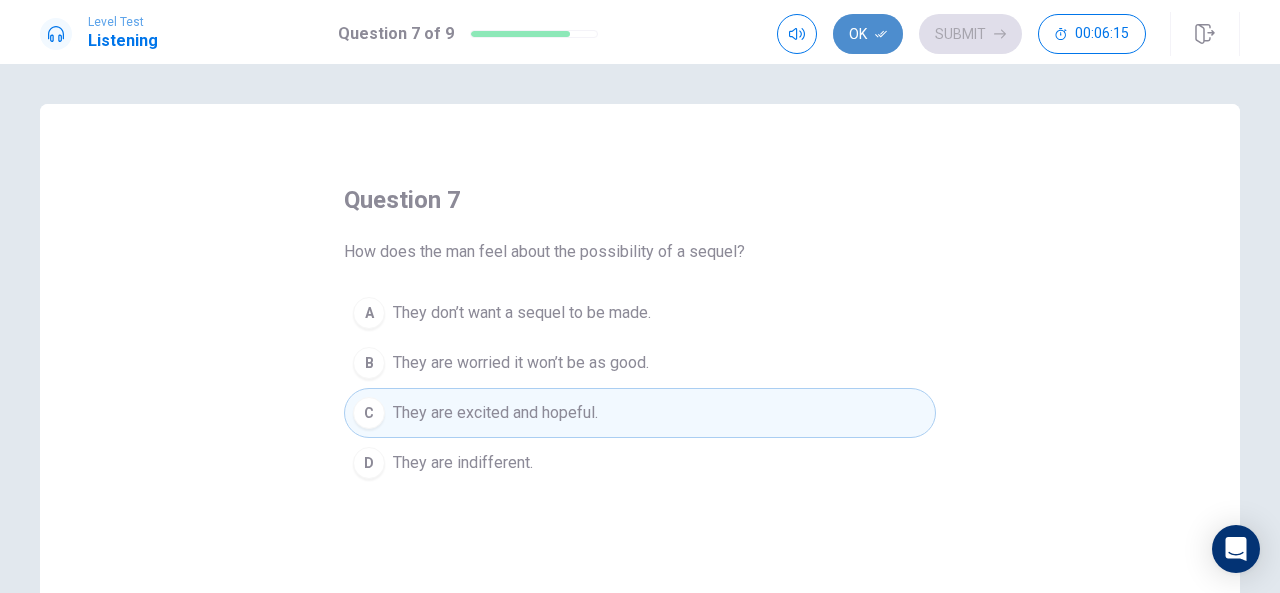 click 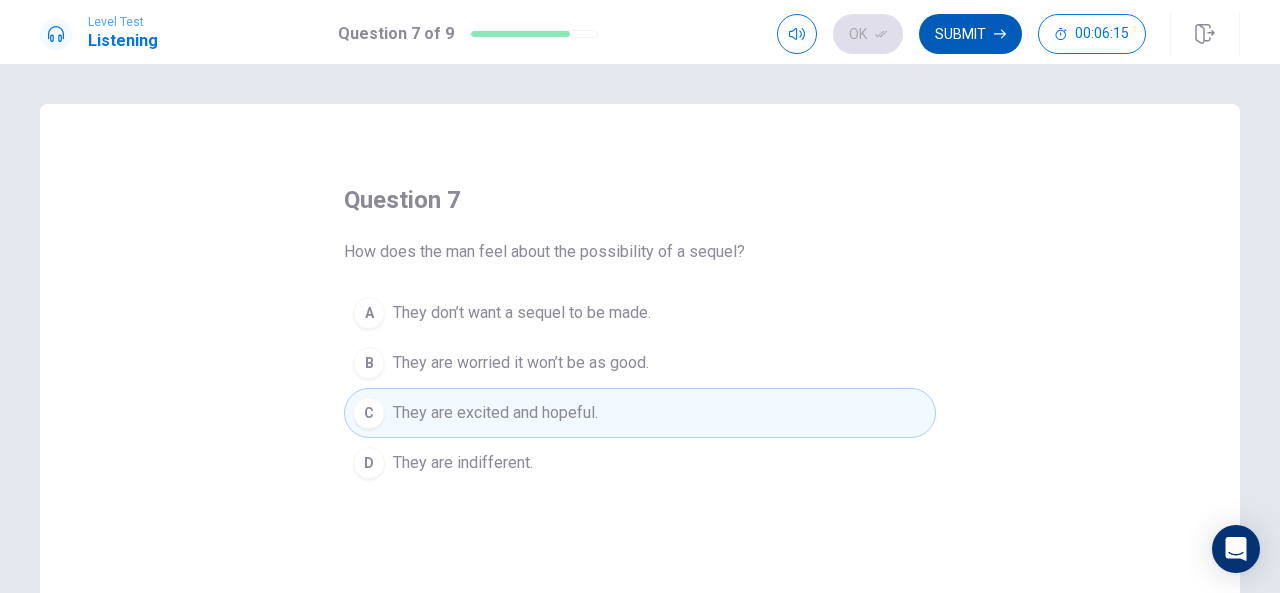 click on "Submit" at bounding box center (970, 34) 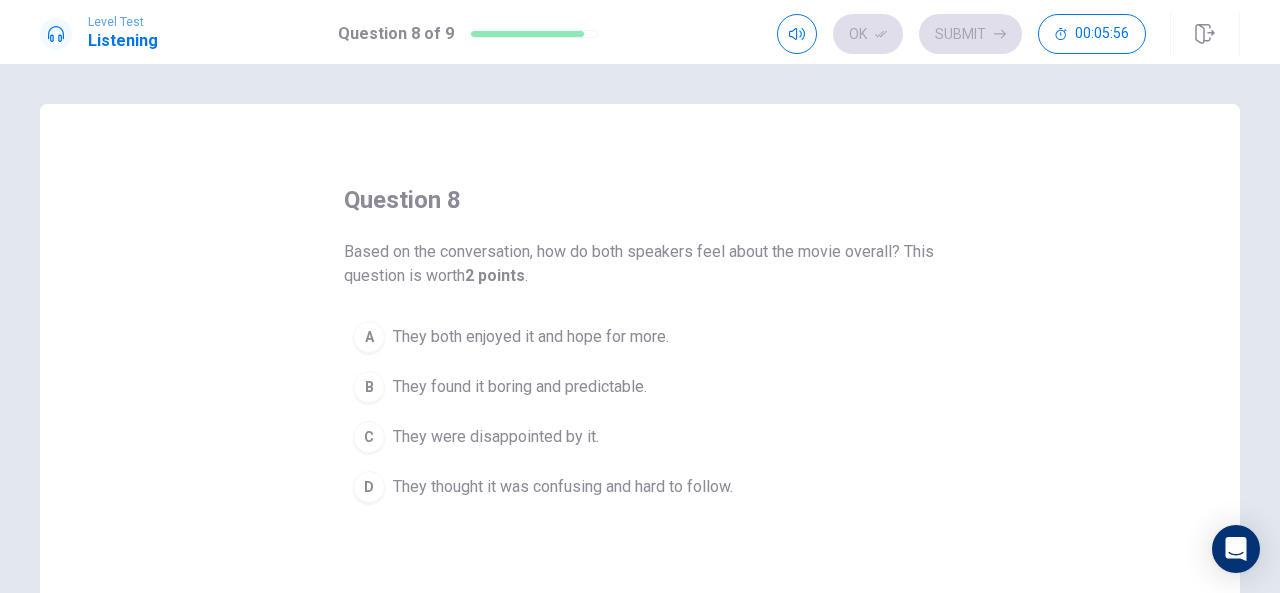 click on "They both enjoyed it and hope for more." at bounding box center [531, 337] 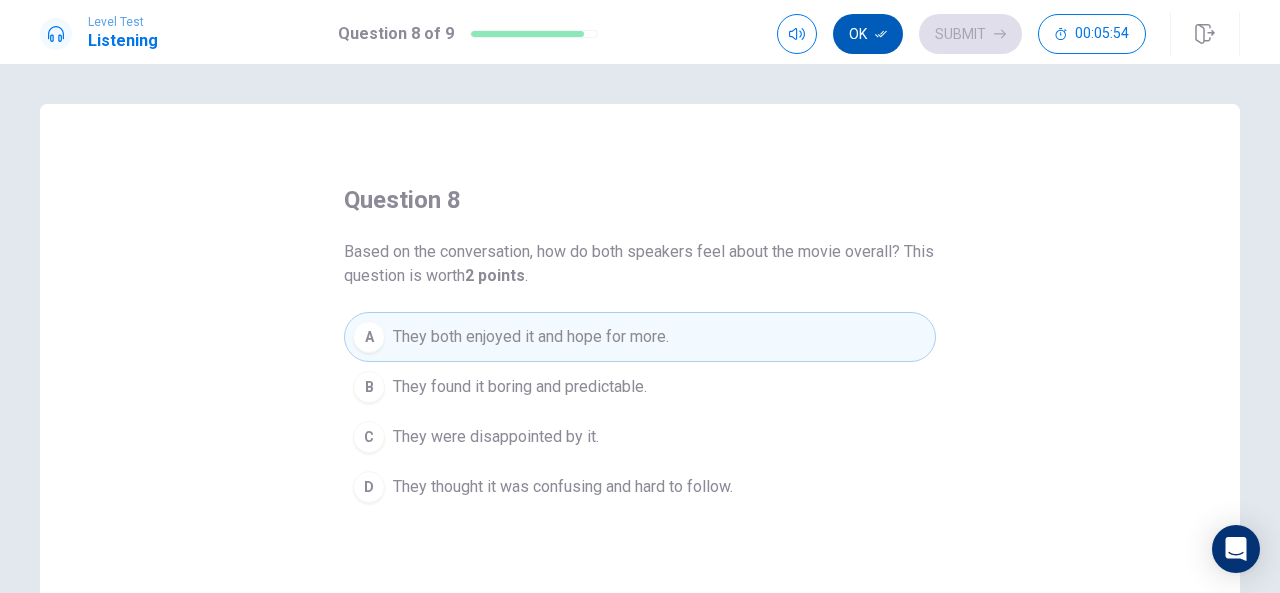 click on "Ok" at bounding box center (868, 34) 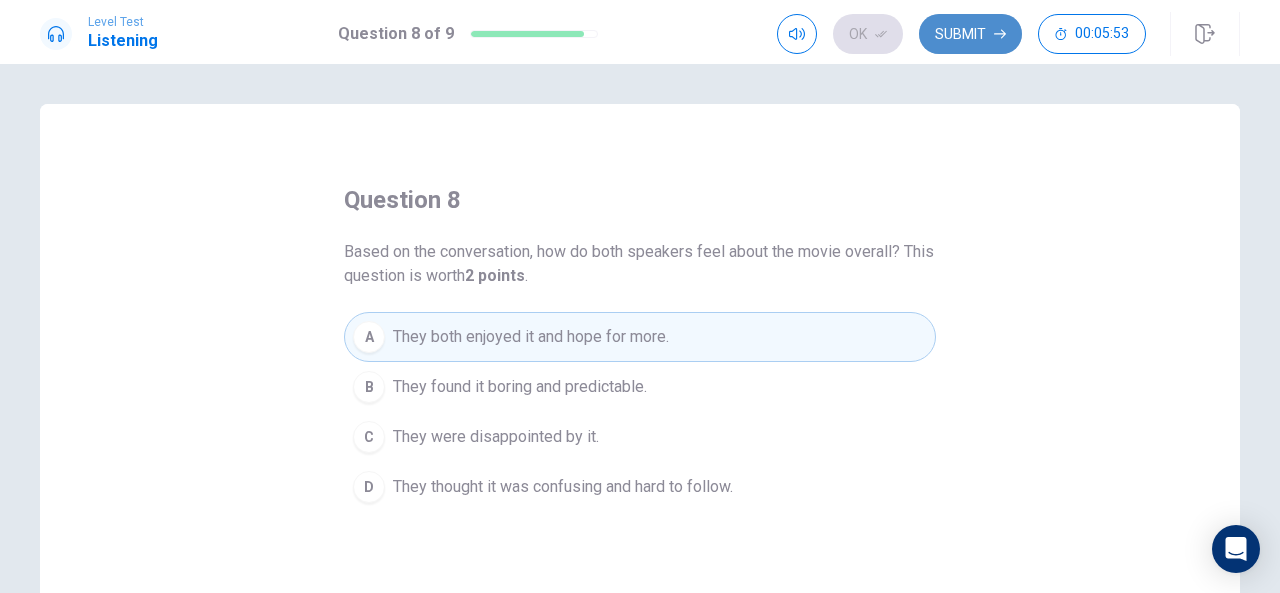 click on "Submit" at bounding box center (970, 34) 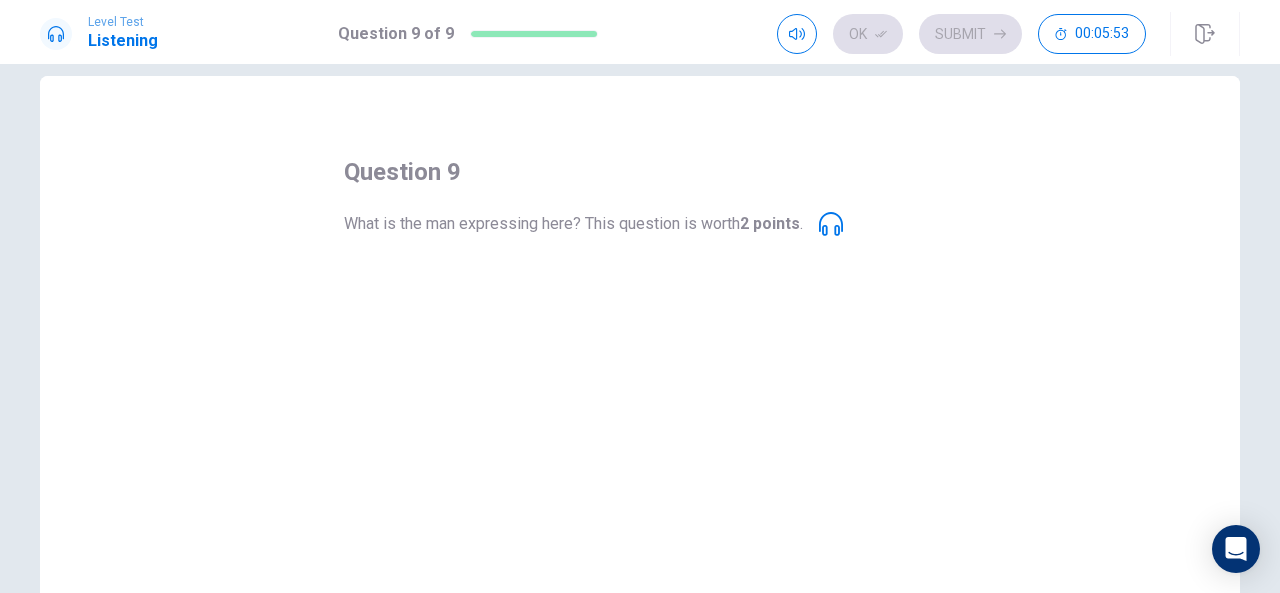 scroll, scrollTop: 100, scrollLeft: 0, axis: vertical 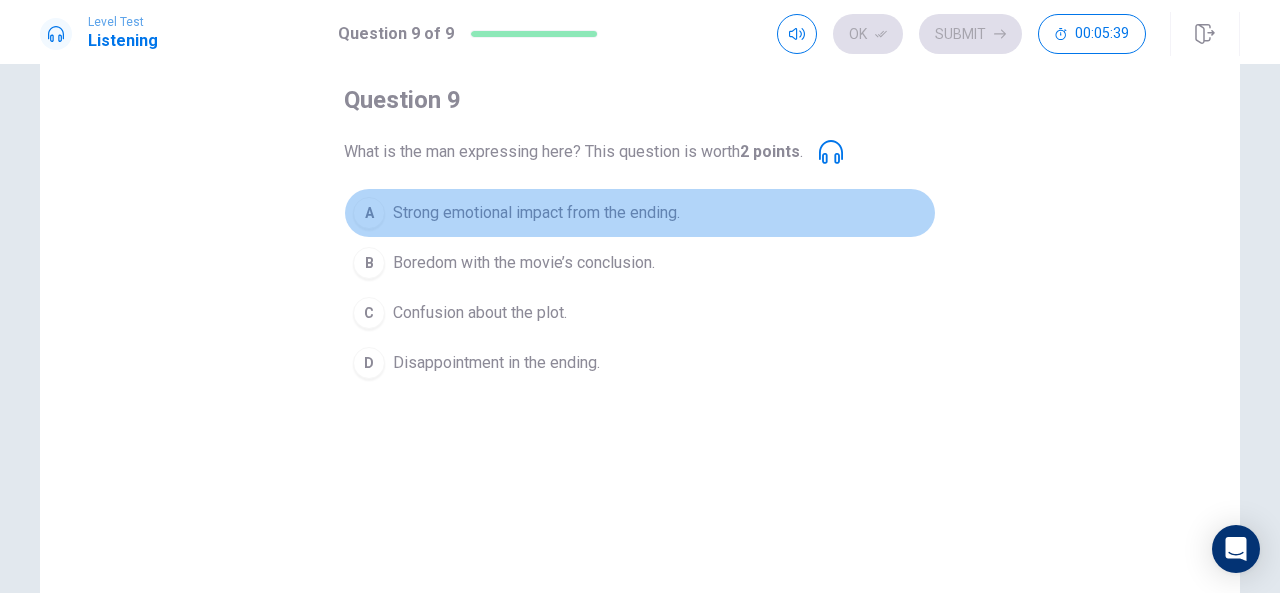 click on "Strong emotional impact from the ending." at bounding box center [536, 213] 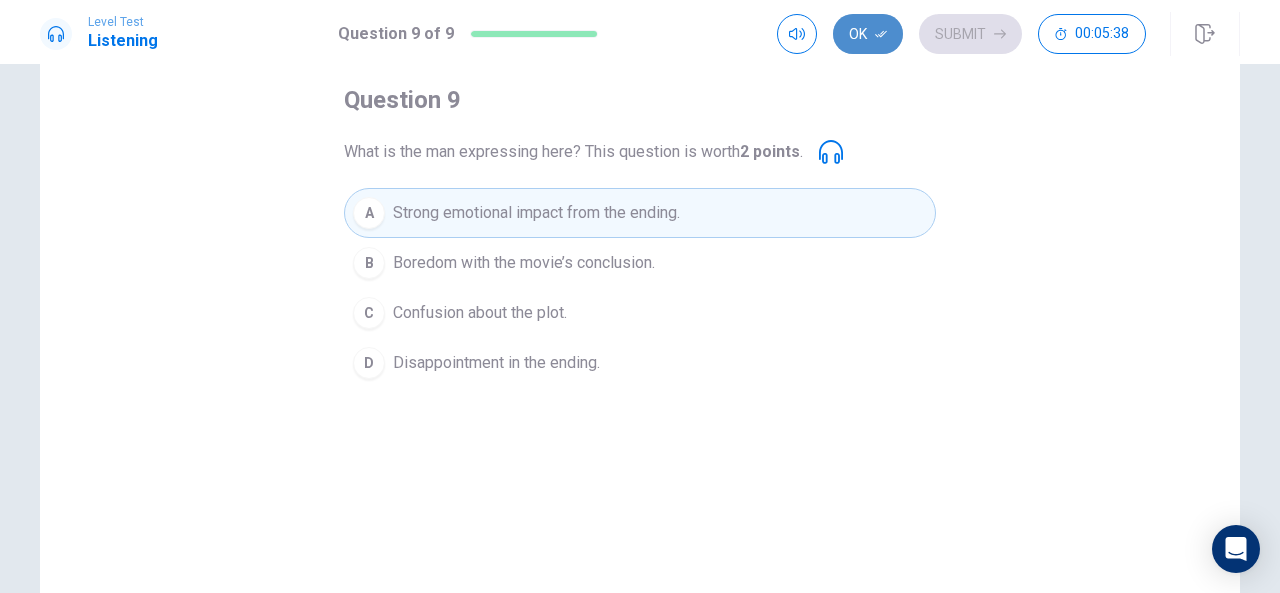 click on "Ok" at bounding box center [868, 34] 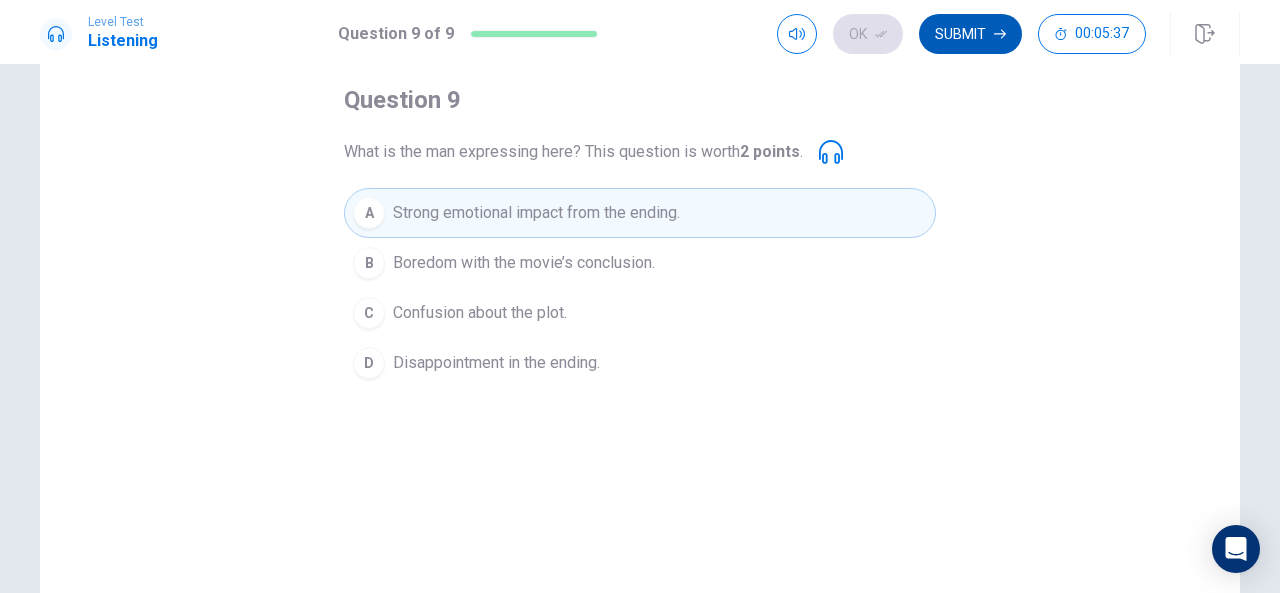 click on "Submit" at bounding box center (970, 34) 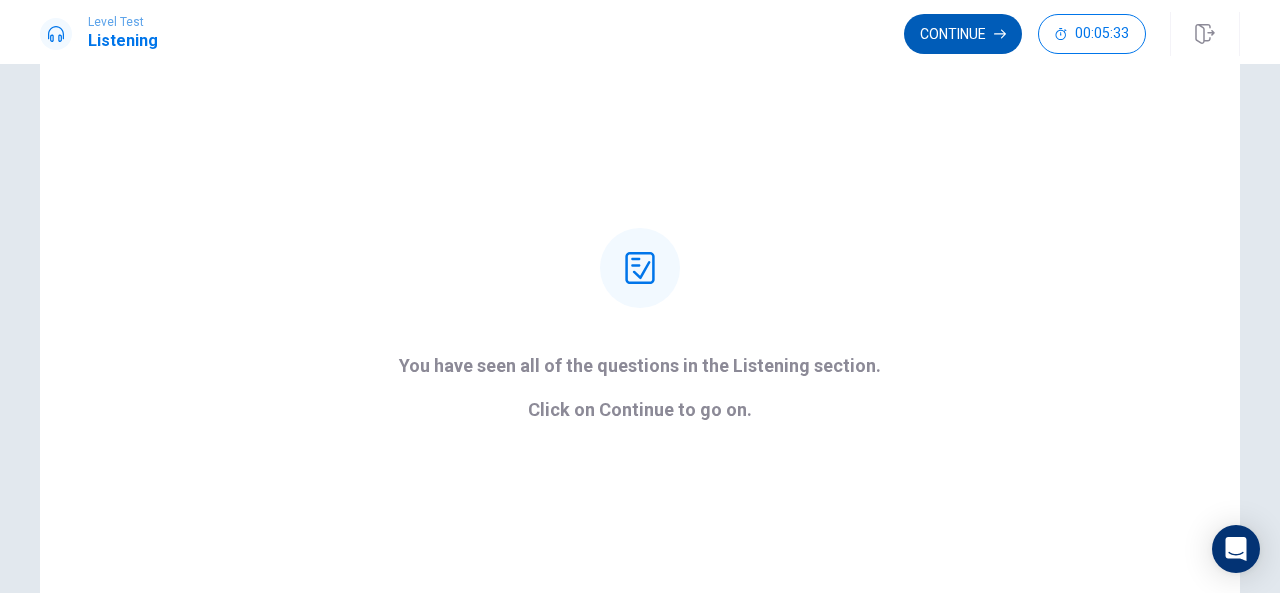 click on "Continue" at bounding box center (963, 34) 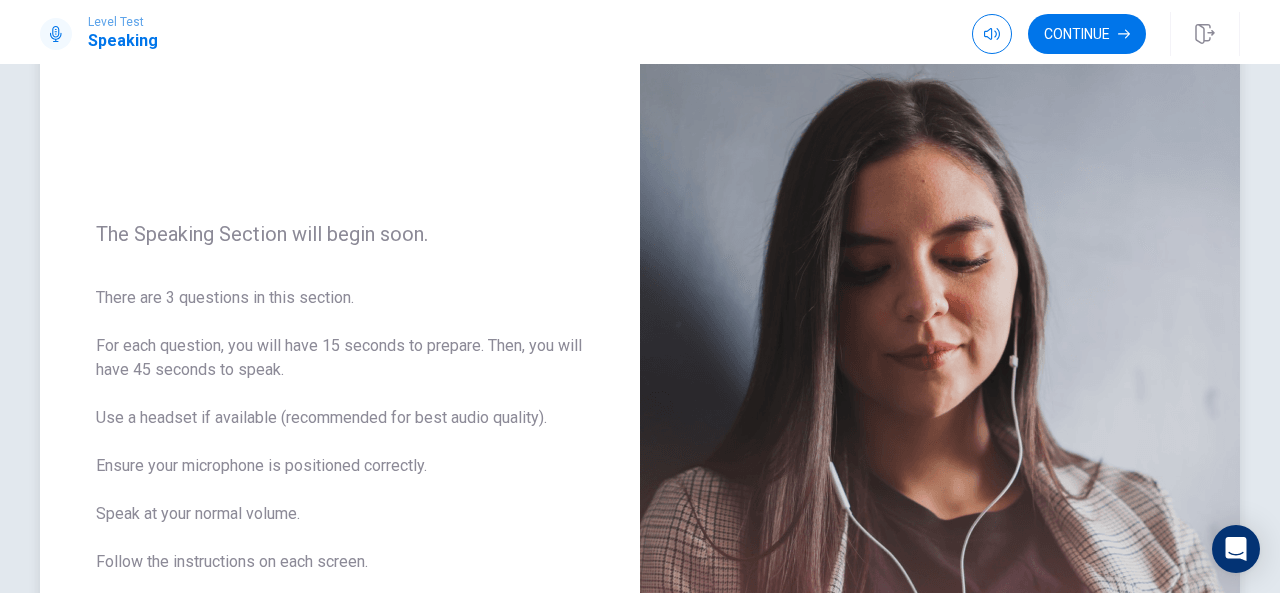 scroll, scrollTop: 86, scrollLeft: 0, axis: vertical 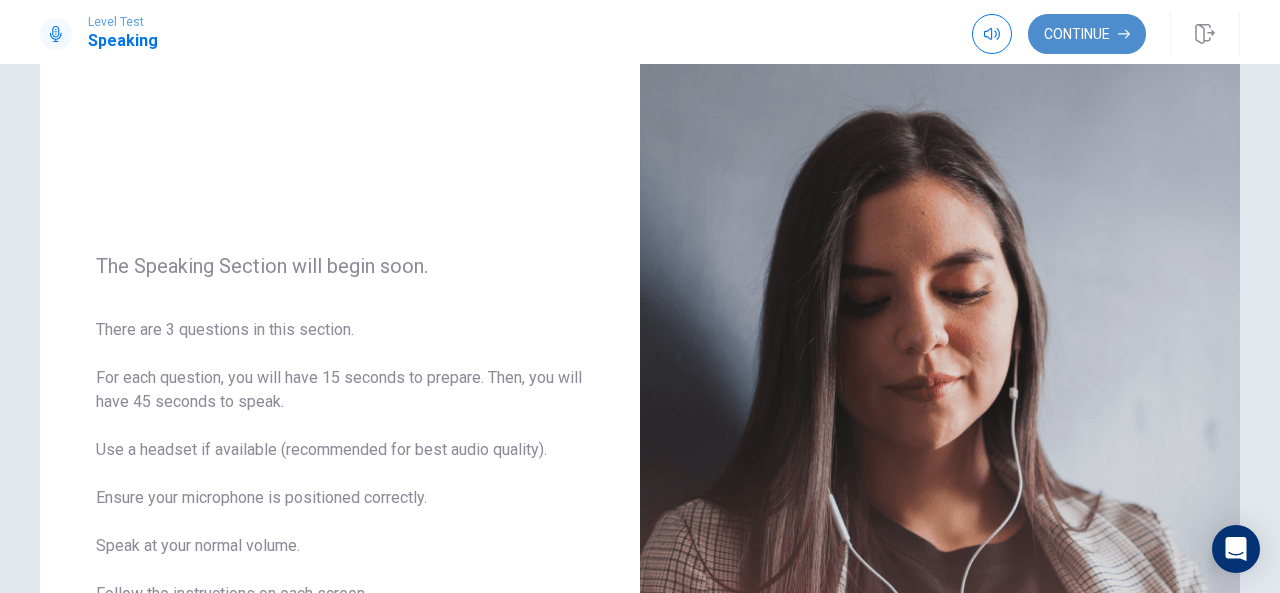 click on "Continue" at bounding box center [1087, 34] 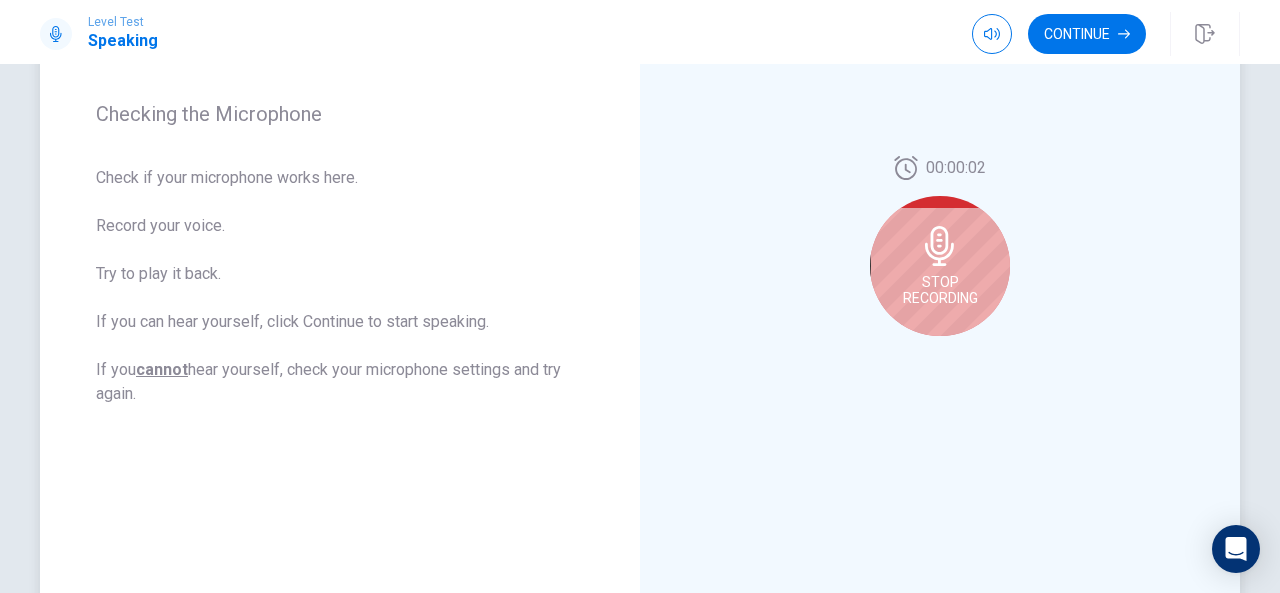 scroll, scrollTop: 186, scrollLeft: 0, axis: vertical 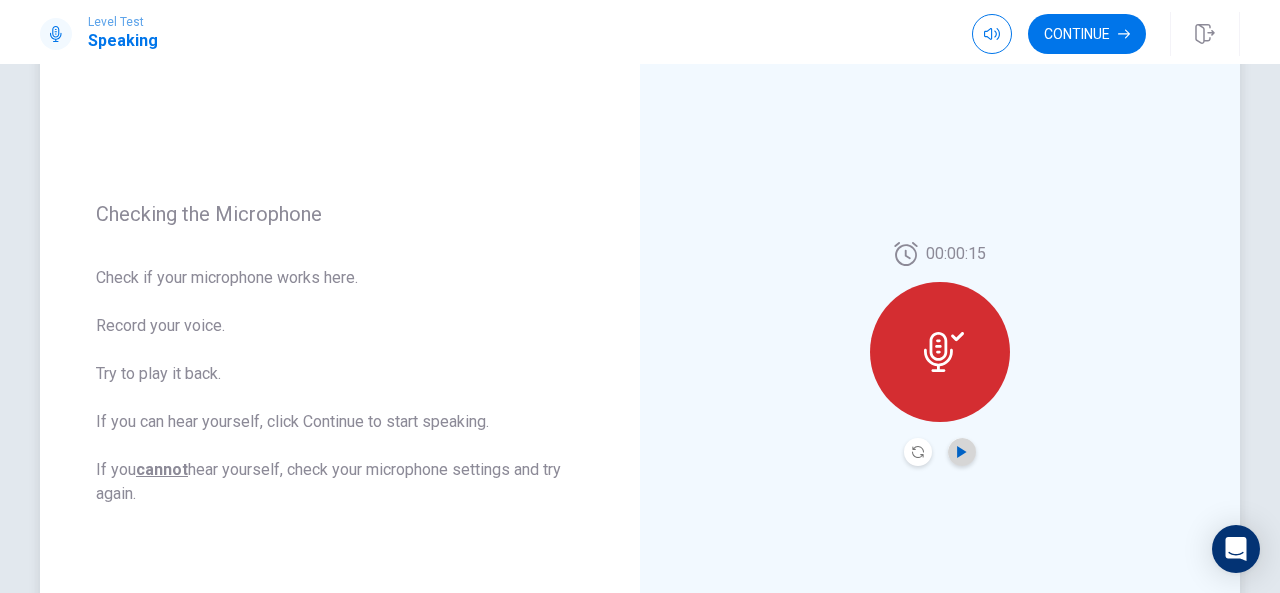 click 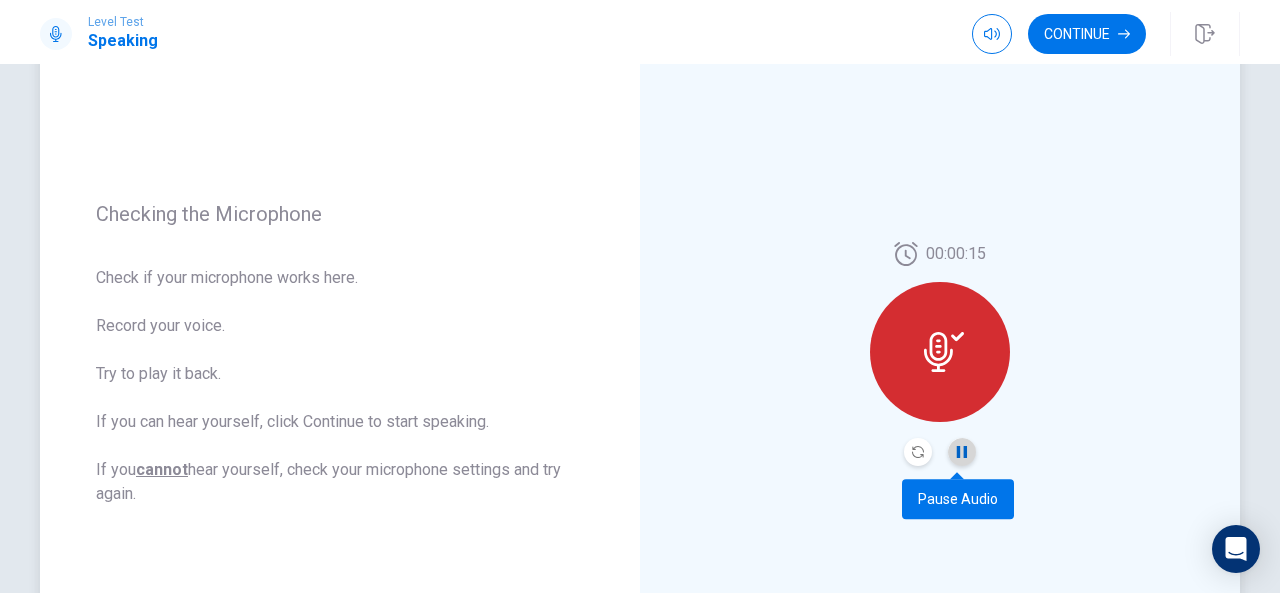 click 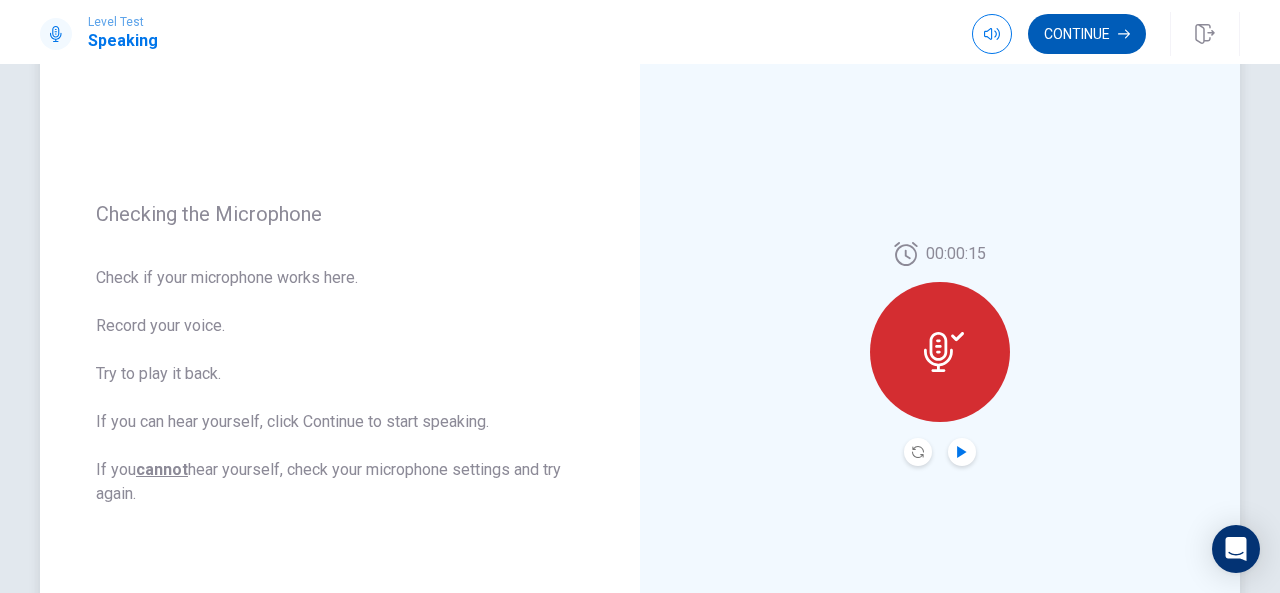 click on "Continue" at bounding box center [1087, 34] 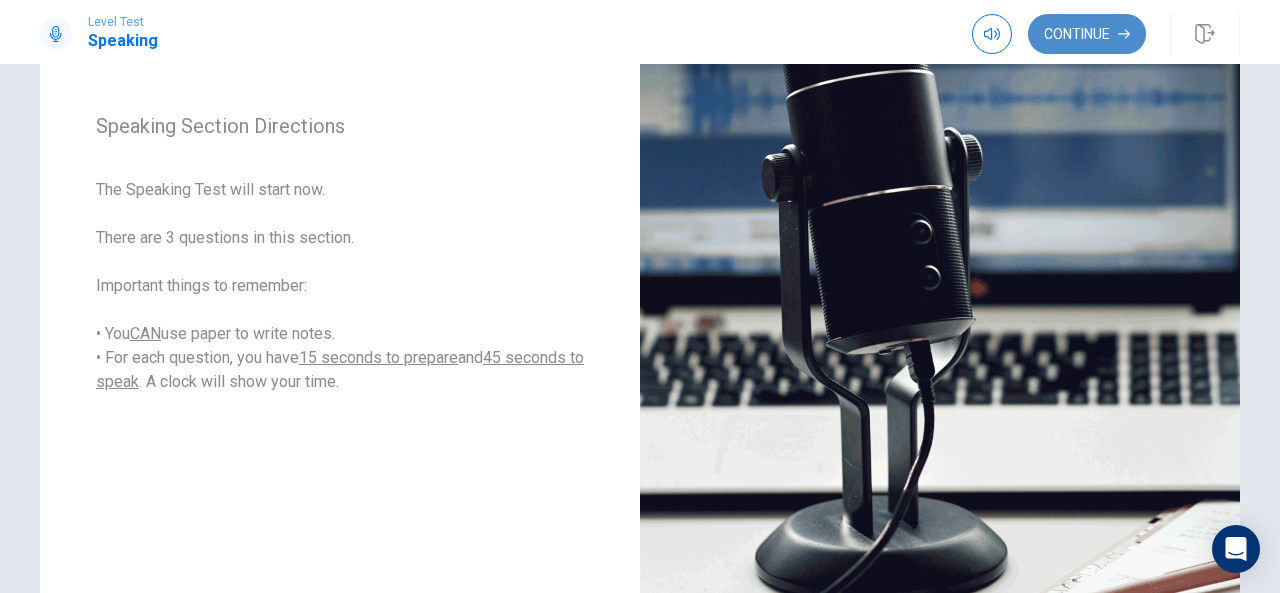 click on "Continue" at bounding box center [1087, 34] 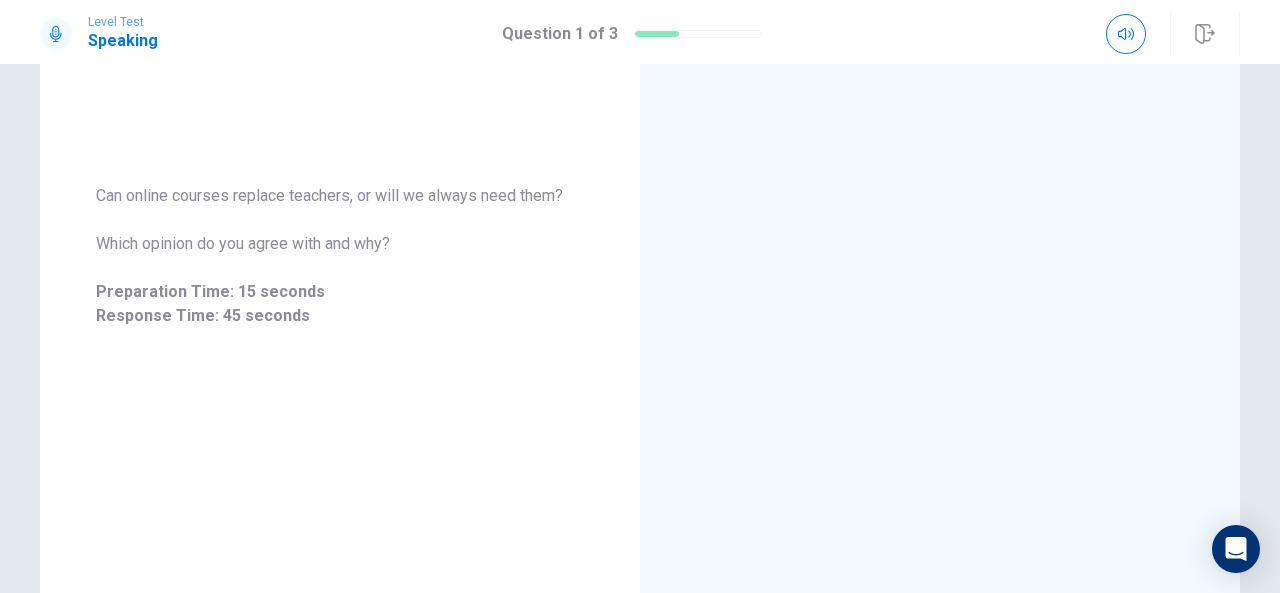 scroll, scrollTop: 286, scrollLeft: 0, axis: vertical 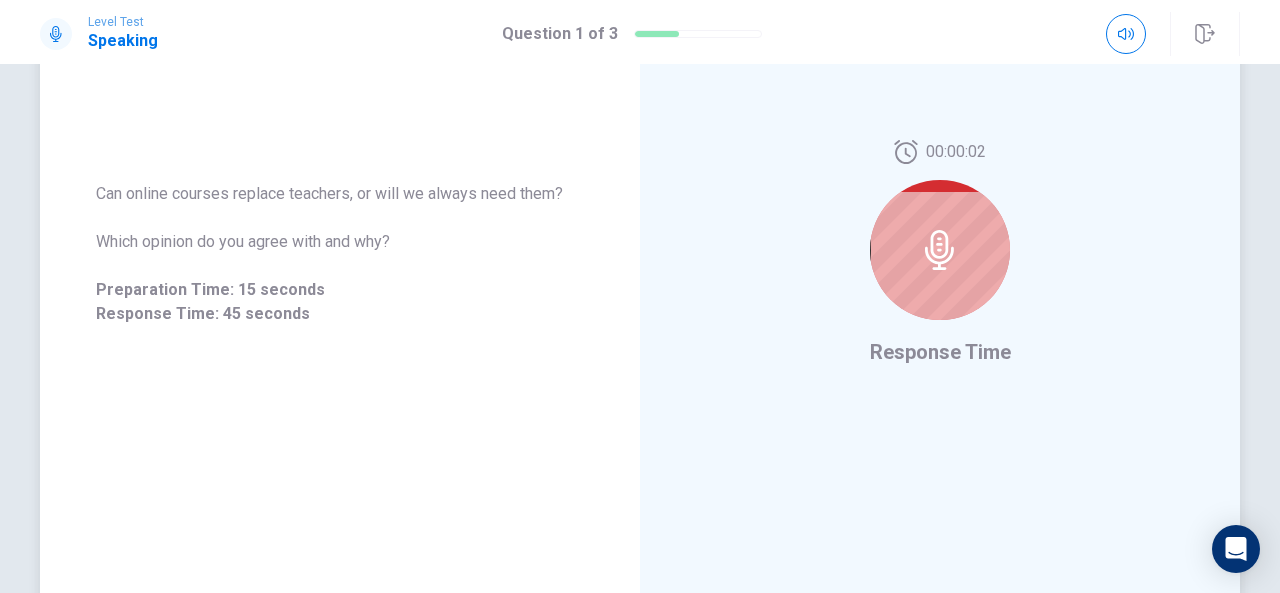 click 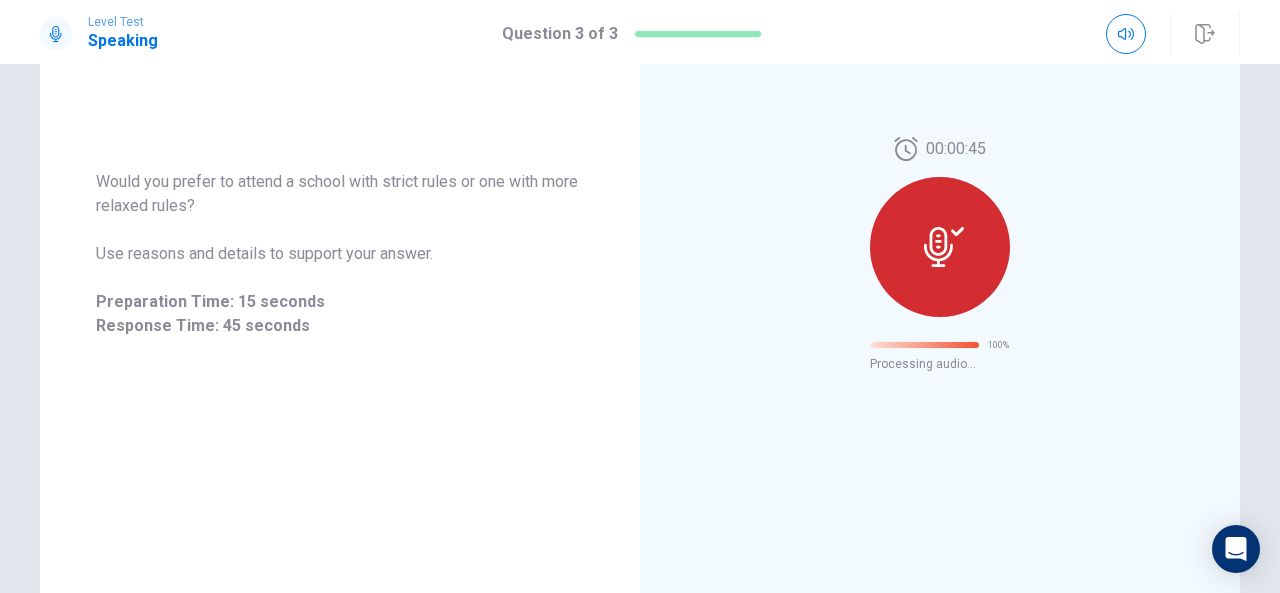 scroll, scrollTop: 134, scrollLeft: 0, axis: vertical 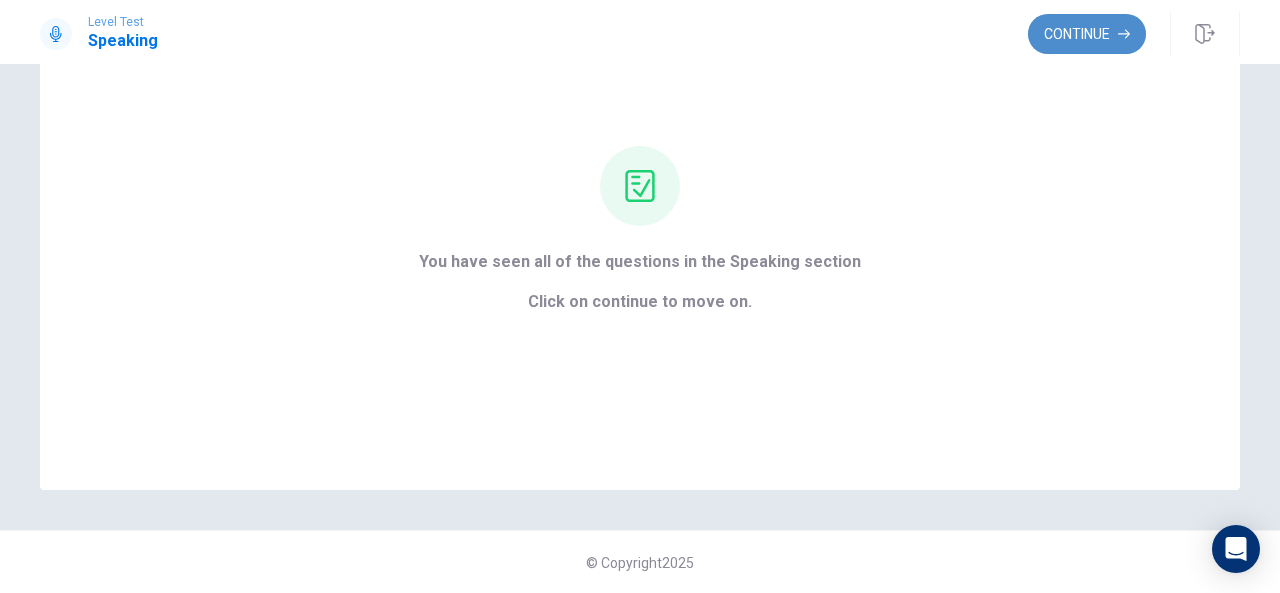 click on "Continue" at bounding box center [1087, 34] 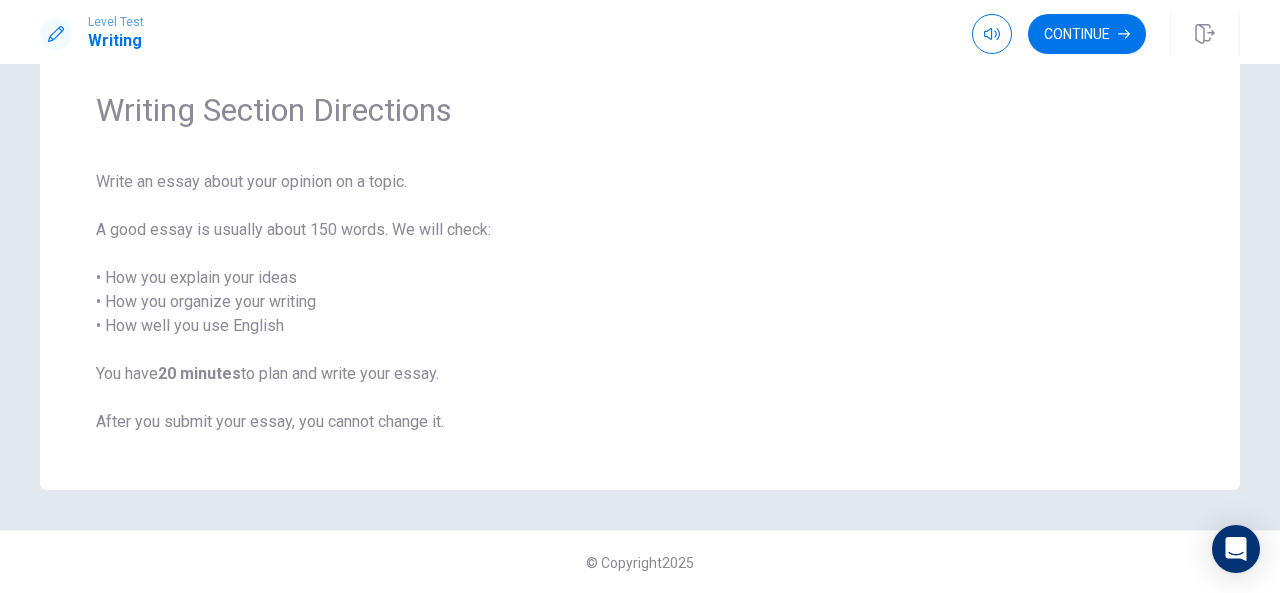 scroll, scrollTop: 0, scrollLeft: 0, axis: both 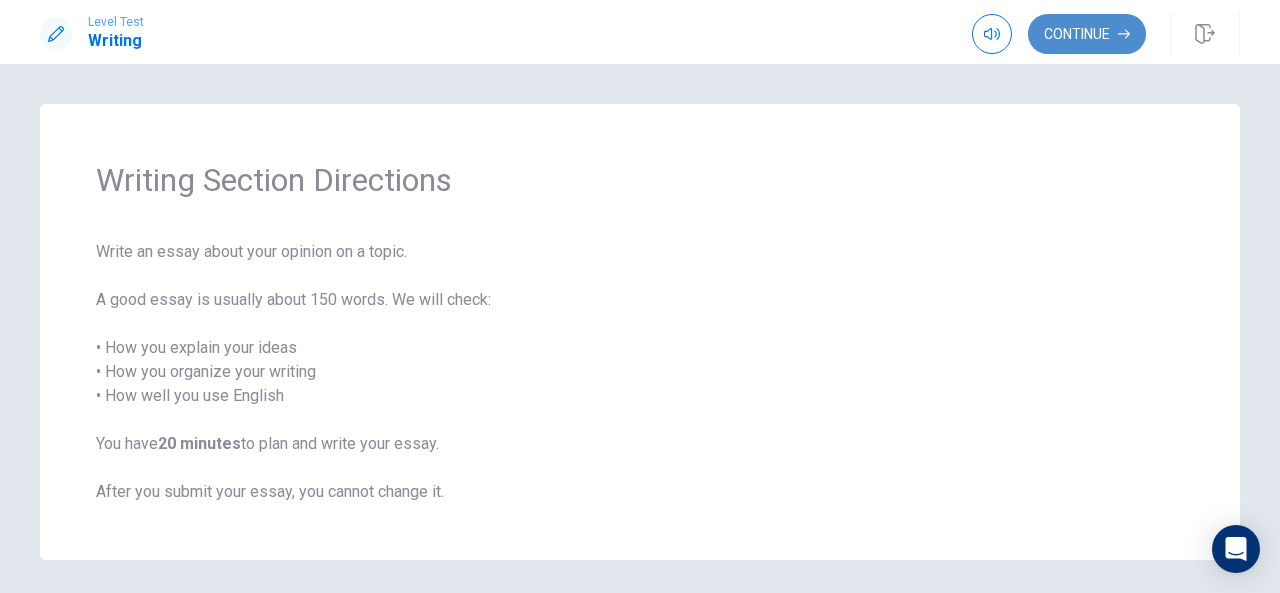 click on "Continue" at bounding box center [1087, 34] 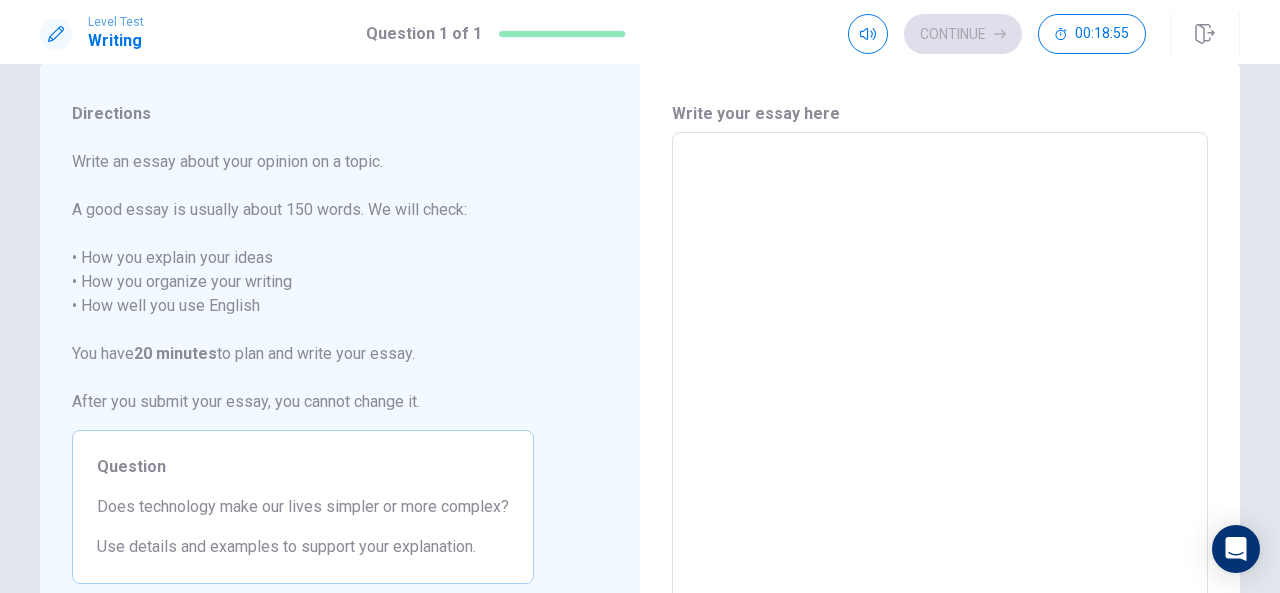 scroll, scrollTop: 0, scrollLeft: 0, axis: both 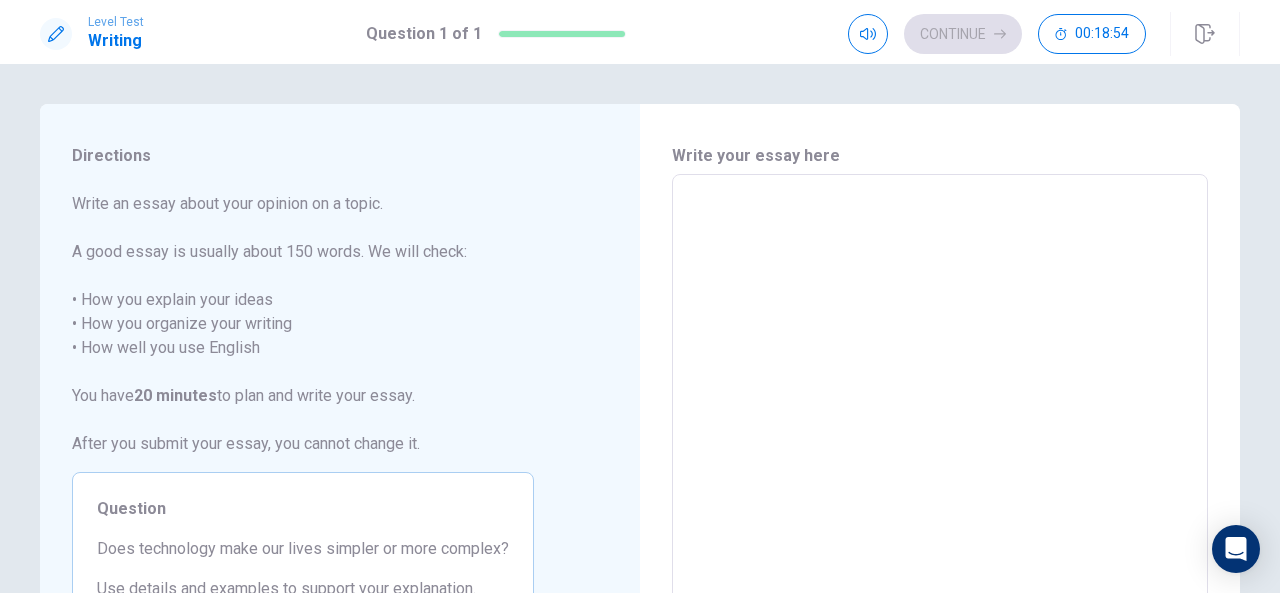 click at bounding box center [940, 451] 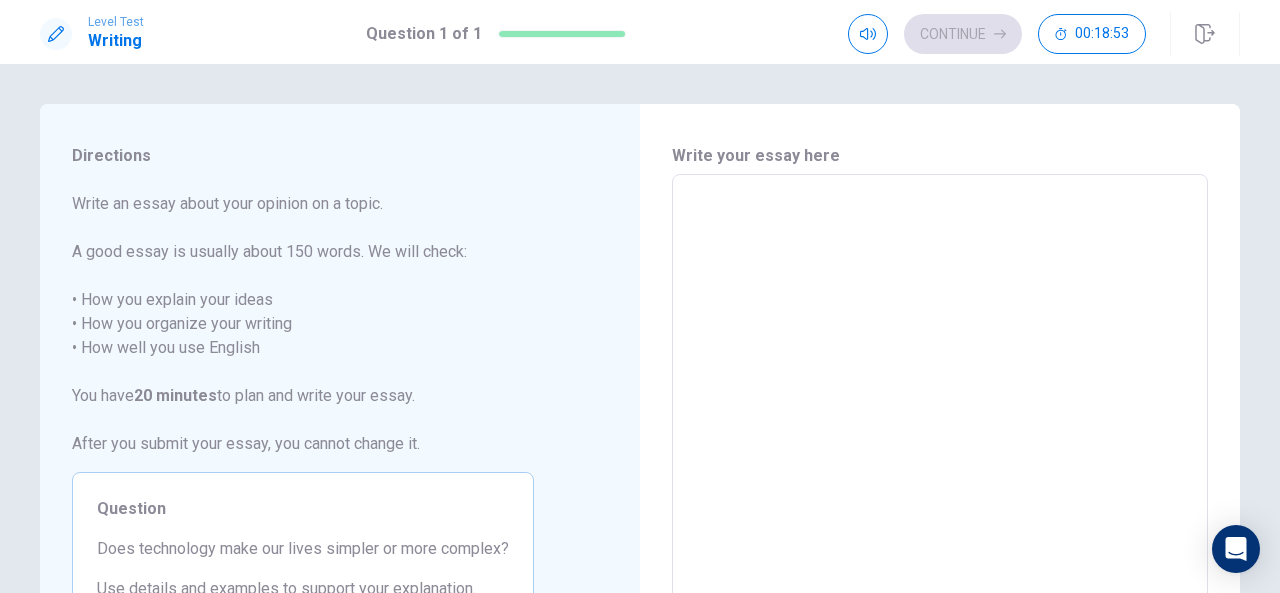 type on "T" 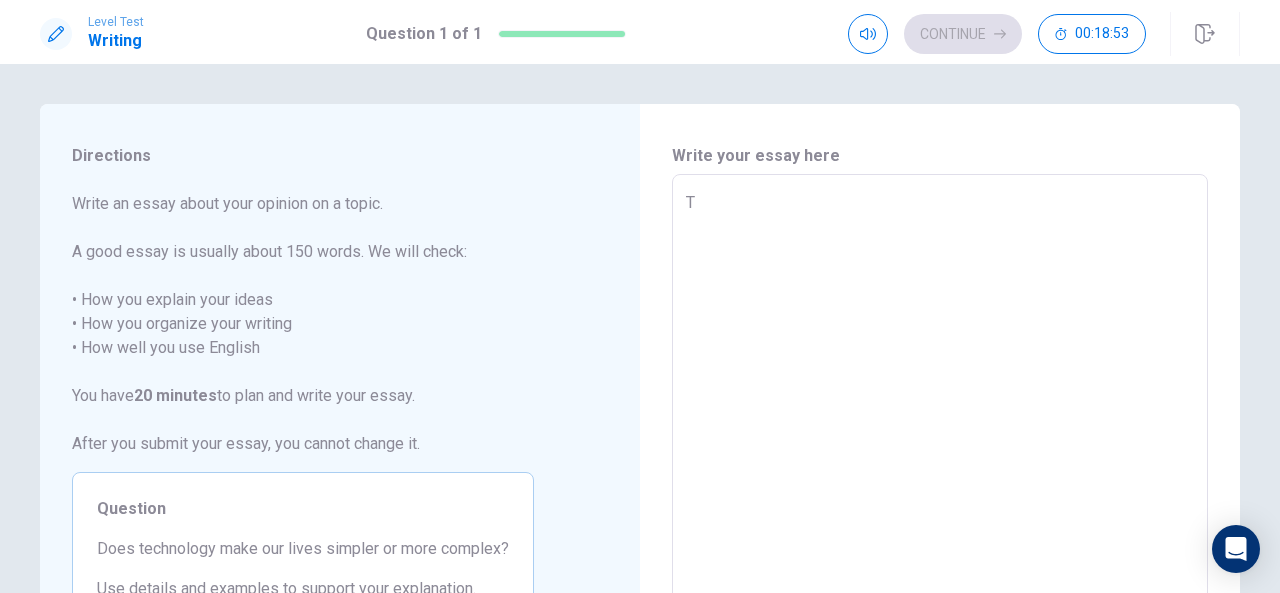 type on "x" 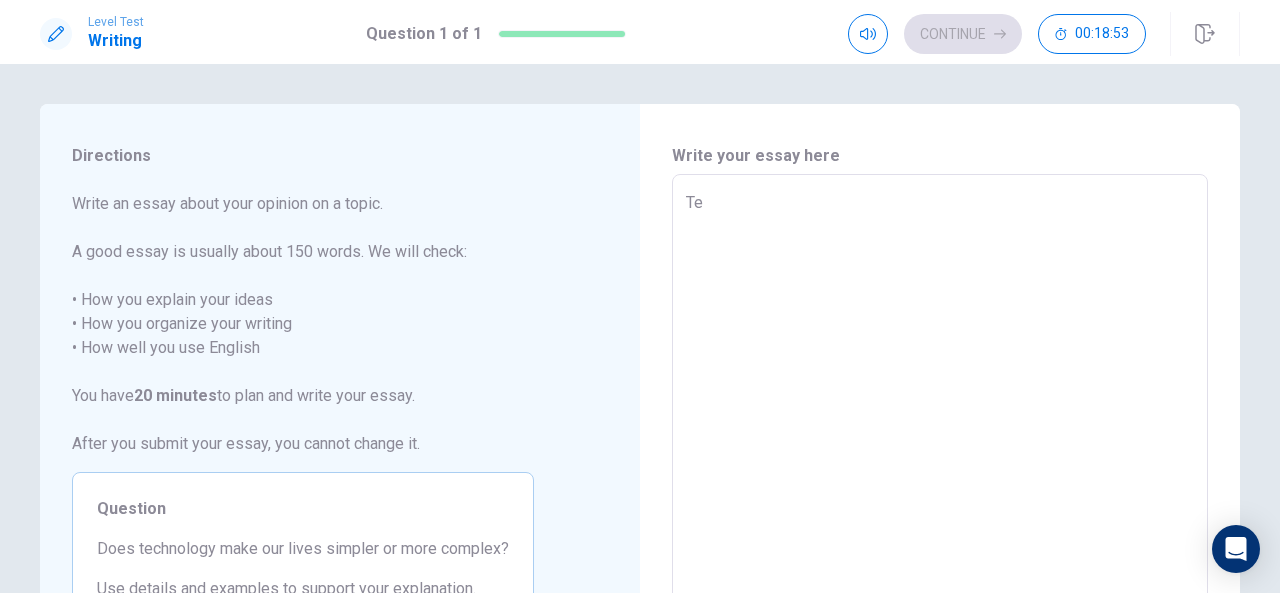 type on "x" 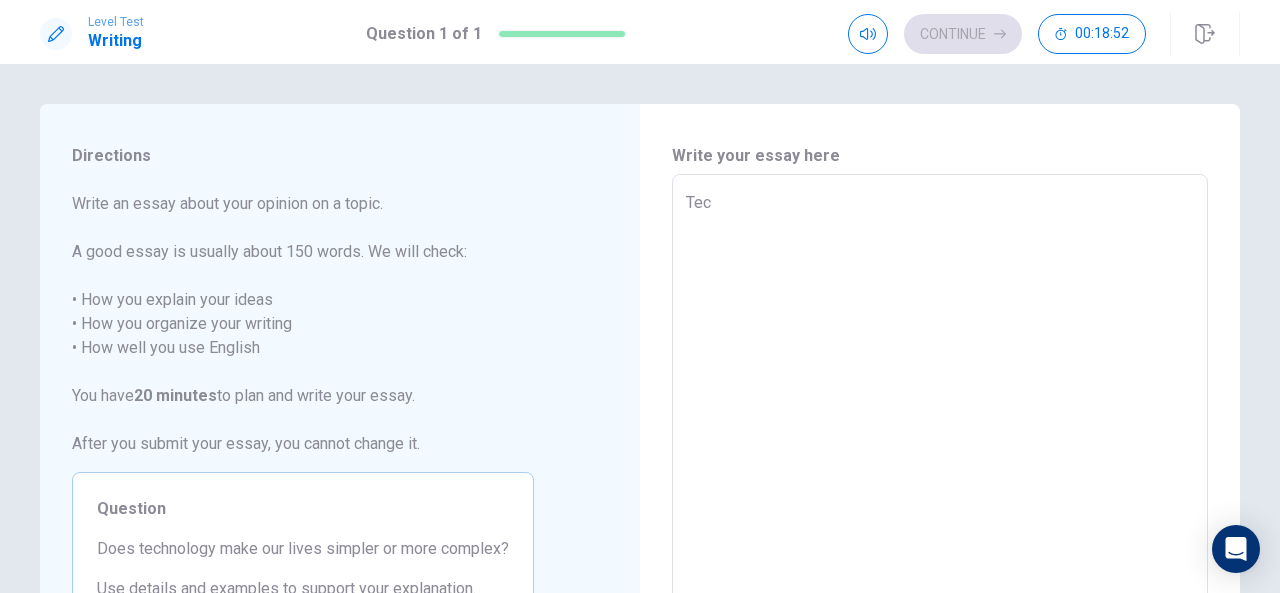 type on "x" 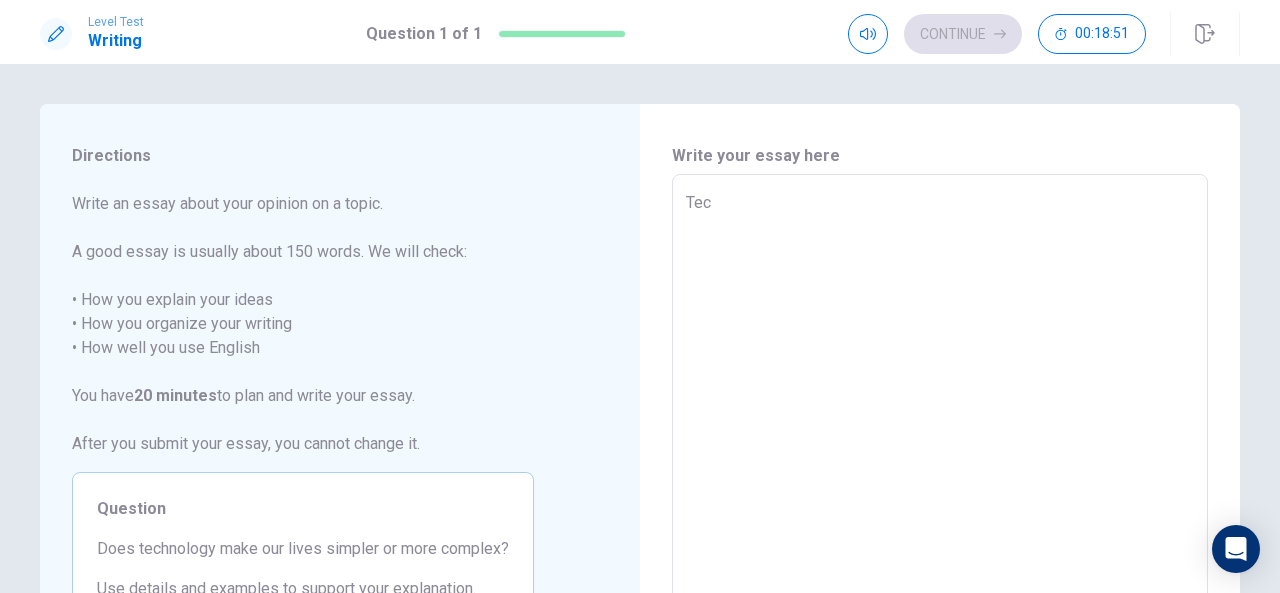 type on "Tech" 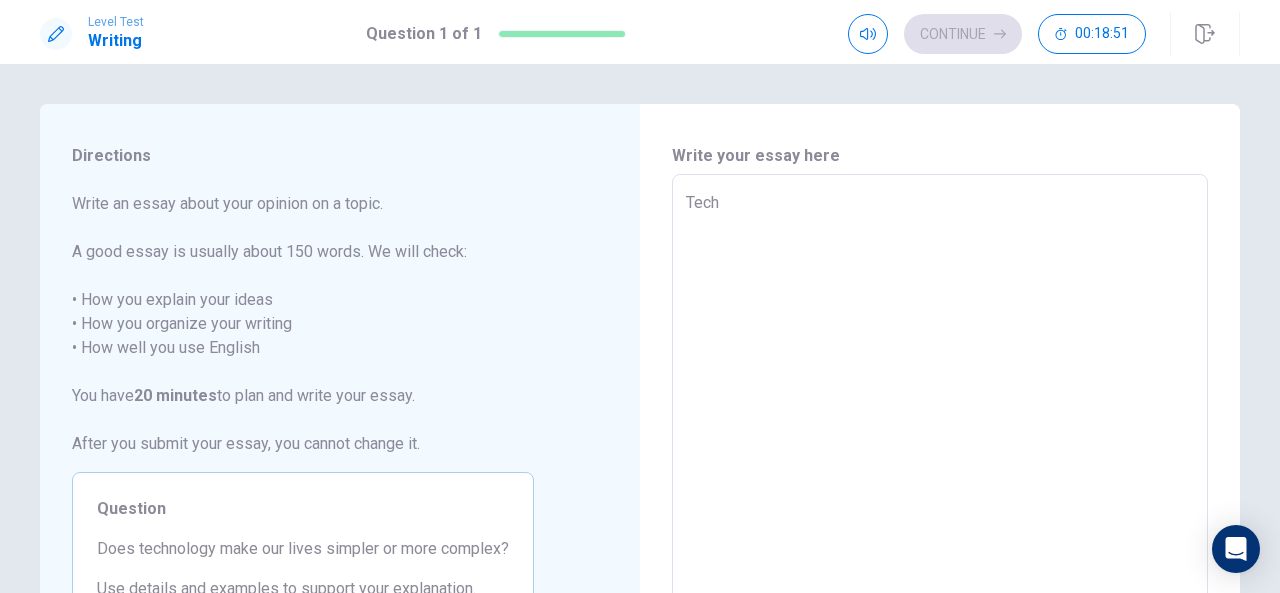 type on "x" 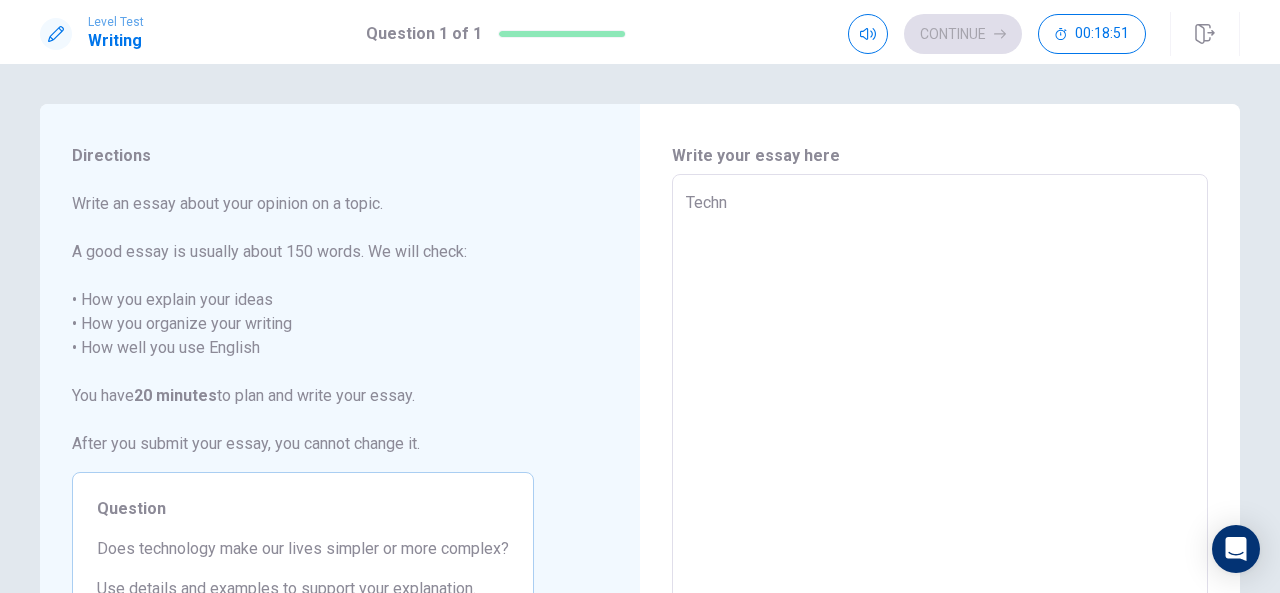 type on "x" 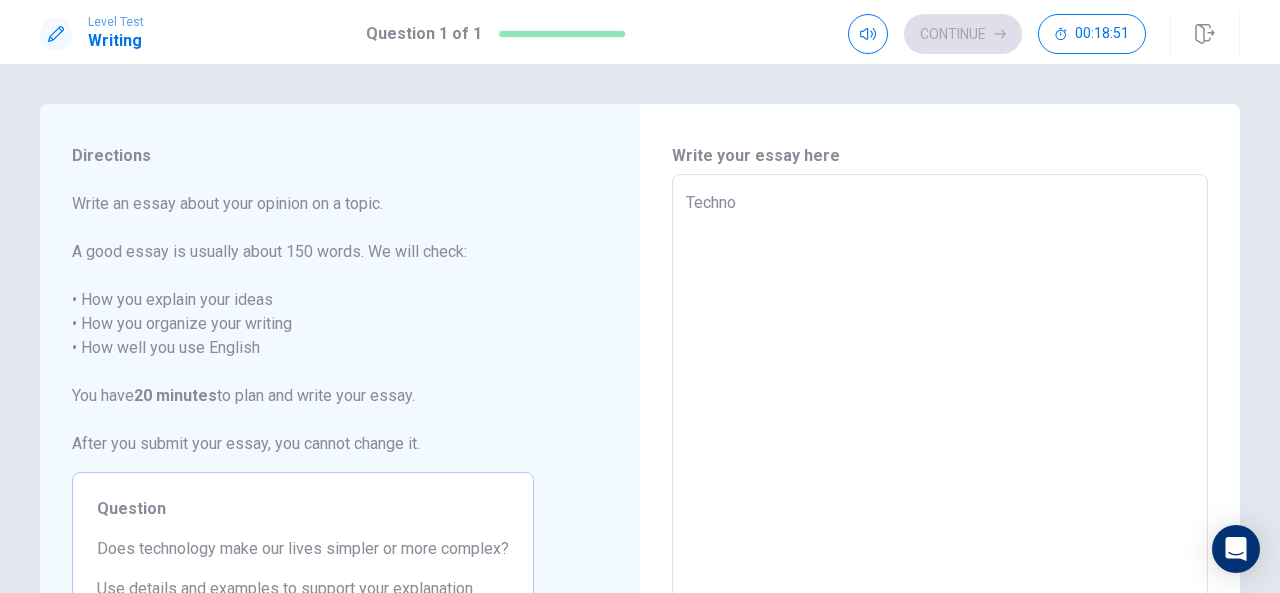 type on "x" 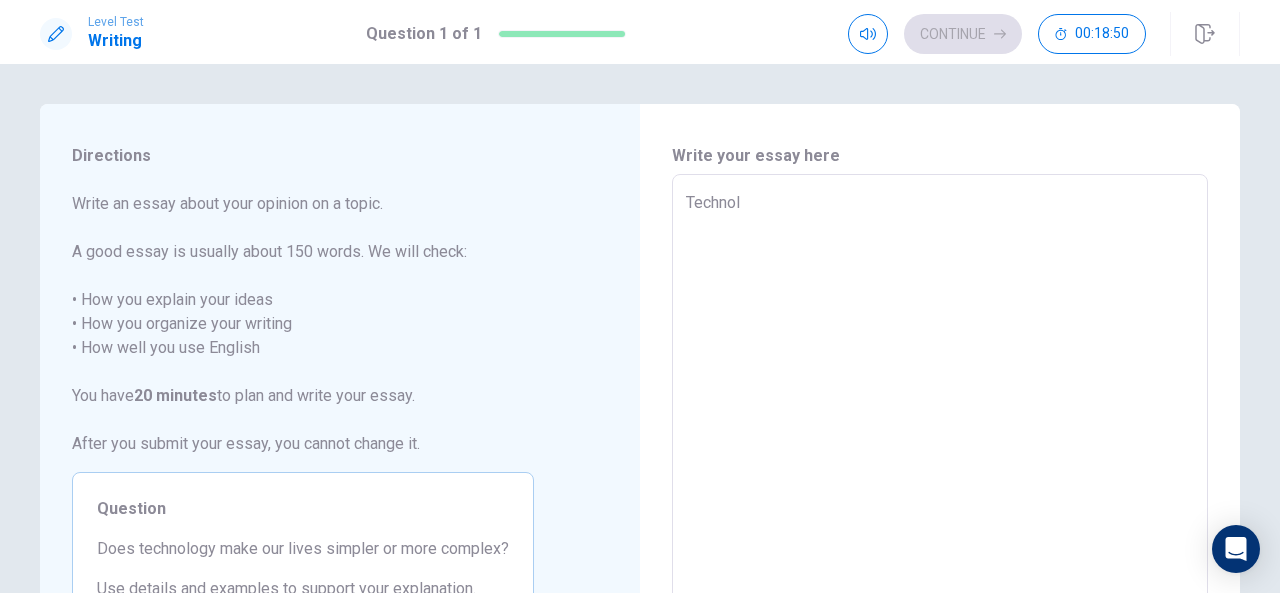 type on "x" 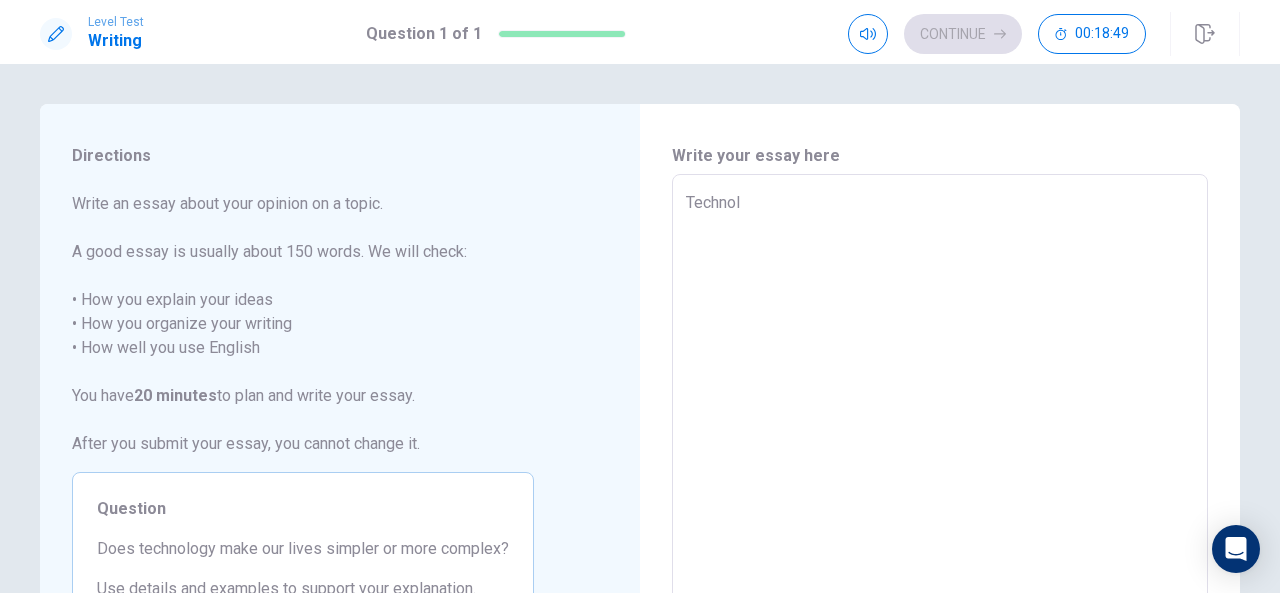 type on "Technolo" 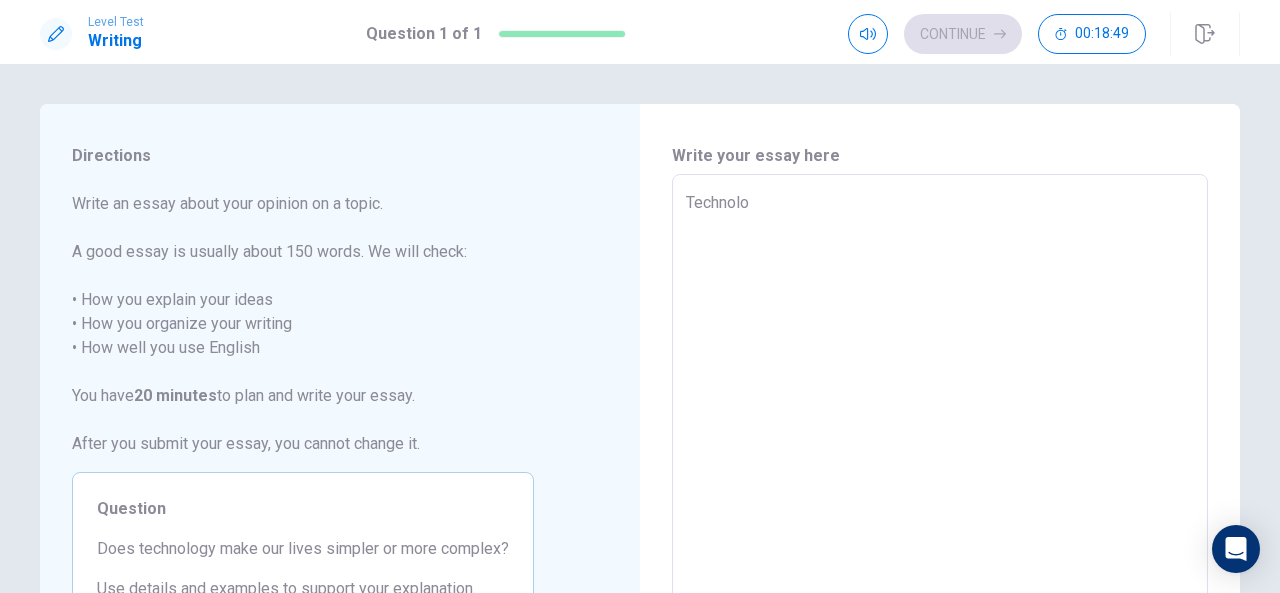type on "x" 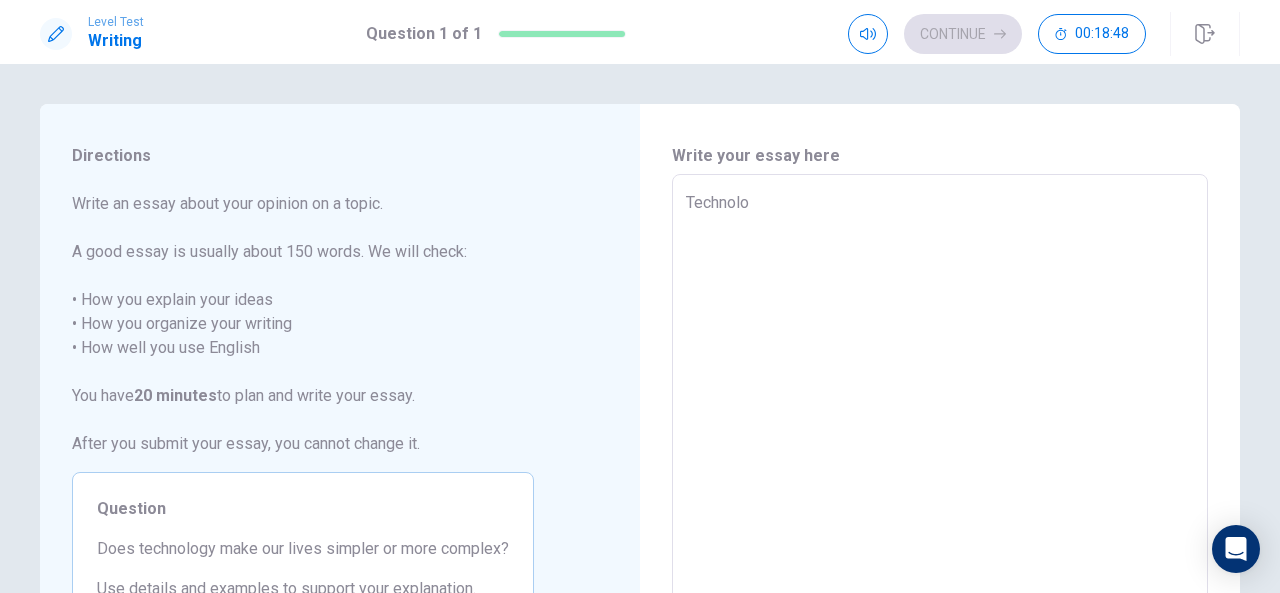 type on "Technolog" 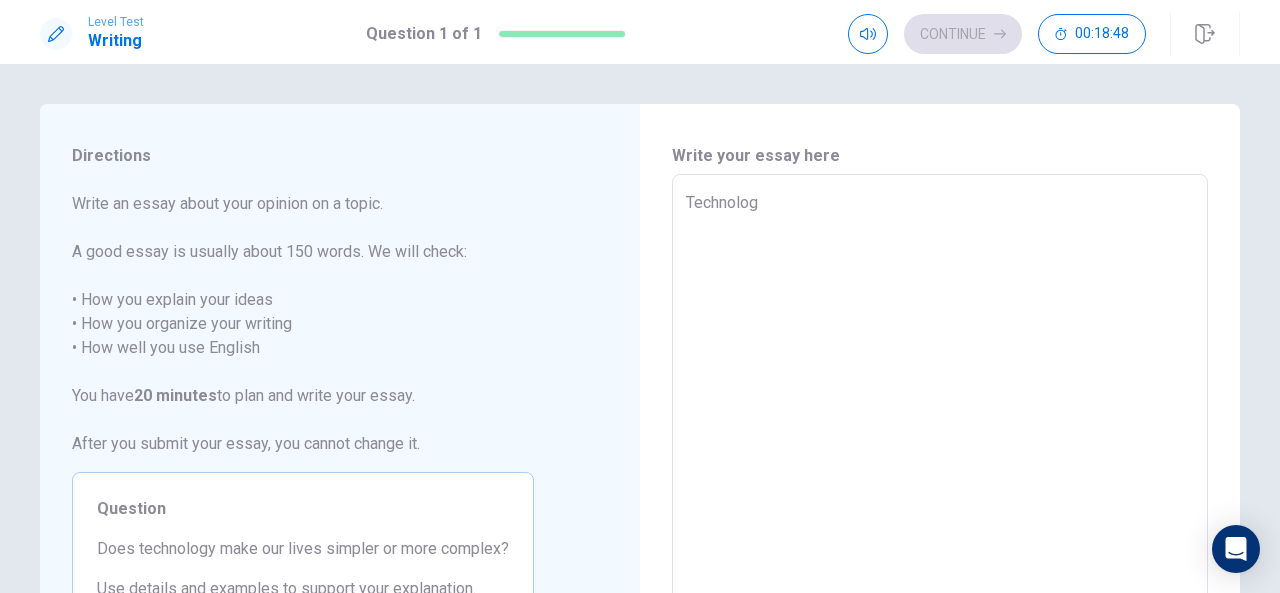type on "x" 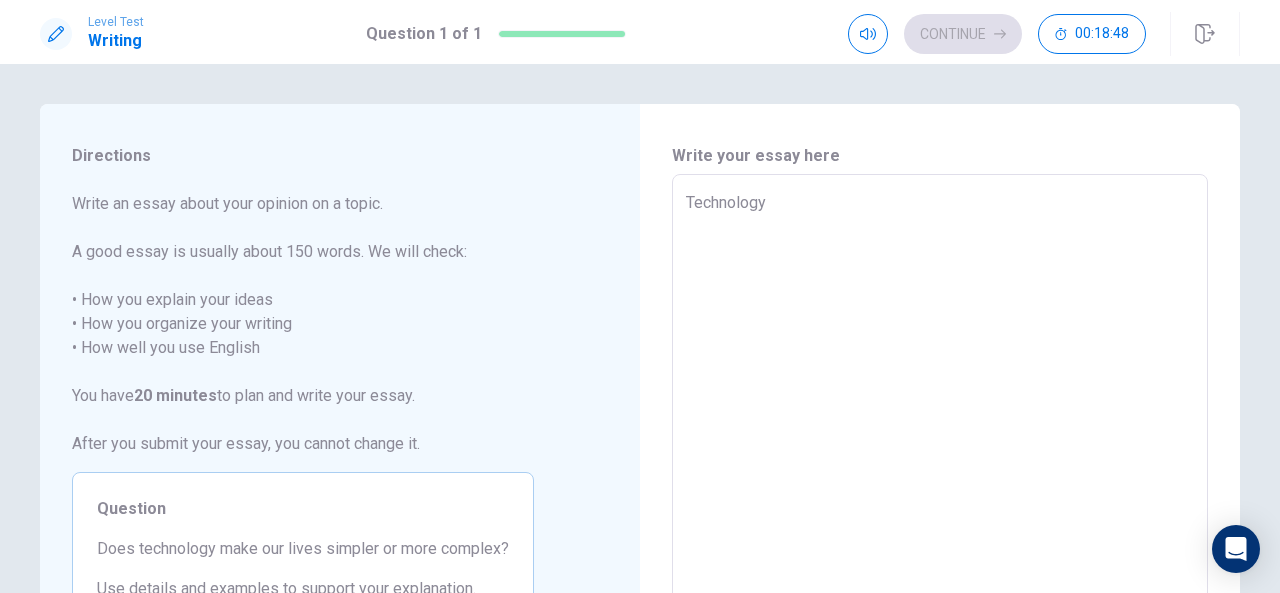 type on "x" 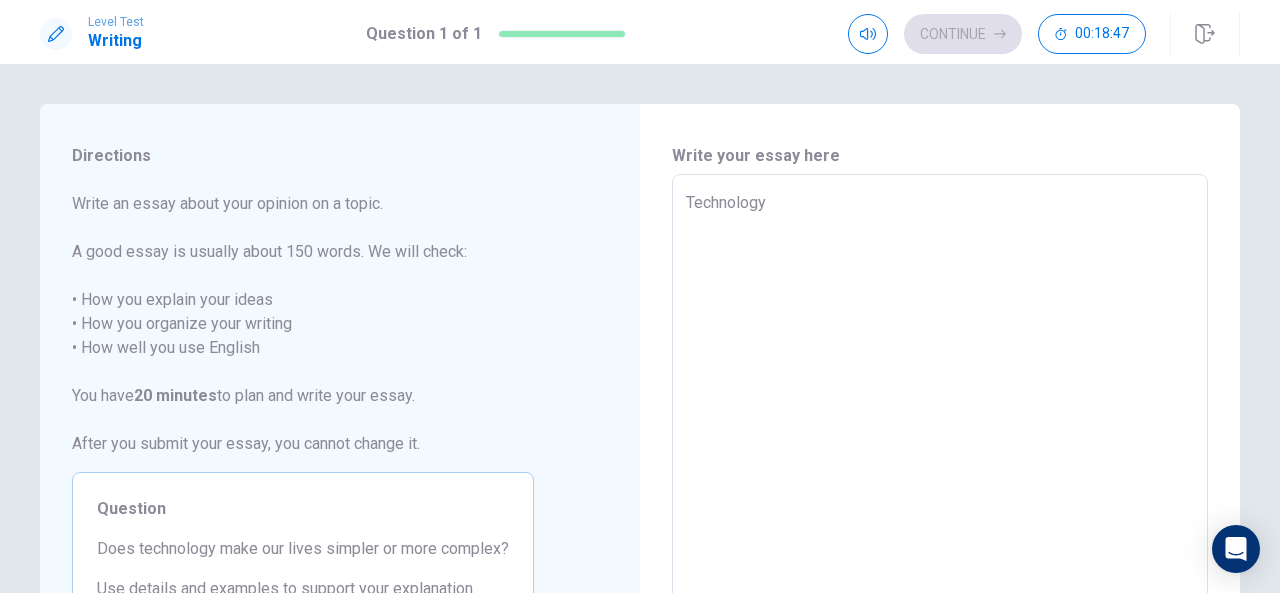type on "Technology h" 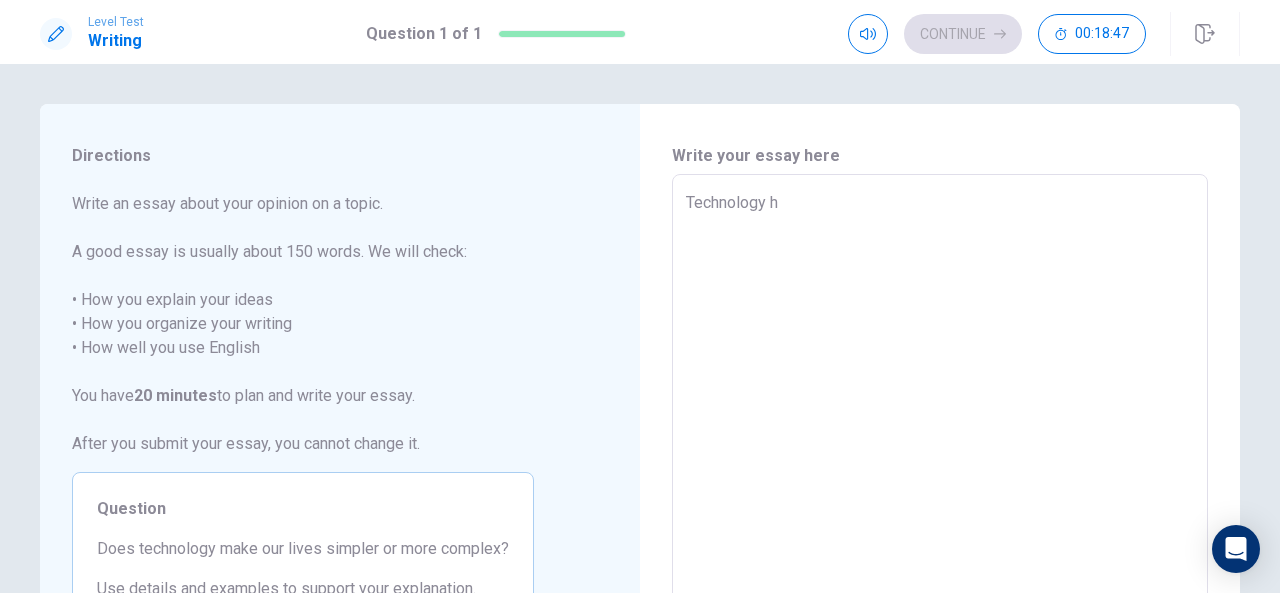 type on "x" 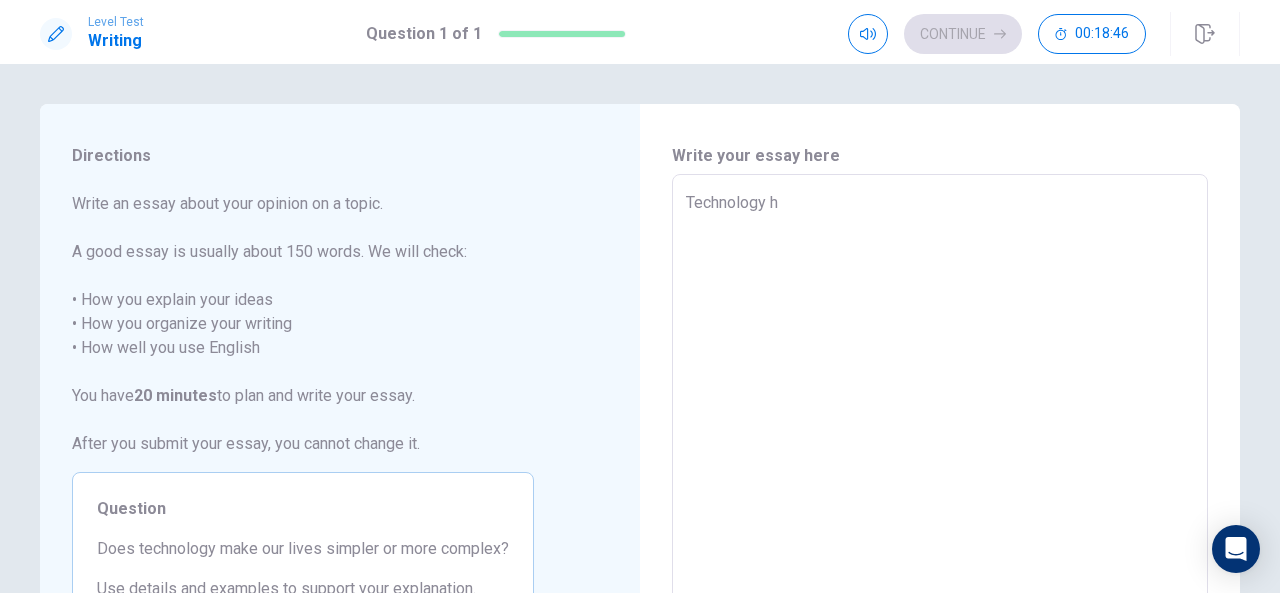 type on "Technology ha" 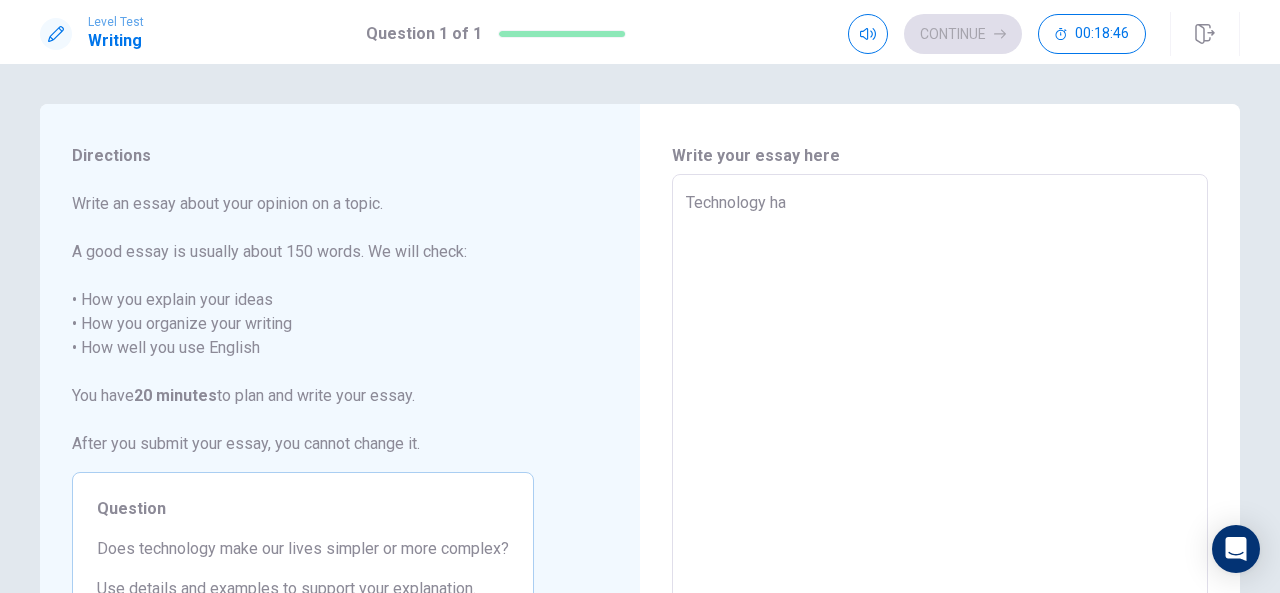 type on "x" 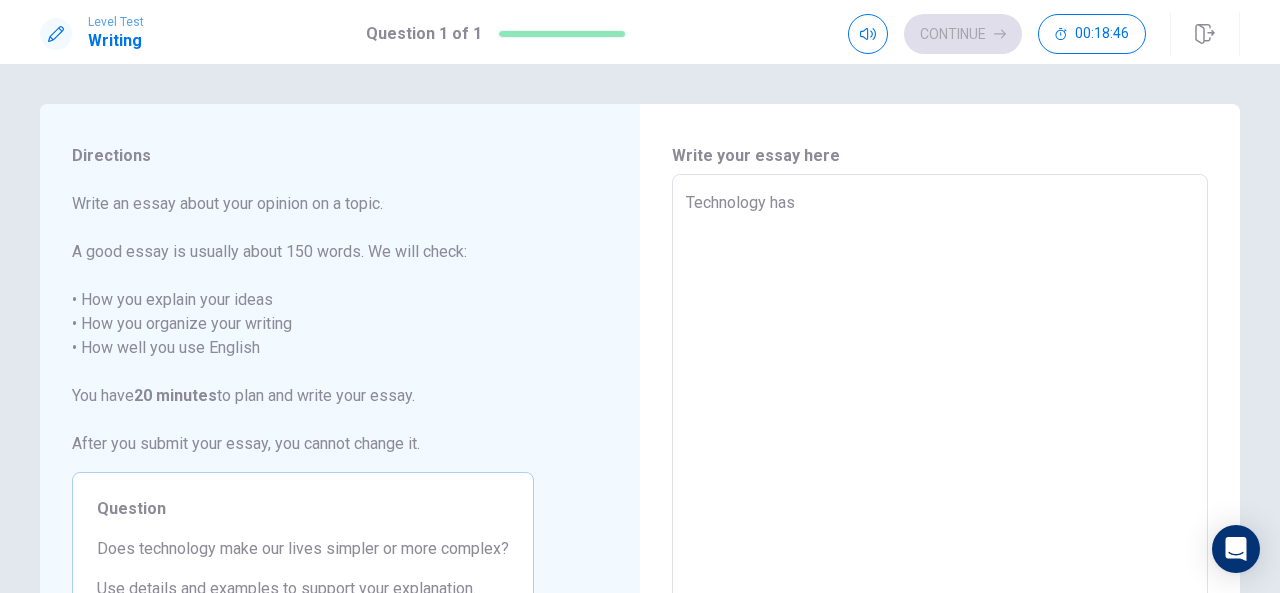 type on "x" 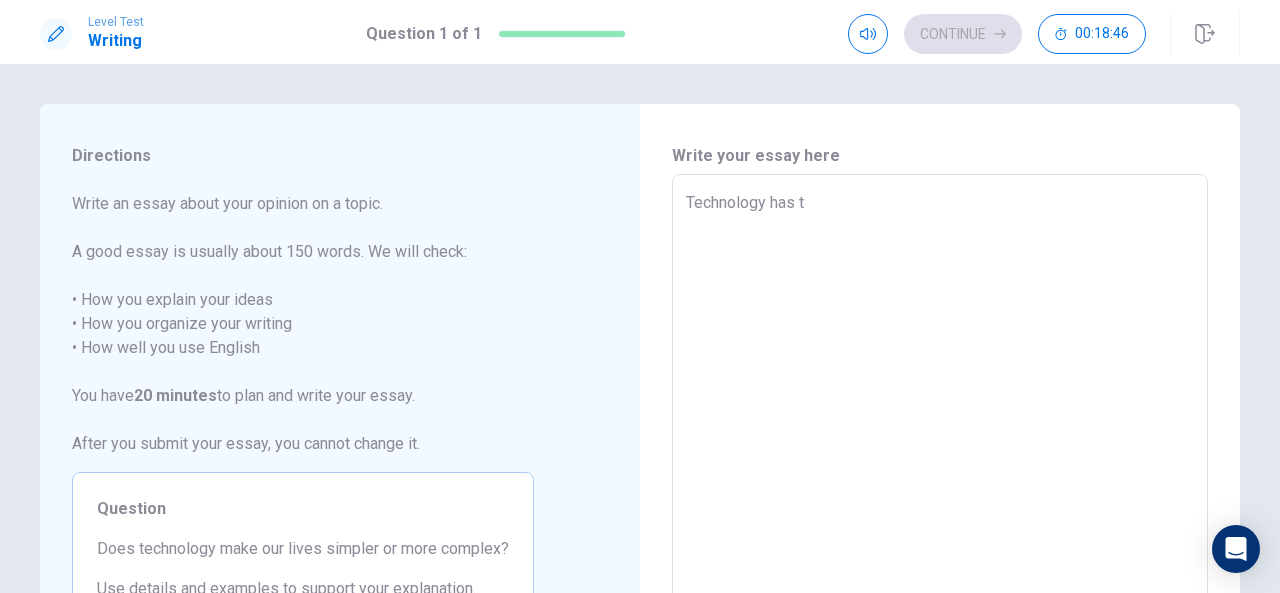 type on "x" 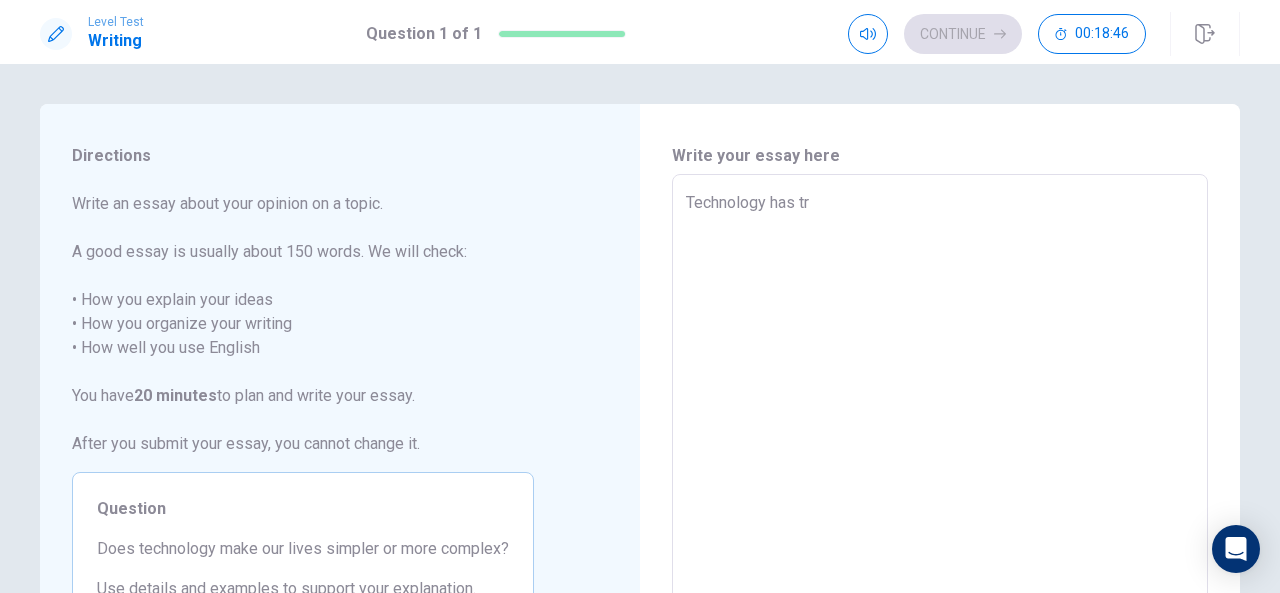 type on "x" 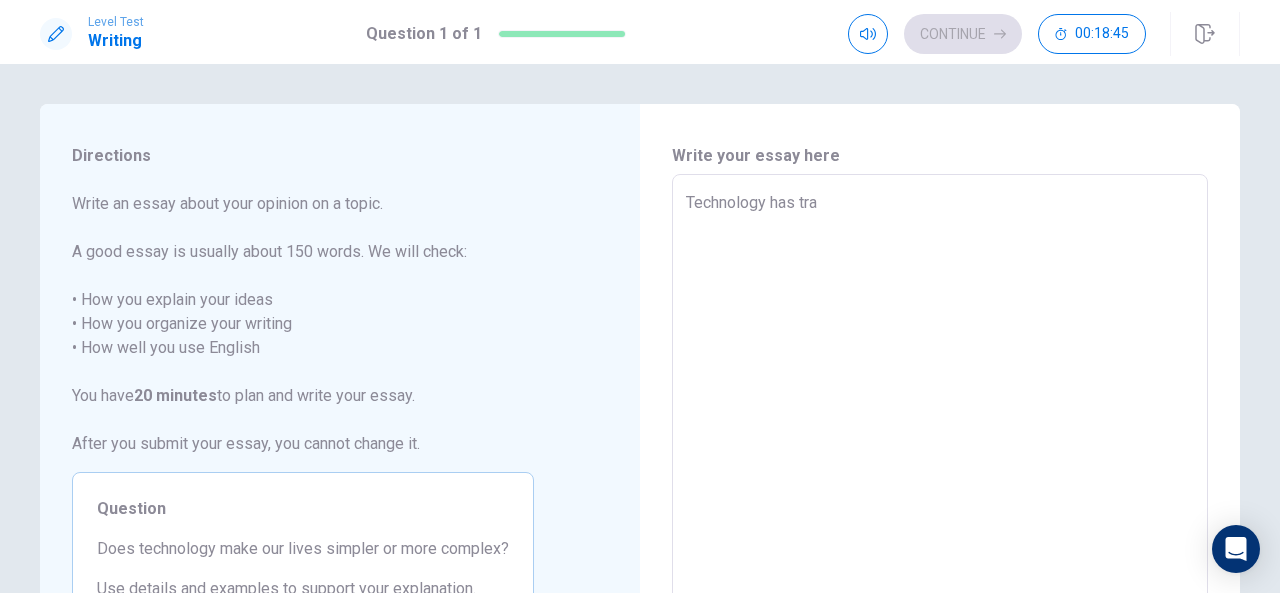 type on "x" 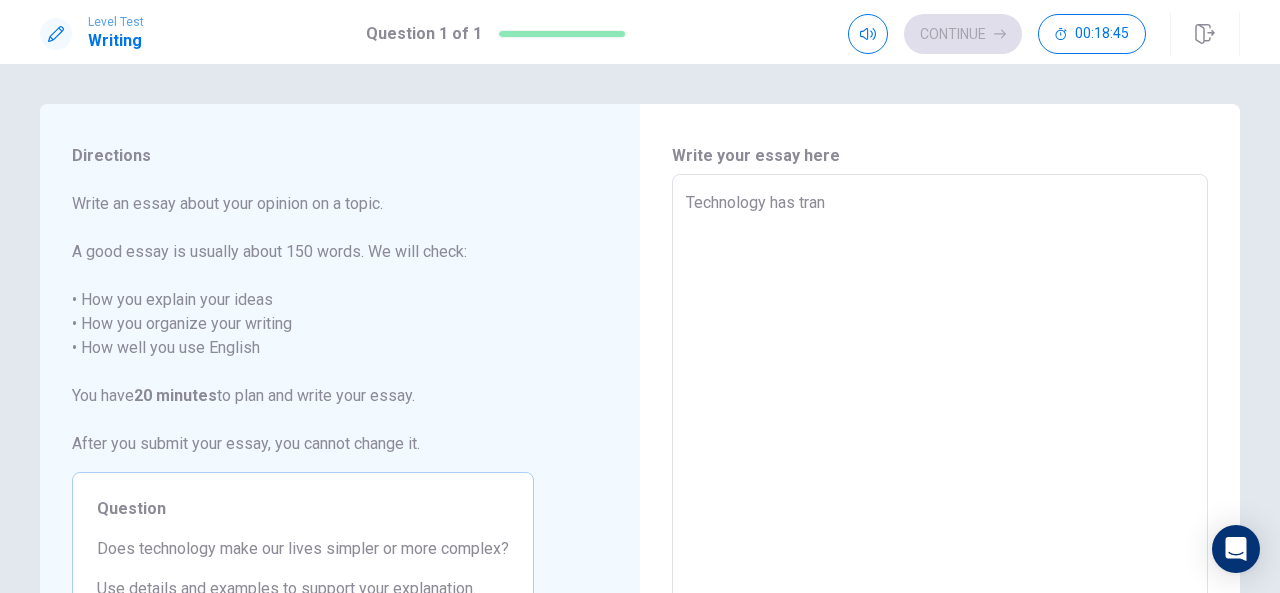 type on "x" 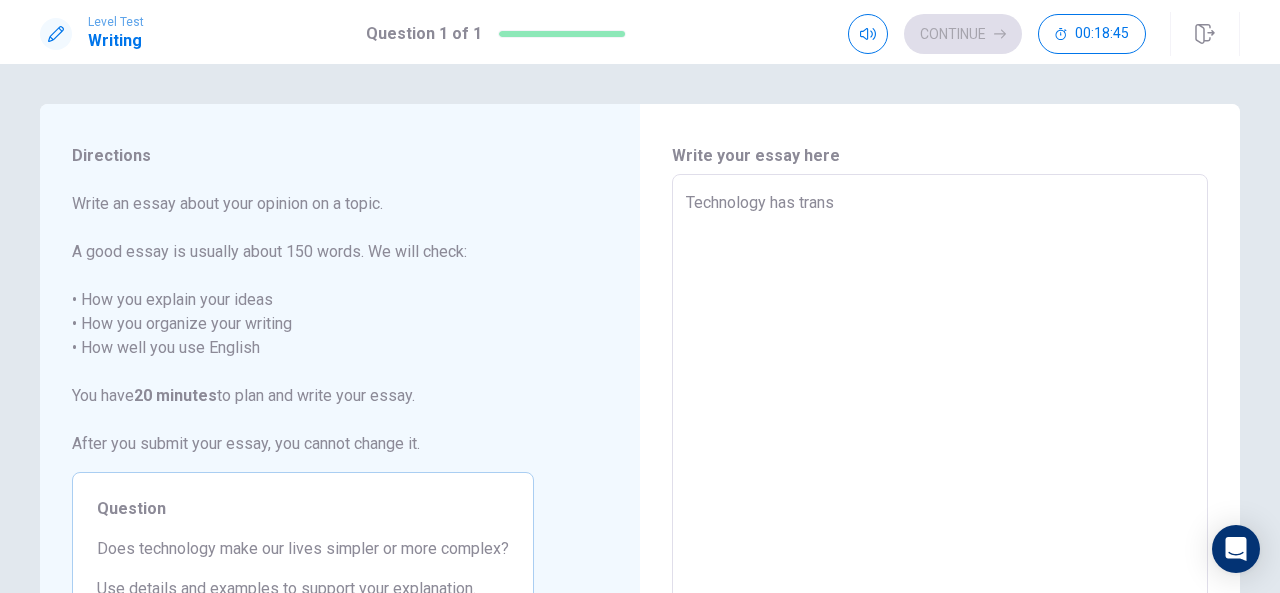 type on "x" 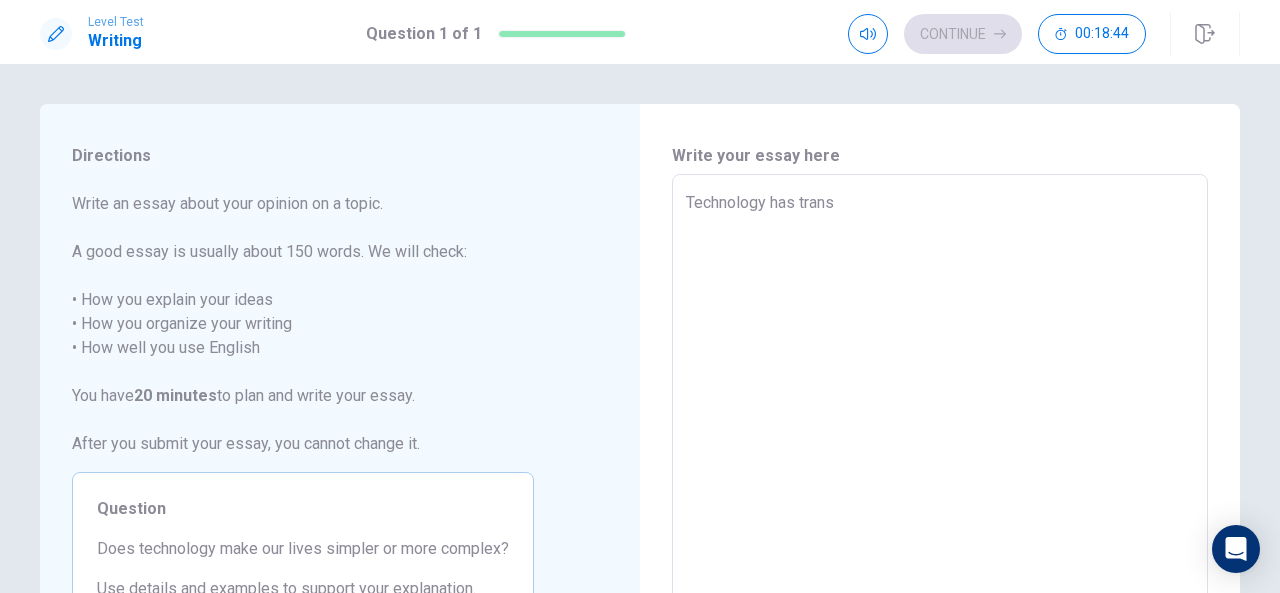 type on "Technology has tran" 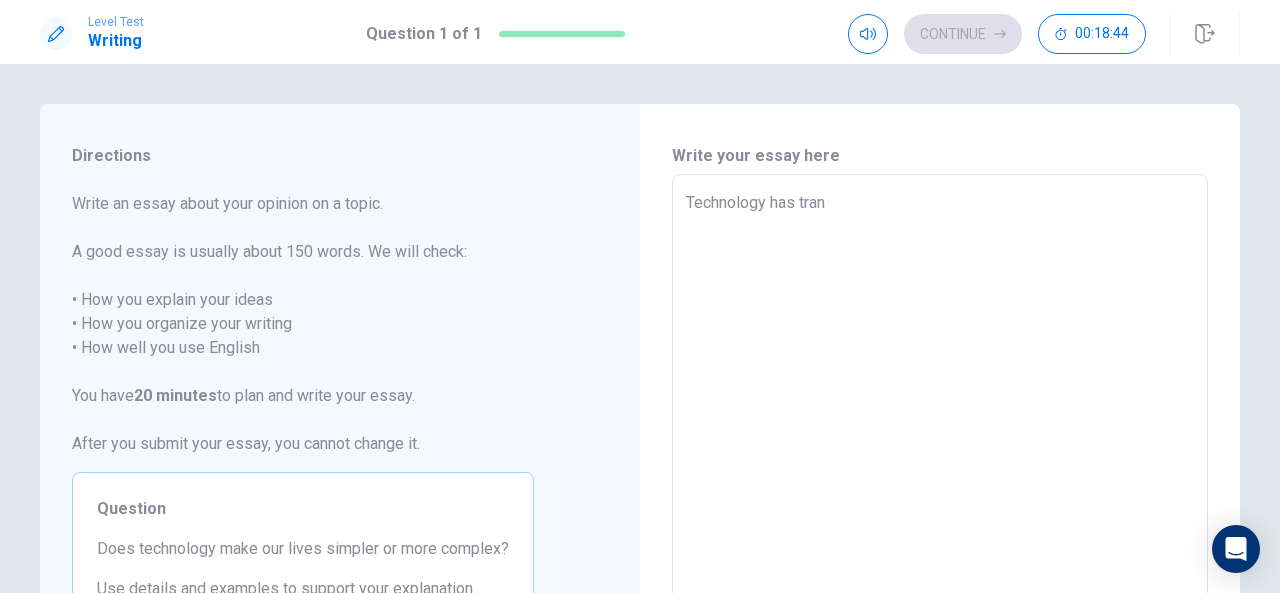 type on "x" 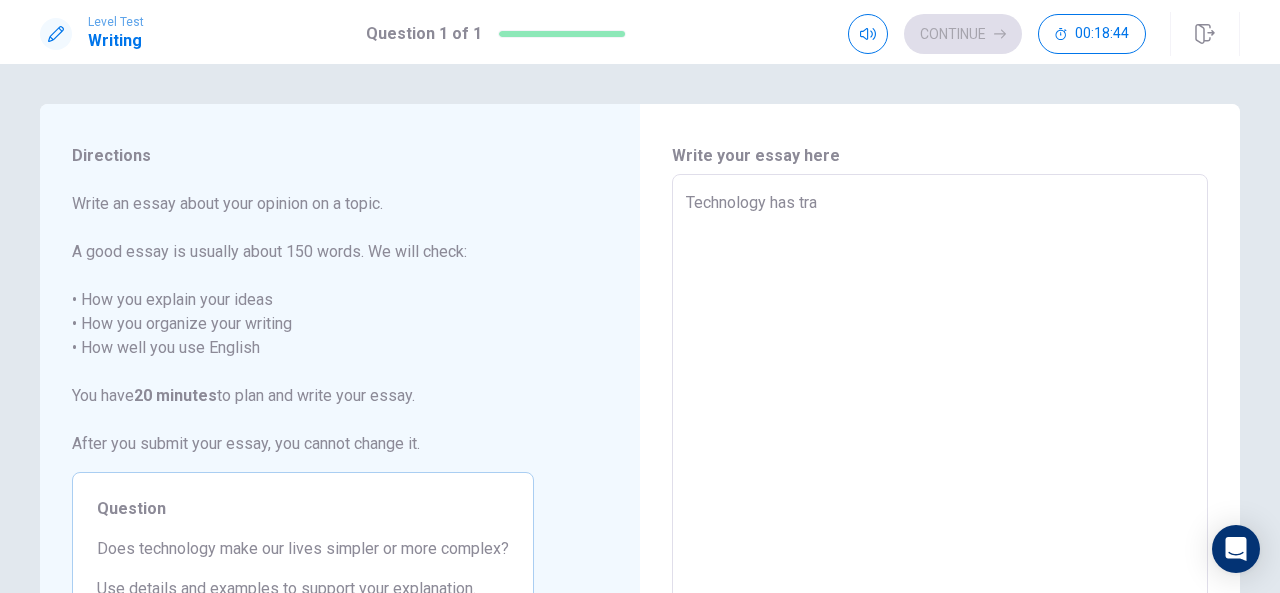 type on "x" 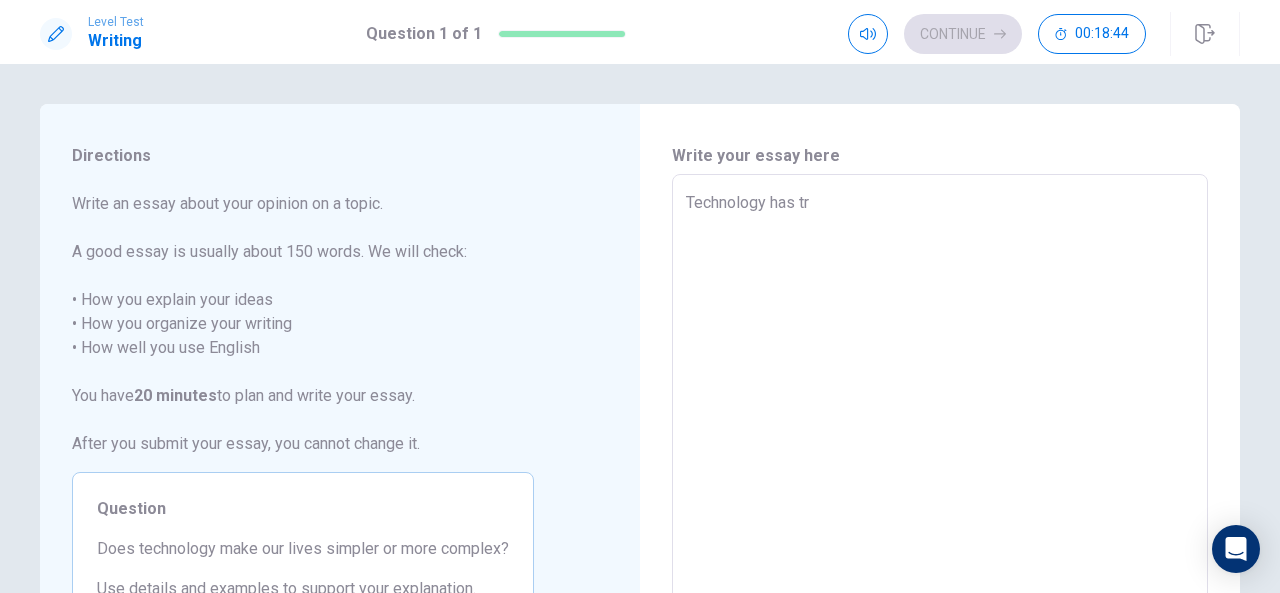 type on "x" 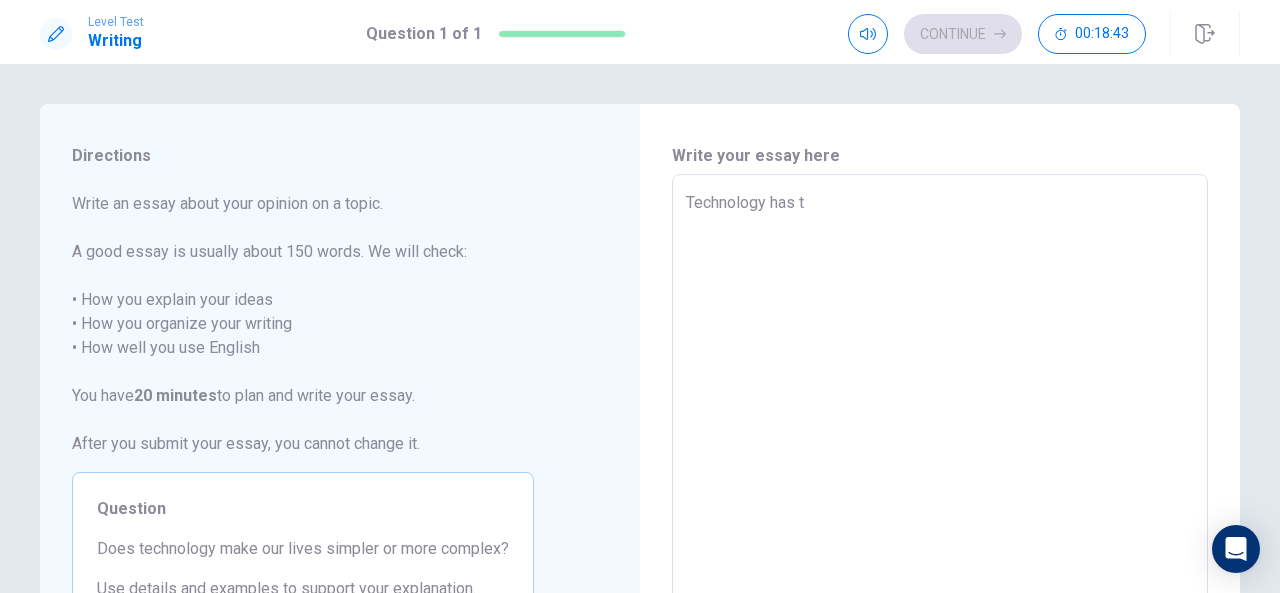 type on "x" 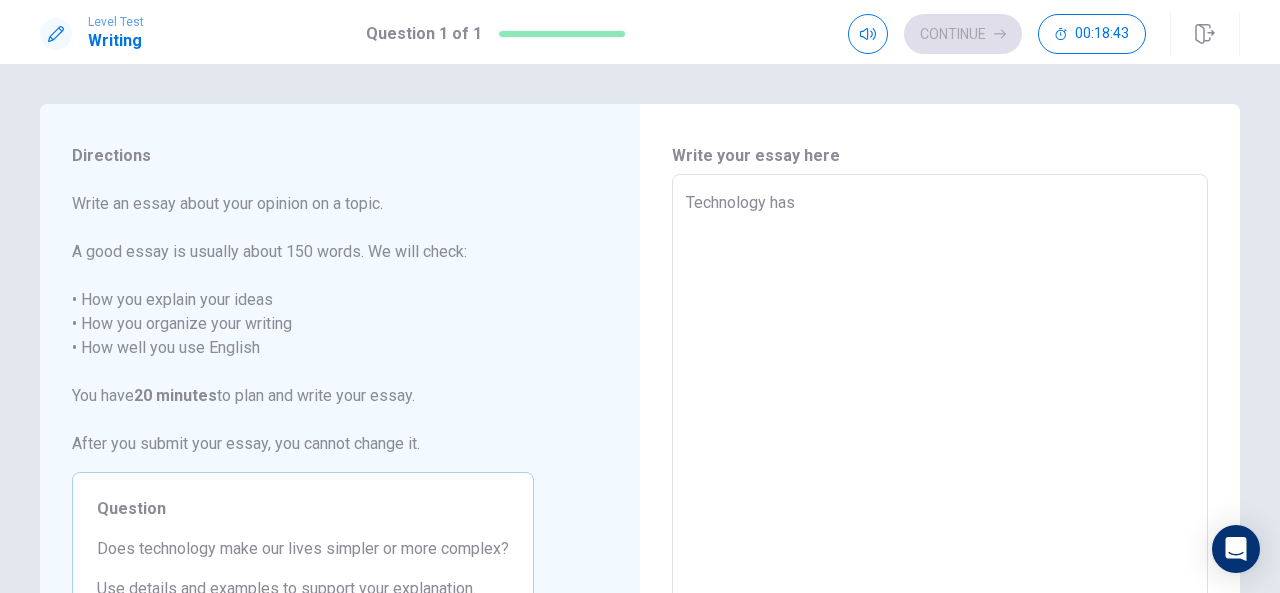 type on "x" 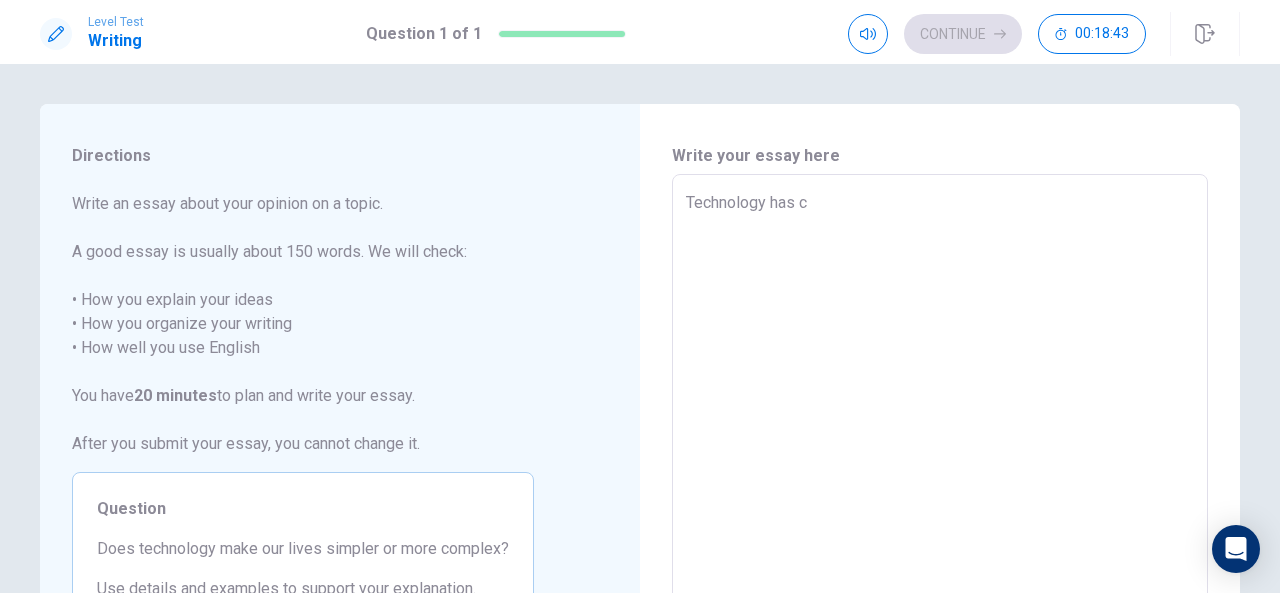 type on "x" 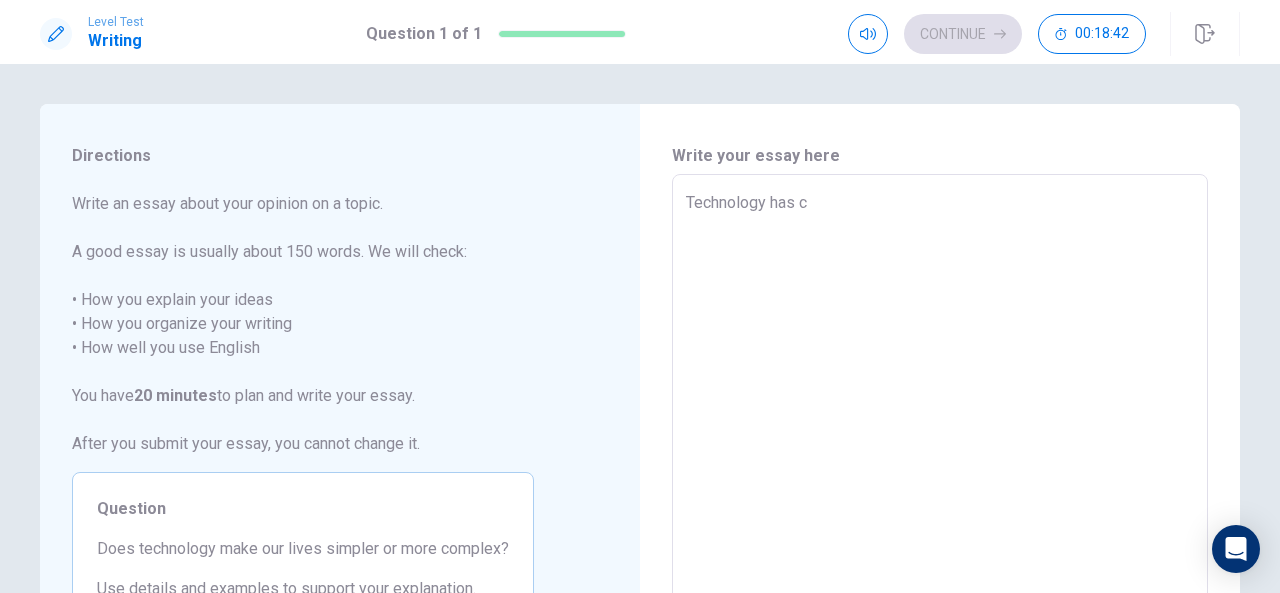 type on "Technology has ch" 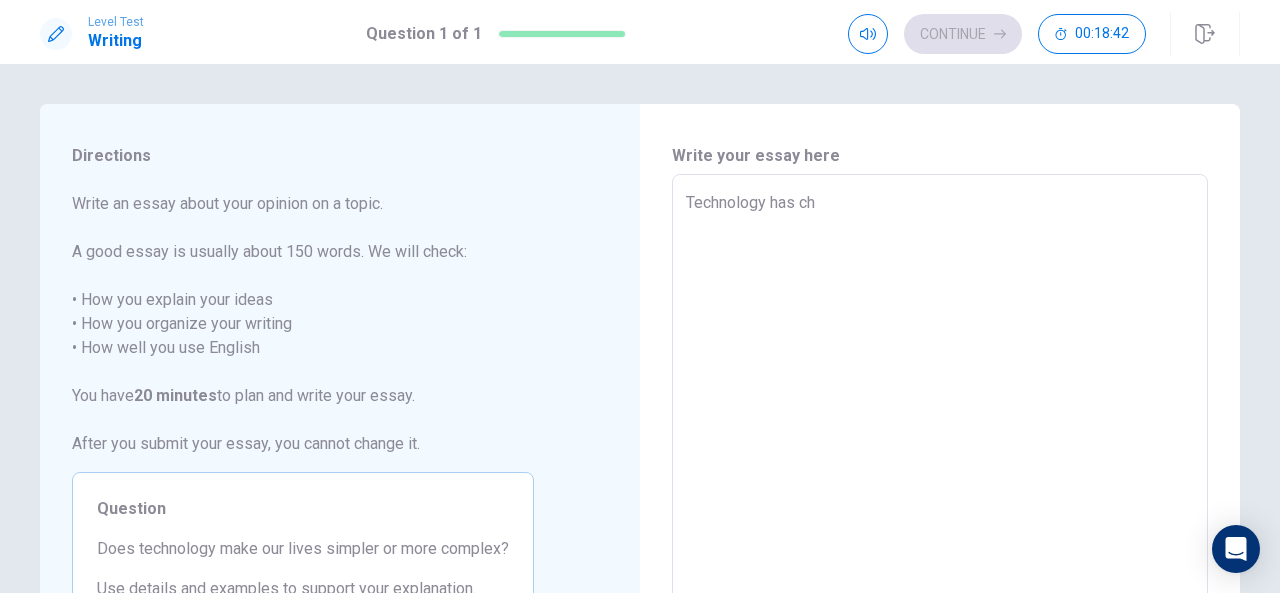 type on "x" 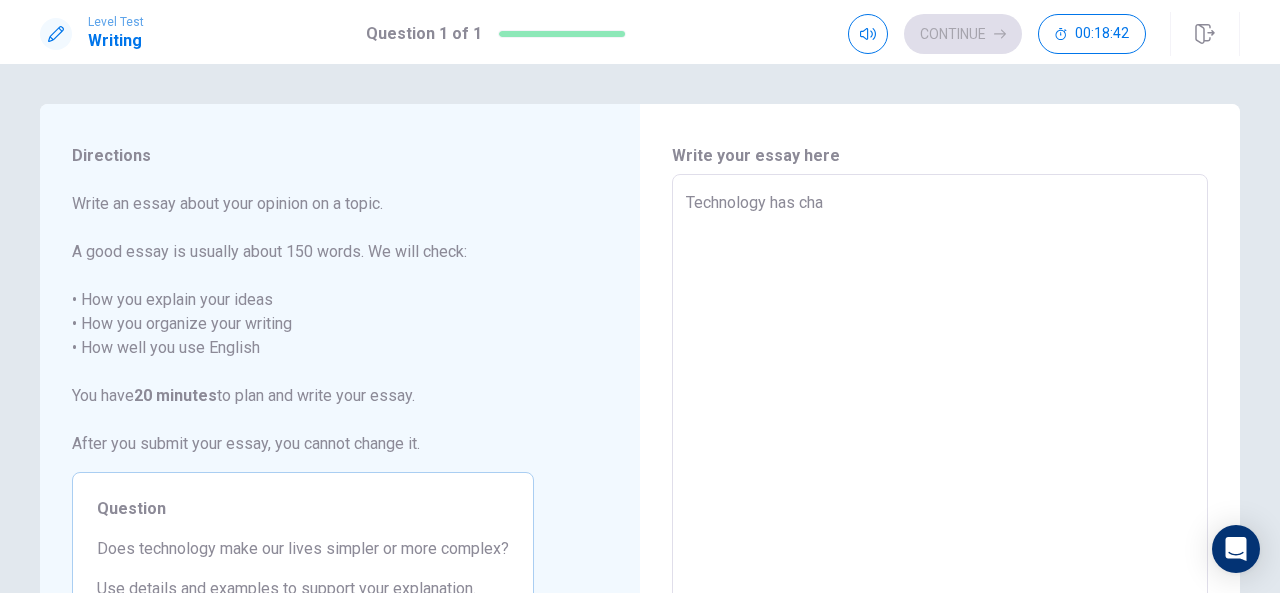 type on "x" 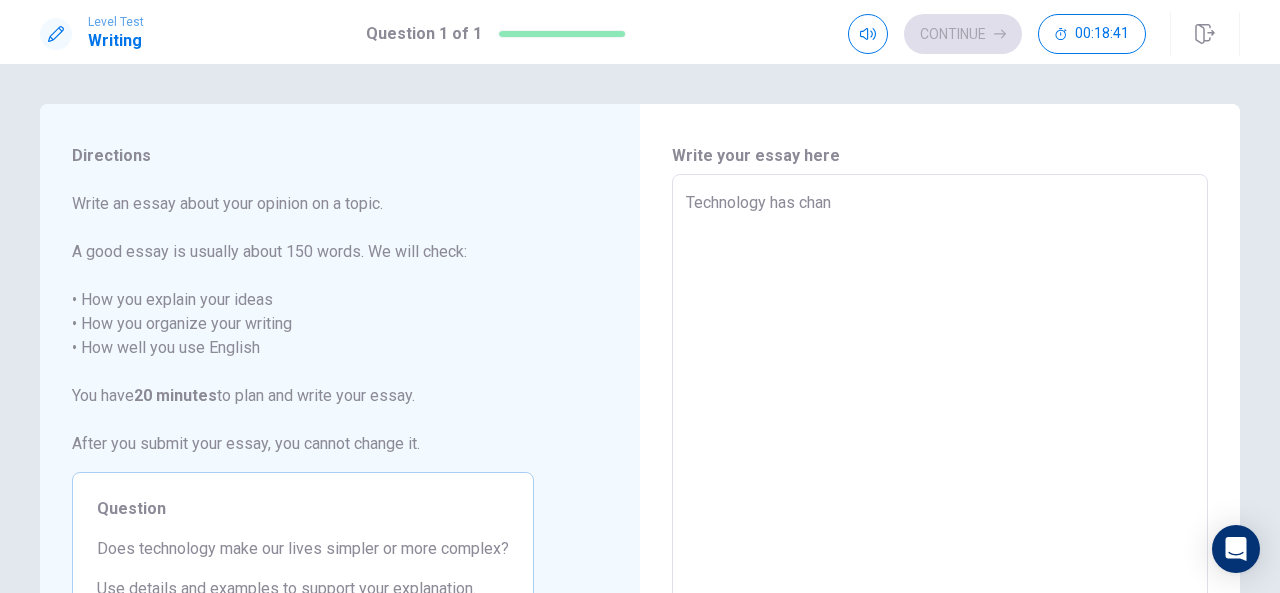 type on "x" 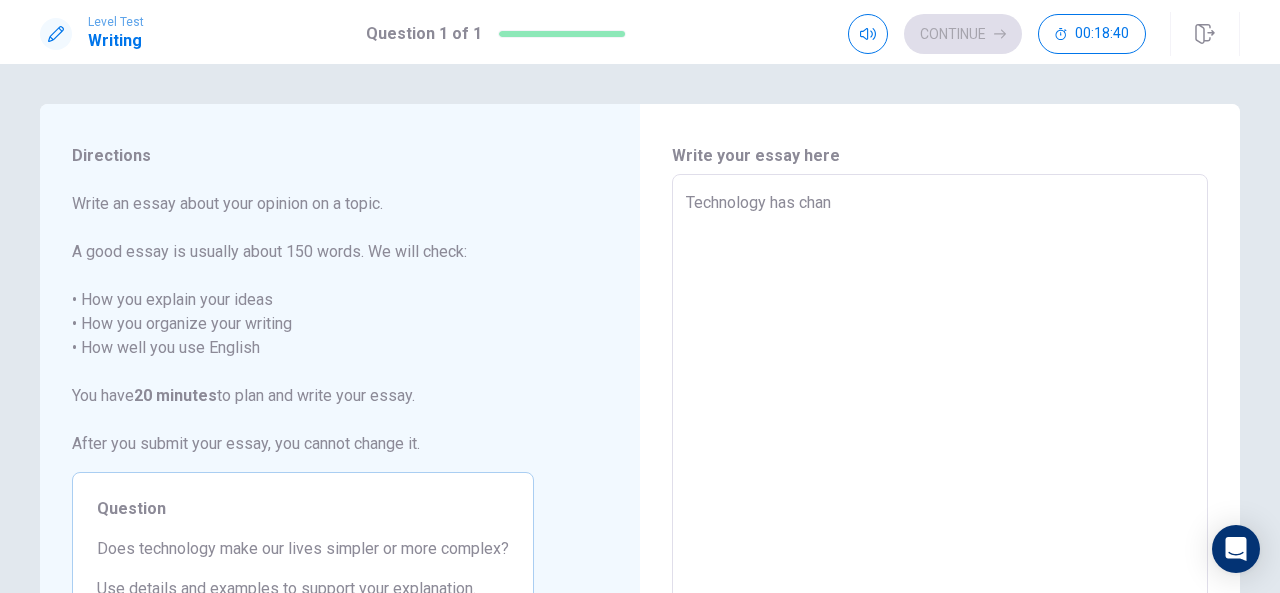 type on "Technology has chang" 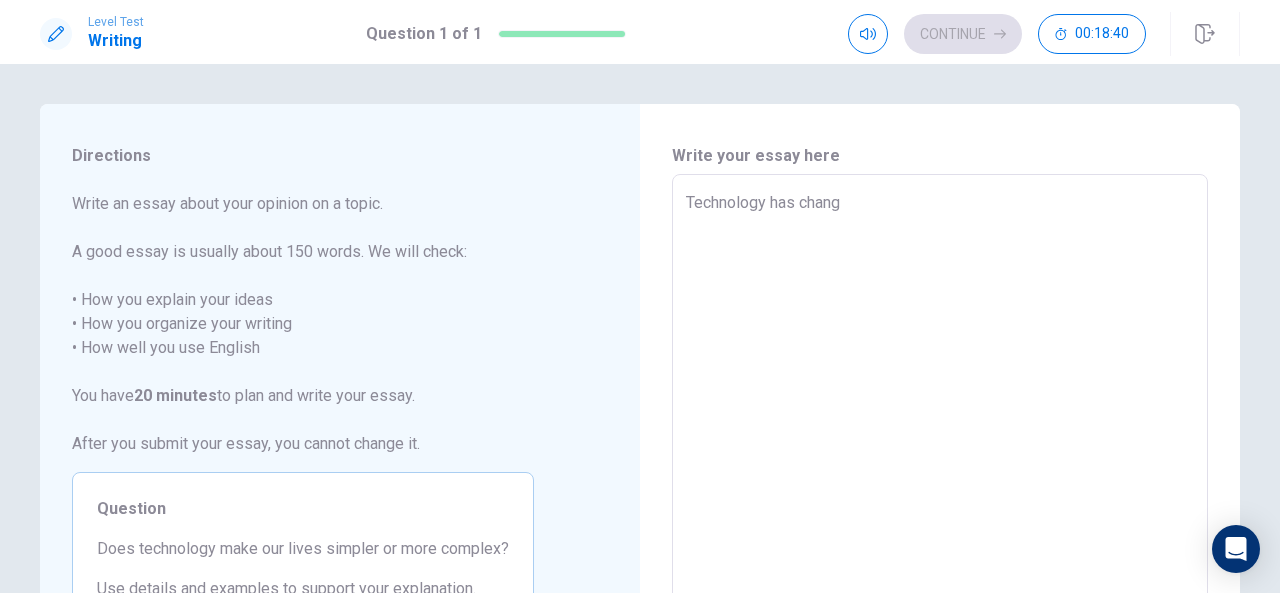 type on "x" 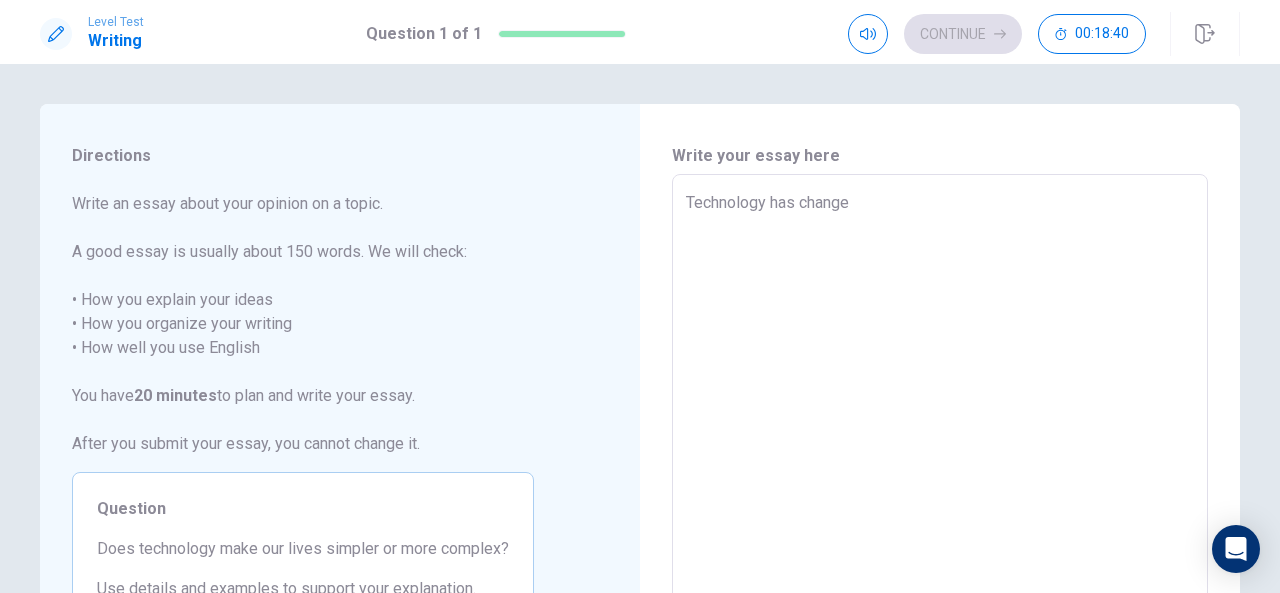 type on "x" 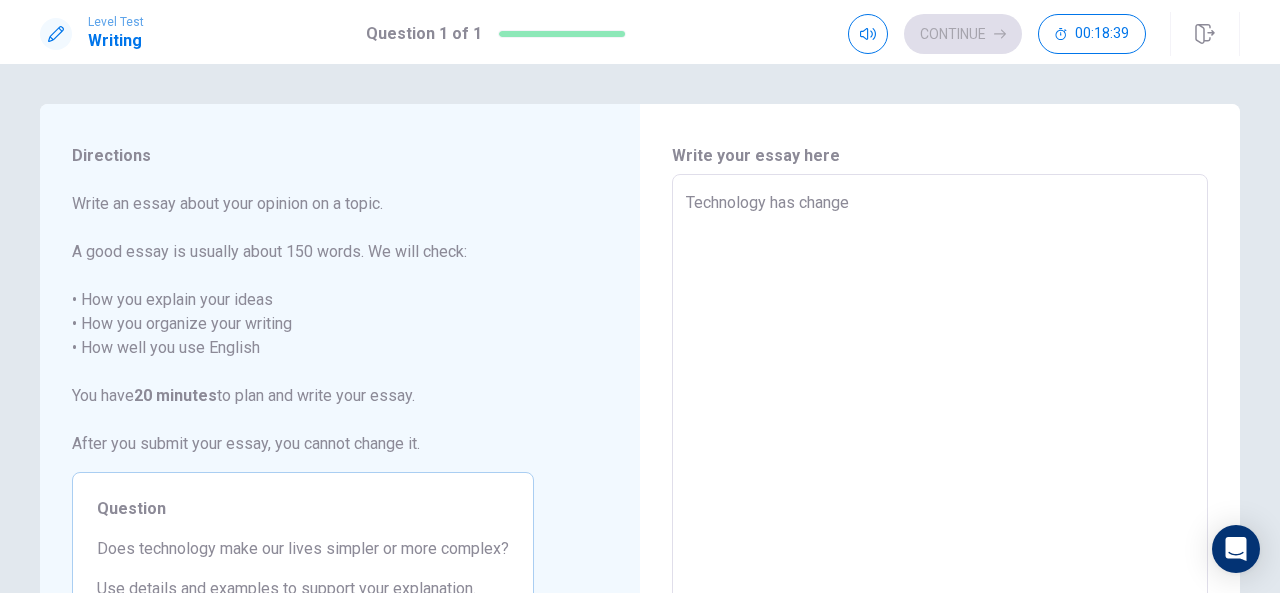 type on "Technology has changed" 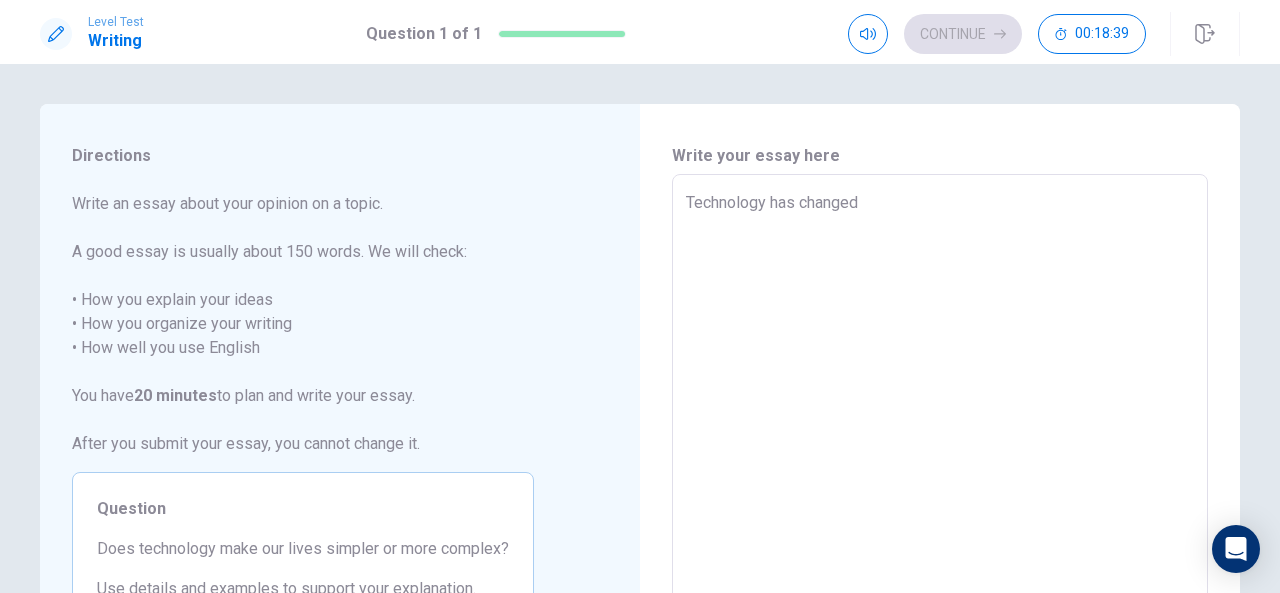 type on "x" 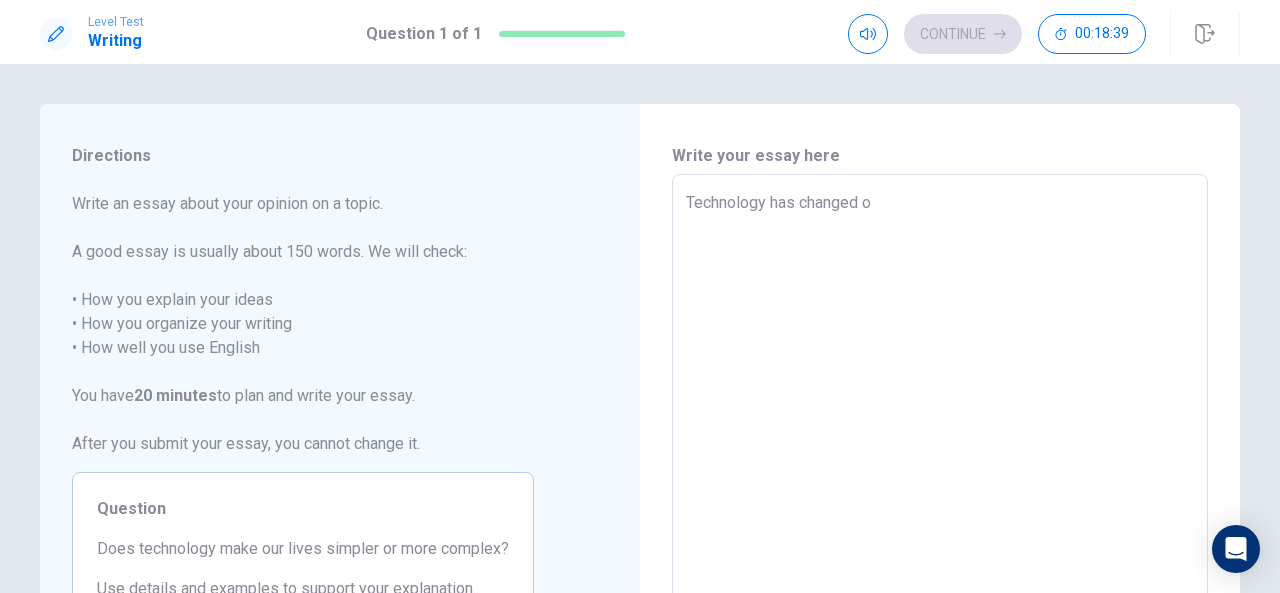 type on "x" 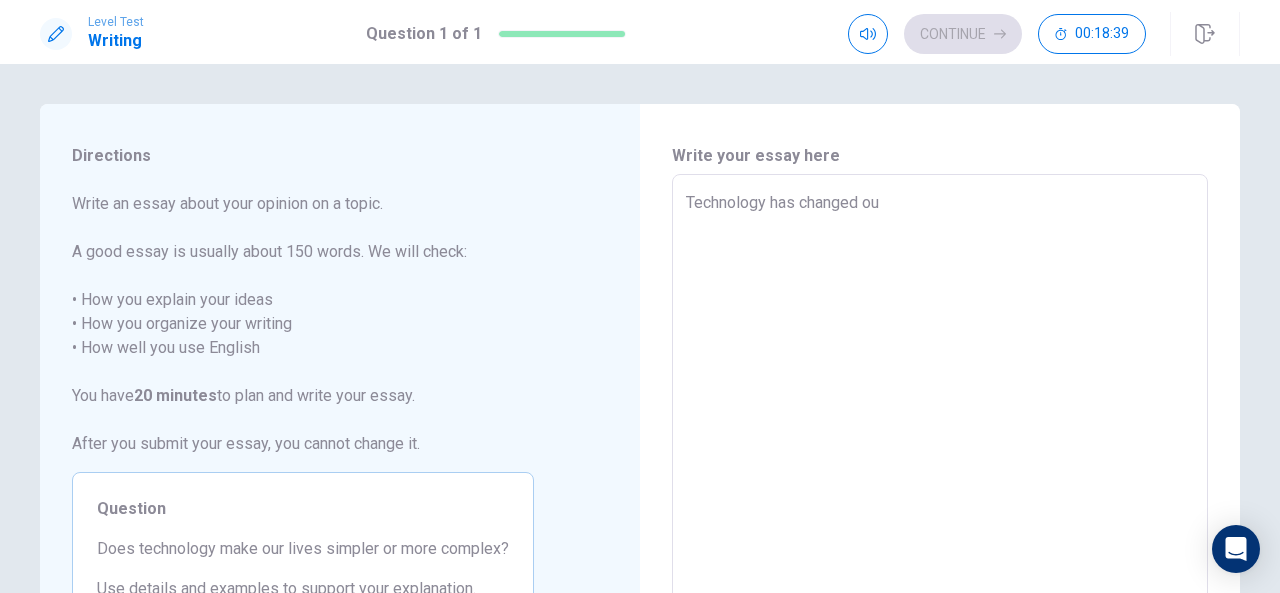 type on "x" 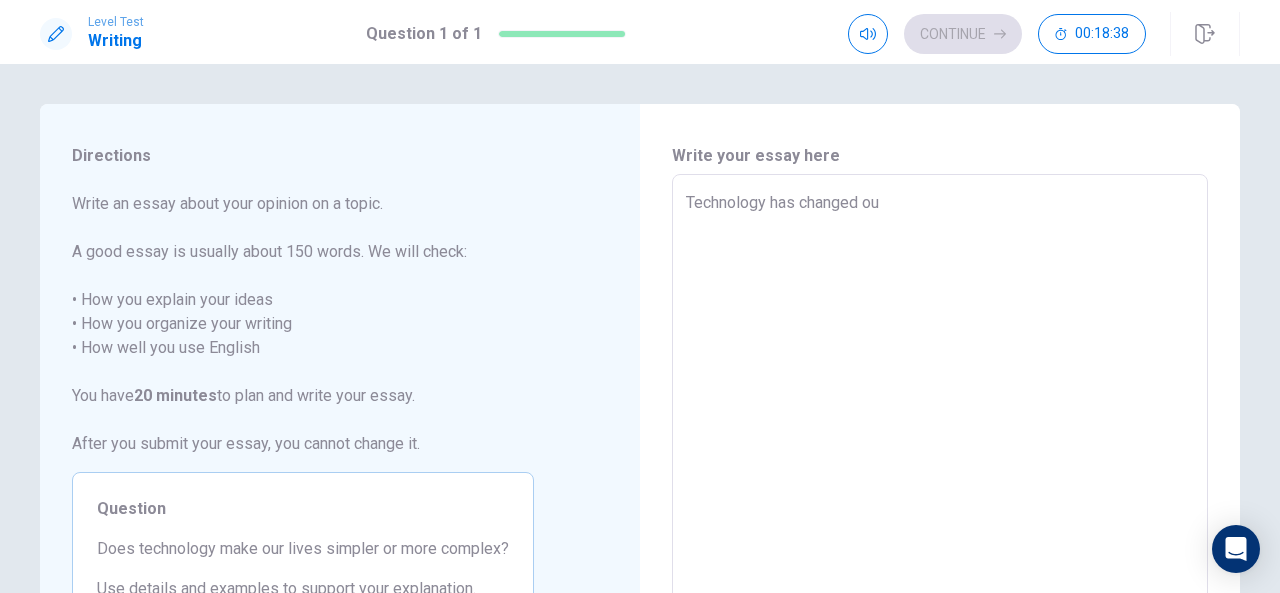 type on "Technology has changed our" 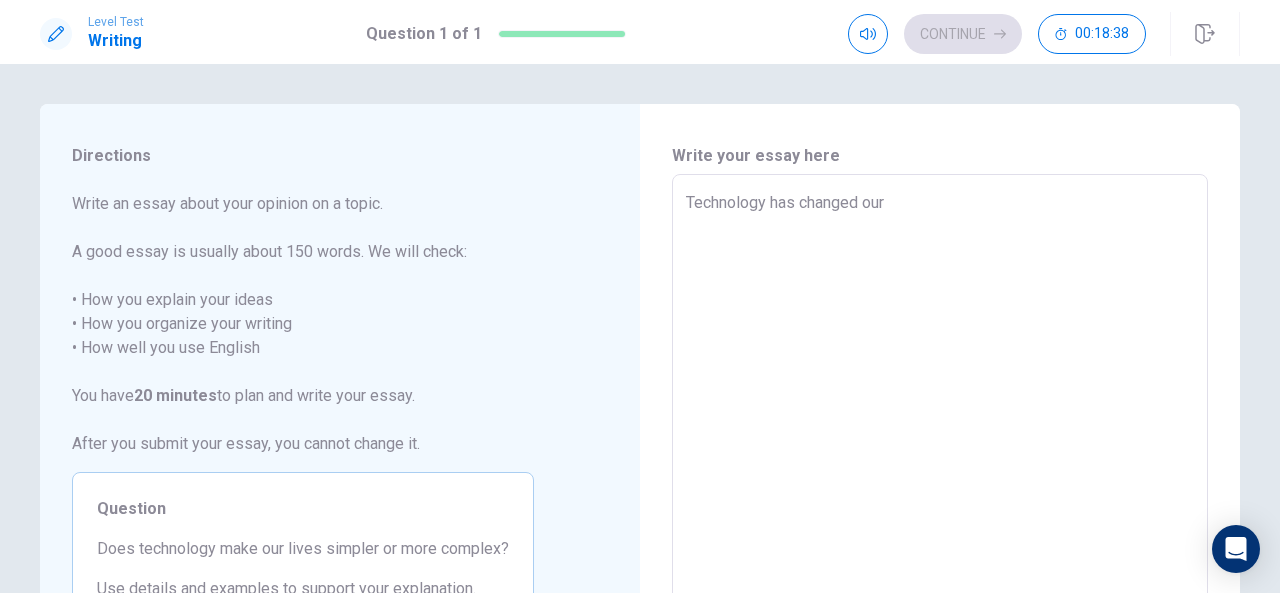 type on "x" 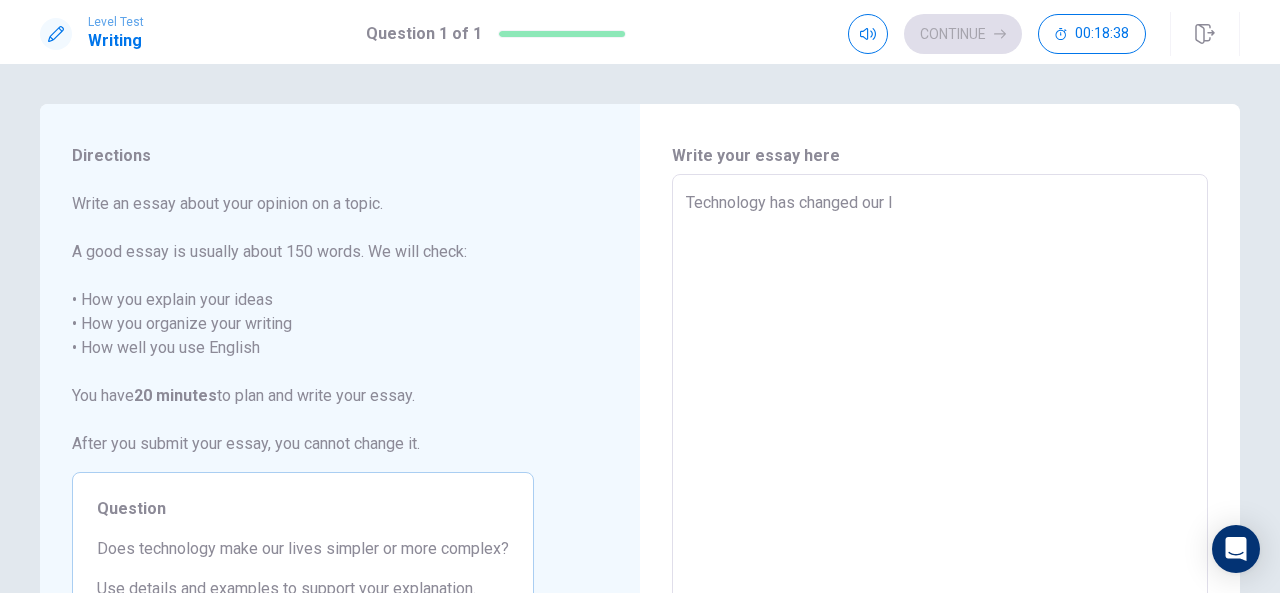 type on "x" 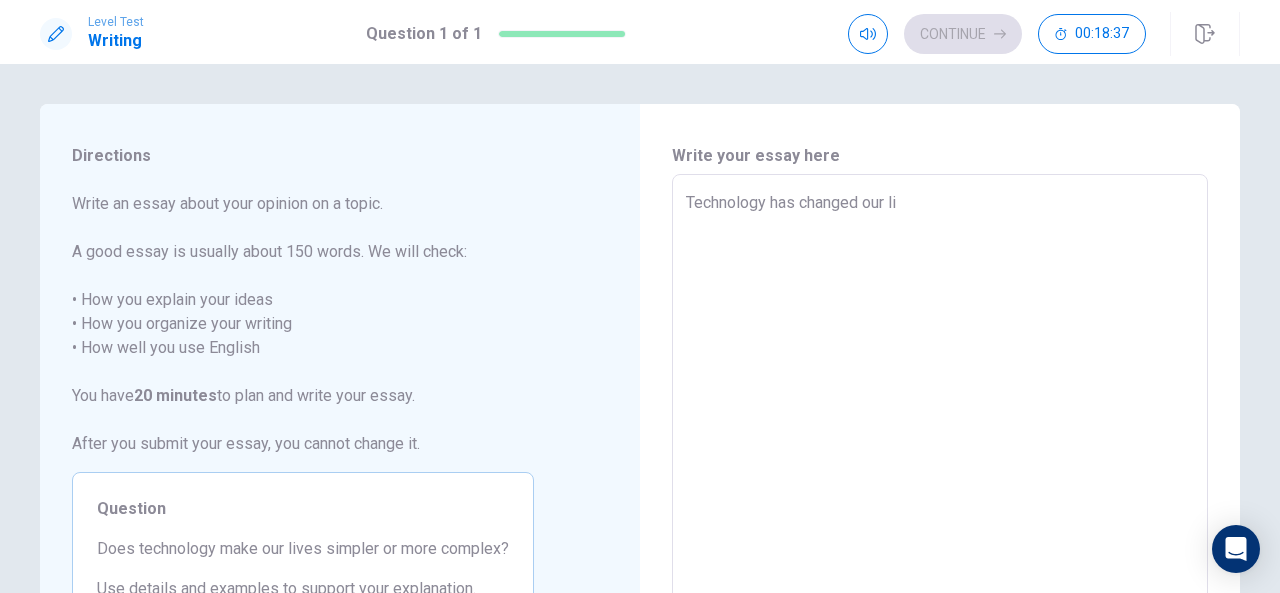 type on "x" 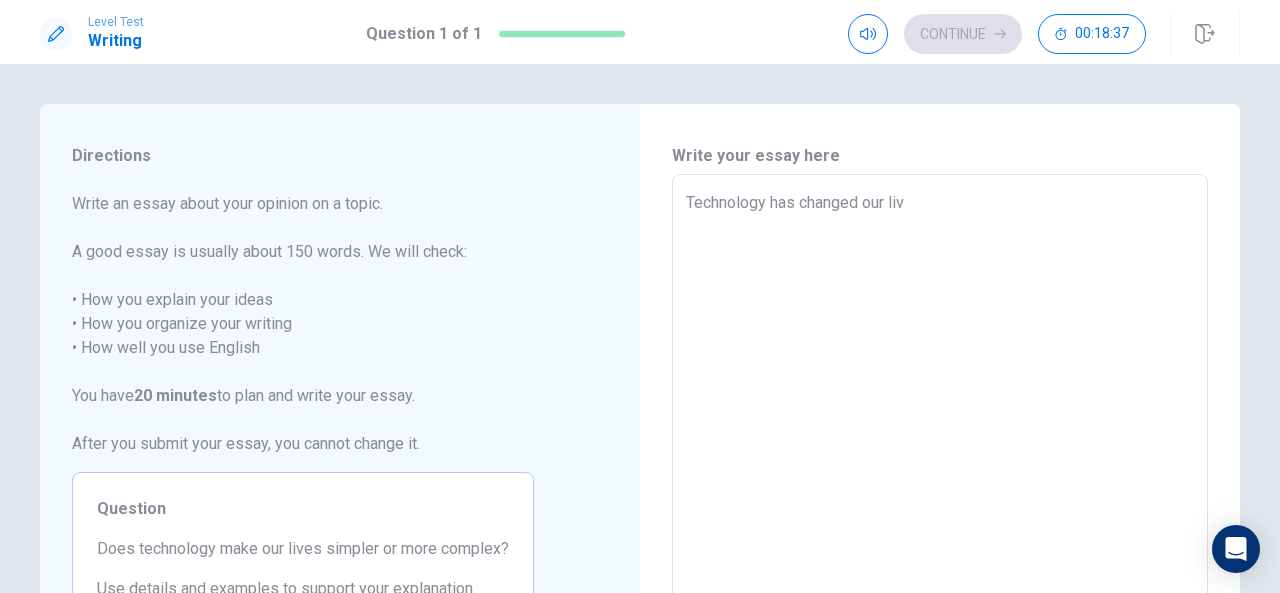 type on "x" 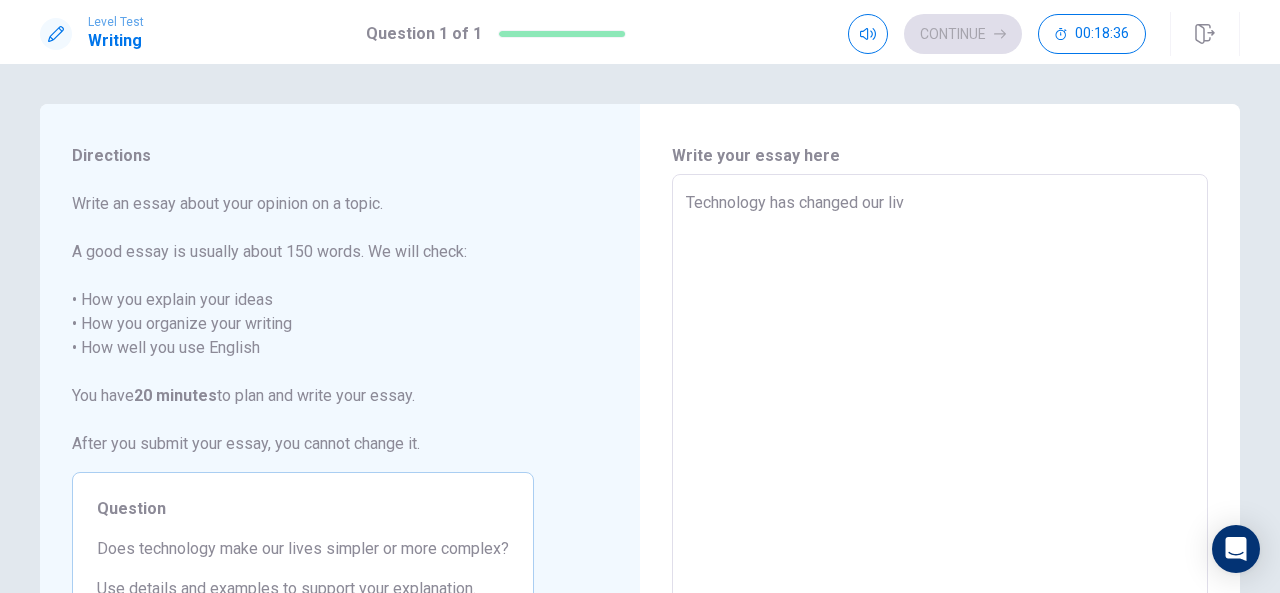type on "Technology has changed our live" 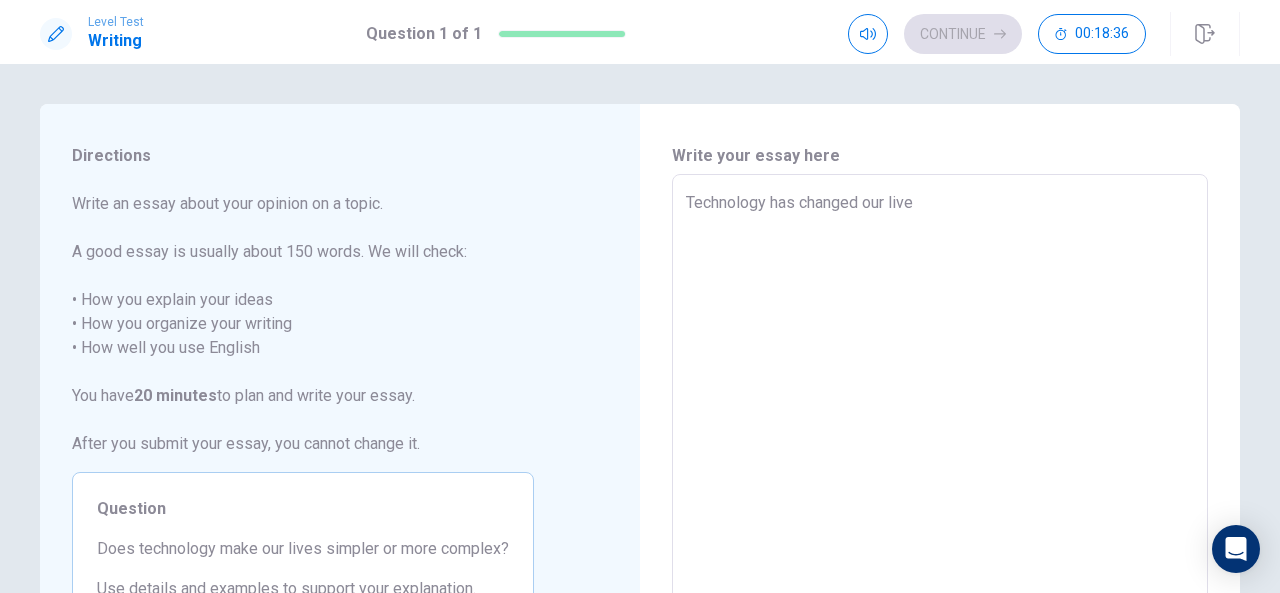 type on "x" 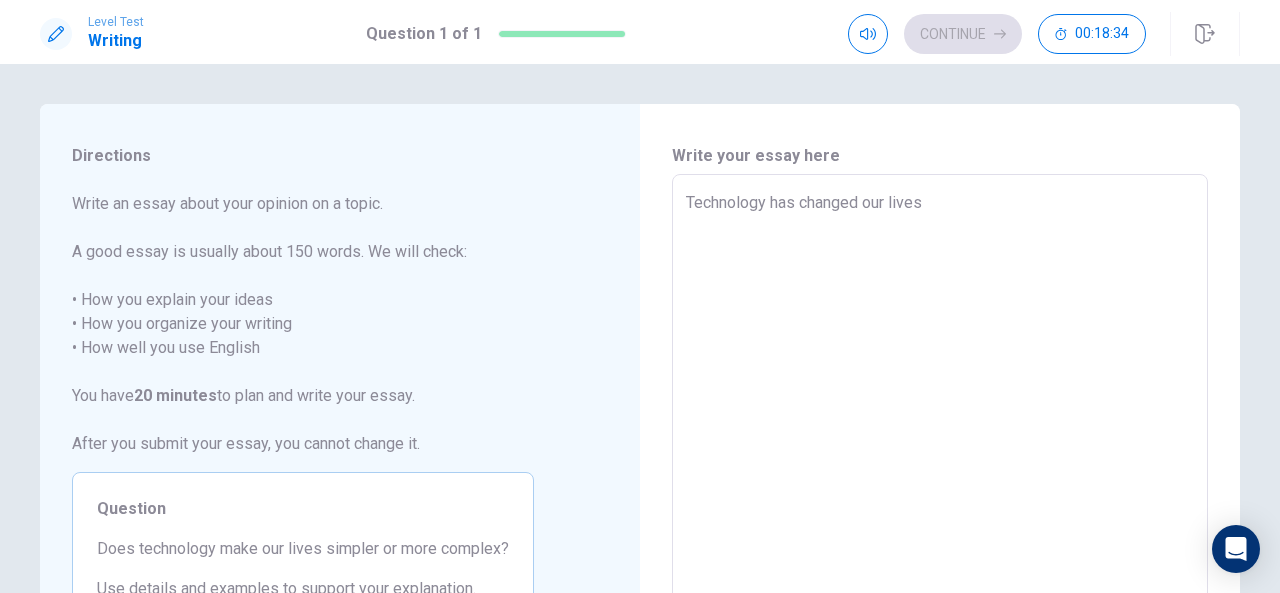 type on "x" 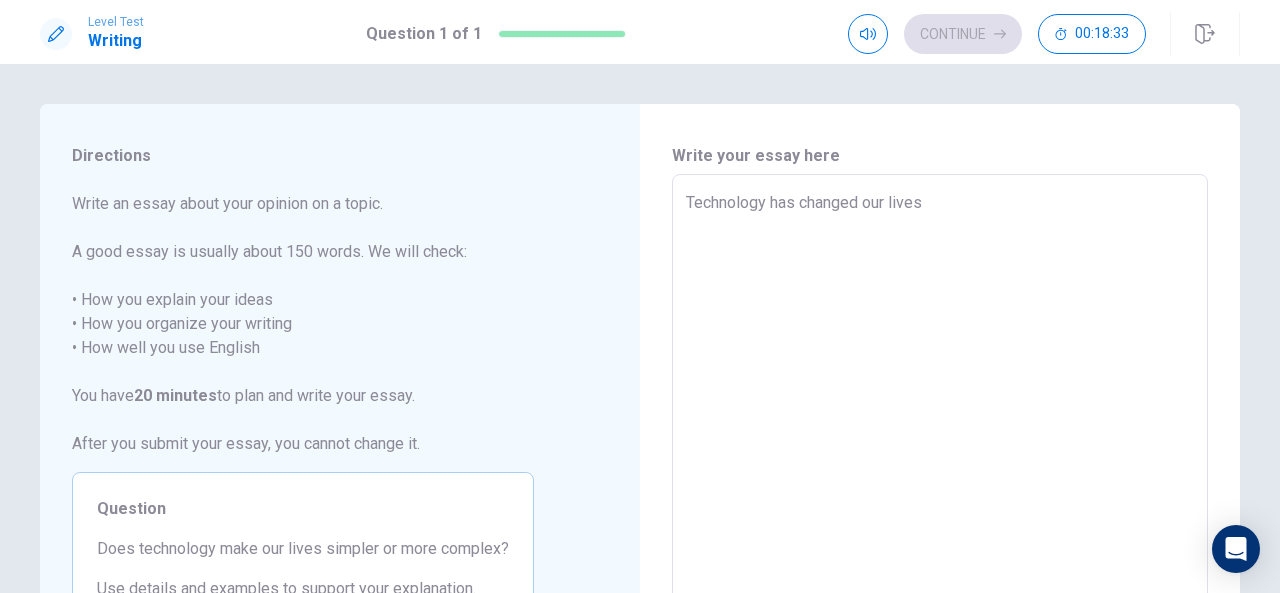 type on "Technology has changed our lives." 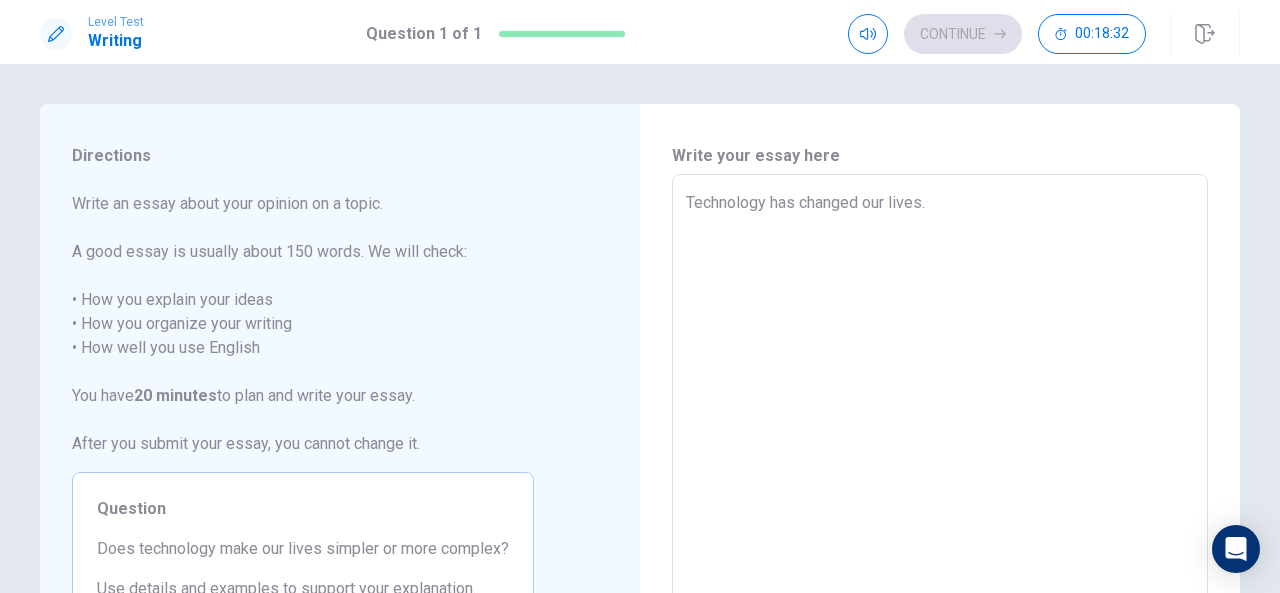 type on "x" 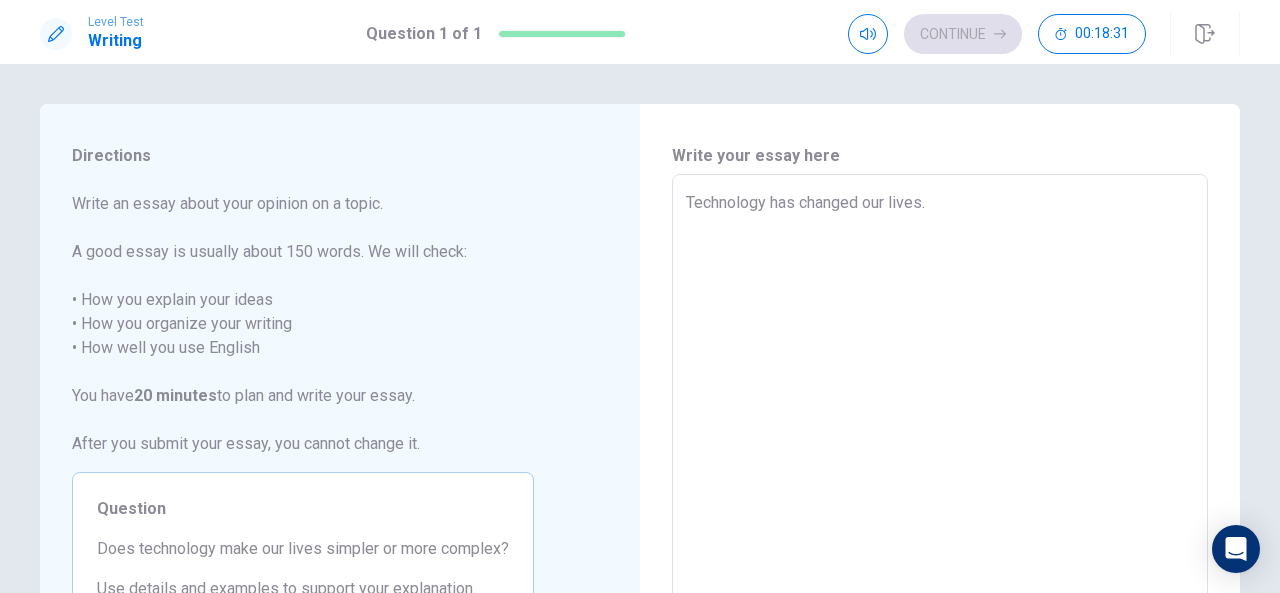 type on "Technology has changed our lives." 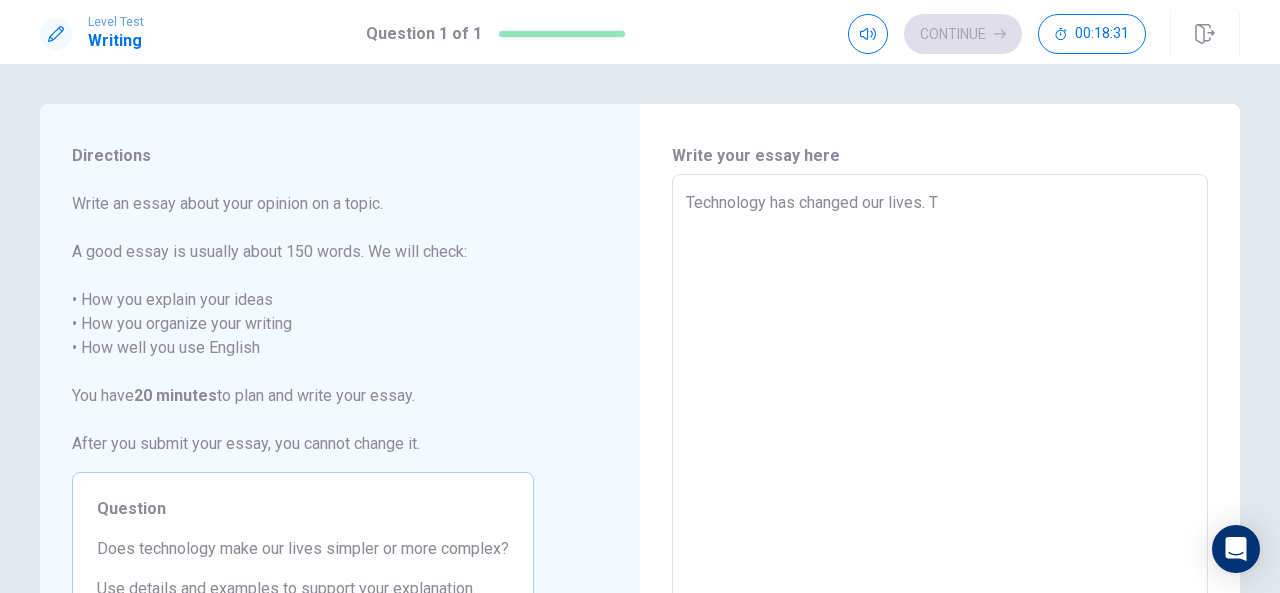 type on "x" 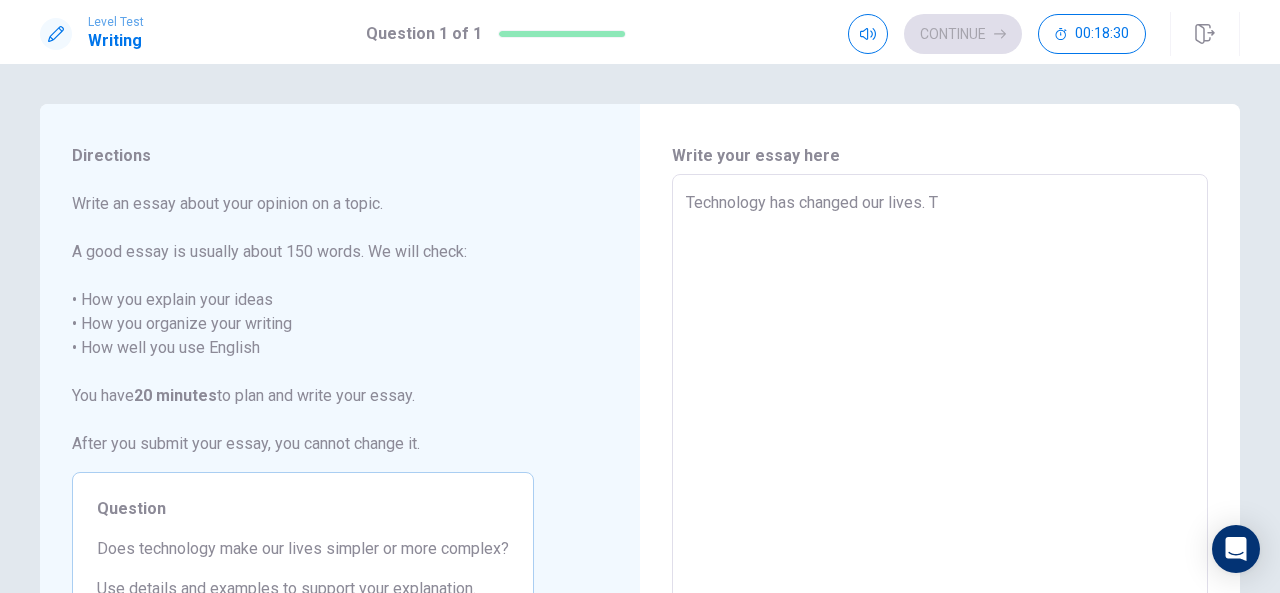 type on "Technology has changed our lives. Th" 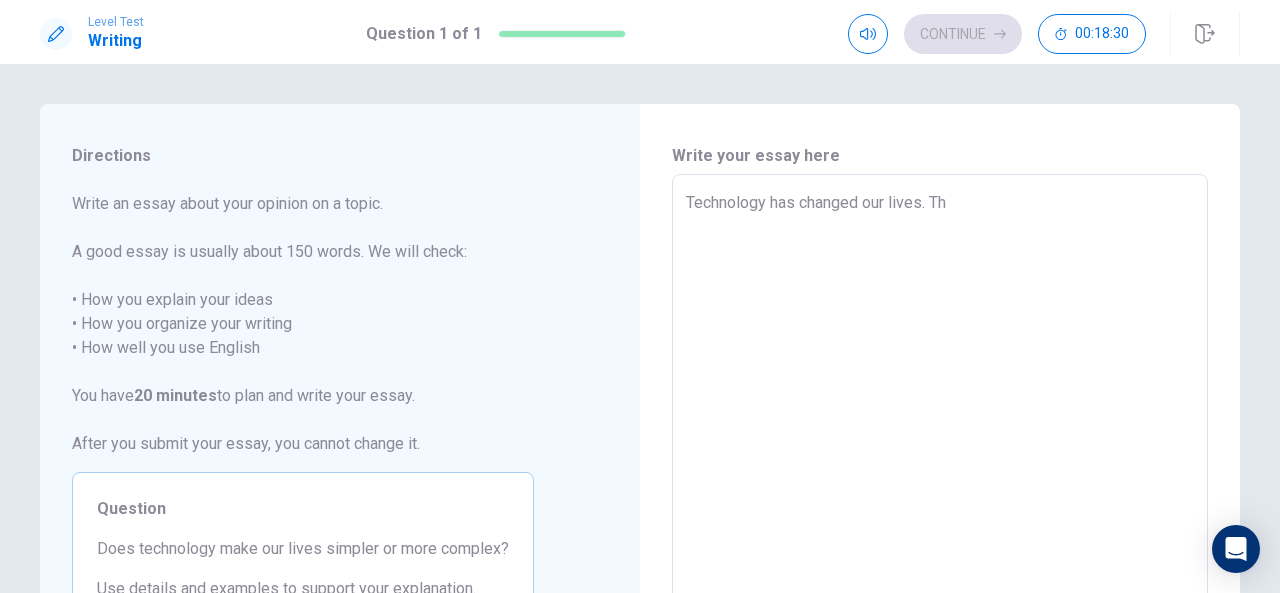 type on "x" 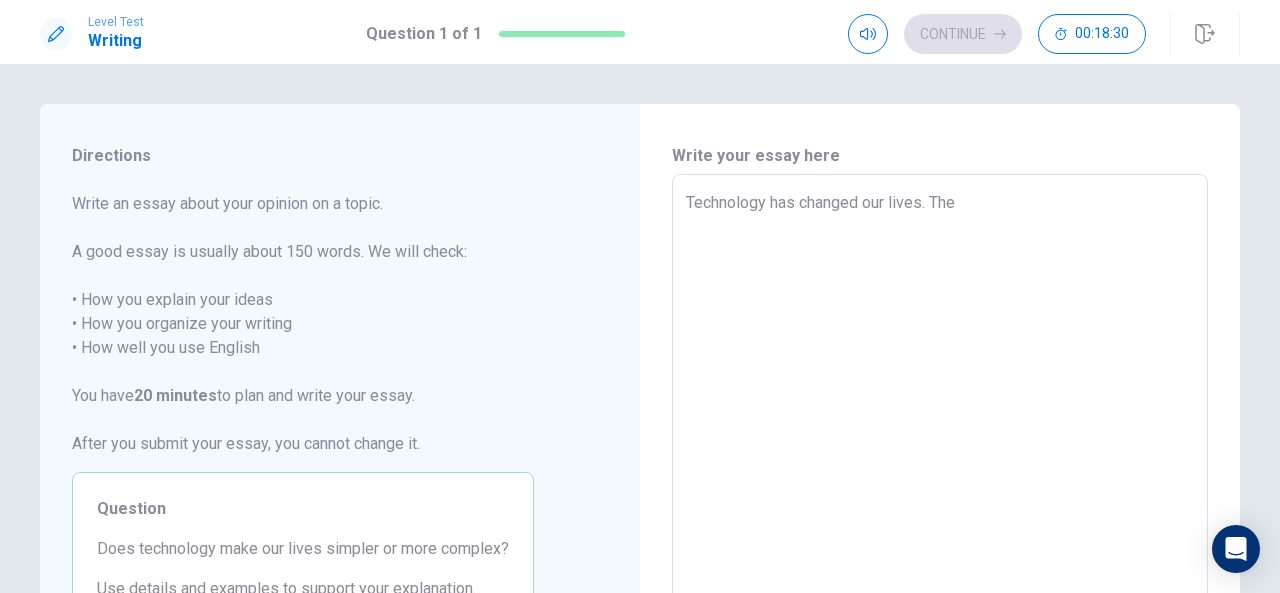 type on "x" 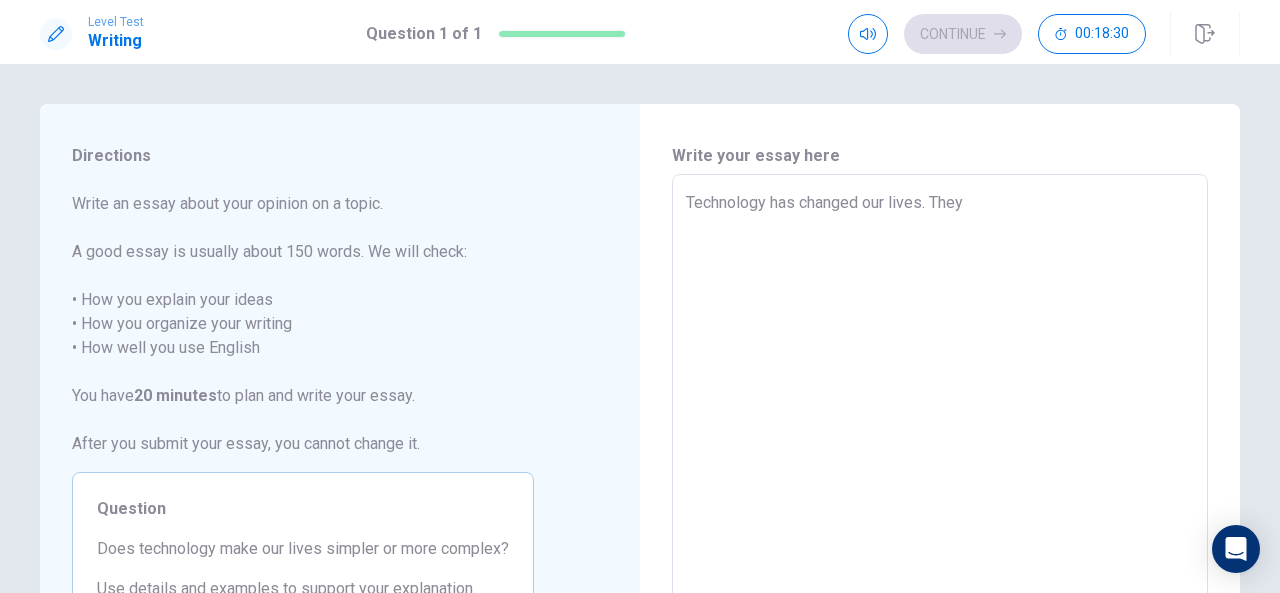 type on "x" 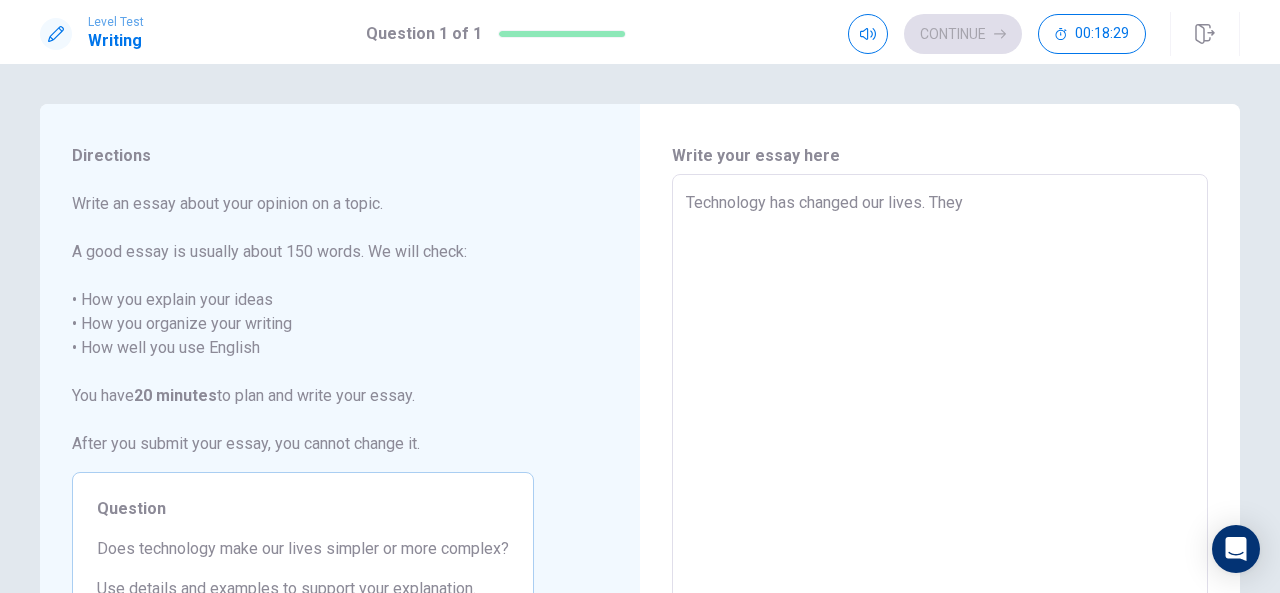 type on "Technology has changed our lives. They h" 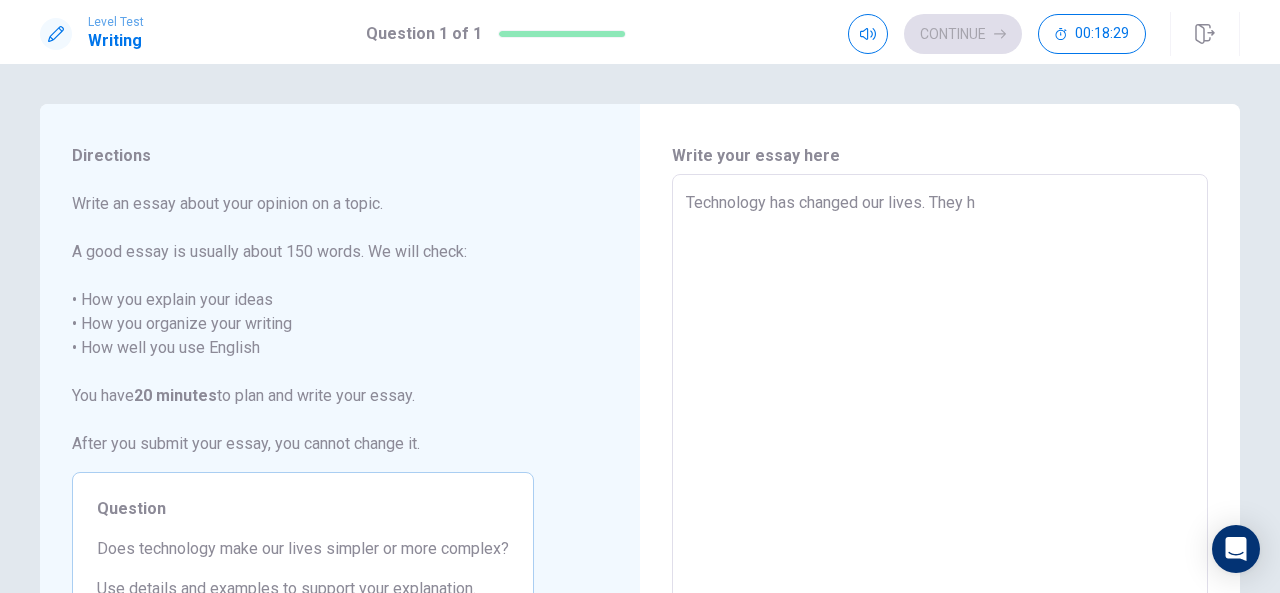 type on "x" 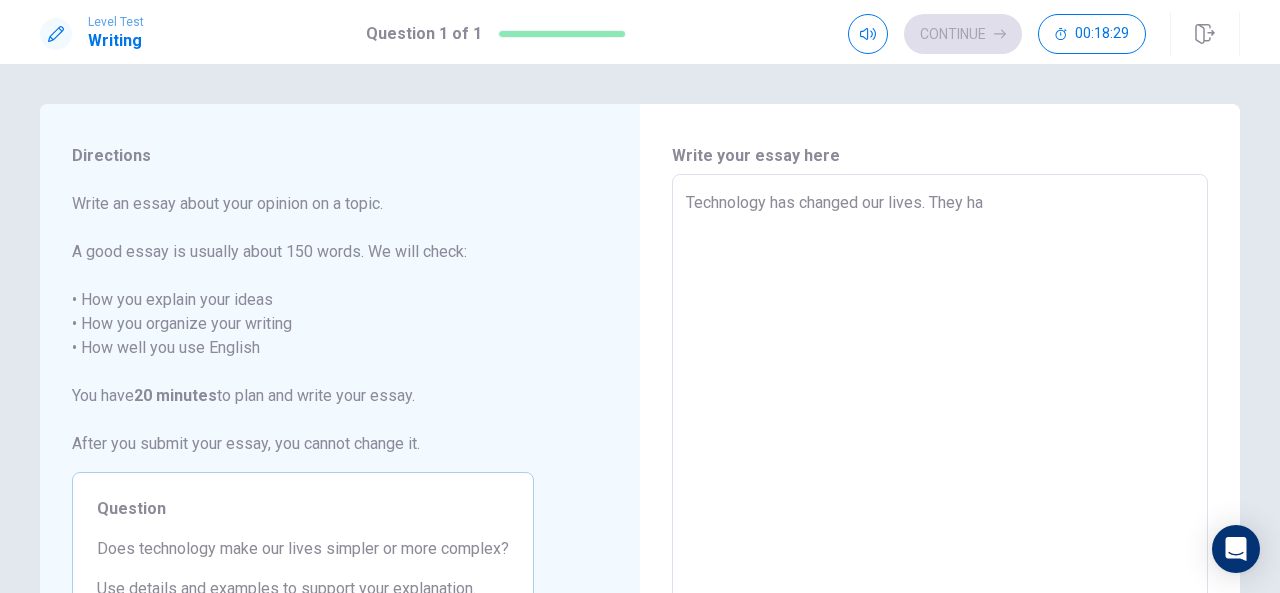 type on "x" 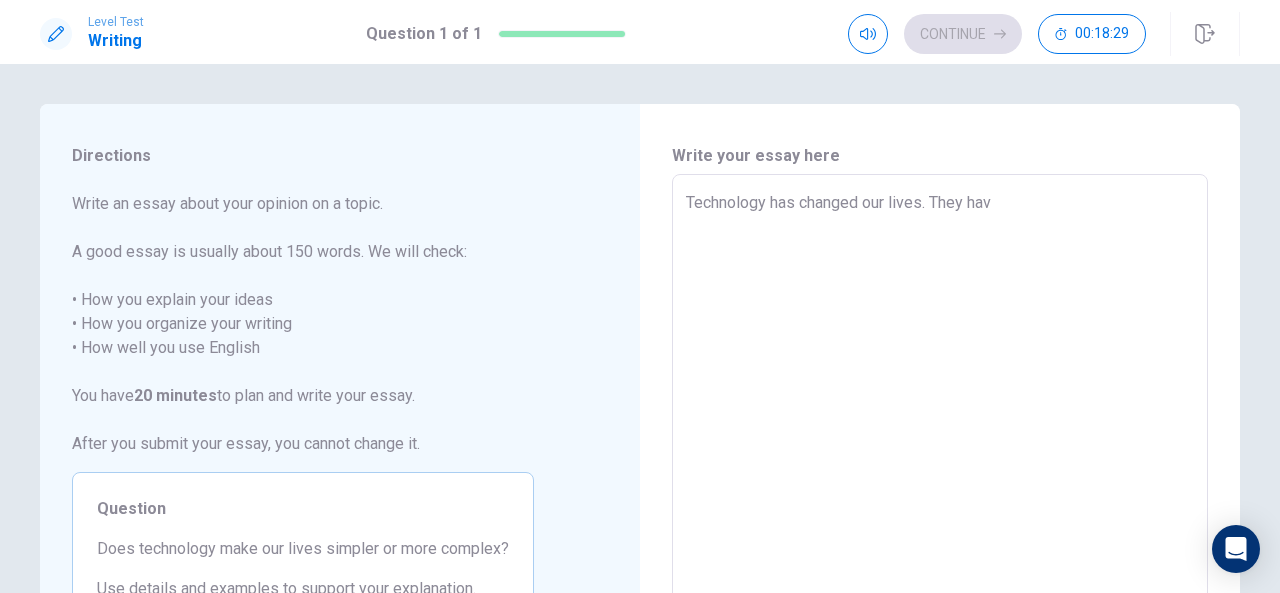 type on "x" 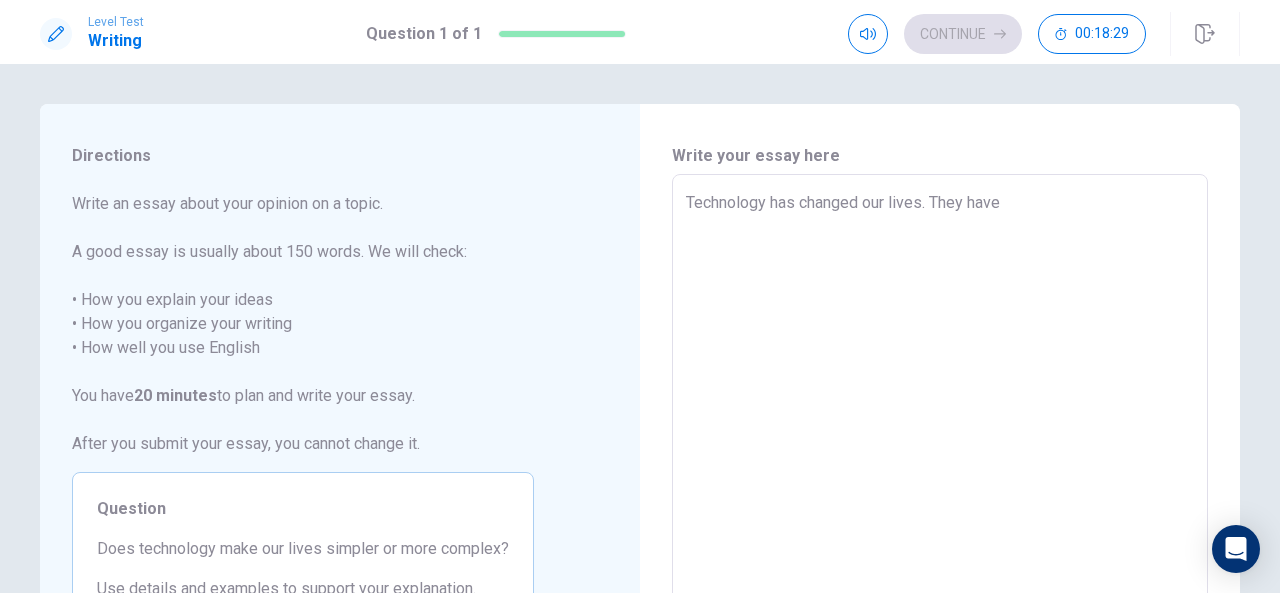 type on "x" 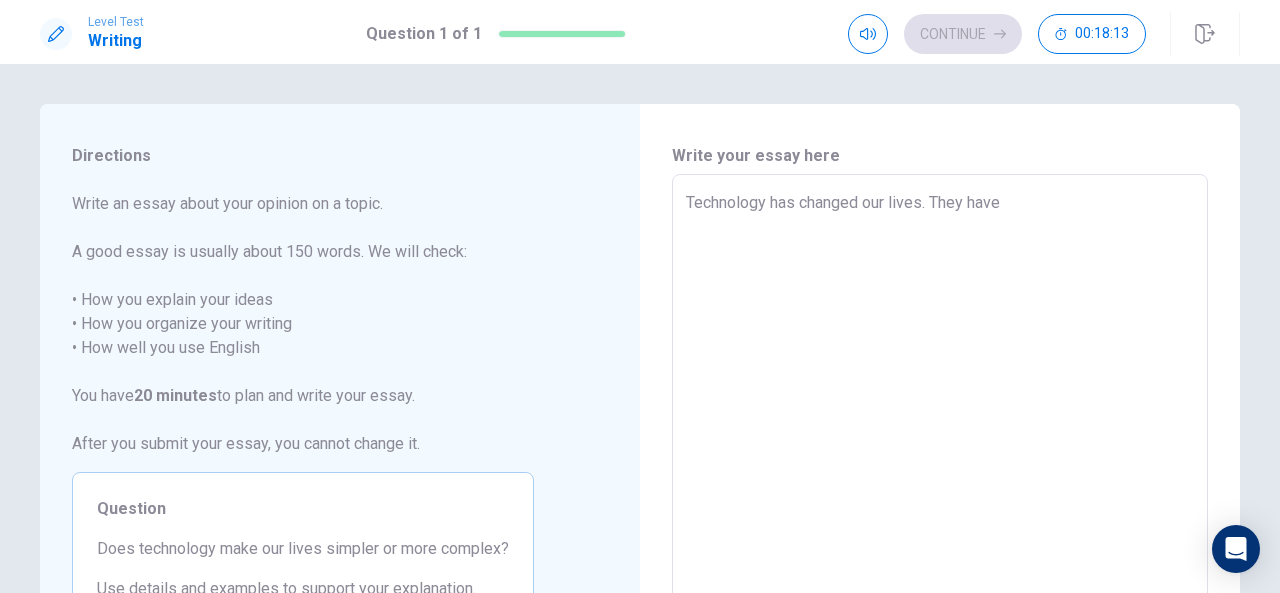 click on "Technology has changed our lives. They have" at bounding box center [940, 451] 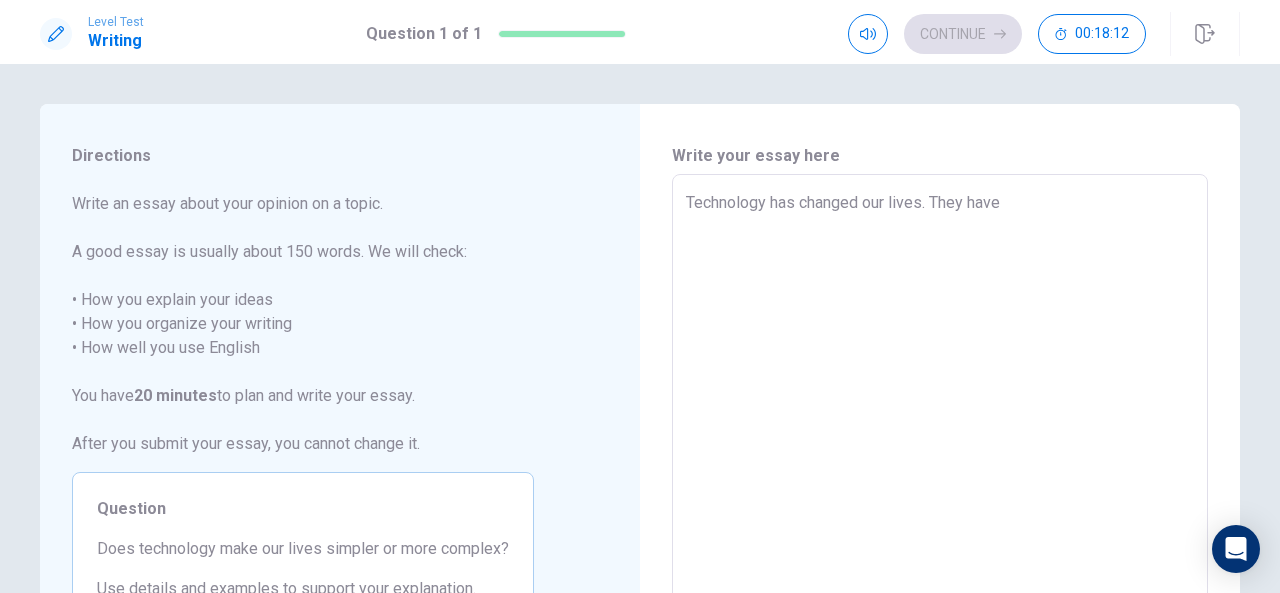 click on "Technology has changed our lives. They have" at bounding box center (940, 451) 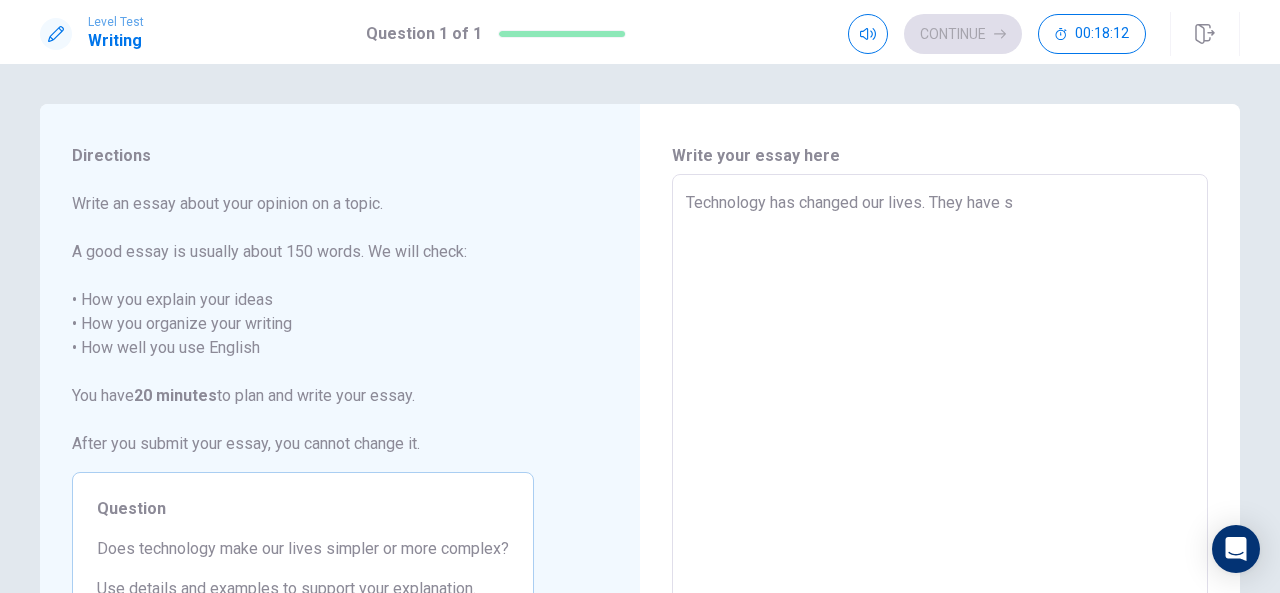 type on "x" 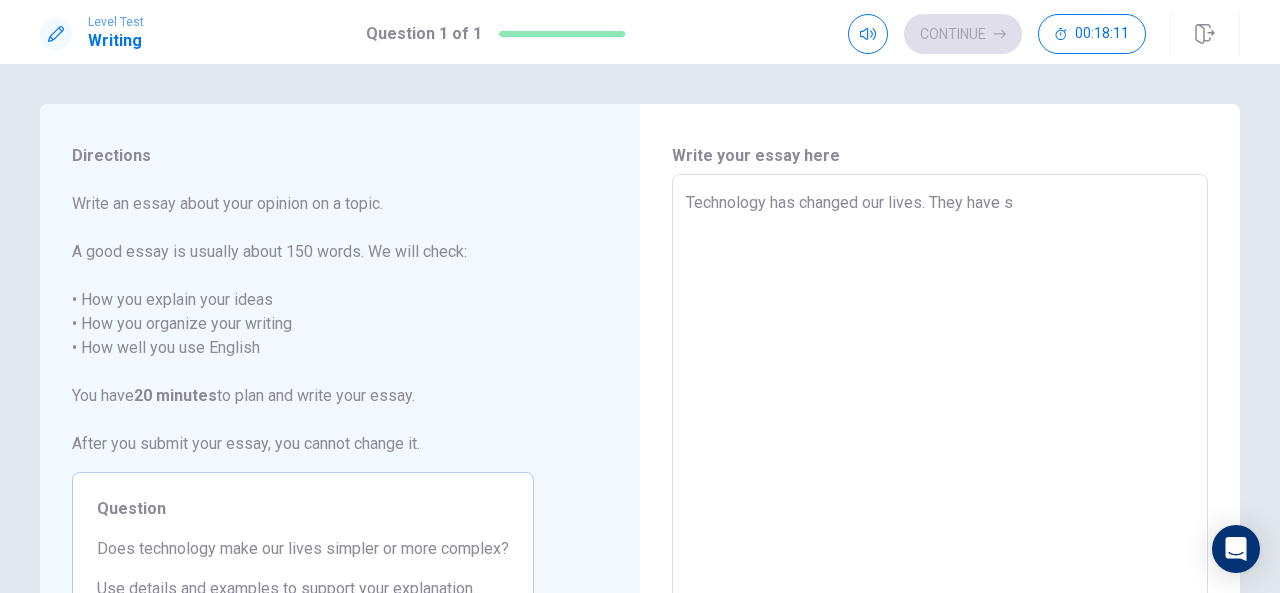 type on "Technology has changed our lives. They have si" 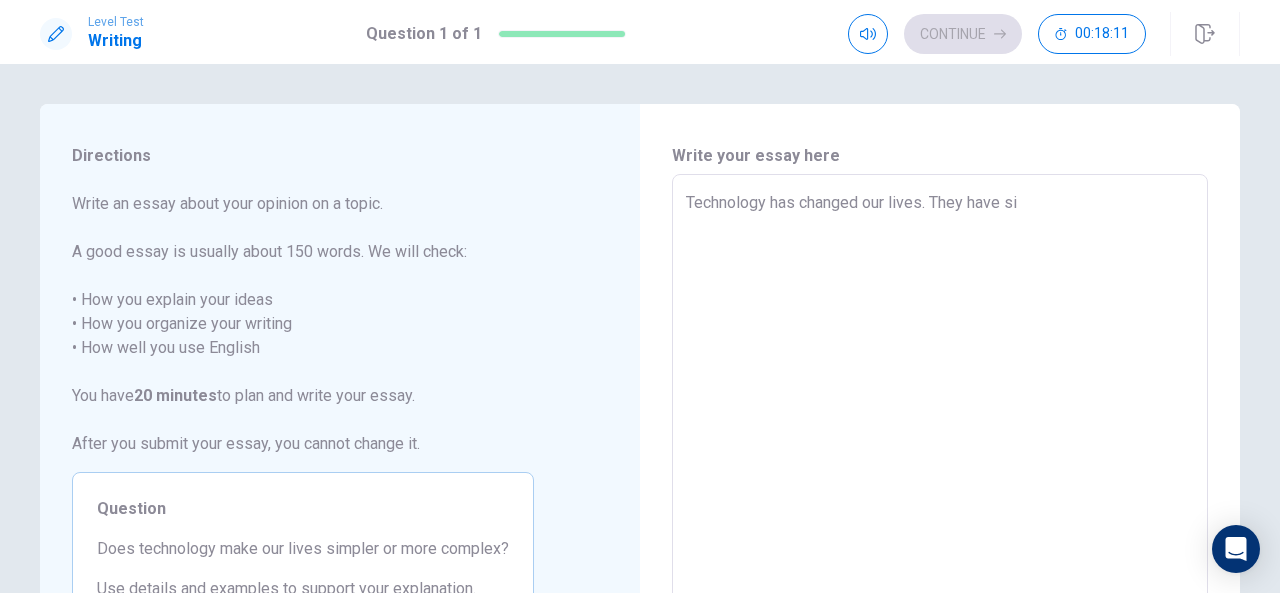 type on "x" 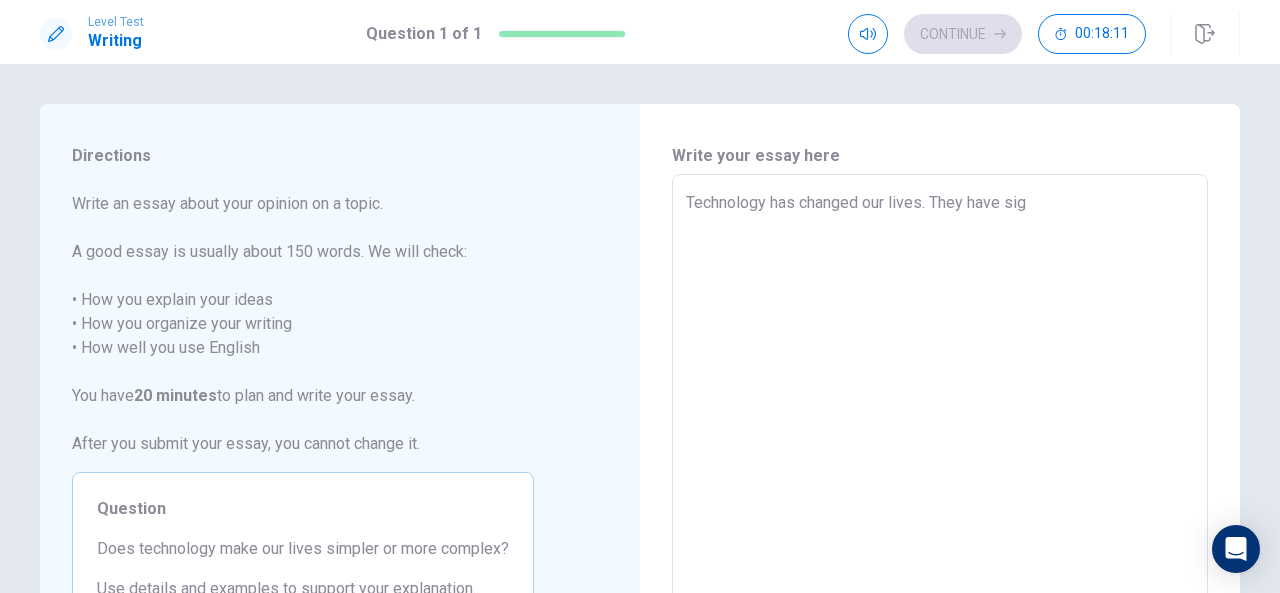 type on "x" 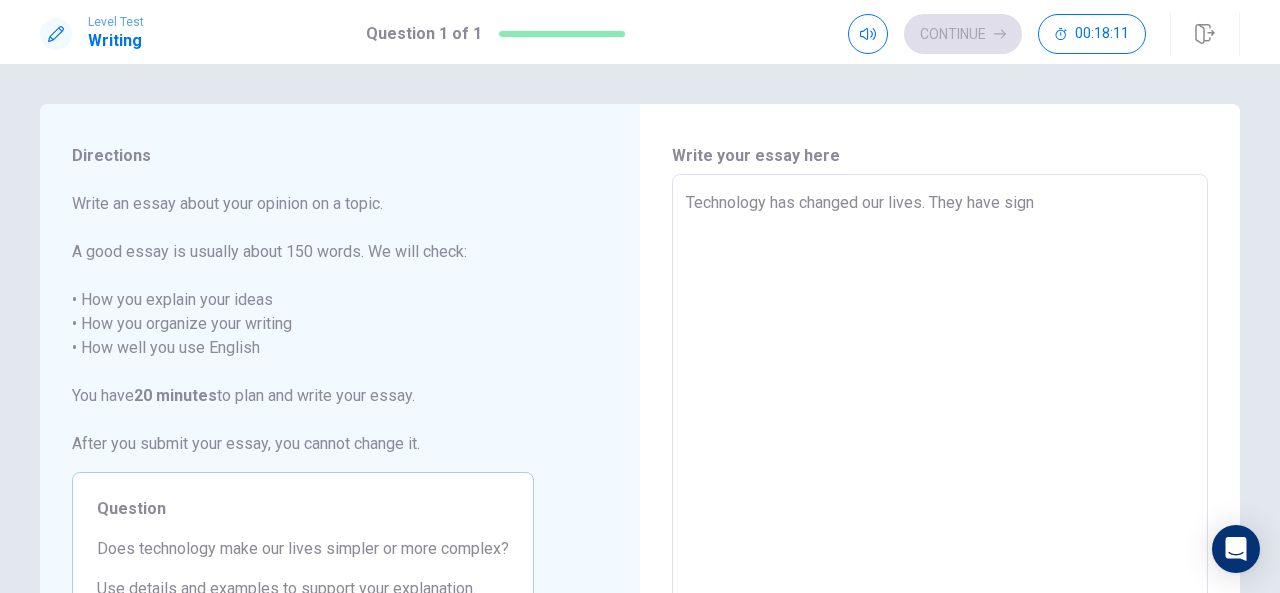 type on "x" 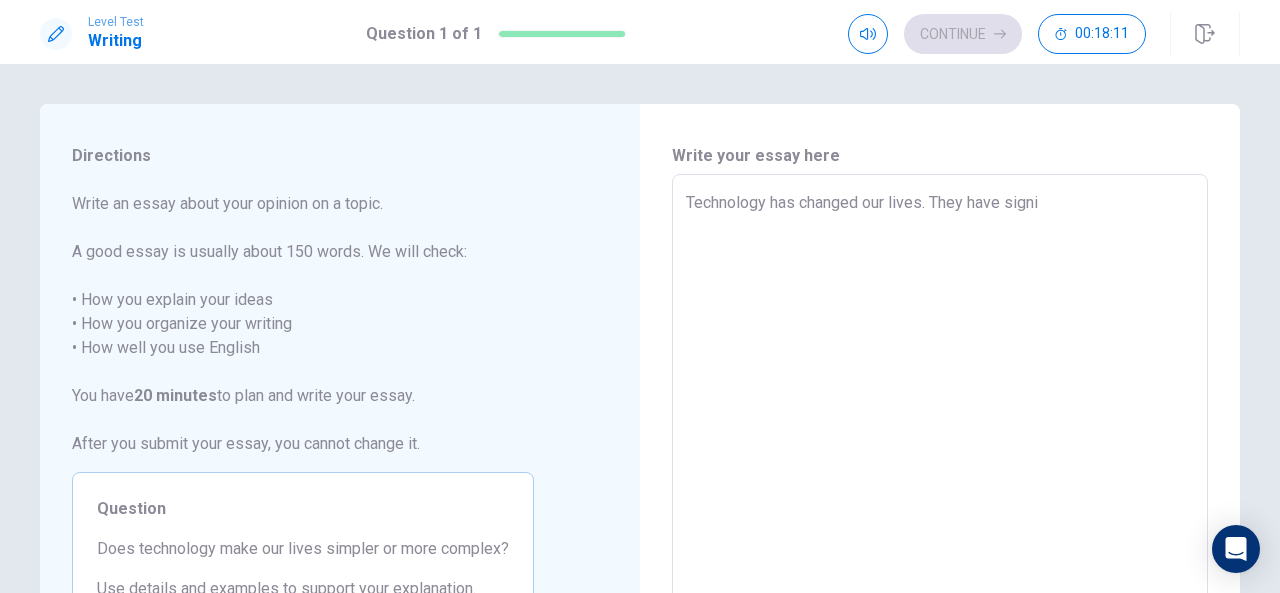 type on "x" 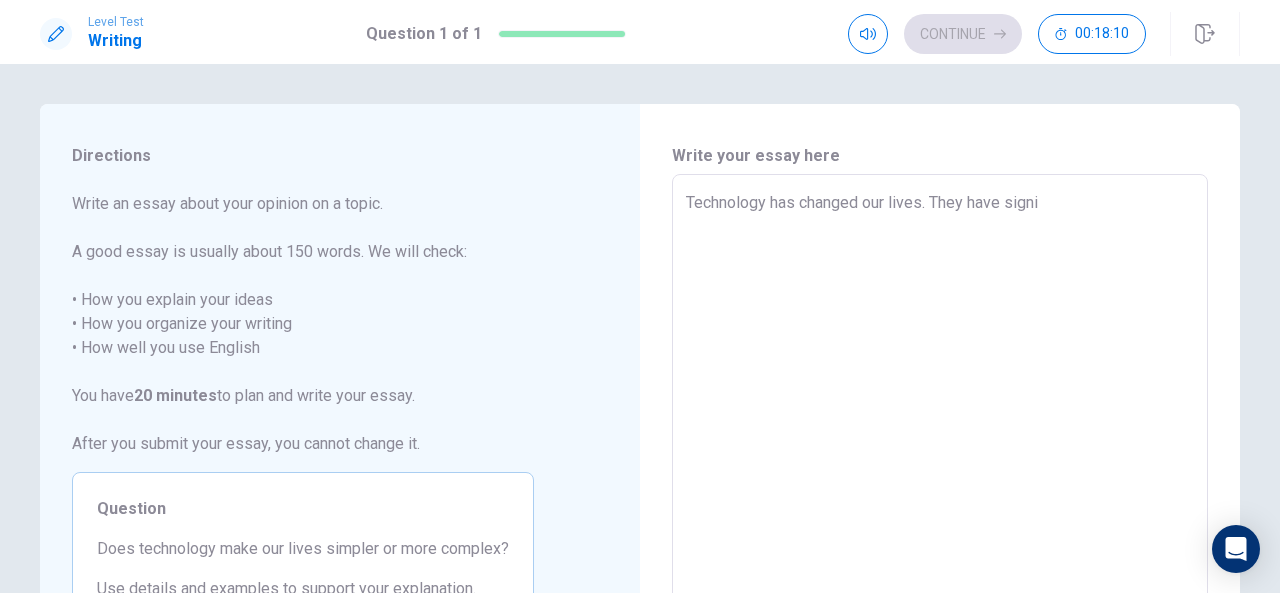type on "Technology has changed our lives. They have signif" 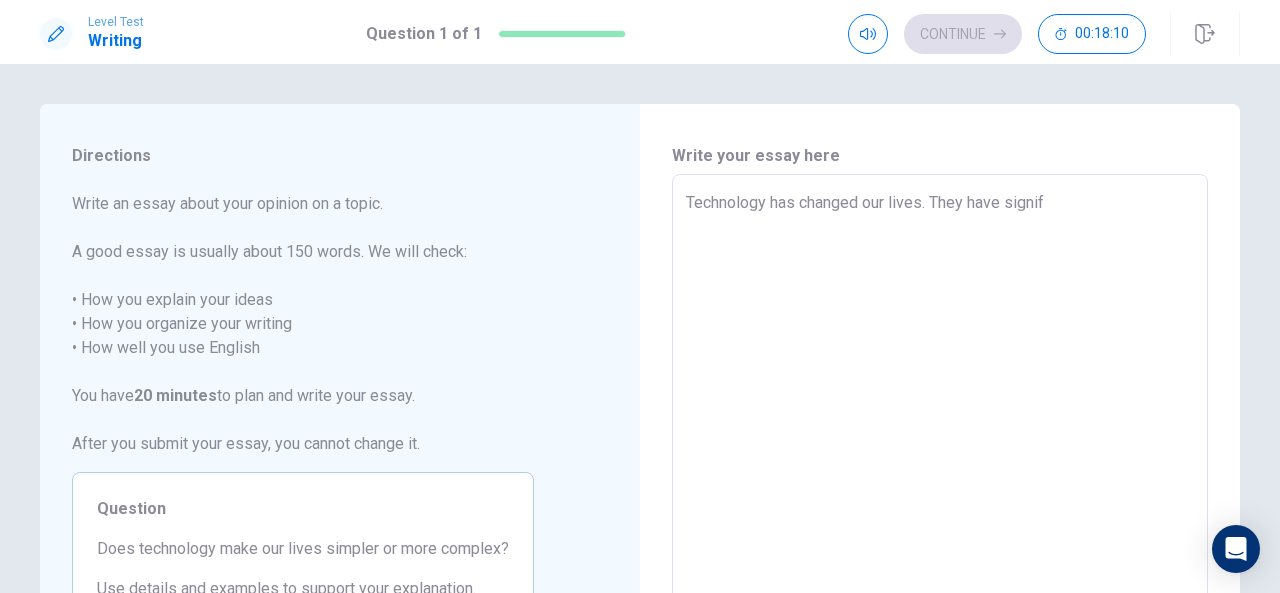 type on "x" 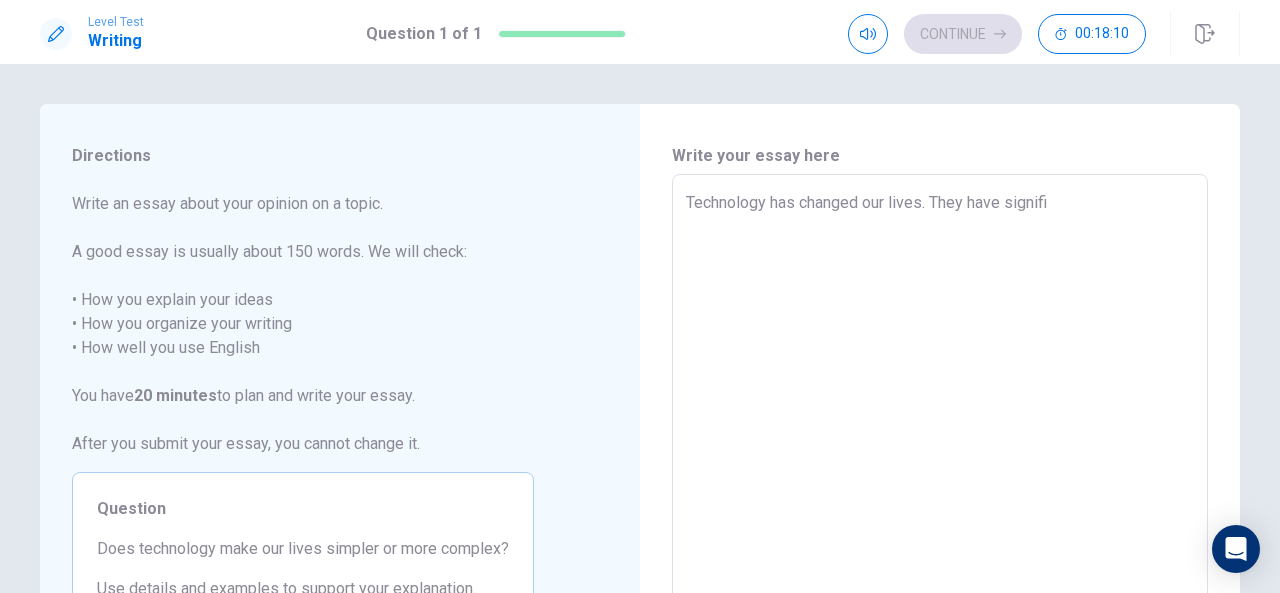 type on "x" 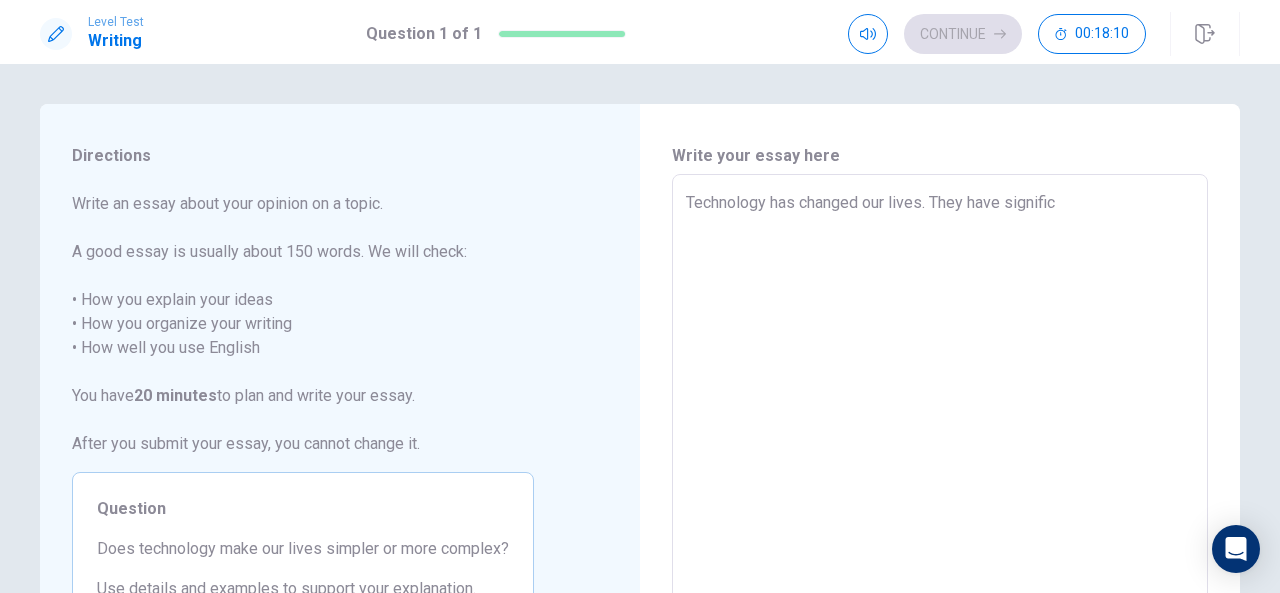 type on "x" 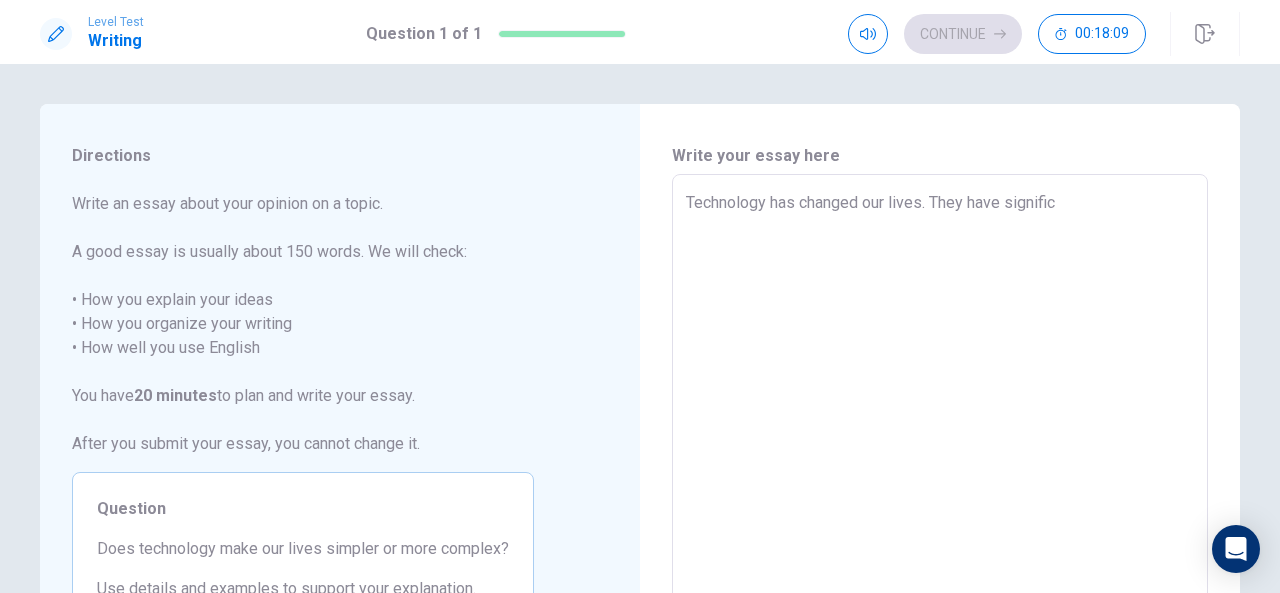 type on "Technology has changed our lives. They have significa" 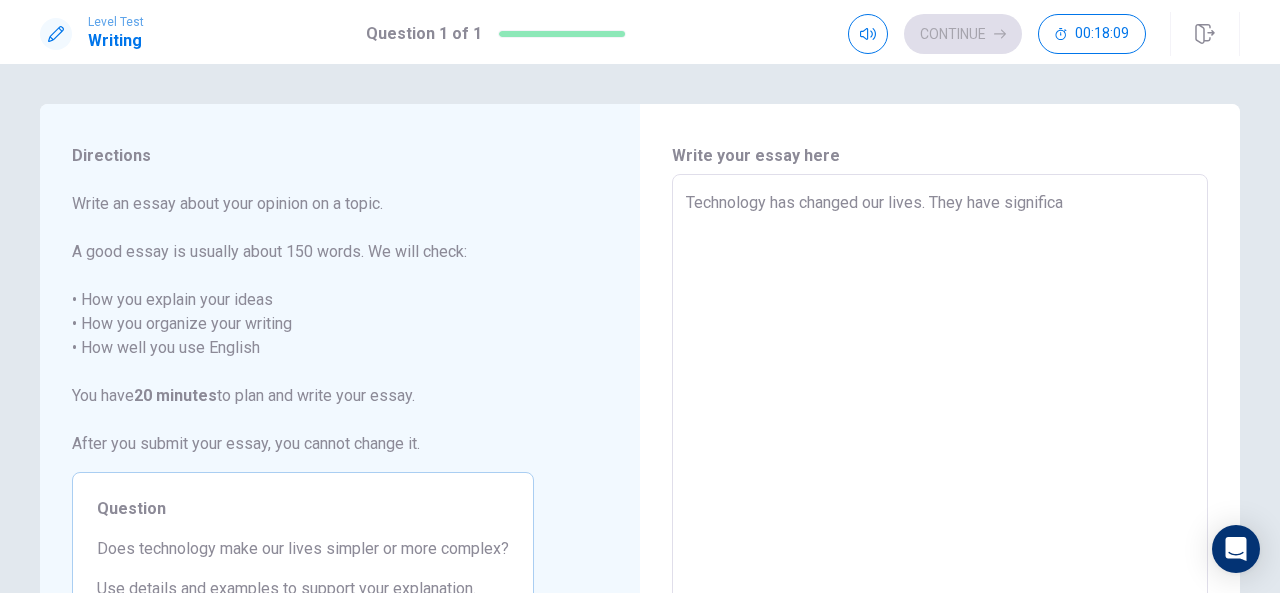 type on "x" 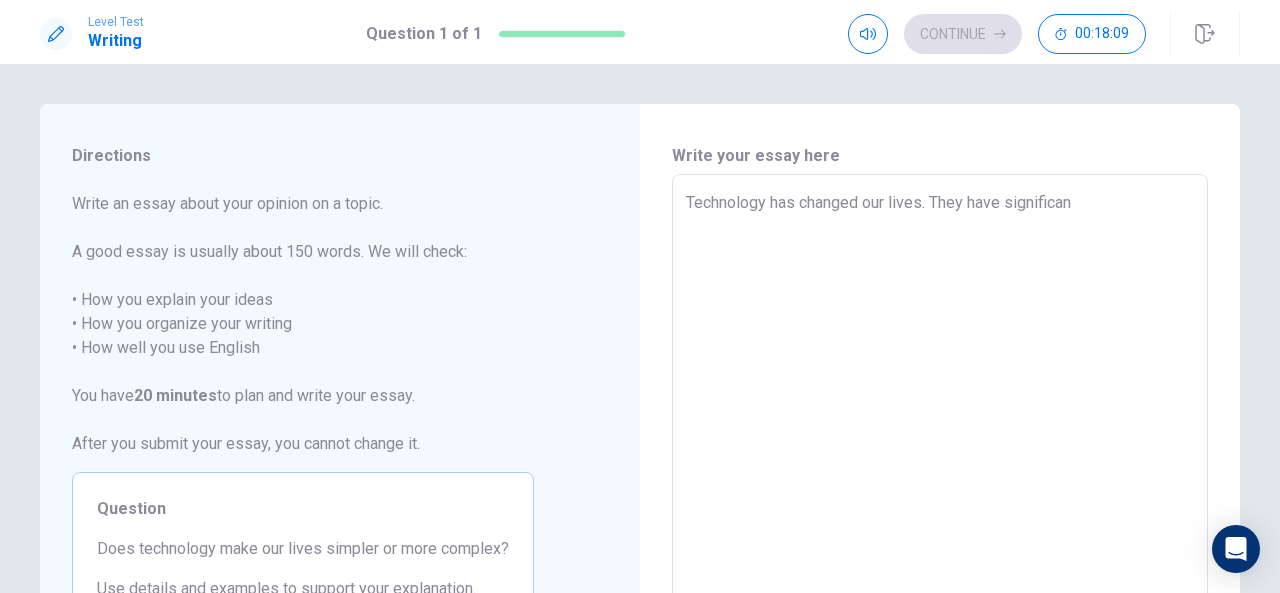 type on "x" 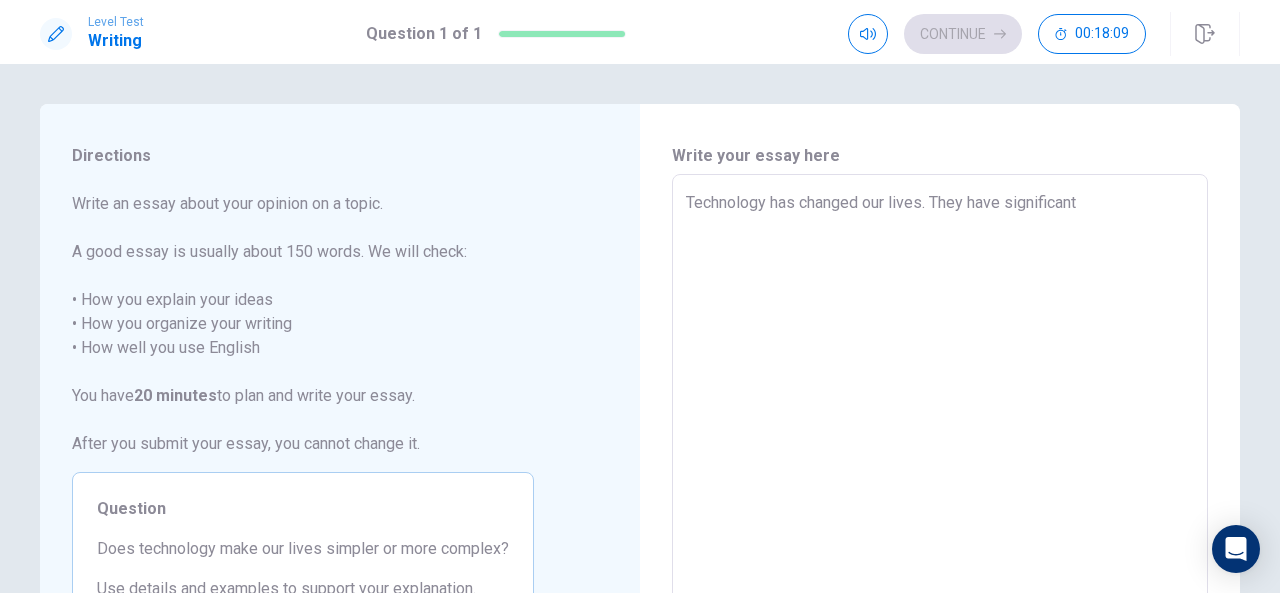 type on "x" 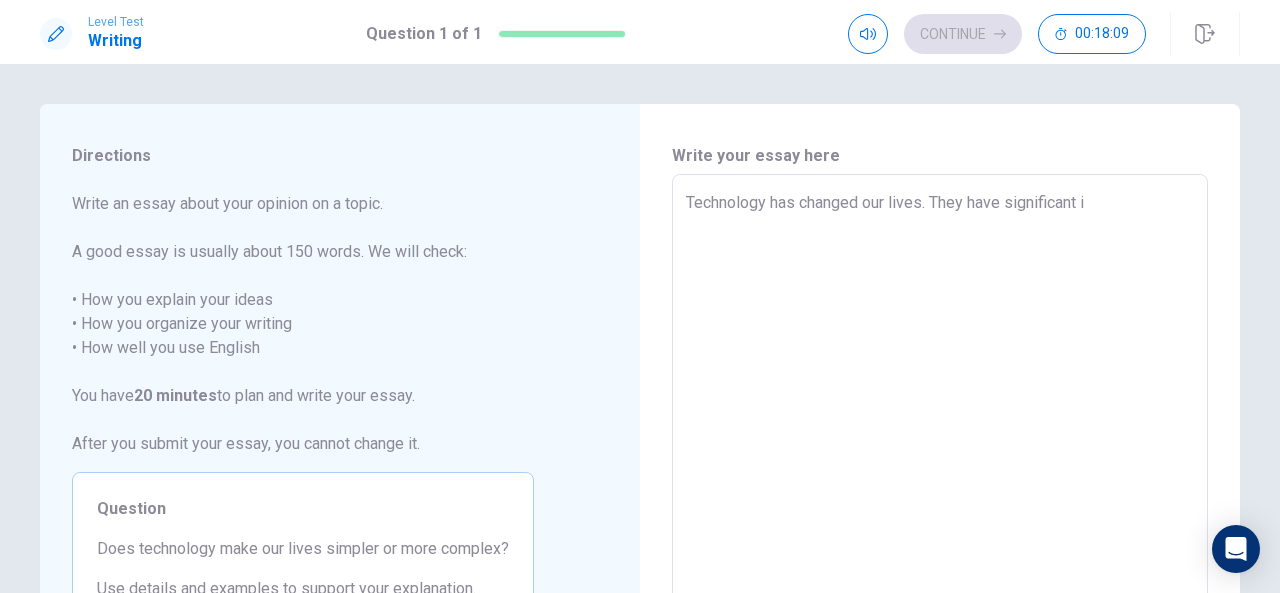 type on "x" 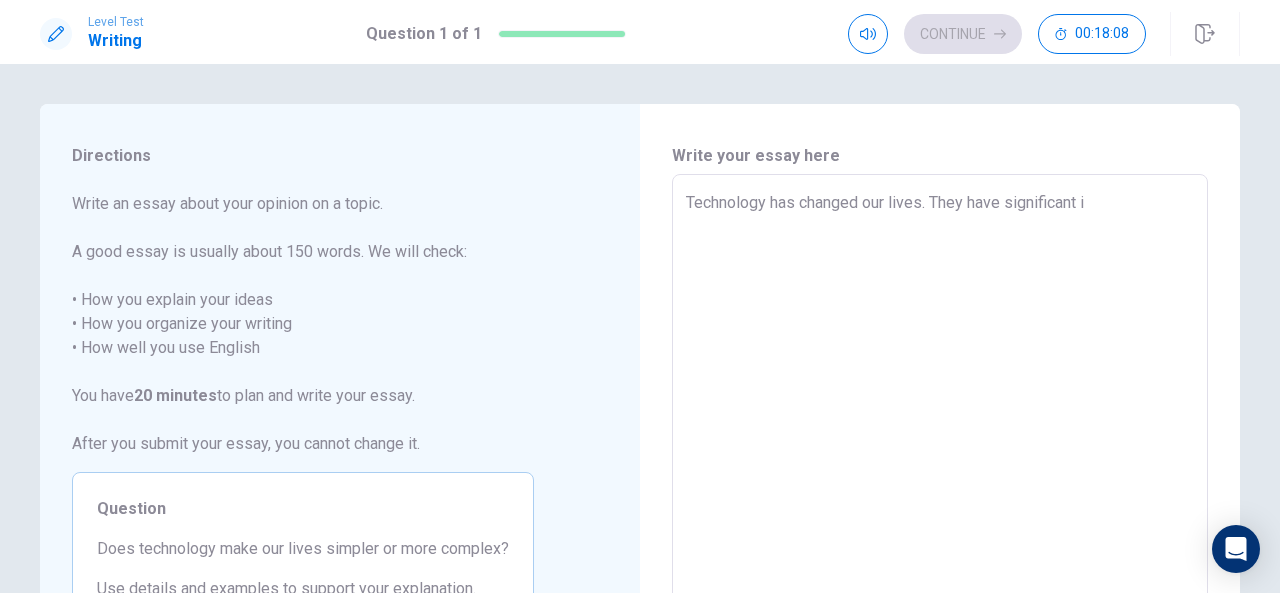type on "Technology has changed our lives. They have significant im" 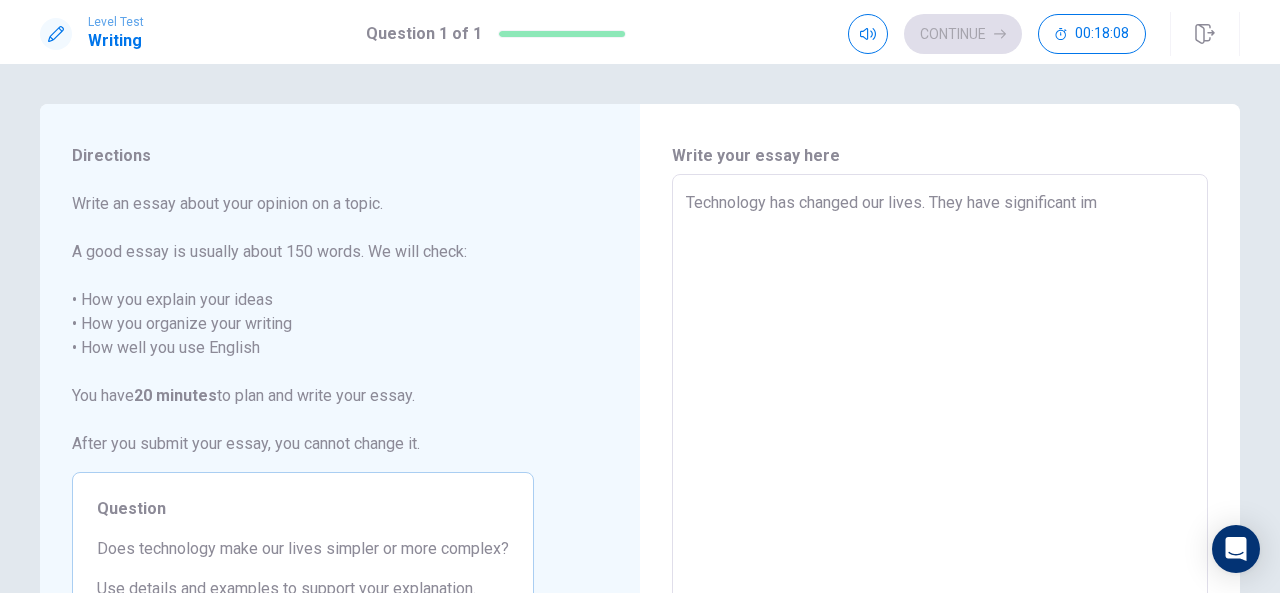 type on "x" 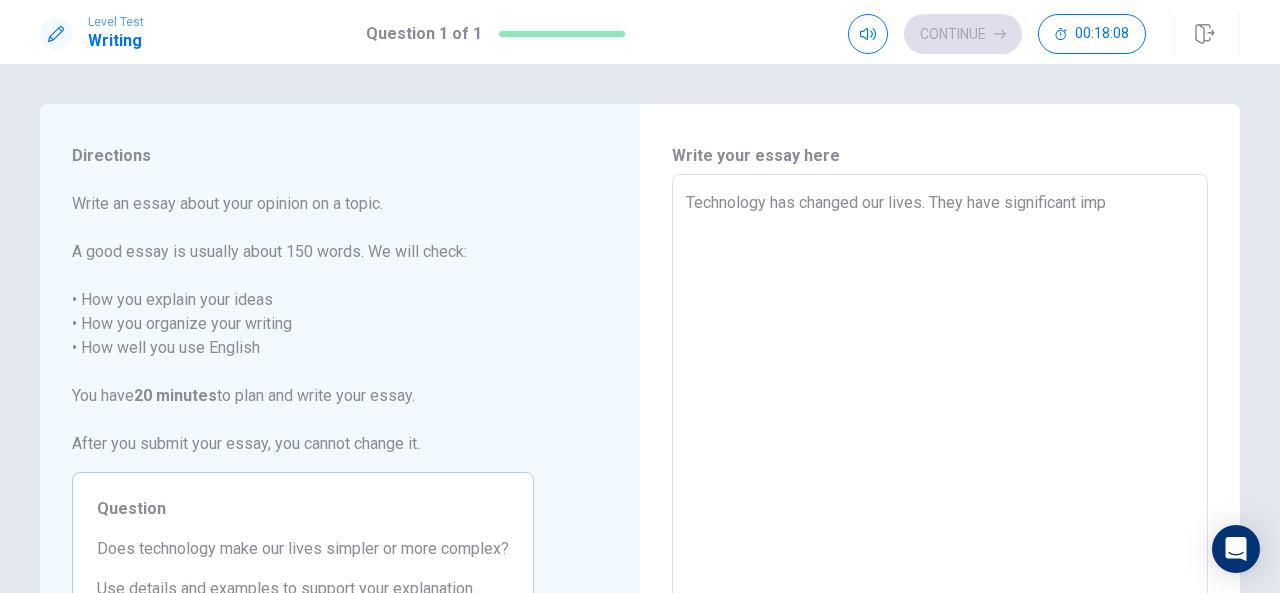 type on "x" 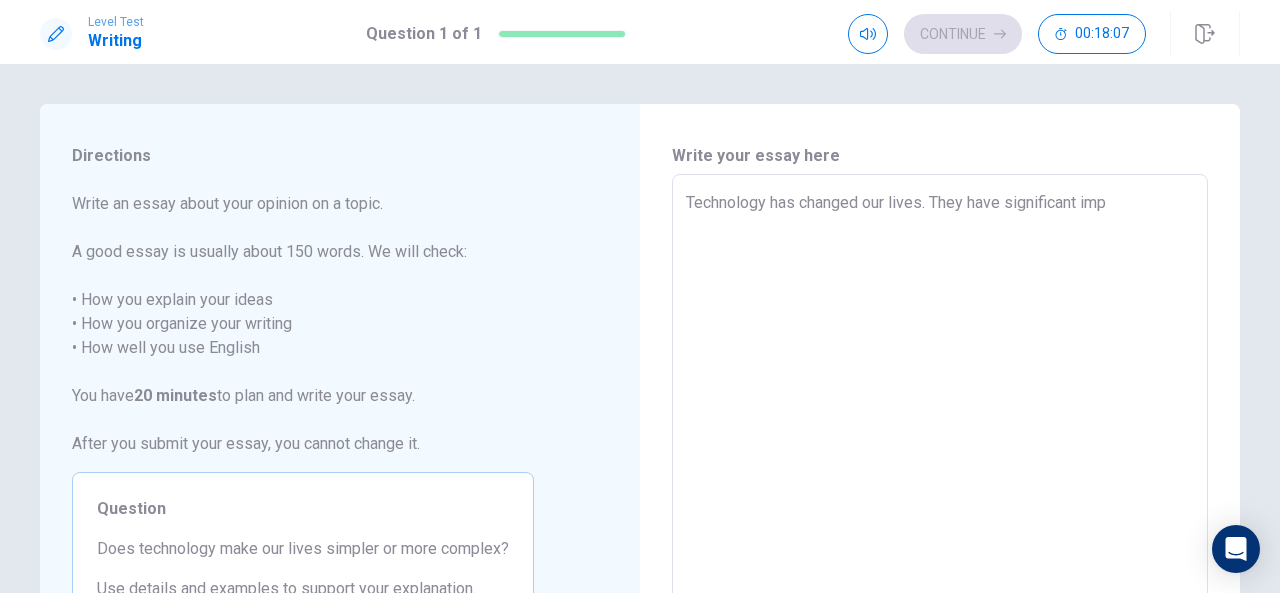 type on "Technology has changed our lives. They have significant impp" 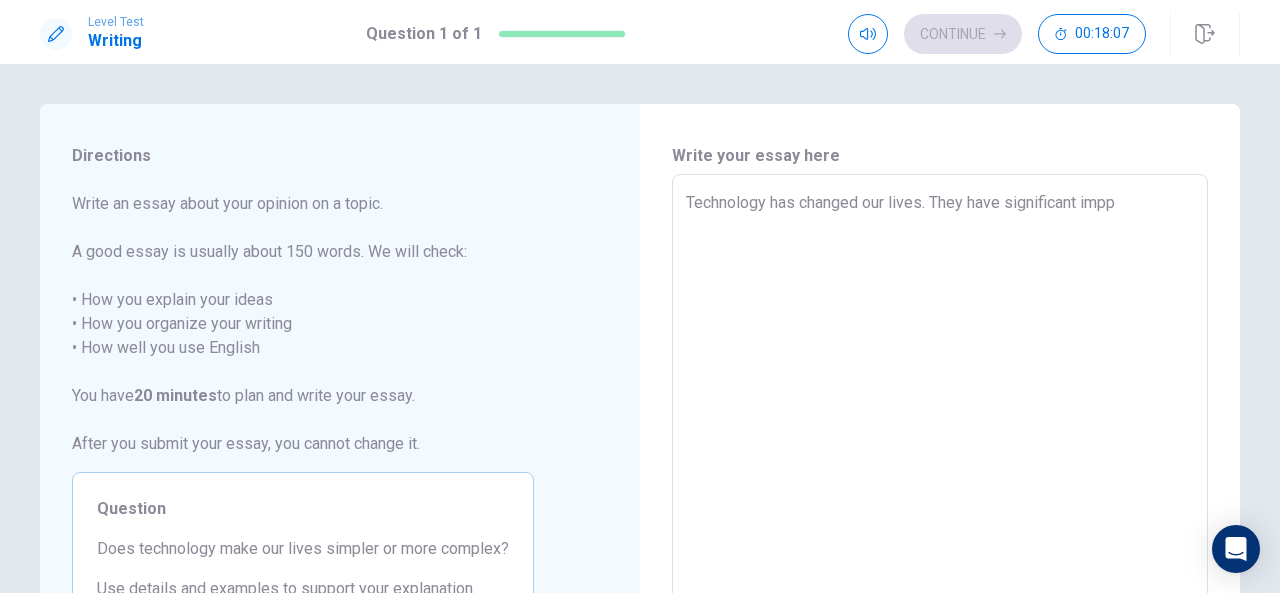 type on "x" 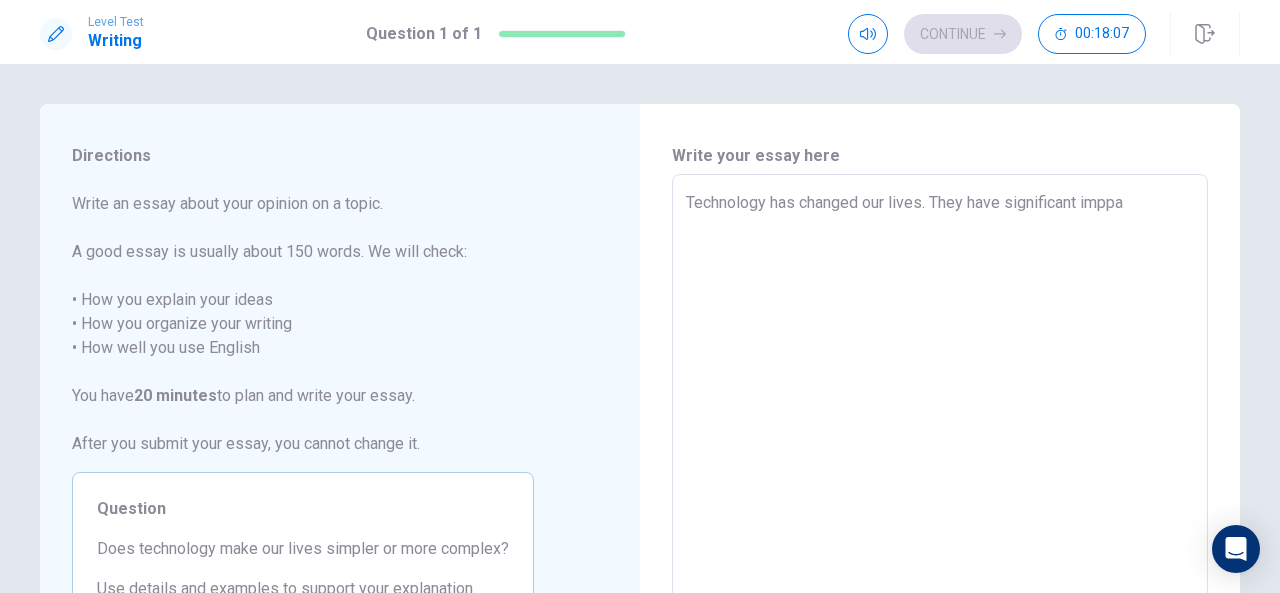 type on "x" 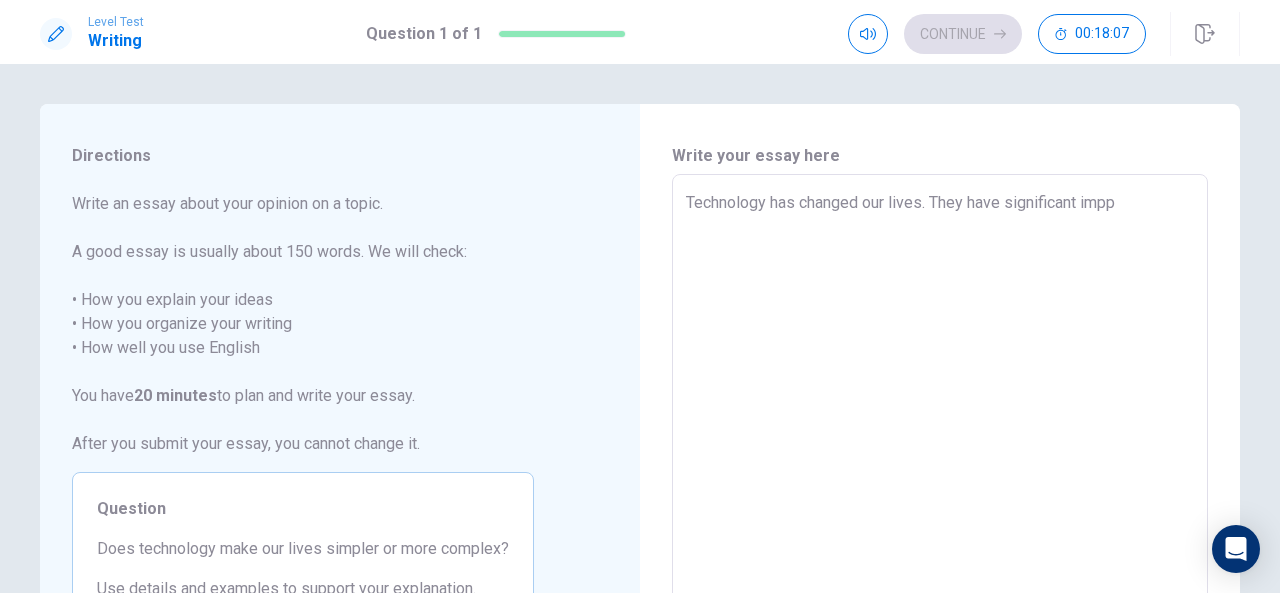 type on "x" 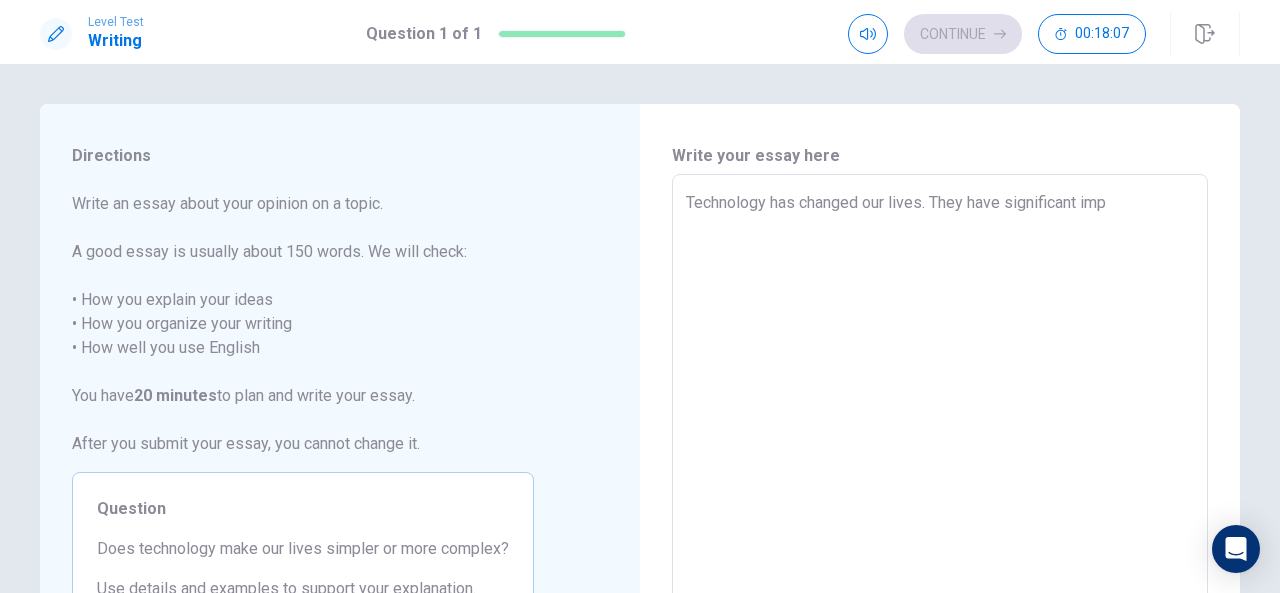type on "x" 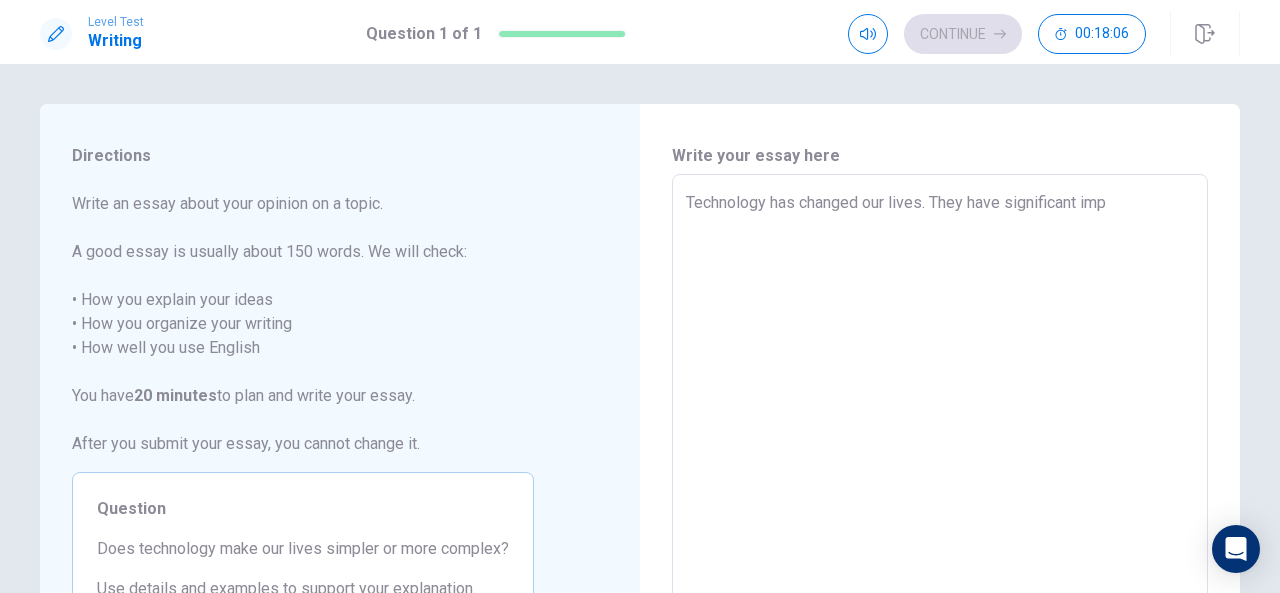 type on "Technology has changed our lives. They have significant impa" 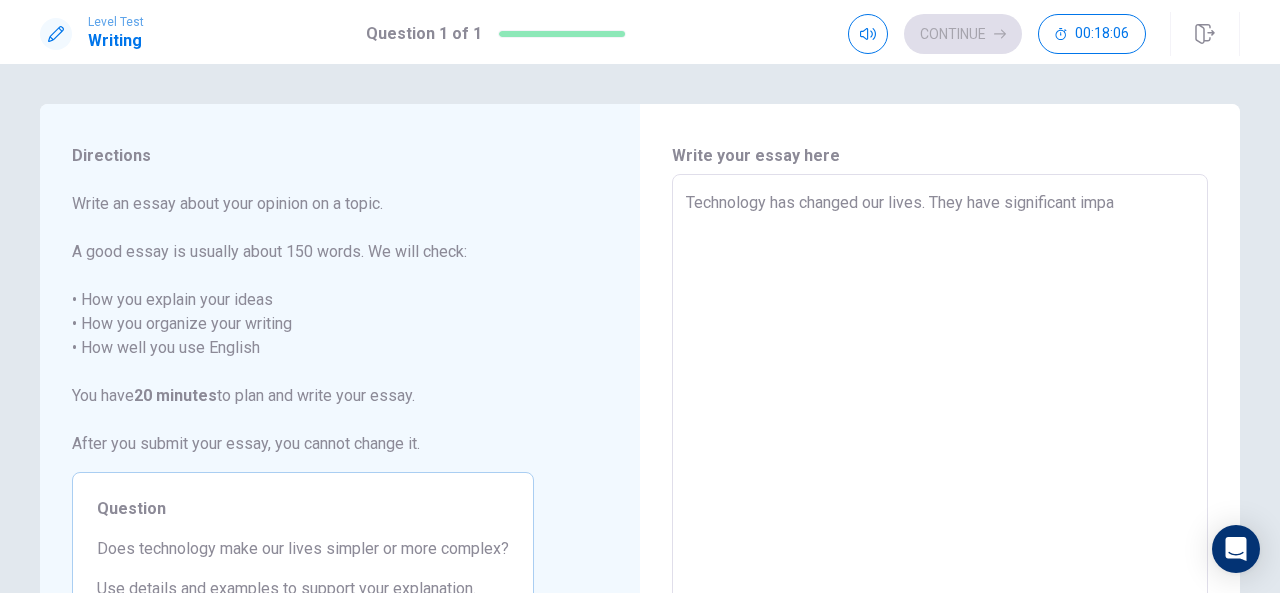type on "x" 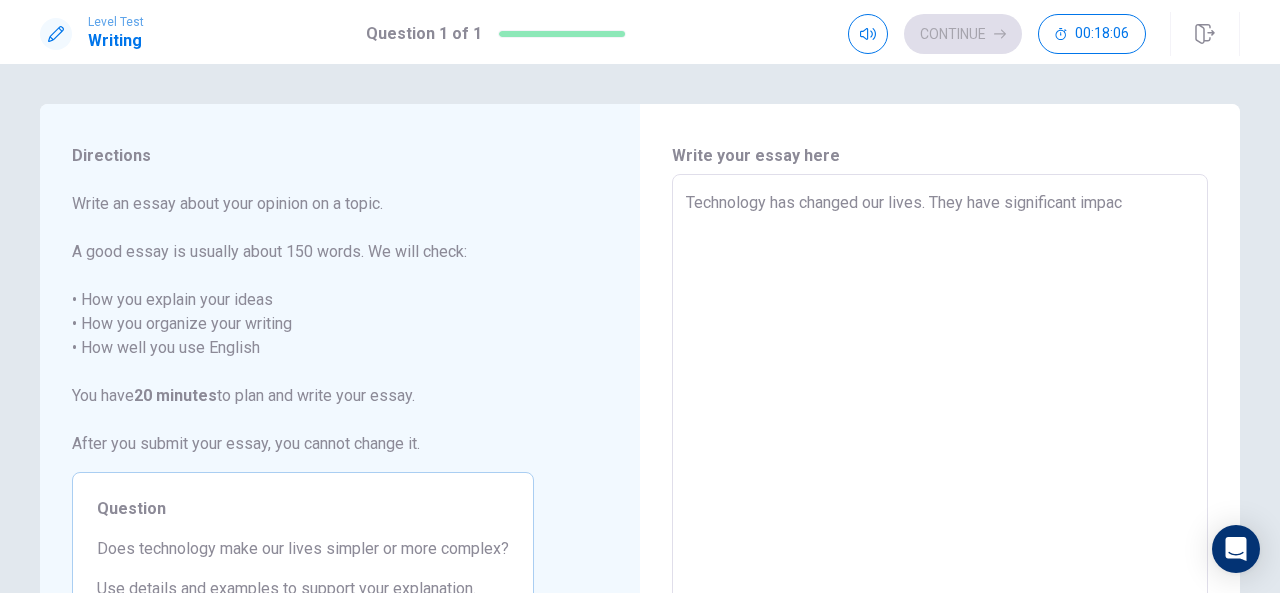 type on "x" 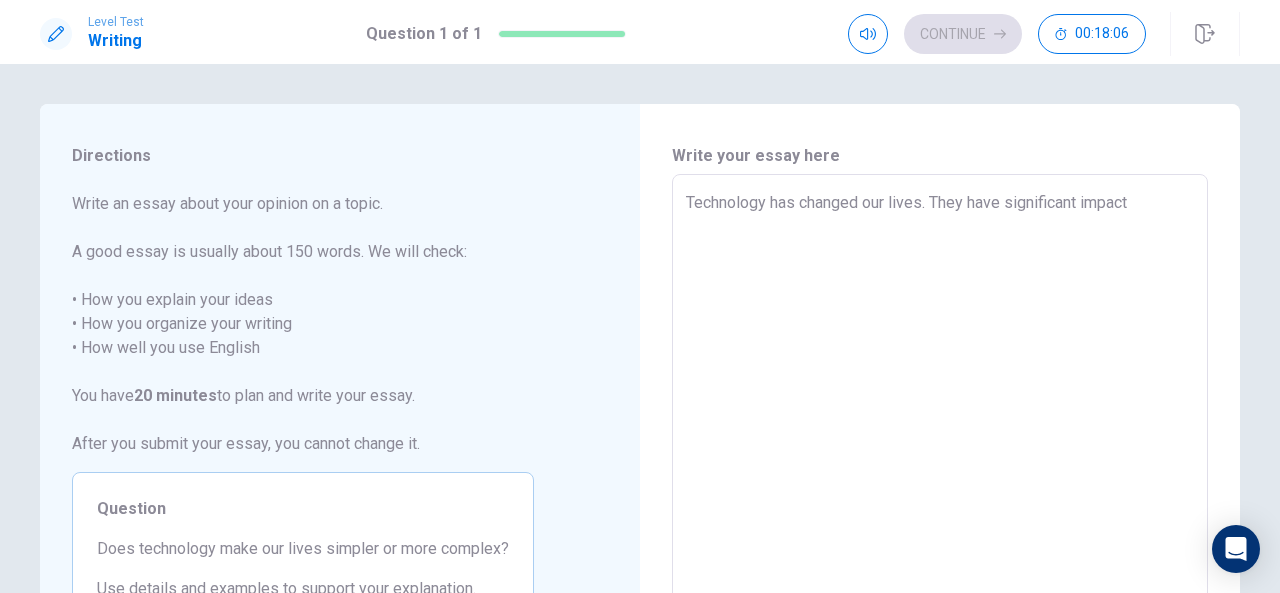 type on "x" 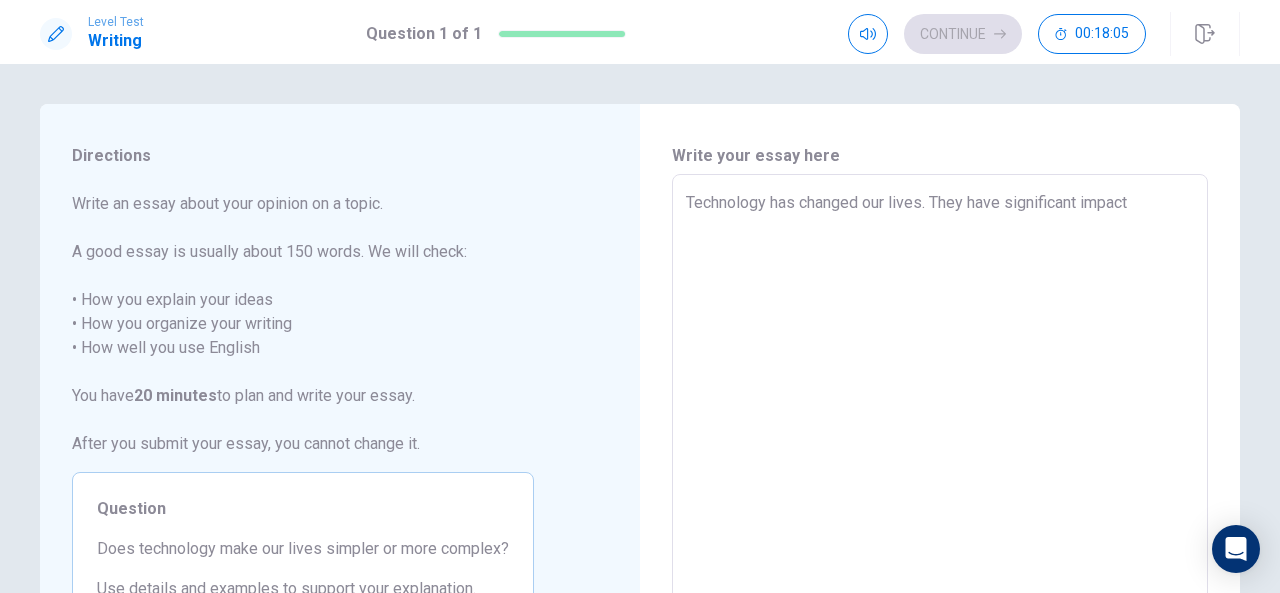 type on "Technology has changed our lives. They have significant impact" 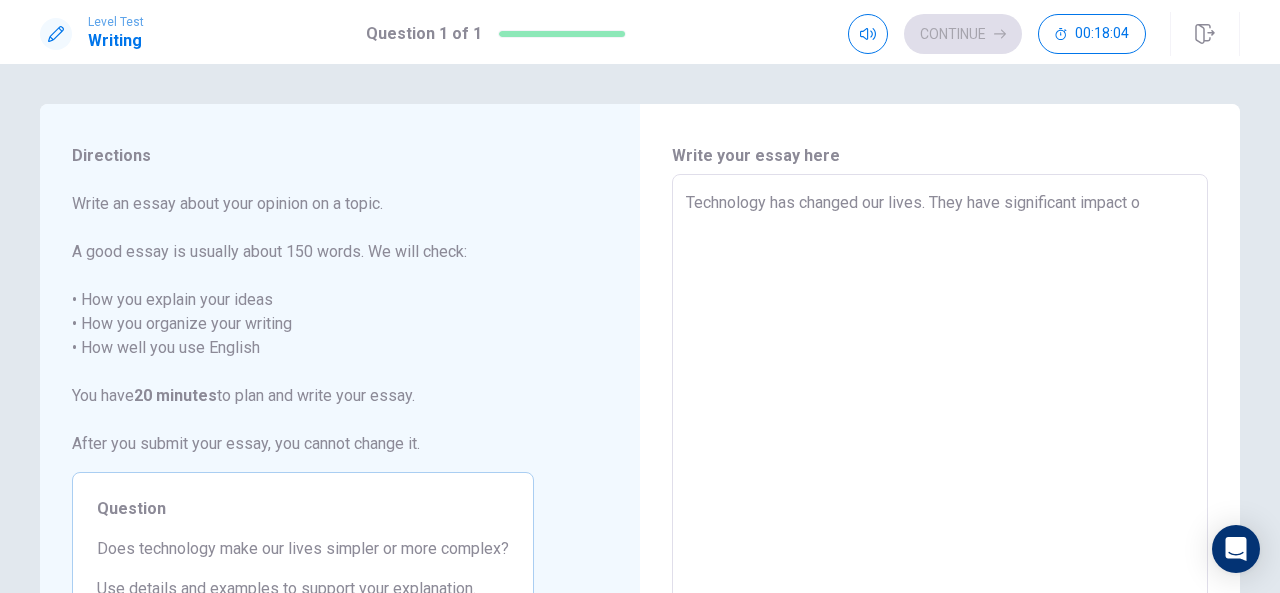 type on "x" 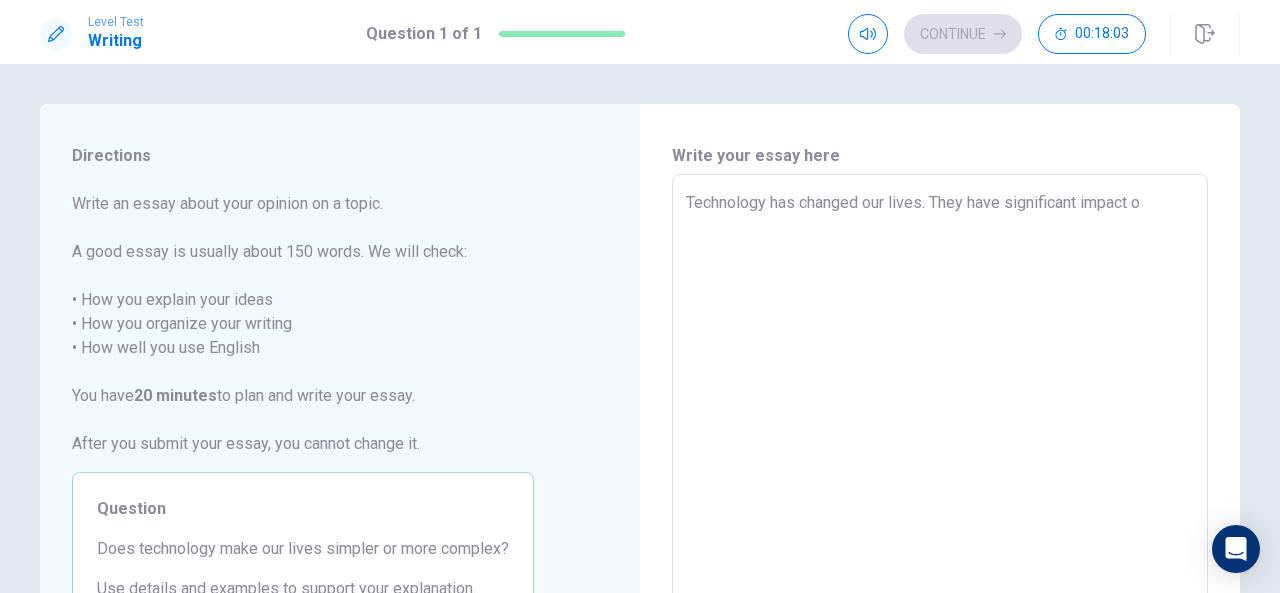 type on "Technology has changed our lives. They have significant impact of" 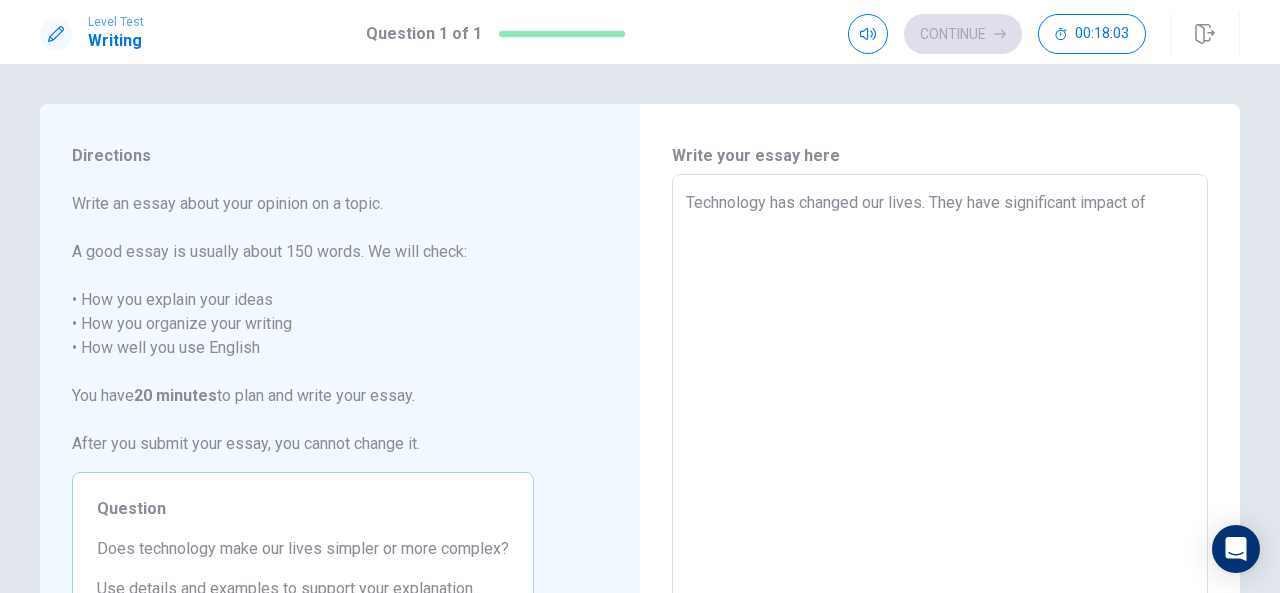 type on "x" 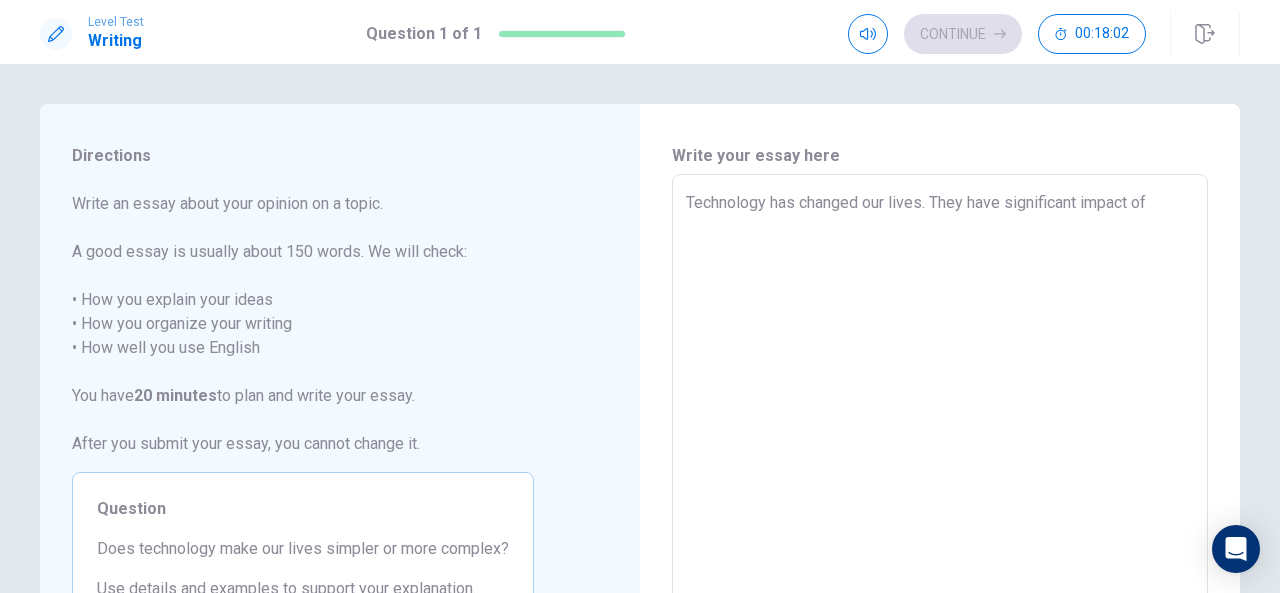 type on "Technology has changed our lives. They have significant impact of o" 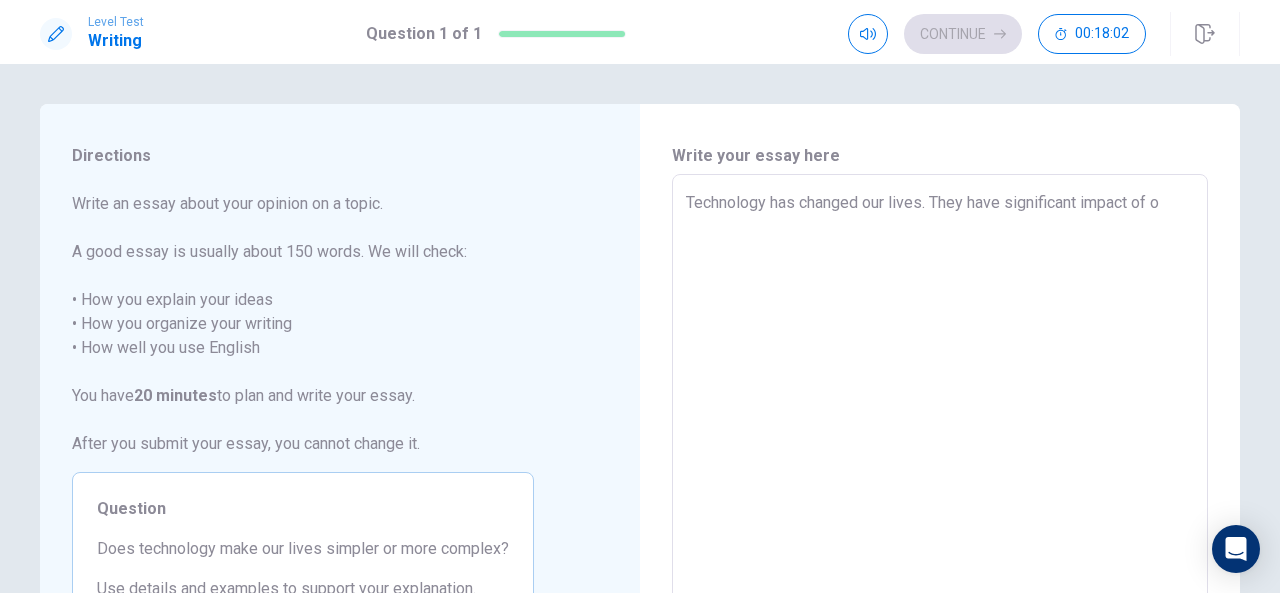 type on "x" 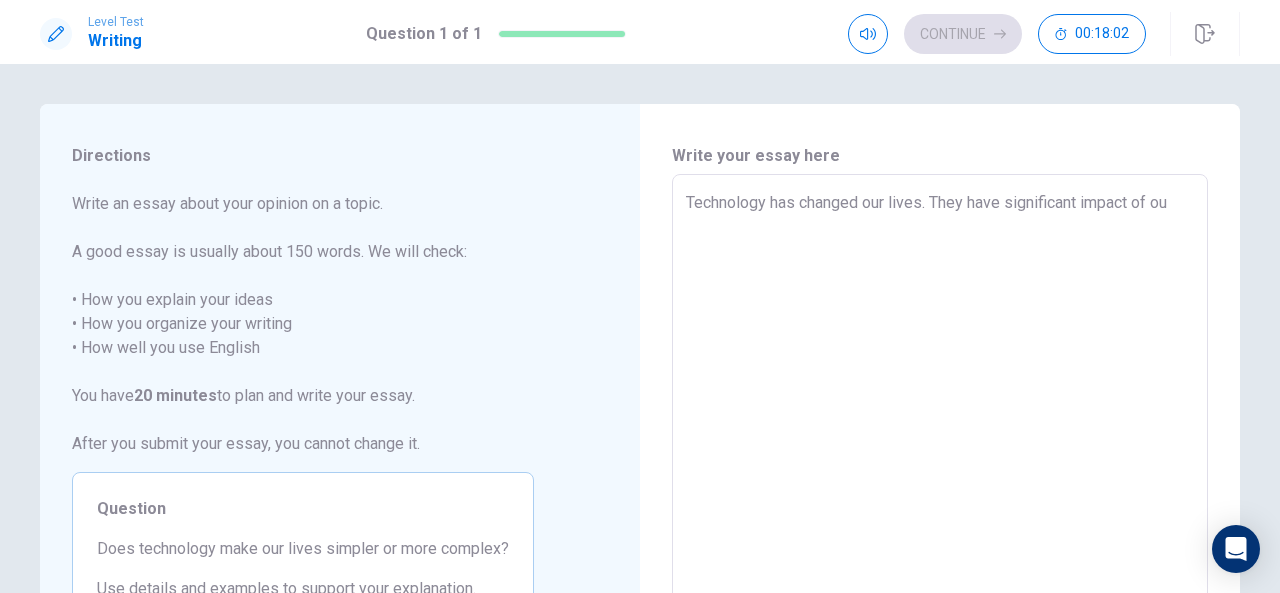 type on "x" 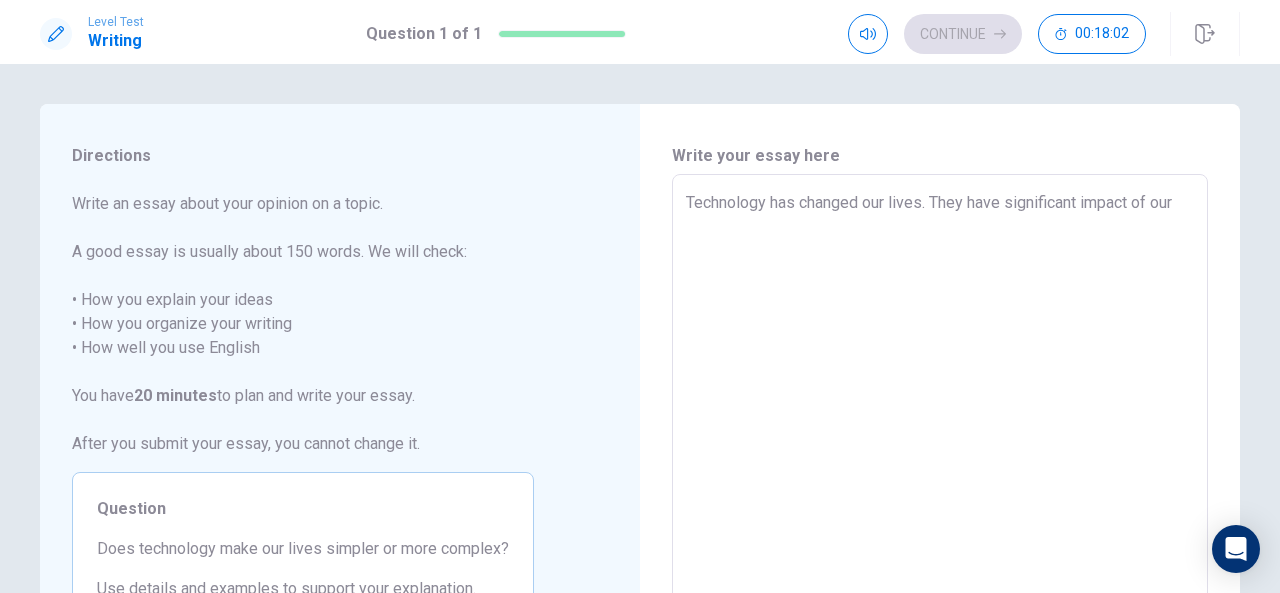 type on "x" 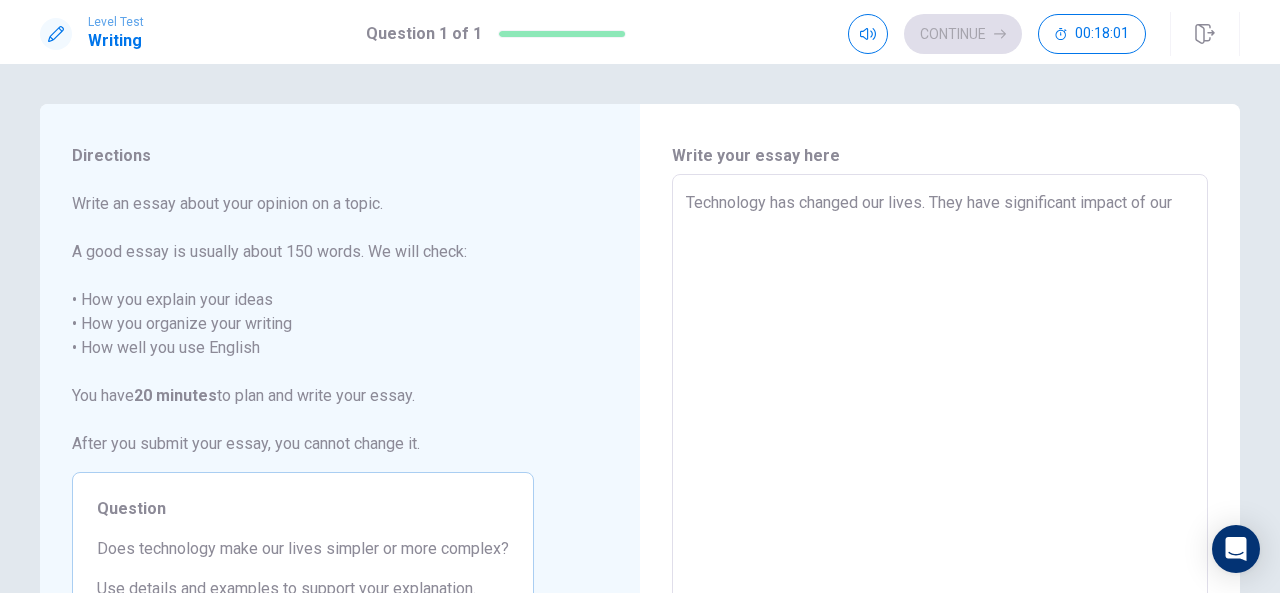 type on "x" 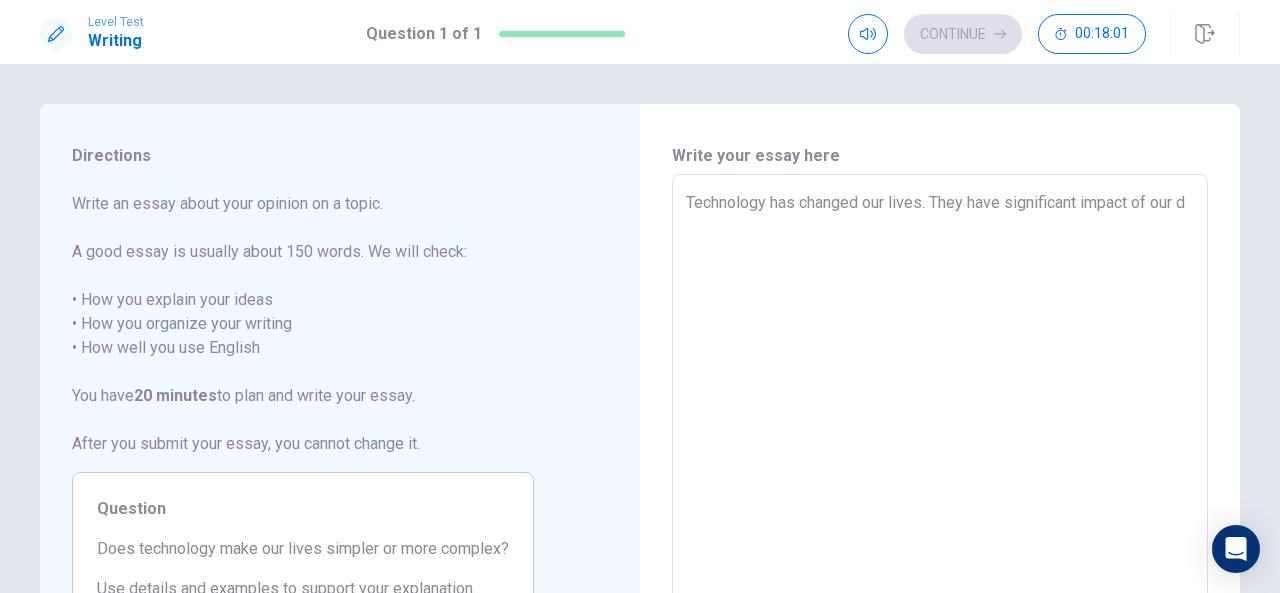 type on "x" 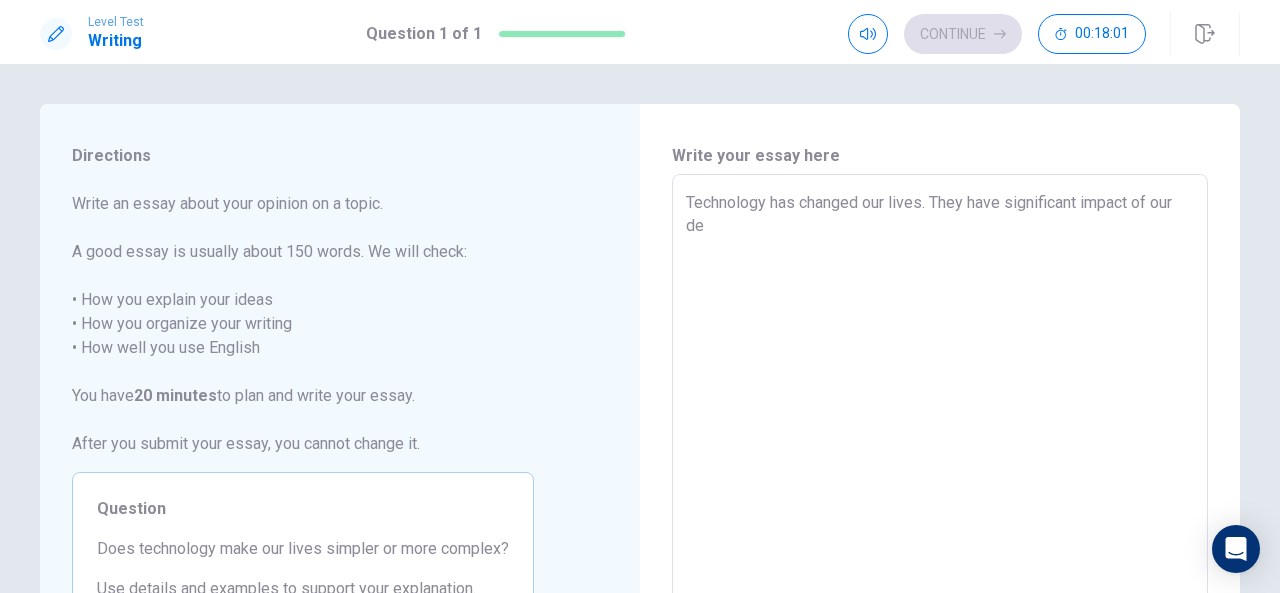 type on "x" 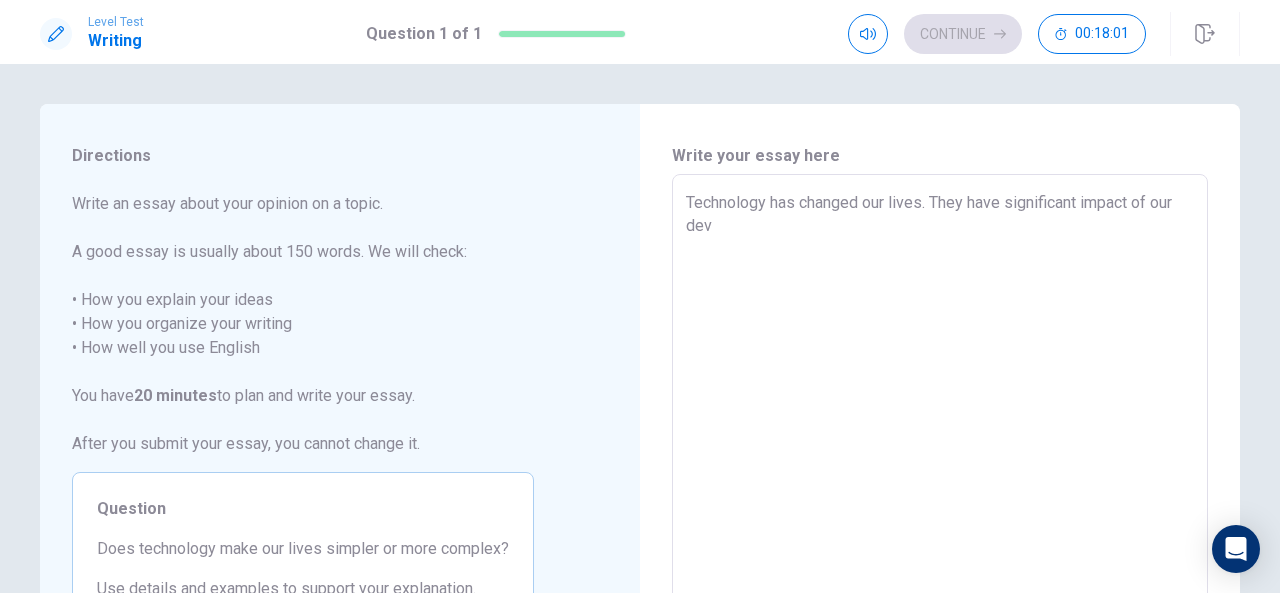 type on "x" 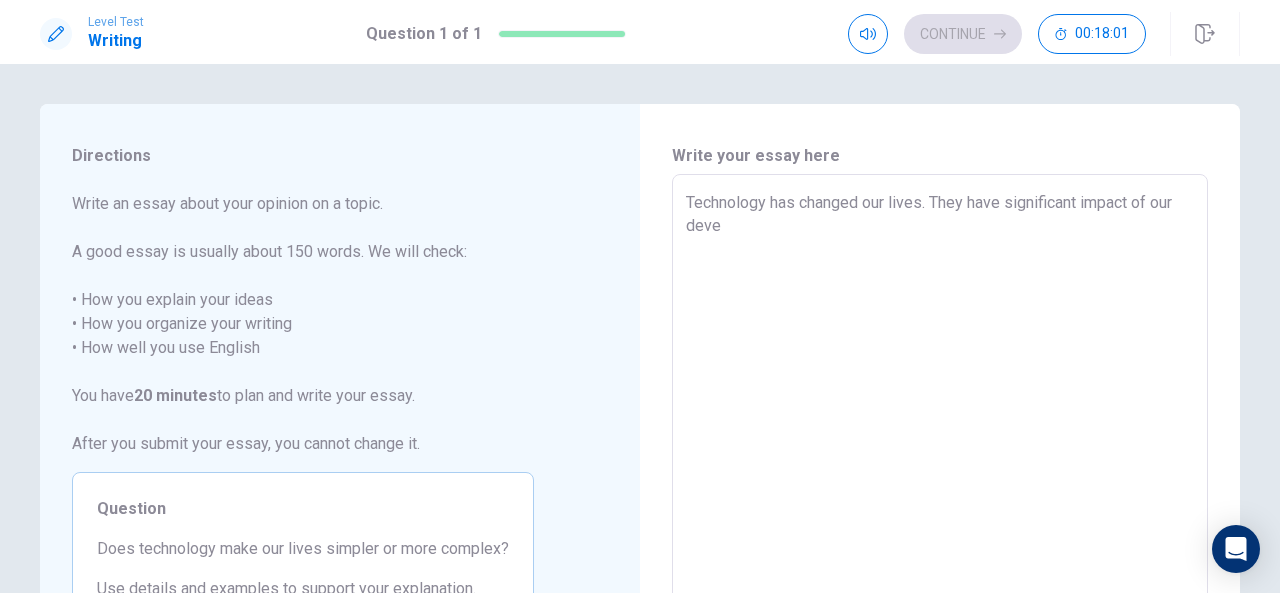 type on "x" 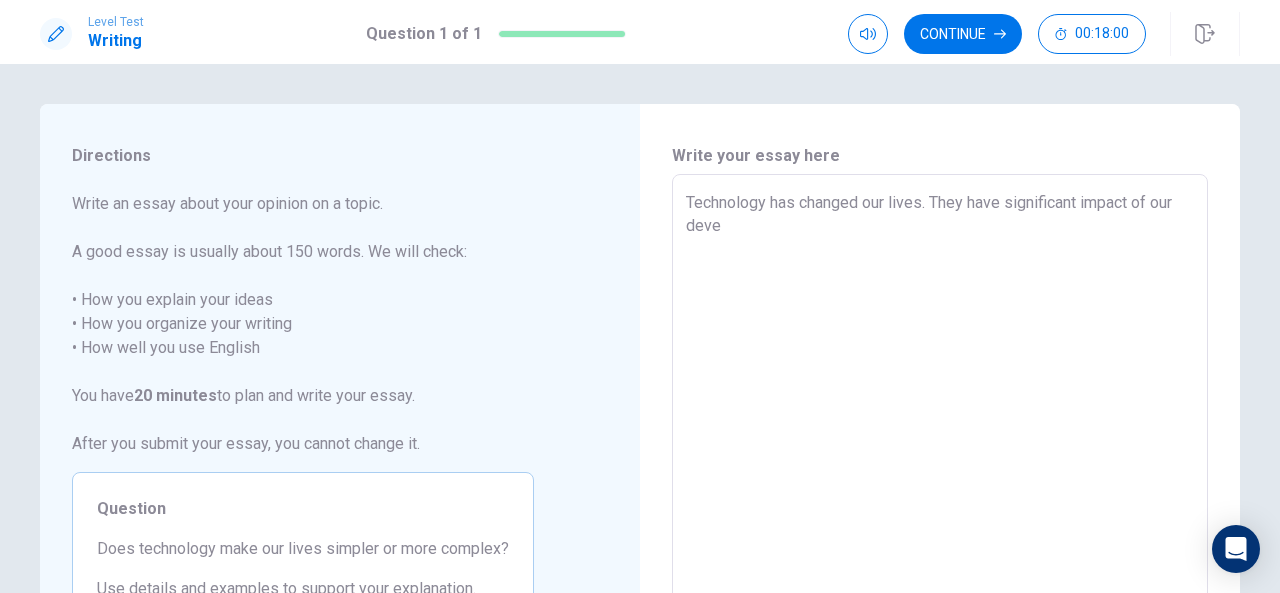 type on "Technology has changed our lives. They have significant impact of our devel" 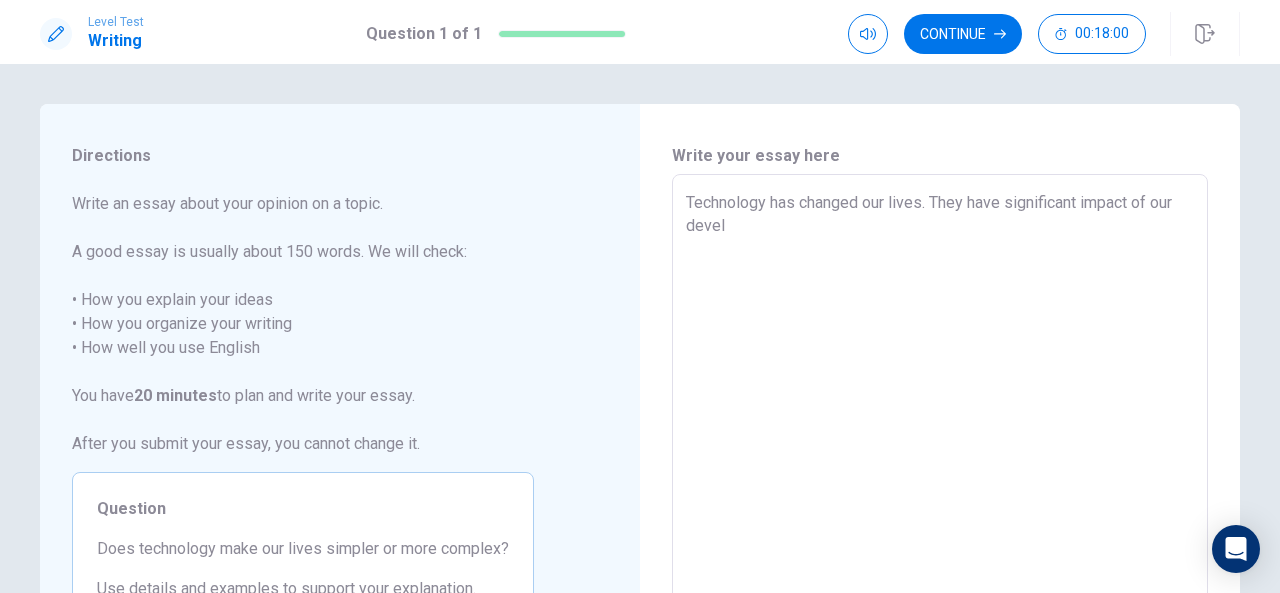 type on "x" 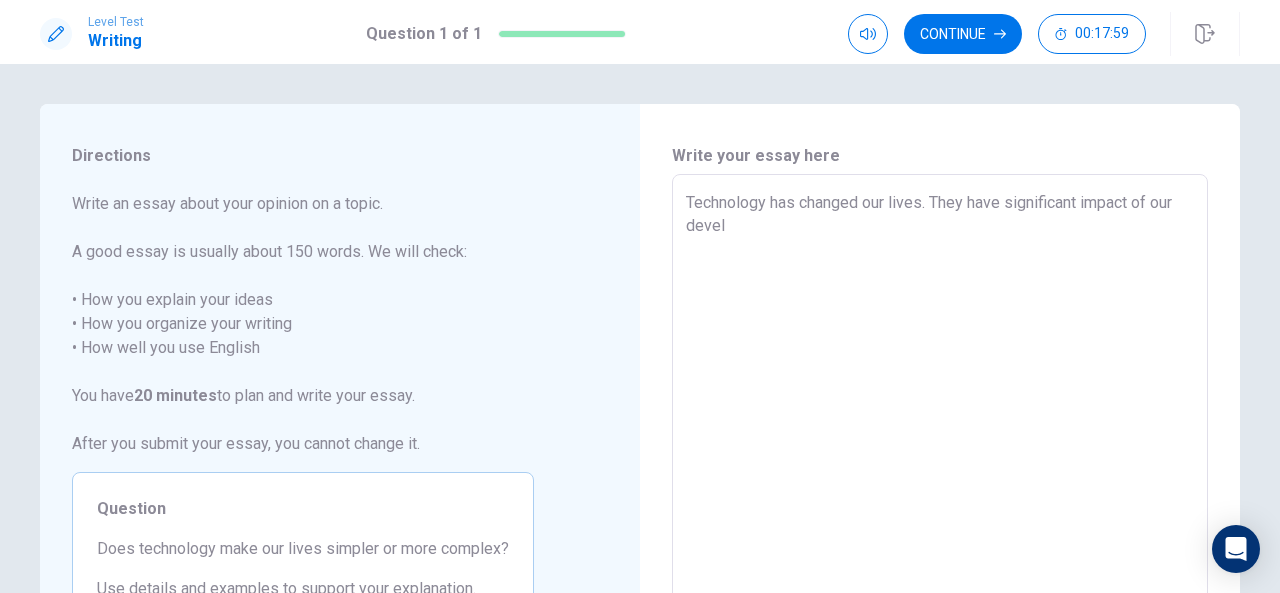 type on "Technology has changed our lives. They have significant impact of our develo" 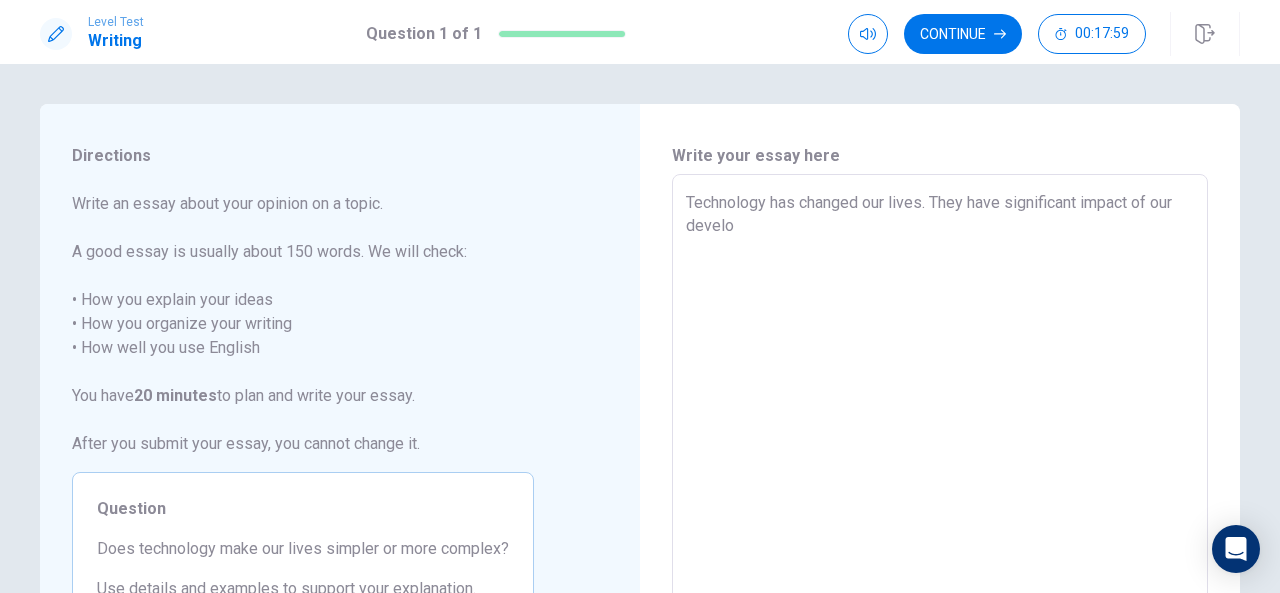 type on "x" 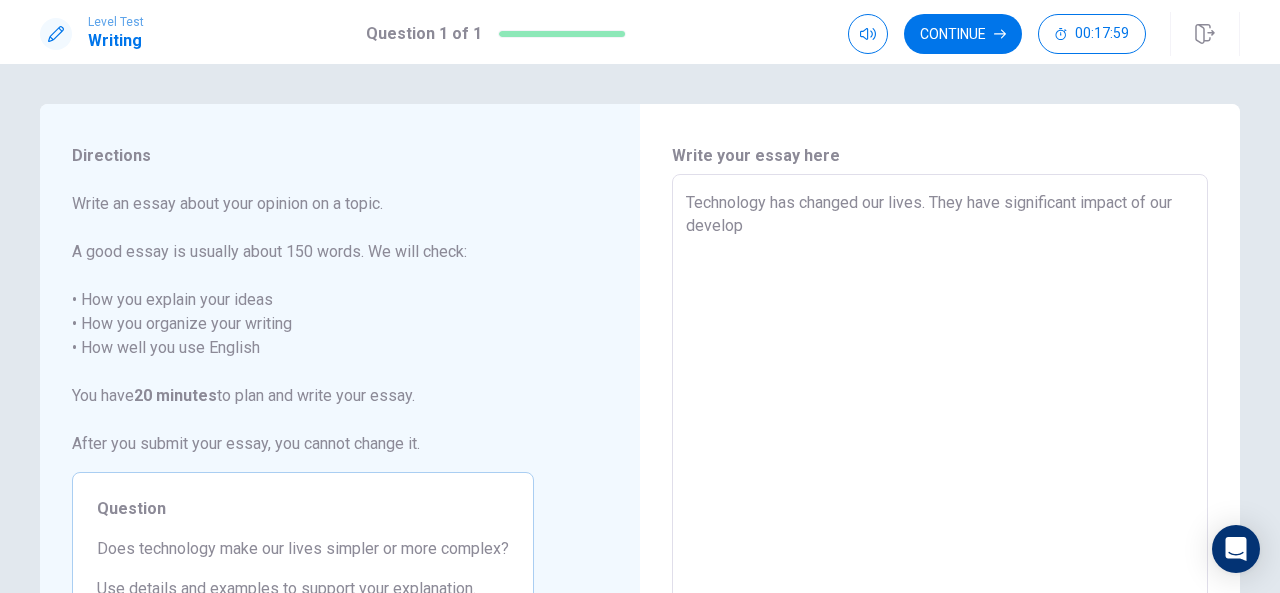 type on "x" 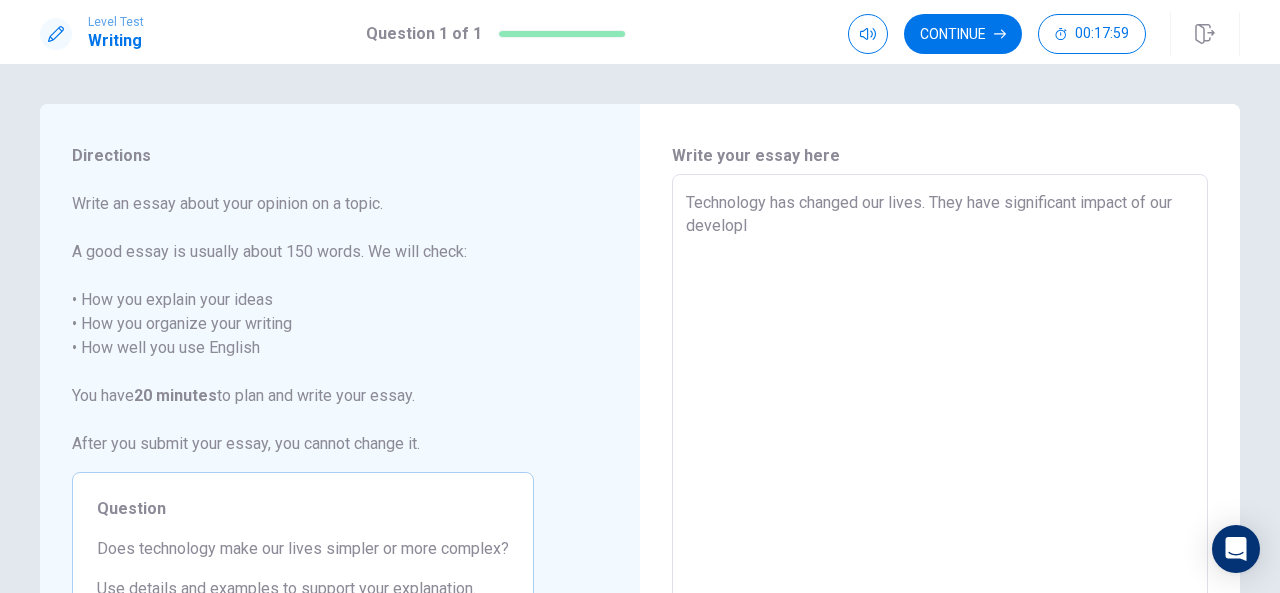 type on "x" 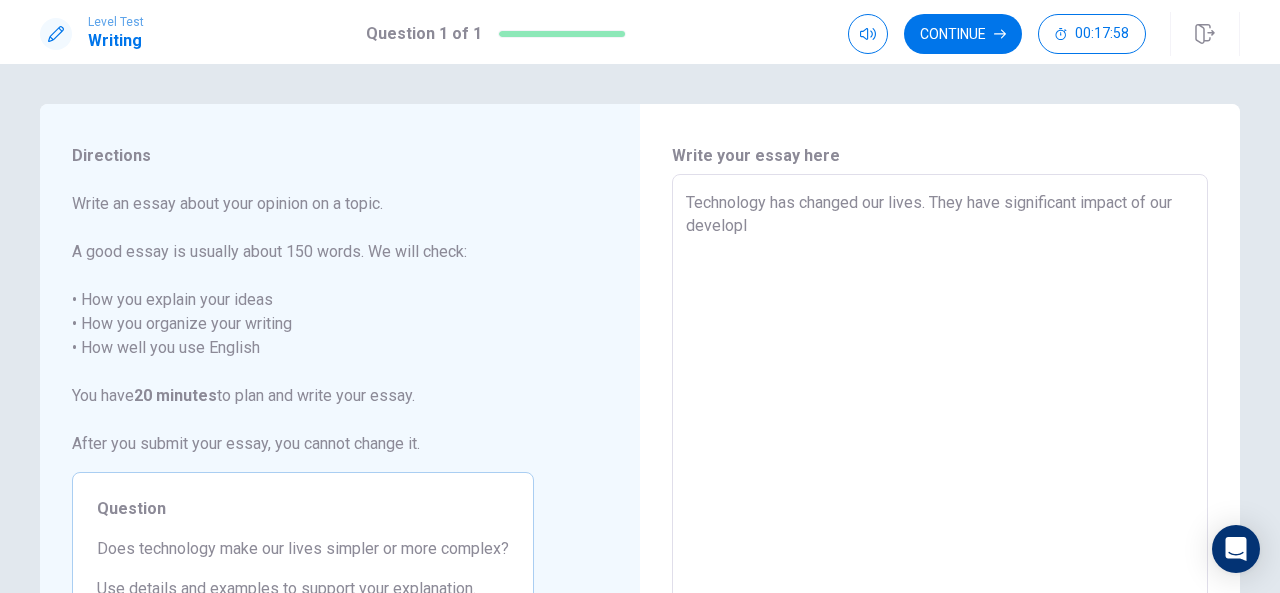 type on "Technology has changed our lives. They have significant impact of our develop" 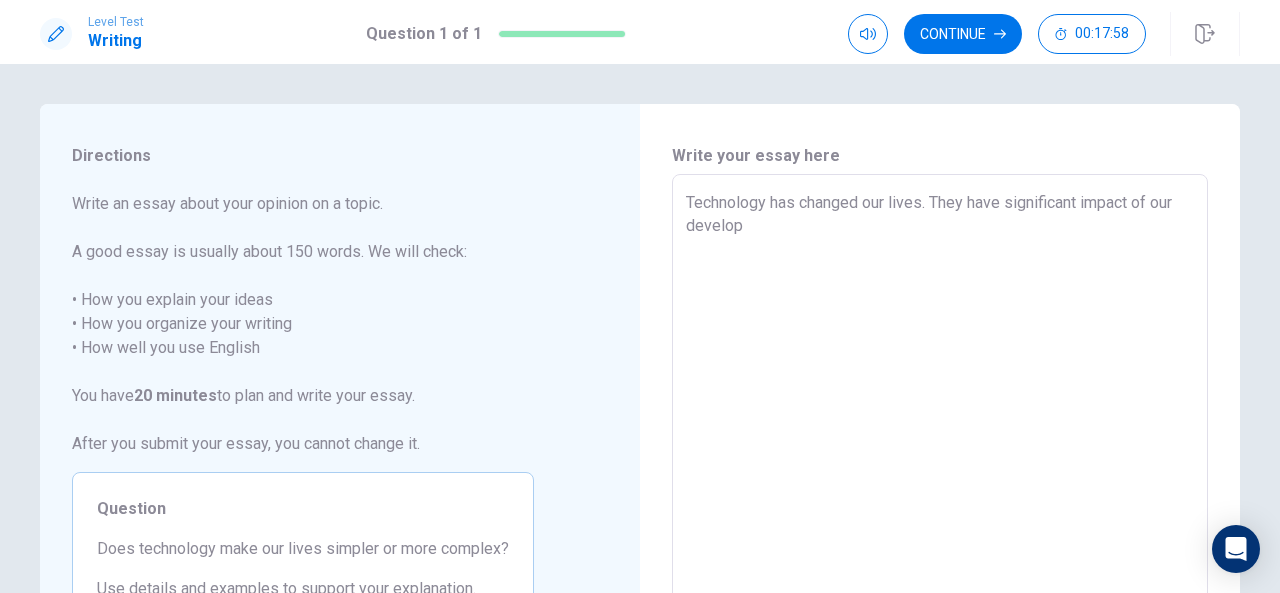 type on "x" 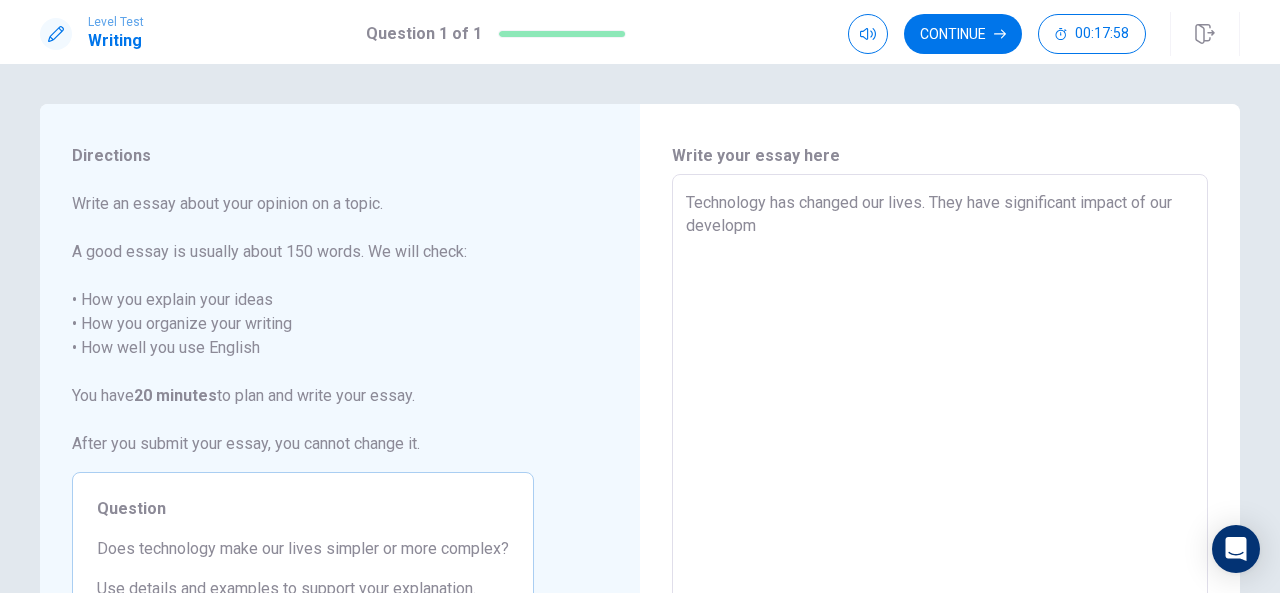 type on "x" 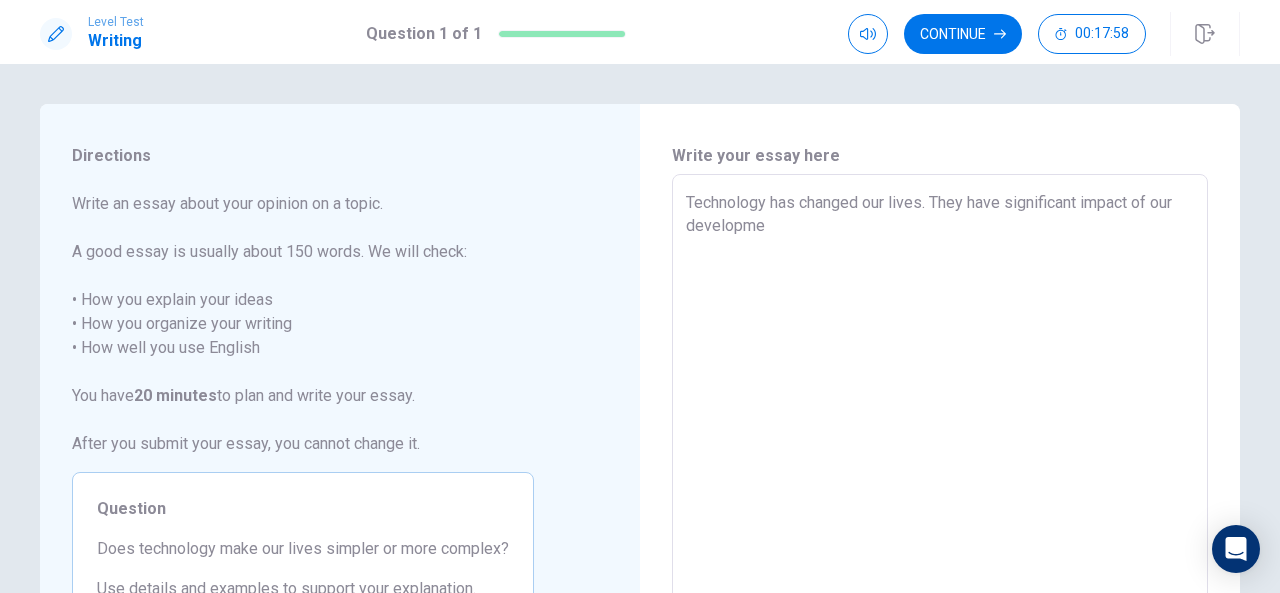type on "Technology has changed our lives. They have significant impact of our developmen" 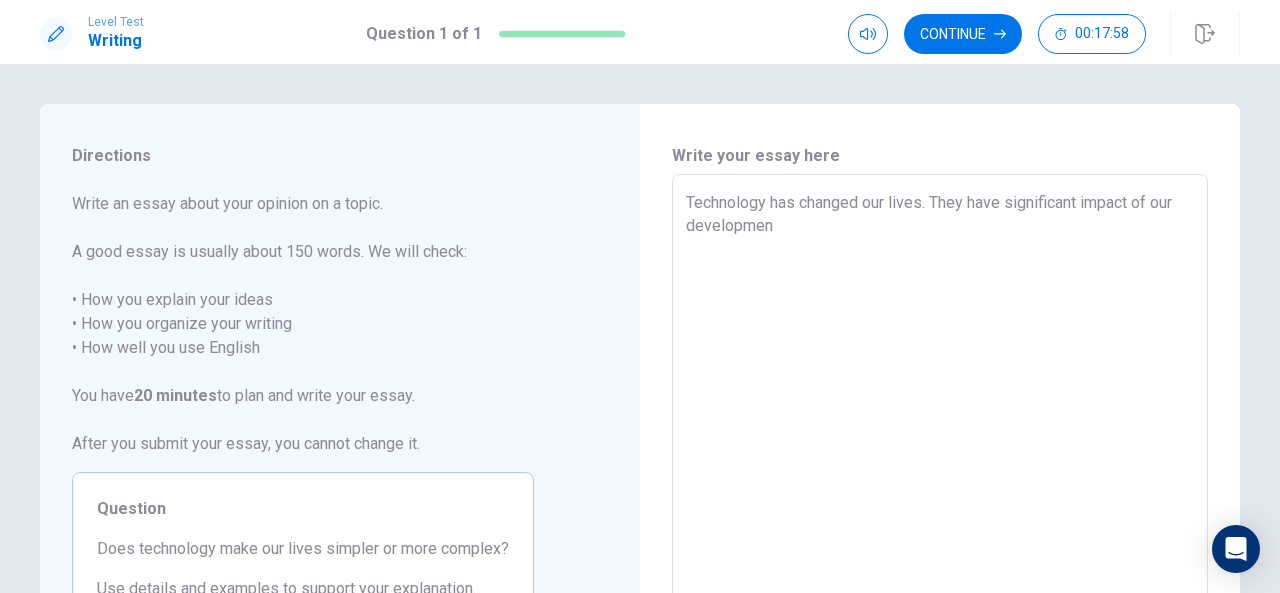 type on "x" 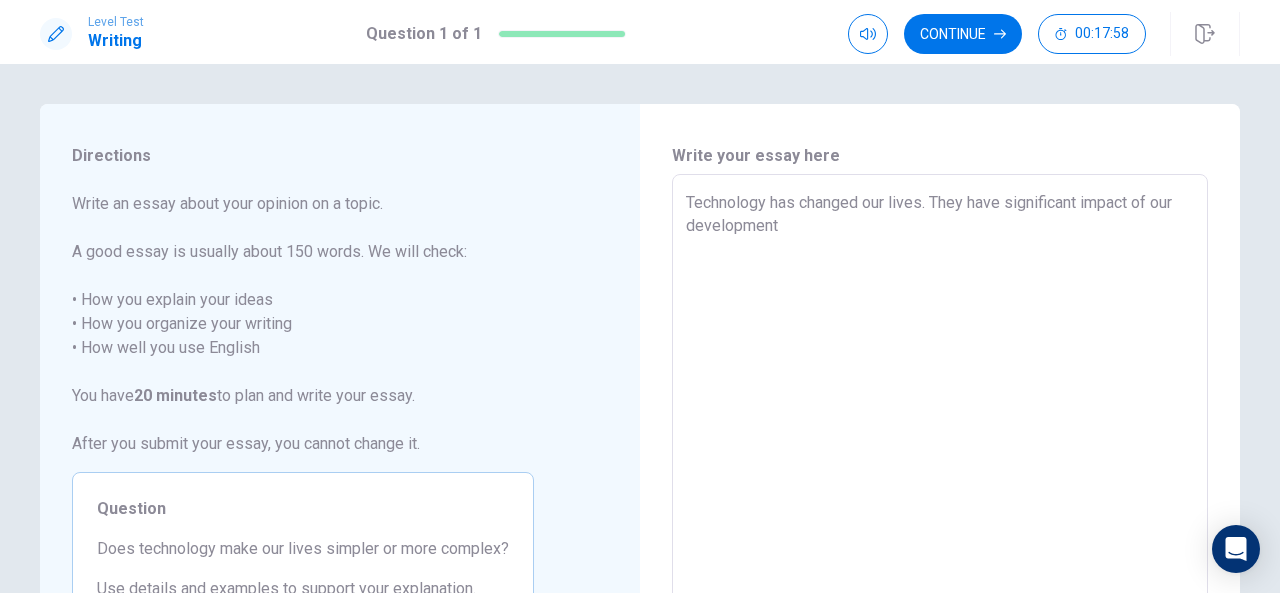 type on "x" 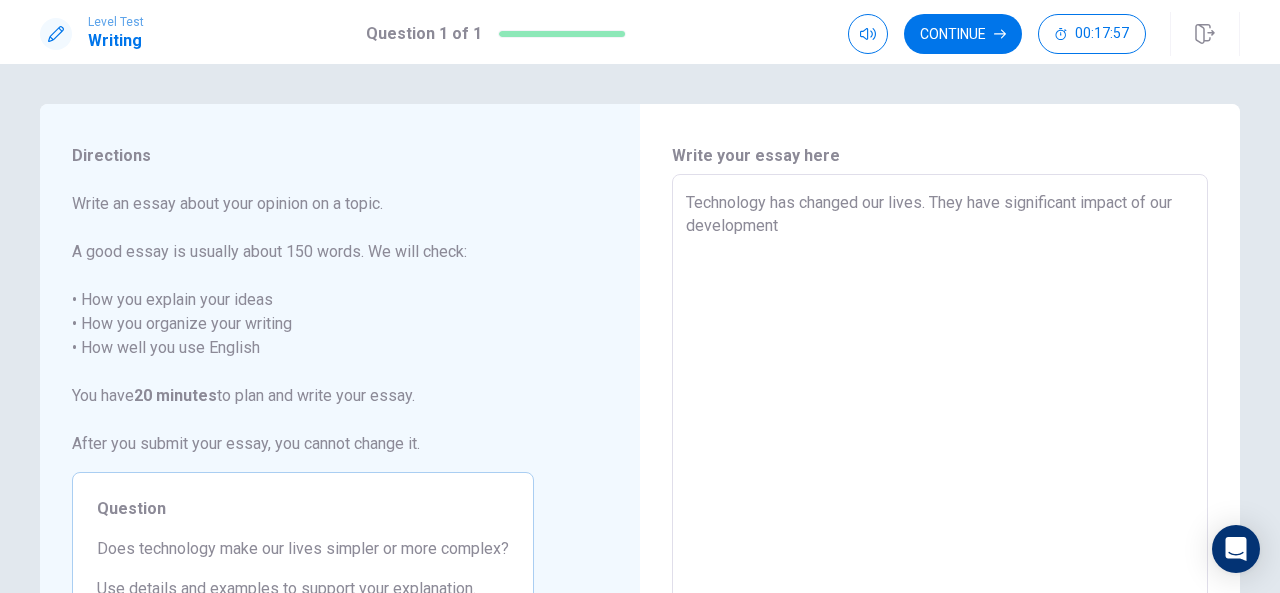 type on "Technology has changed our lives. They have significant impact of our development." 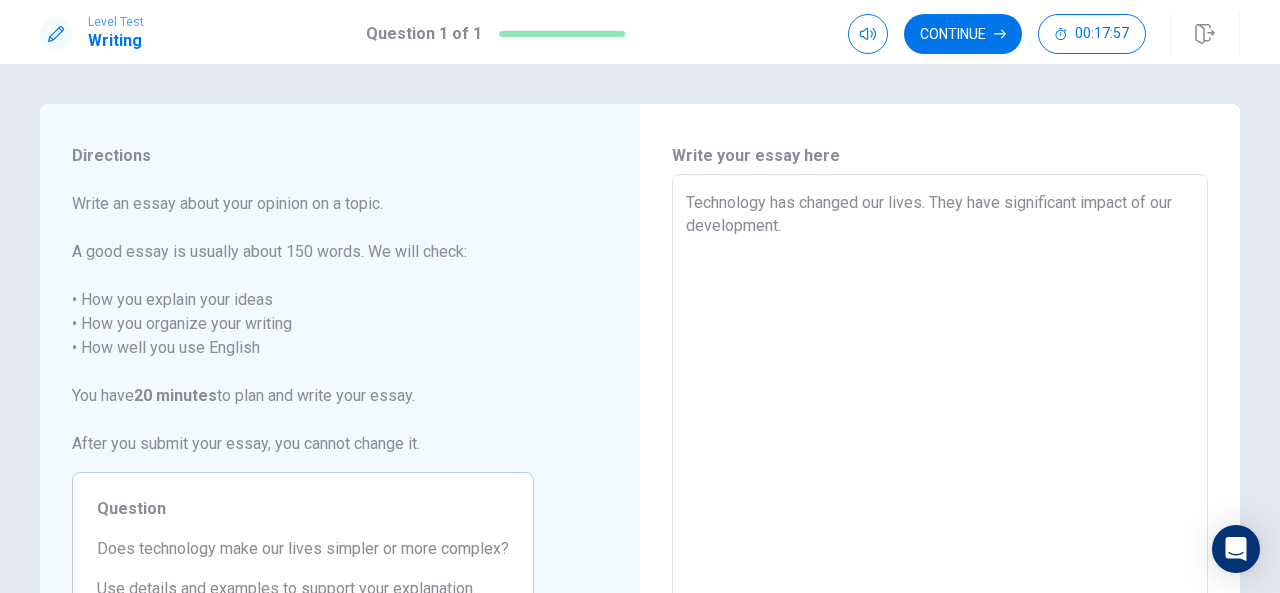 type on "x" 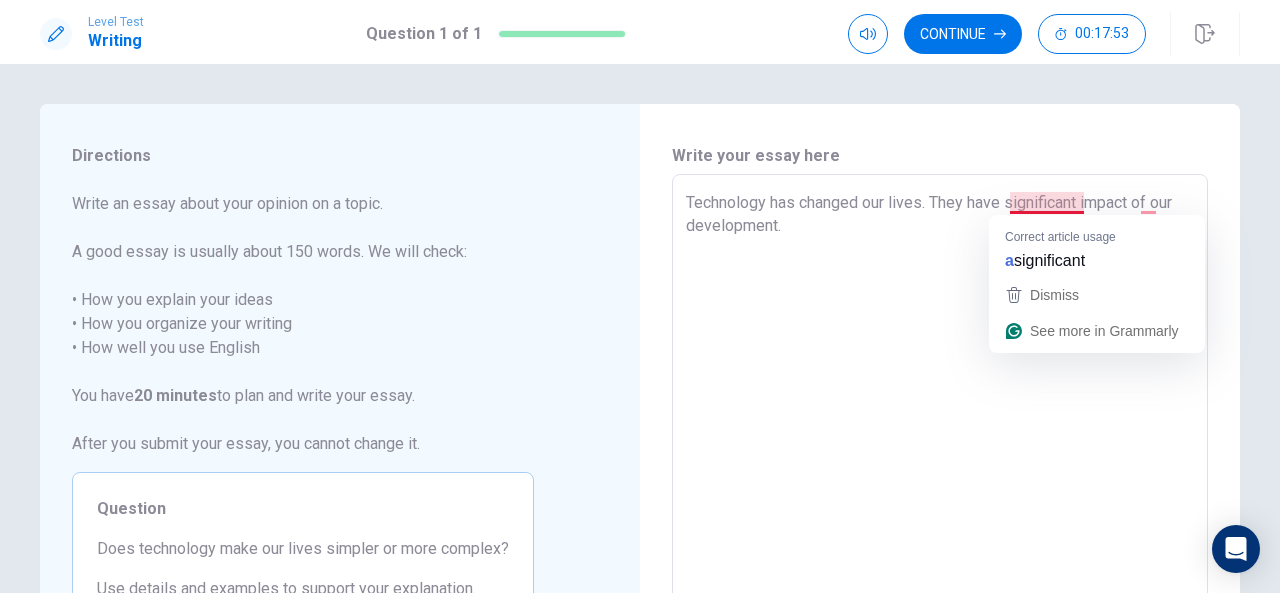 click on "Technology has changed our lives. They have significant impact of our development." at bounding box center [940, 451] 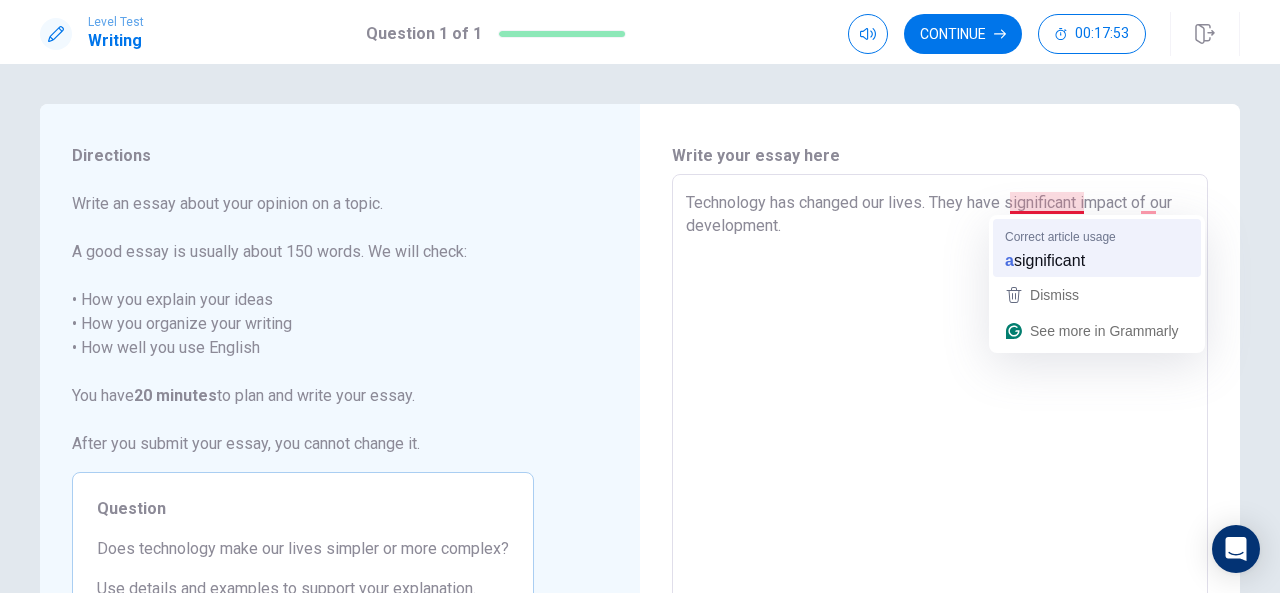 type on "x" 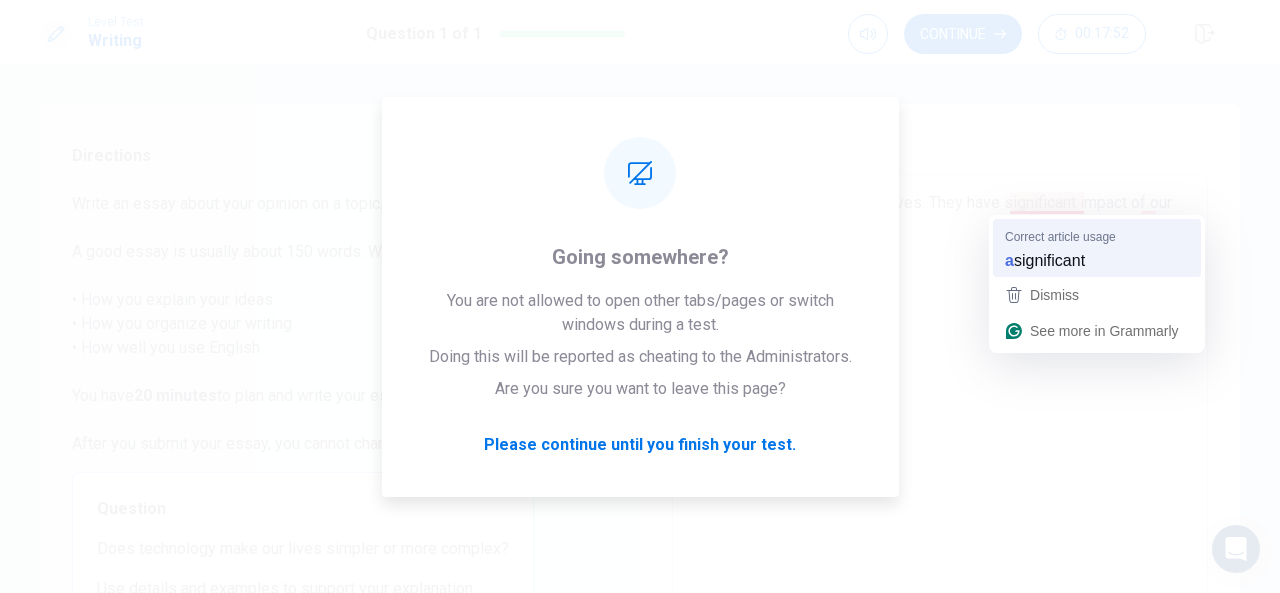 type on "Technology has changed our lives. They have a significant impact of our development." 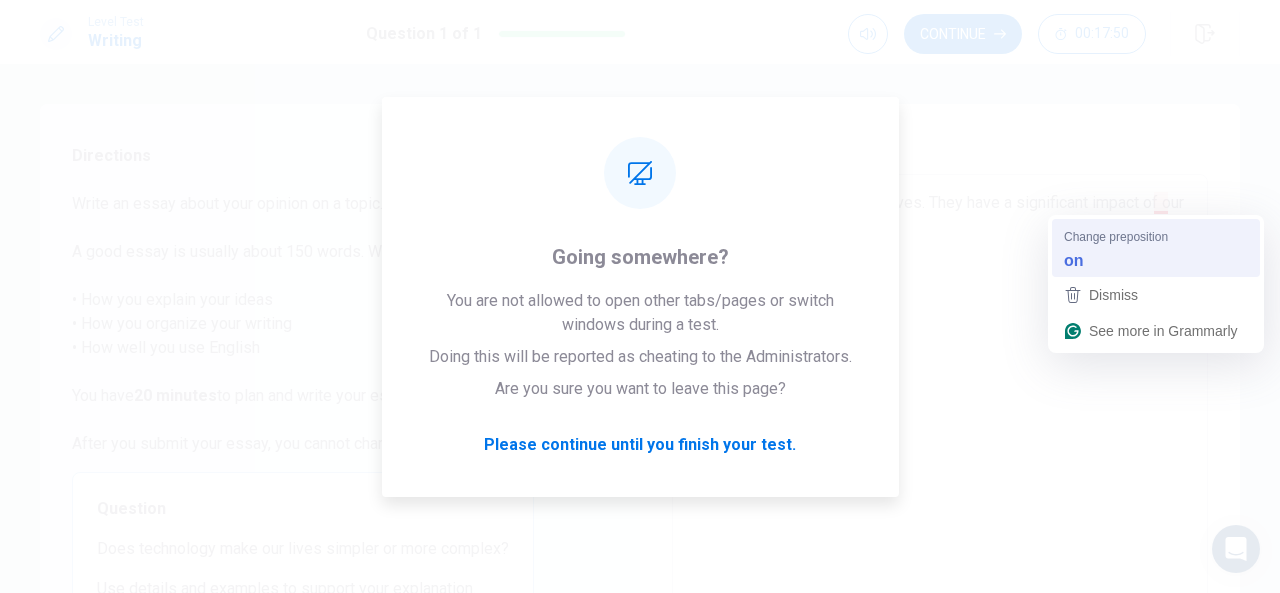 type on "x" 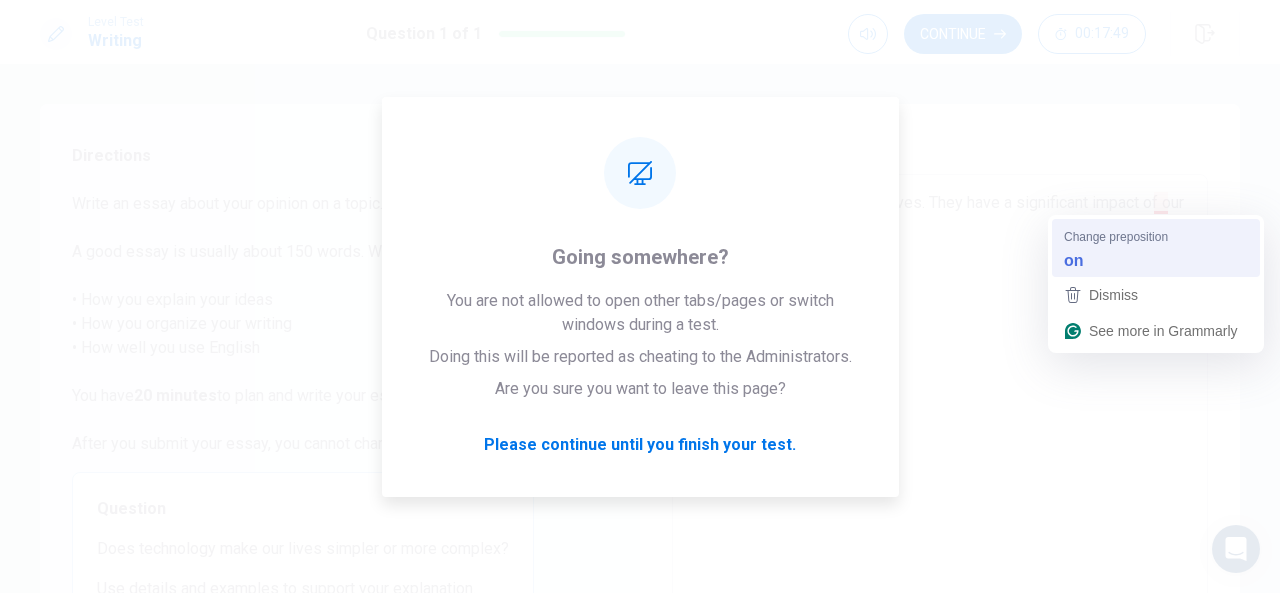 type 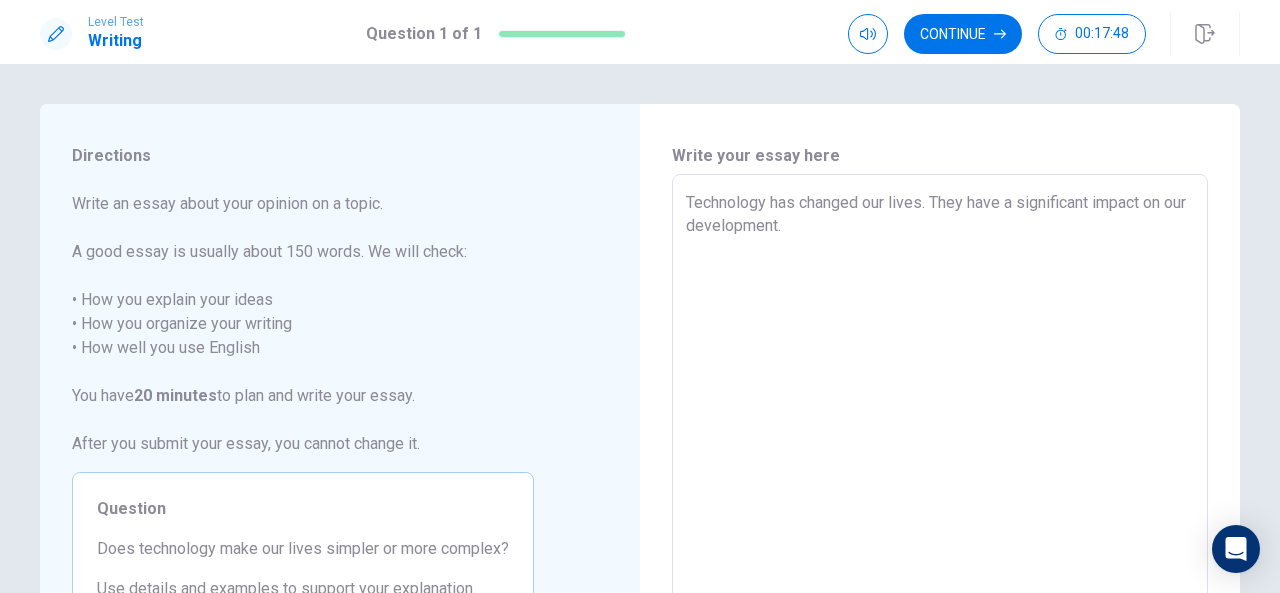 click on "Technology has changed our lives. They have a significant impact on our development." at bounding box center [940, 451] 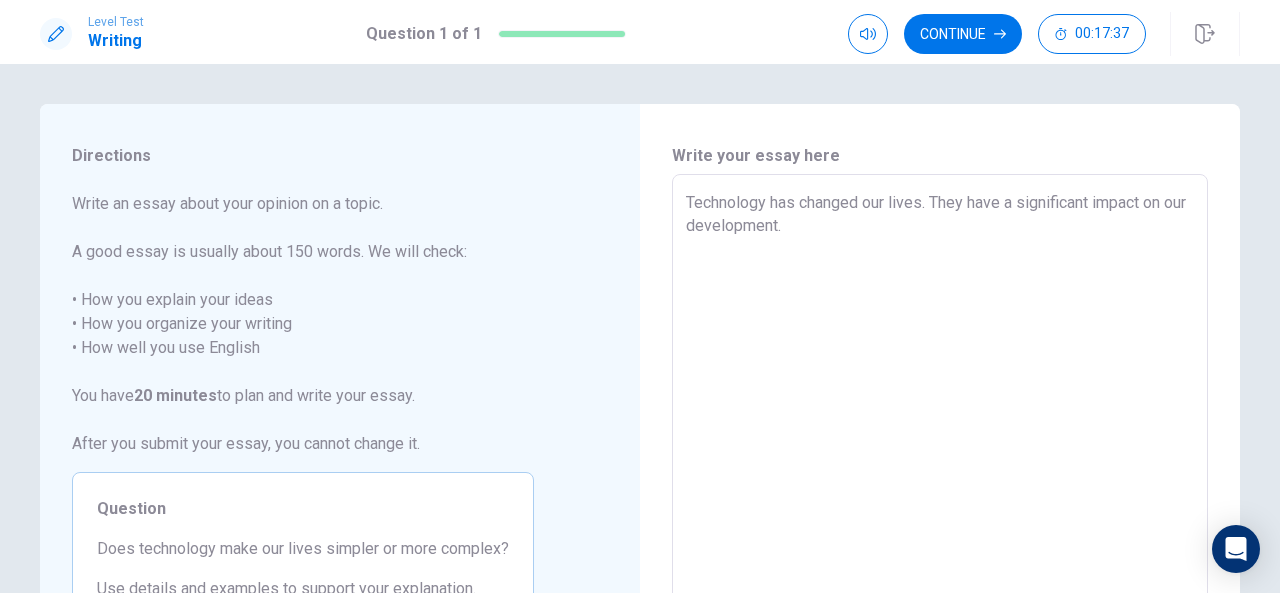 click on "Technology has changed our lives. They have a significant impact on our development." at bounding box center (940, 451) 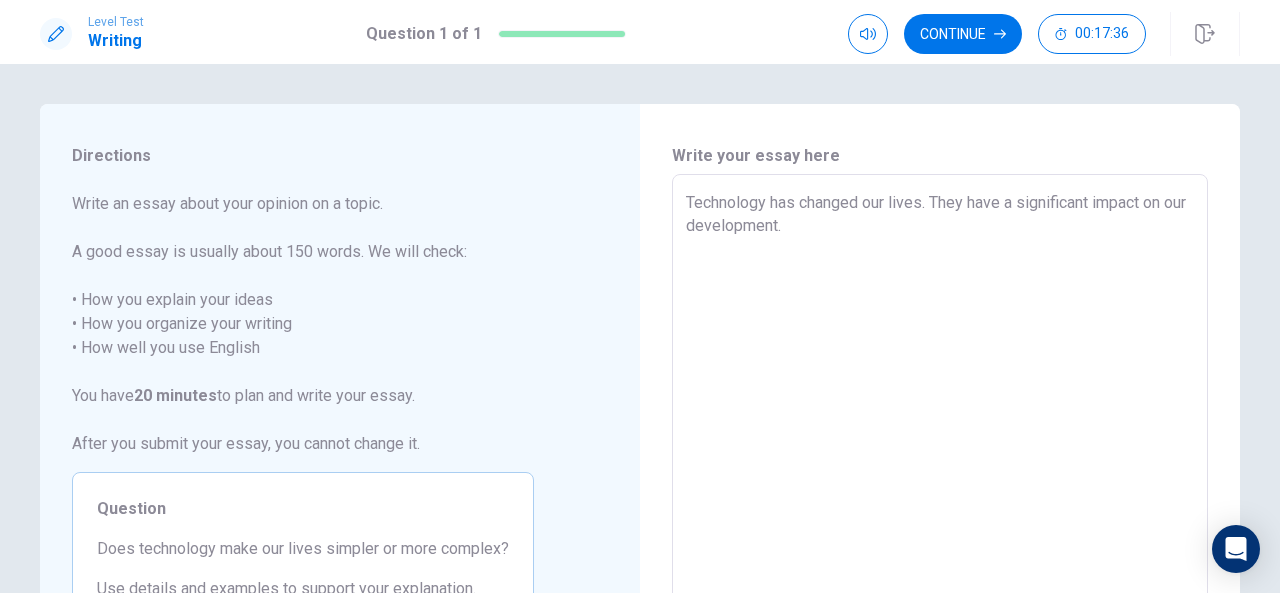 click on "Technology has changed our lives. They have a significant impact on our development." at bounding box center (940, 451) 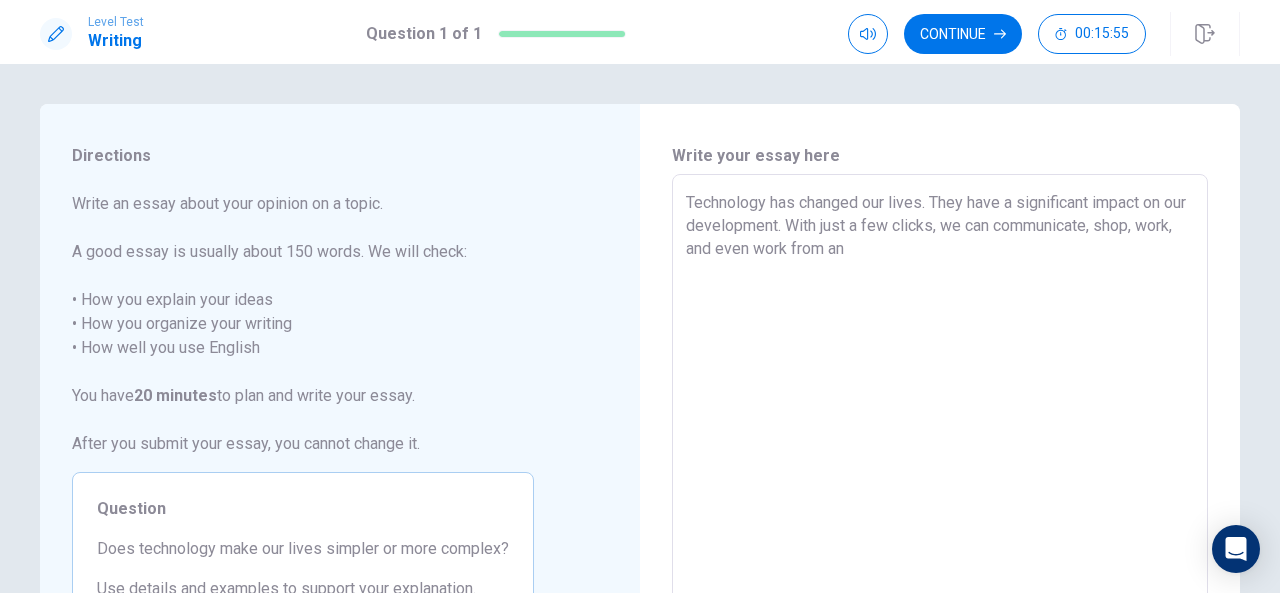 click on "Technology has changed our lives. They have a significant impact on our development. With just a few clicks, we can communicate, shop, work, and even work from an" at bounding box center [940, 451] 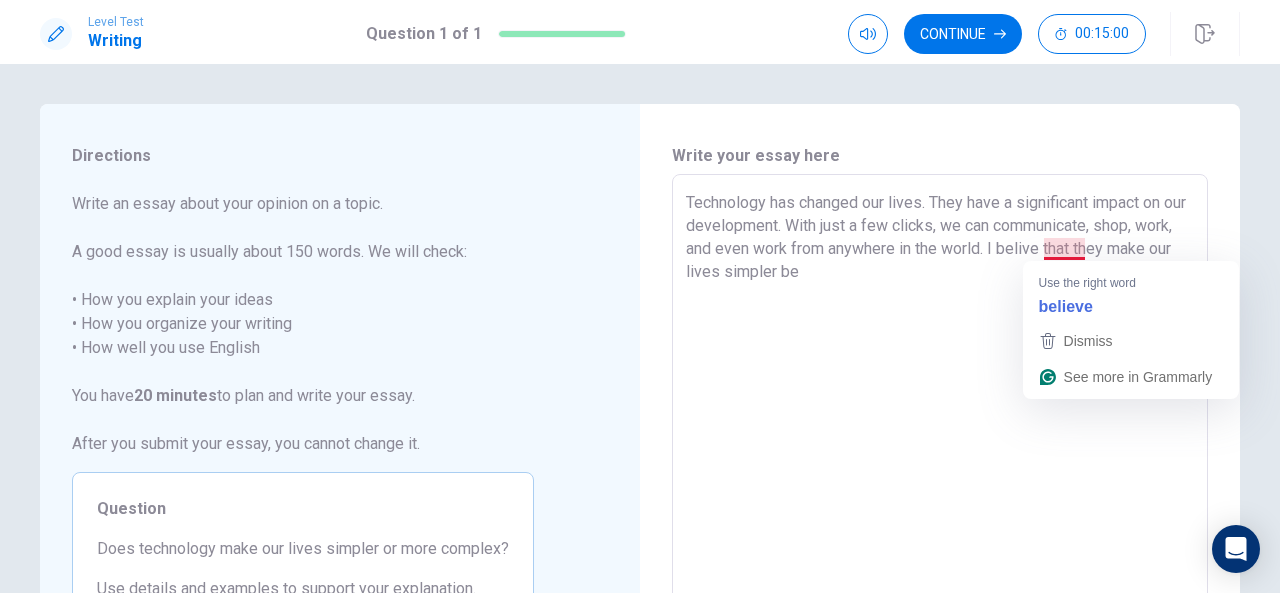 click on "Technology has changed our lives. They have a significant impact on our development. With just a few clicks, we can communicate, shop, work, and even work from anywhere in the world. I belive that they make our lives simpler be" at bounding box center (940, 451) 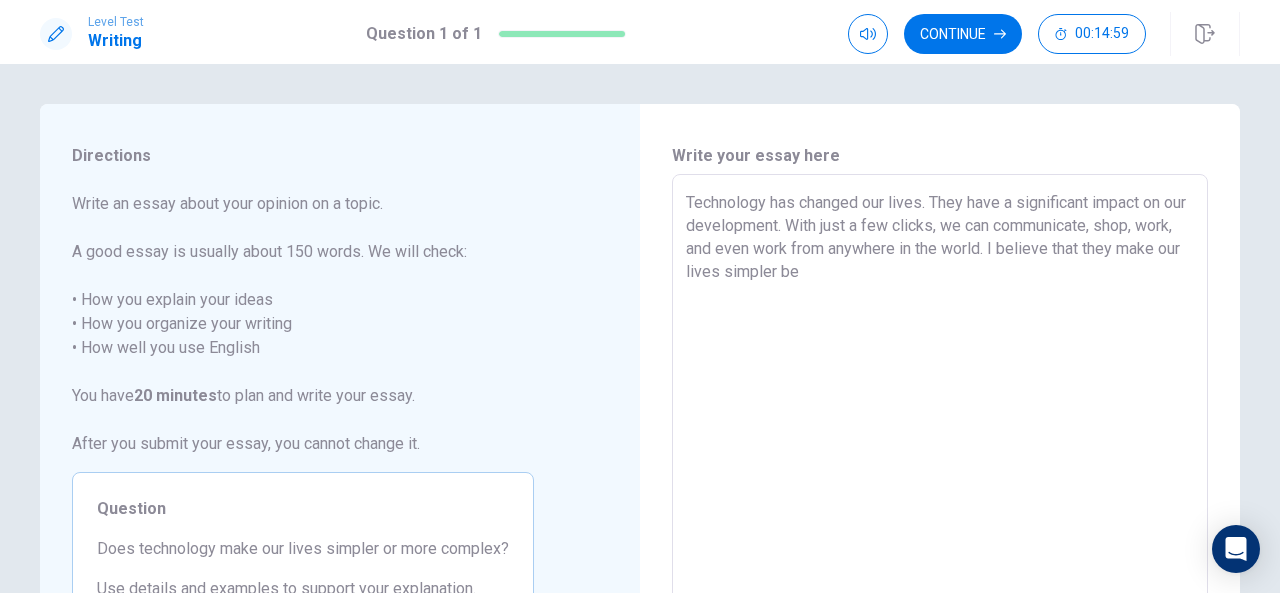 click on "Technology has changed our lives. They have a significant impact on our development. With just a few clicks, we can communicate, shop, work, and even work from anywhere in the world. I believe that they make our lives simpler be" at bounding box center (940, 451) 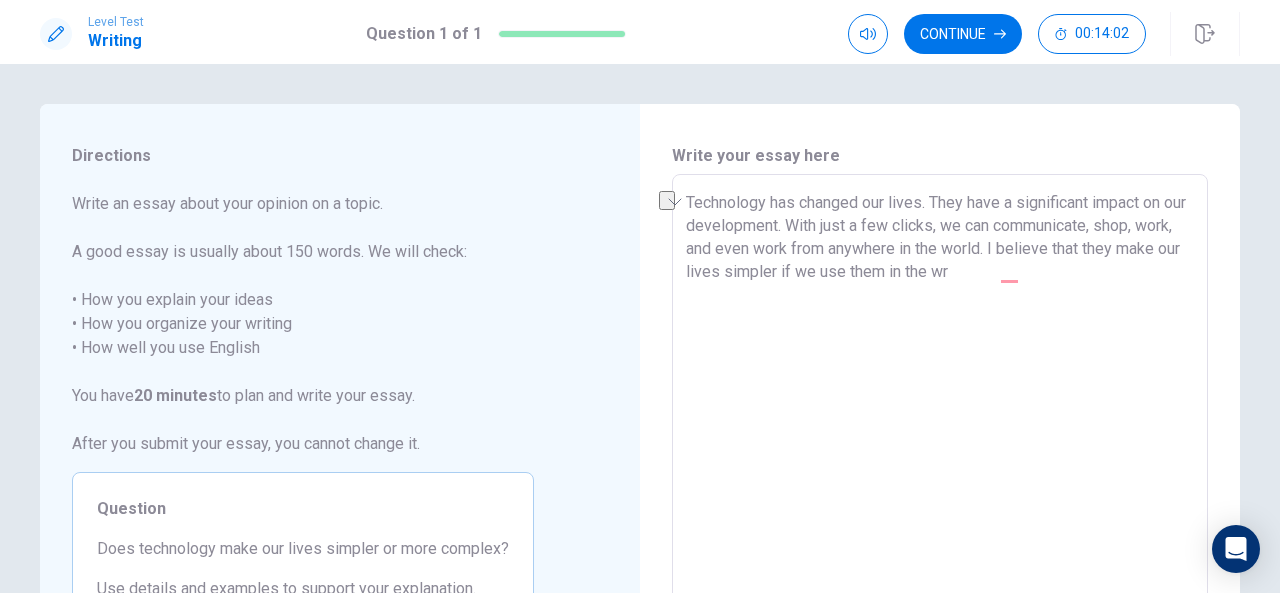 drag, startPoint x: 1014, startPoint y: 277, endPoint x: 842, endPoint y: 267, distance: 172.29045 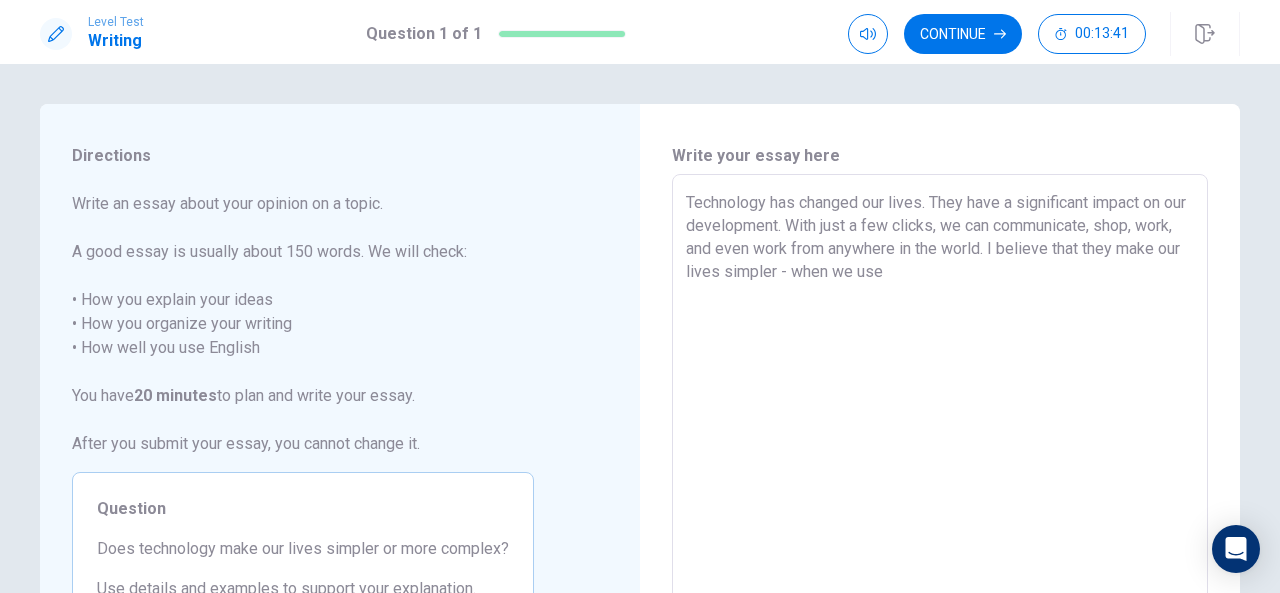 click on "Technology has changed our lives. They have a significant impact on our development. With just a few clicks, we can communicate, shop, work, and even work from anywhere in the world. I believe that they make our lives simpler - when we use" at bounding box center [940, 451] 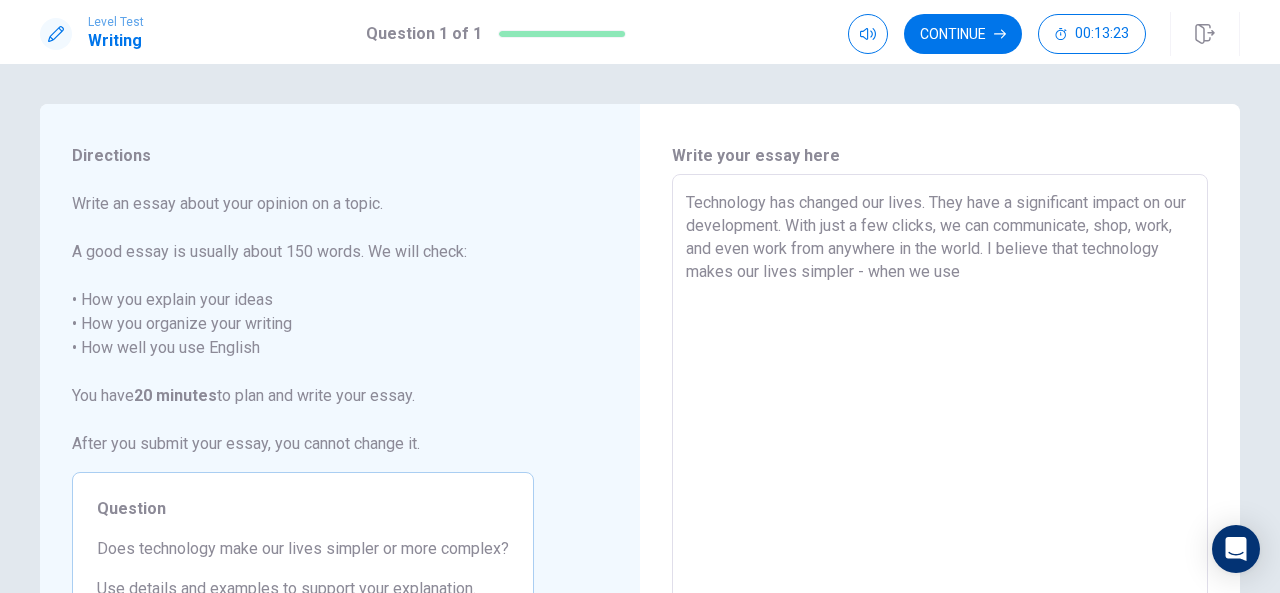 click on "Technology has changed our lives. They have a significant impact on our development. With just a few clicks, we can communicate, shop, work, and even work from anywhere in the world. I believe that technology makes our lives simpler - when we use" at bounding box center [940, 451] 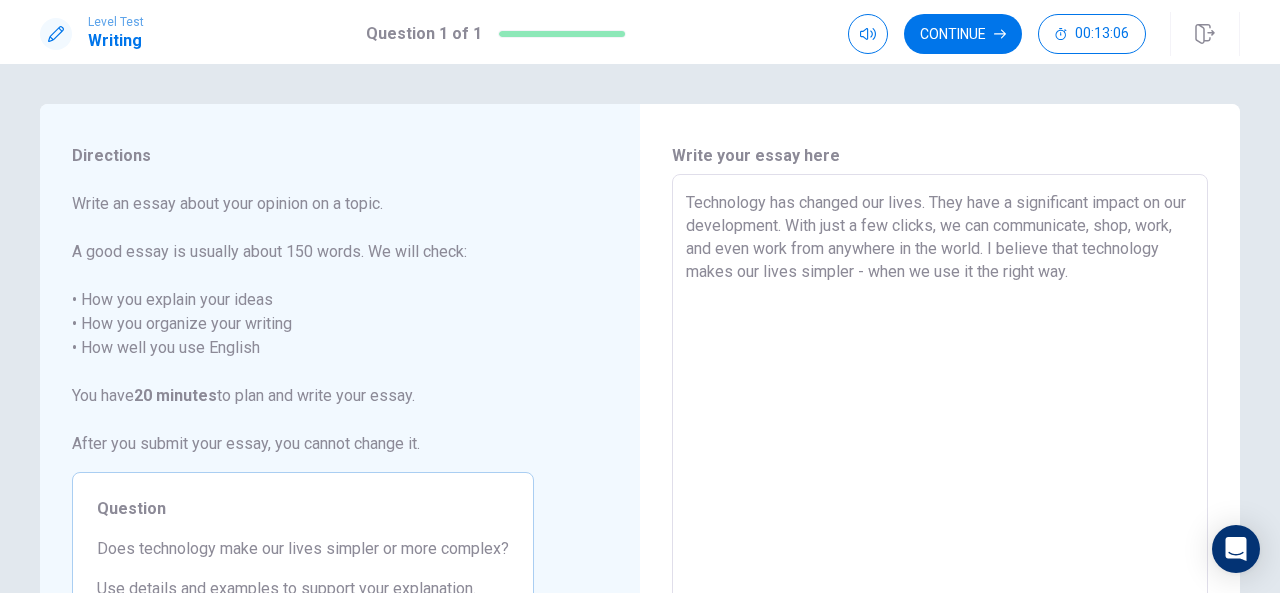click on "Technology has changed our lives. They have a significant impact on our development. With just a few clicks, we can communicate, shop, work, and even work from anywhere in the world. I believe that technology makes our lives simpler - when we use it the right way." at bounding box center (940, 451) 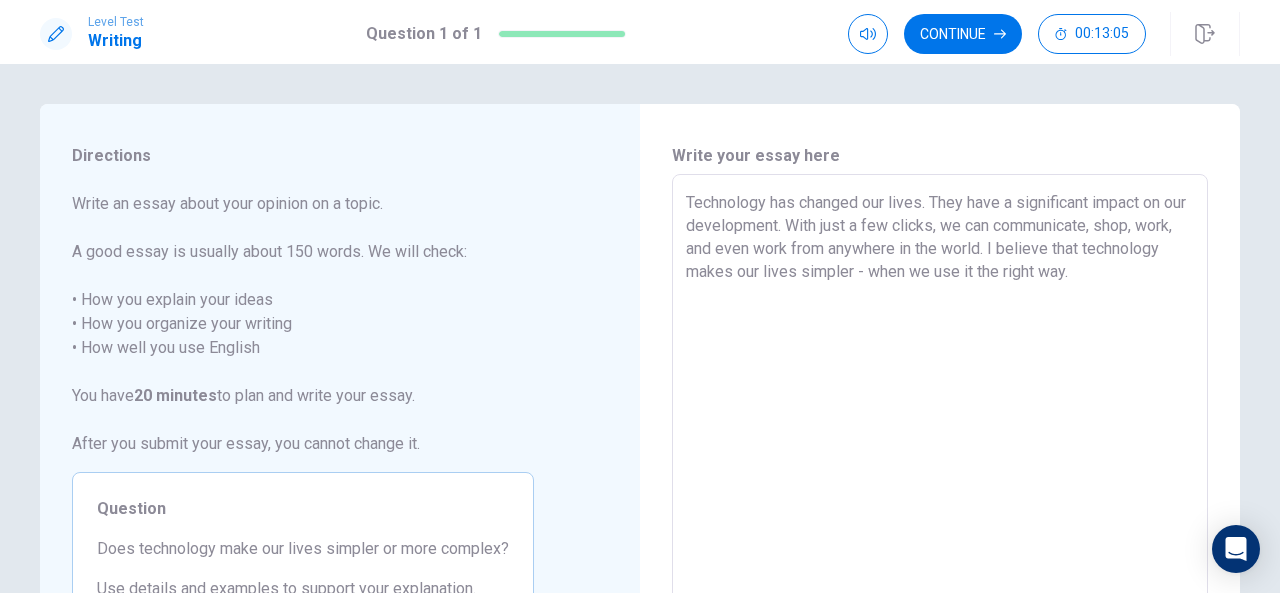 click on "Technology has changed our lives. They have a significant impact on our development. With just a few clicks, we can communicate, shop, work, and even work from anywhere in the world. I believe that technology makes our lives simpler - when we use it the right way." at bounding box center (940, 451) 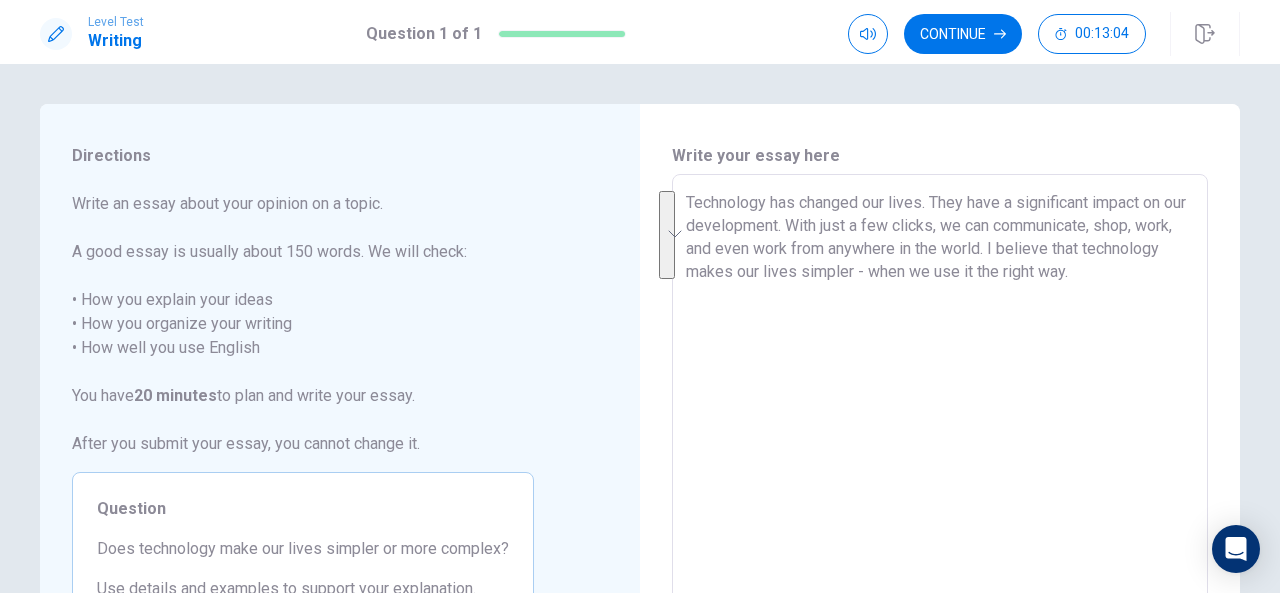 click on "Technology has changed our lives. They have a significant impact on our development. With just a few clicks, we can communicate, shop, work, and even work from anywhere in the world. I believe that technology makes our lives simpler - when we use it the right way." at bounding box center (940, 451) 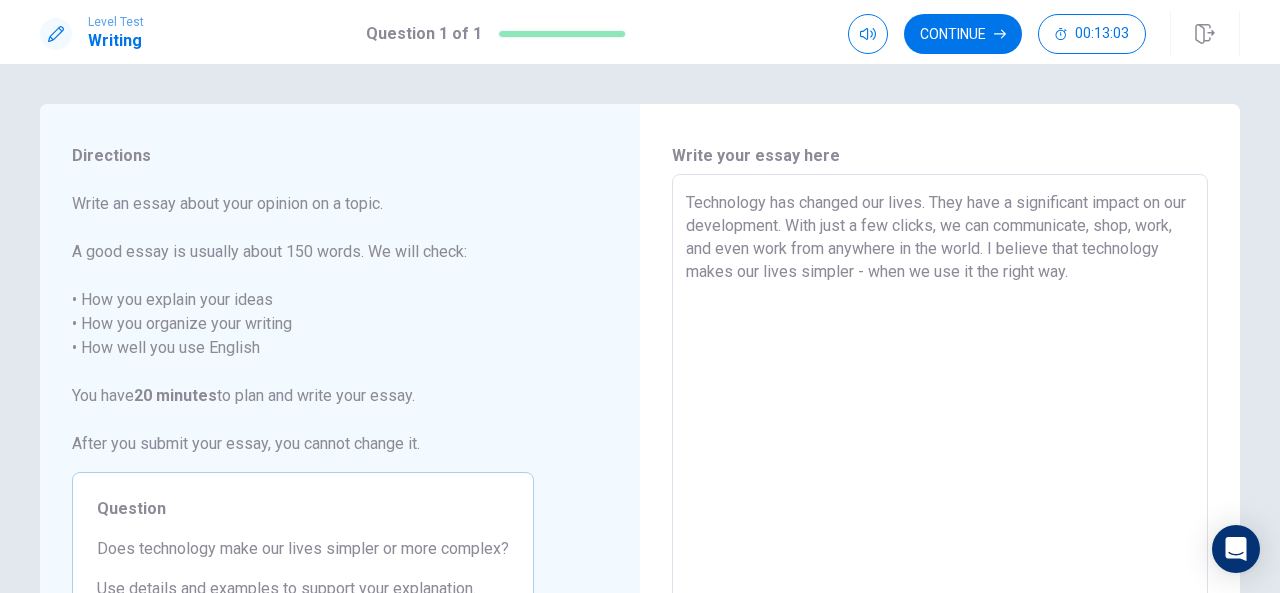 click on "Technology has changed our lives. They have a significant impact on our development. With just a few clicks, we can communicate, shop, work, and even work from anywhere in the world. I believe that technology makes our lives simpler - when we use it the right way." at bounding box center [940, 451] 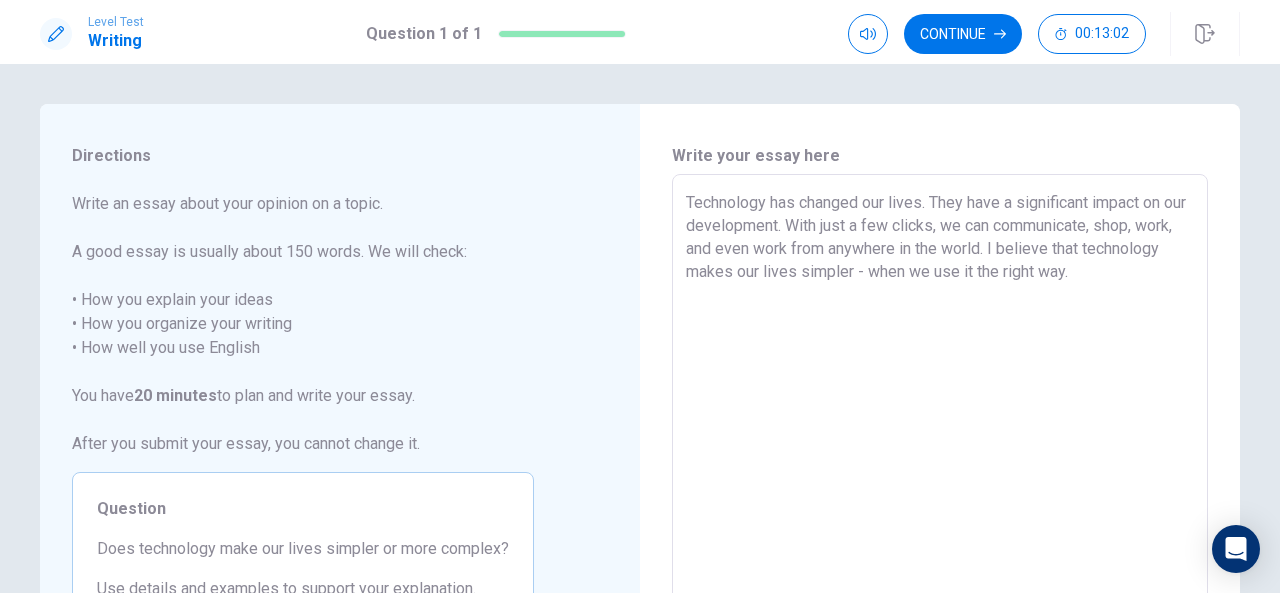 click on "Technology has changed our lives. They have a significant impact on our development. With just a few clicks, we can communicate, shop, work, and even work from anywhere in the world. I believe that technology makes our lives simpler - when we use it the right way." at bounding box center (940, 451) 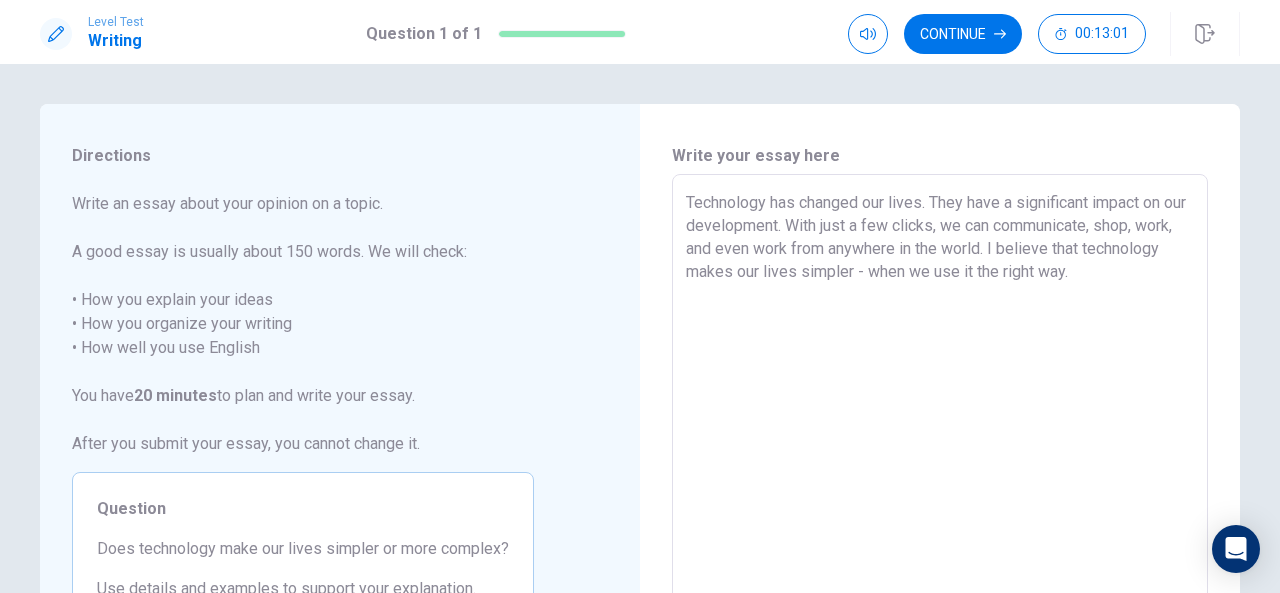 click on "Technology has changed our lives. They have a significant impact on our development. With just a few clicks, we can communicate, shop, work, and even work from anywhere in the world. I believe that technology makes our lives simpler - when we use it the right way." at bounding box center [940, 451] 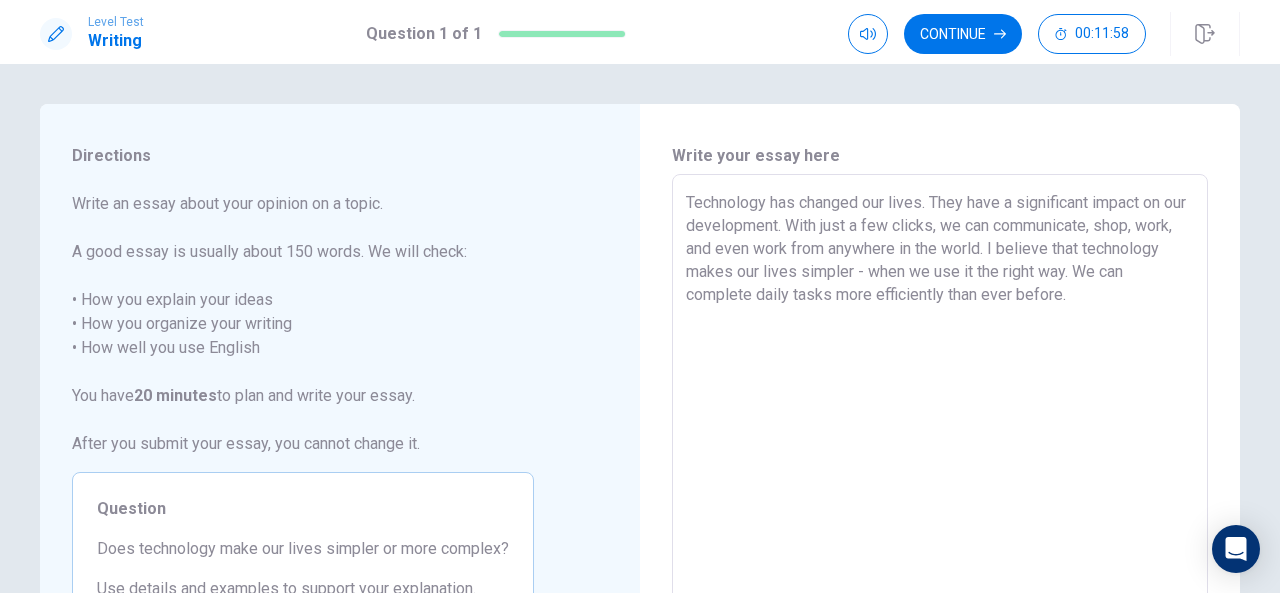 click on "Technology has changed our lives. They have a significant impact on our development. With just a few clicks, we can communicate, shop, work, and even work from anywhere in the world. I believe that technology makes our lives simpler - when we use it the right way. We can complete daily tasks more efficiently than ever before." at bounding box center [940, 451] 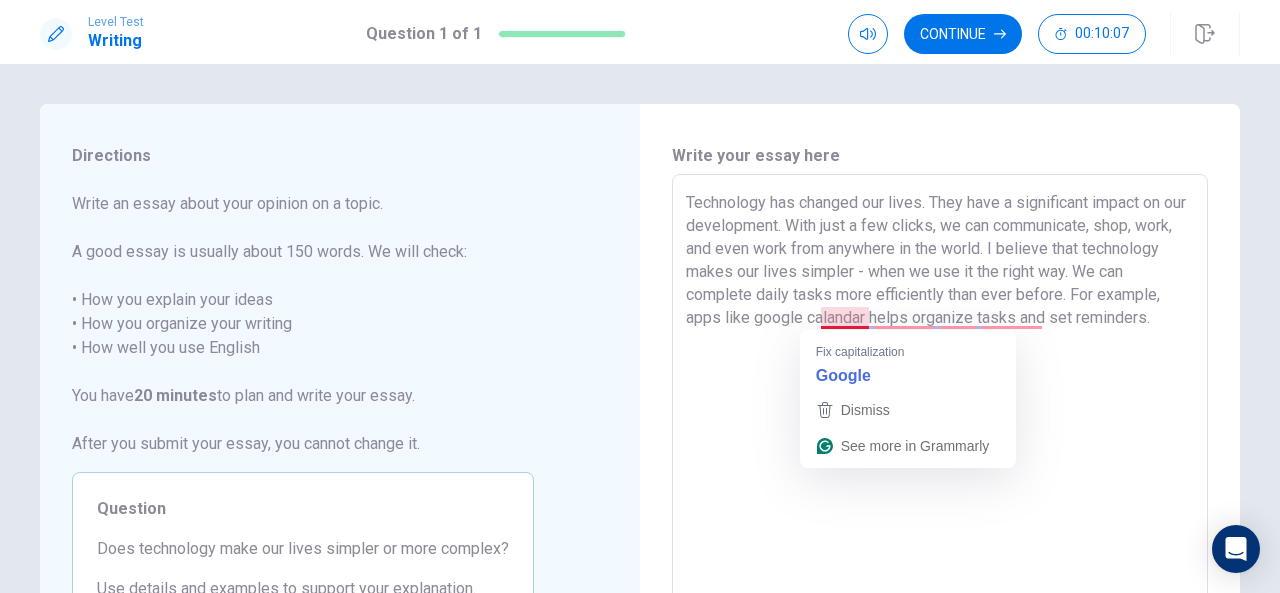 click on "Technology has changed our lives. They have a significant impact on our development. With just a few clicks, we can communicate, shop, work, and even work from anywhere in the world. I believe that technology makes our lives simpler - when we use it the right way. We can complete daily tasks more efficiently than ever before. For example, apps like google calandar helps organize tasks and set reminders." at bounding box center [940, 451] 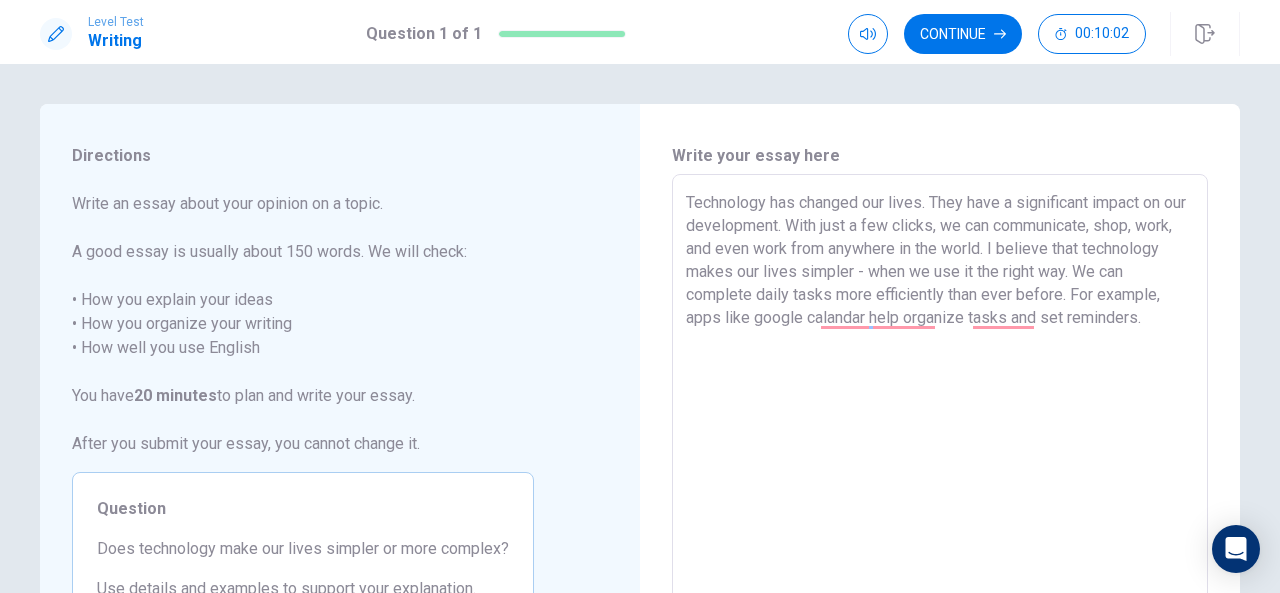 click on "Technology has changed our lives. They have a significant impact on our development. With just a few clicks, we can communicate, shop, work, and even work from anywhere in the world. I believe that technology makes our lives simpler - when we use it the right way. We can complete daily tasks more efficiently than ever before. For example, apps like google calandar help organize tasks and set reminders." at bounding box center [940, 451] 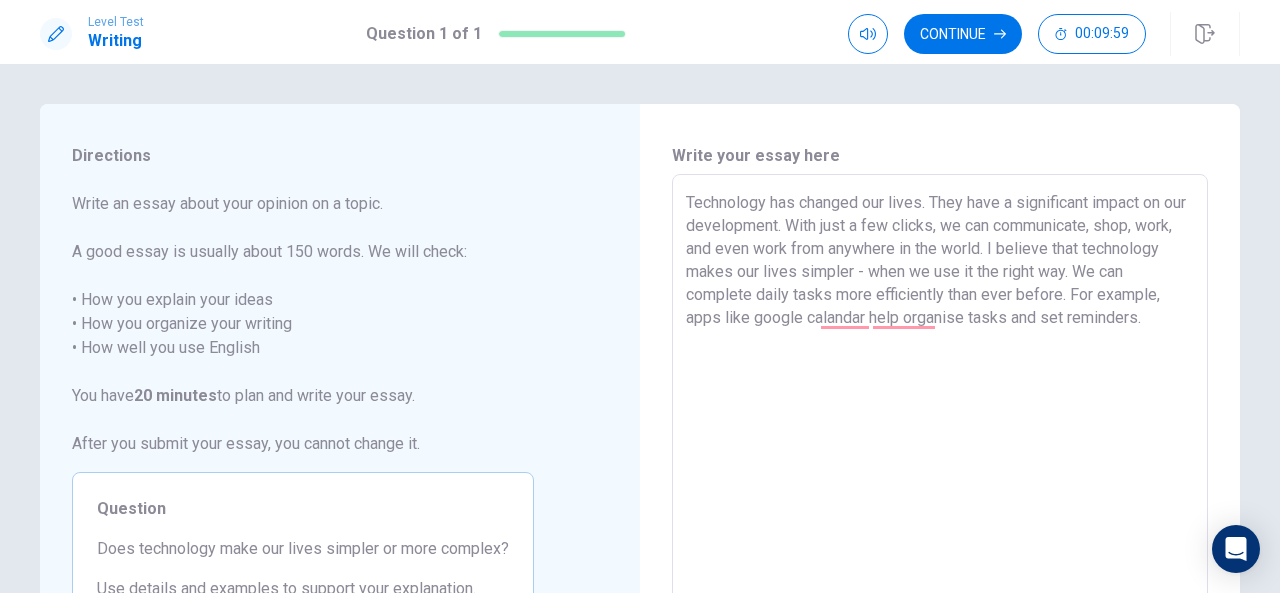 click on "Technology has changed our lives. They have a significant impact on our development. With just a few clicks, we can communicate, shop, work, and even work from anywhere in the world. I believe that technology makes our lives simpler - when we use it the right way. We can complete daily tasks more efficiently than ever before. For example, apps like google calandar help organise tasks and set reminders." at bounding box center [940, 451] 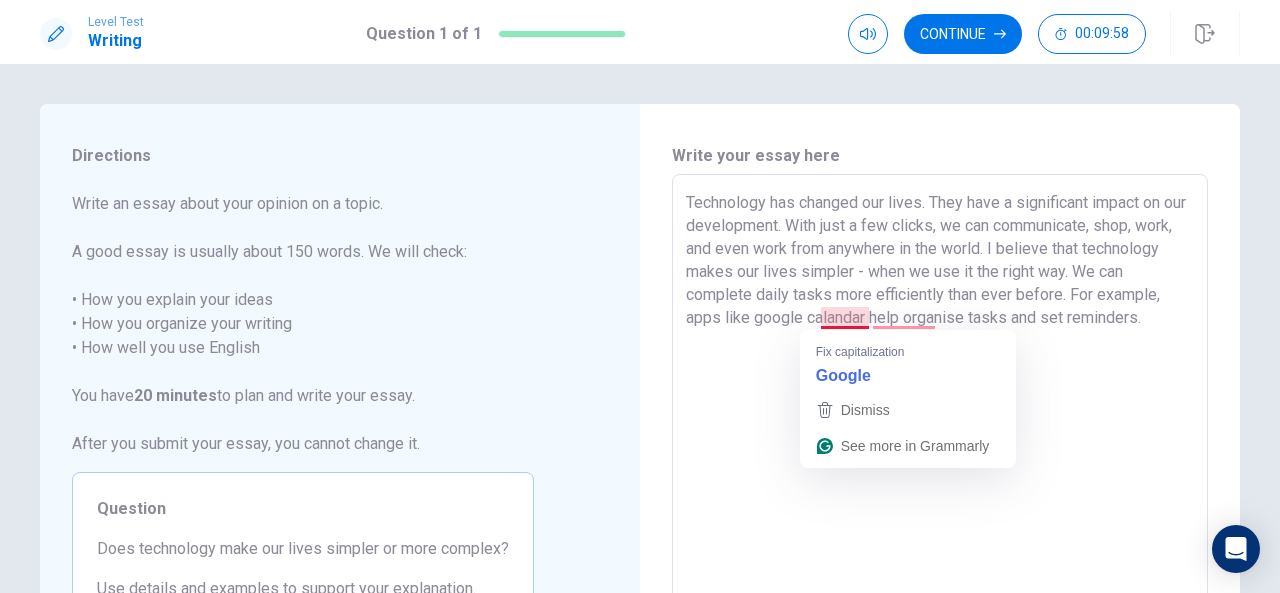 click on "Technology has changed our lives. They have a significant impact on our development. With just a few clicks, we can communicate, shop, work, and even work from anywhere in the world. I believe that technology makes our lives simpler - when we use it the right way. We can complete daily tasks more efficiently than ever before. For example, apps like google calandar help organise tasks and set reminders." at bounding box center [940, 451] 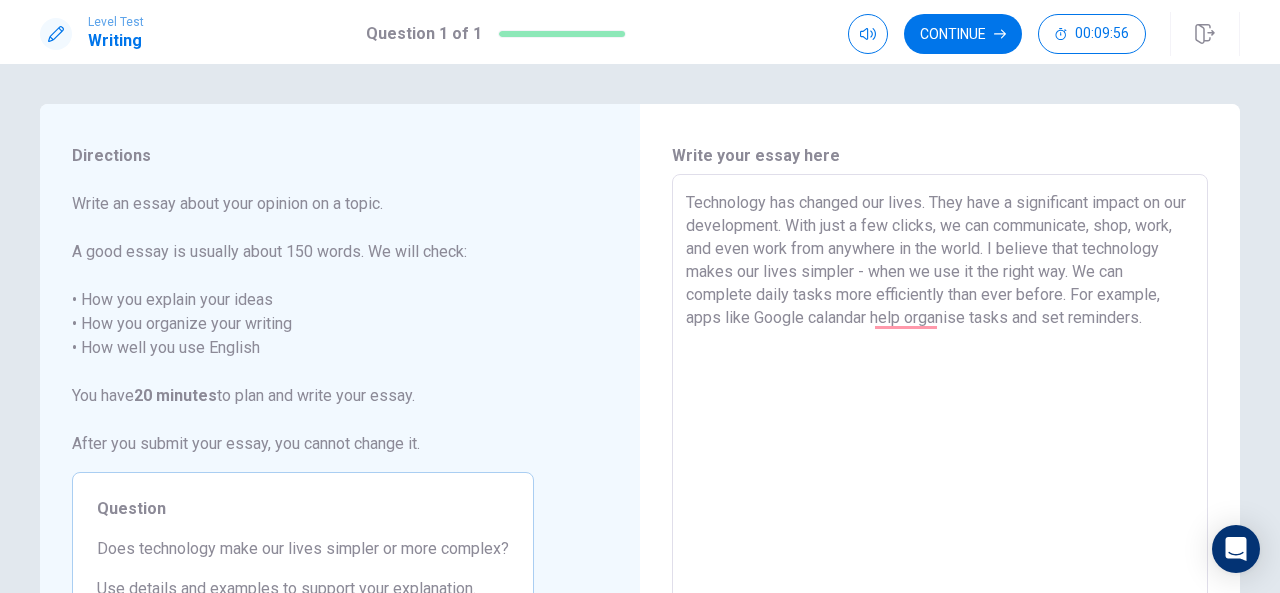 click on "Technology has changed our lives. They have a significant impact on our development. With just a few clicks, we can communicate, shop, work, and even work from anywhere in the world. I believe that technology makes our lives simpler - when we use it the right way. We can complete daily tasks more efficiently than ever before. For example, apps like Google calandar help organise tasks and set reminders." at bounding box center (940, 451) 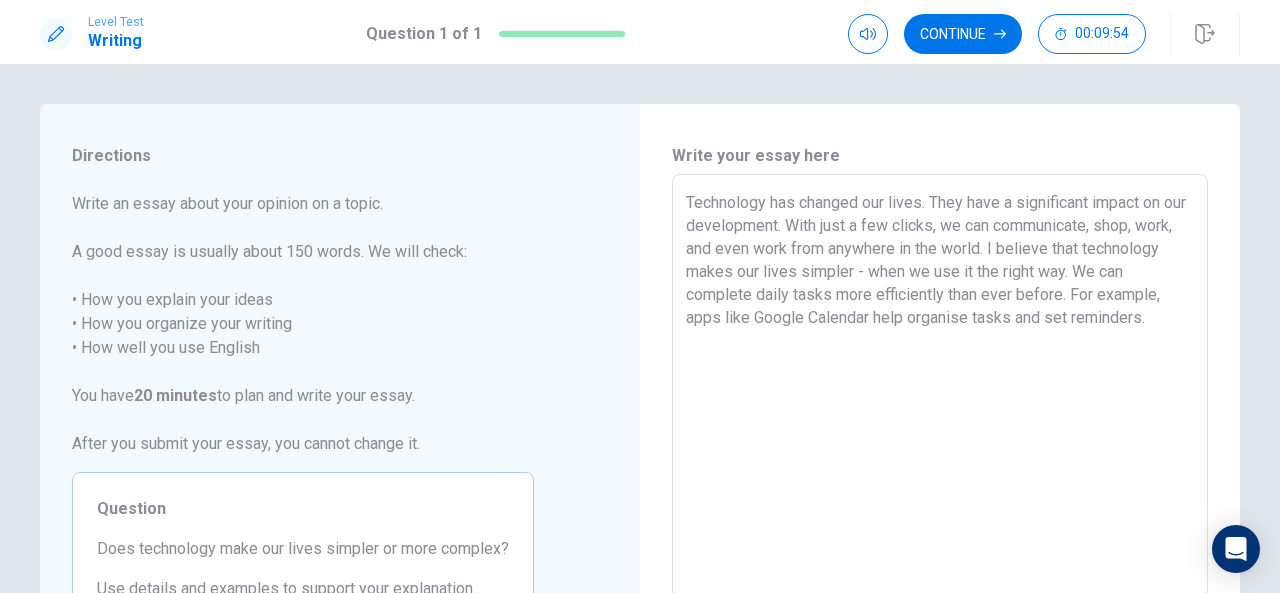click on "Technology has changed our lives. They have a significant impact on our development. With just a few clicks, we can communicate, shop, work, and even work from anywhere in the world. I believe that technology makes our lives simpler - when we use it the right way. We can complete daily tasks more efficiently than ever before. For example, apps like Google Calendar help organise tasks and set reminders." at bounding box center [940, 451] 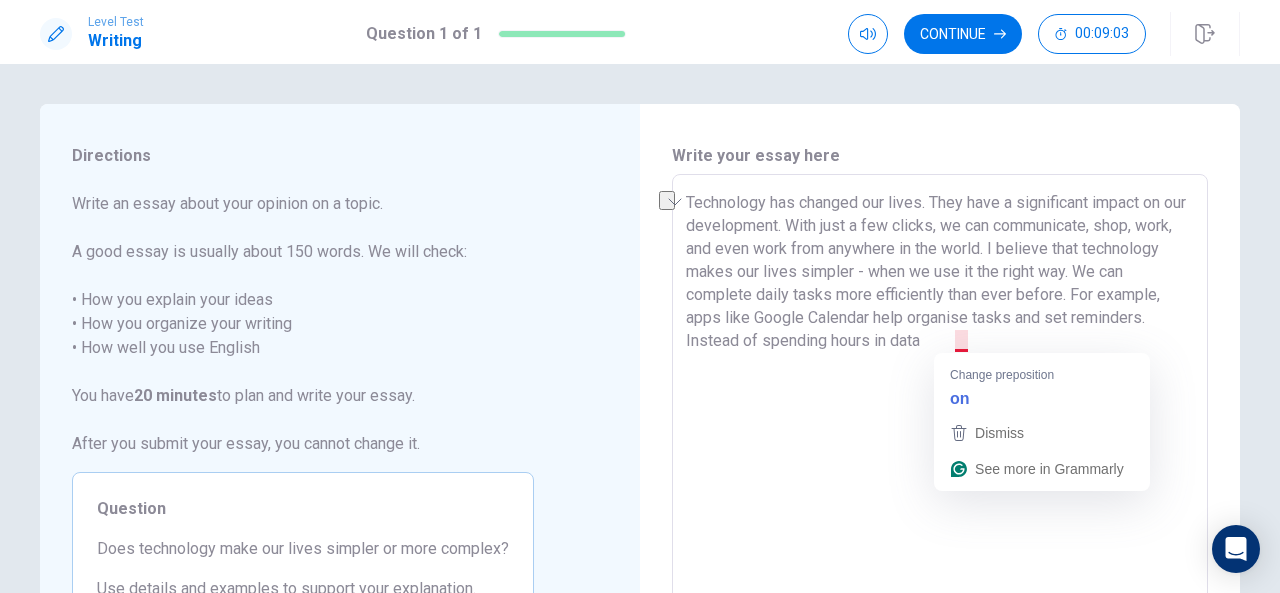 drag, startPoint x: 1020, startPoint y: 347, endPoint x: 952, endPoint y: 339, distance: 68.46897 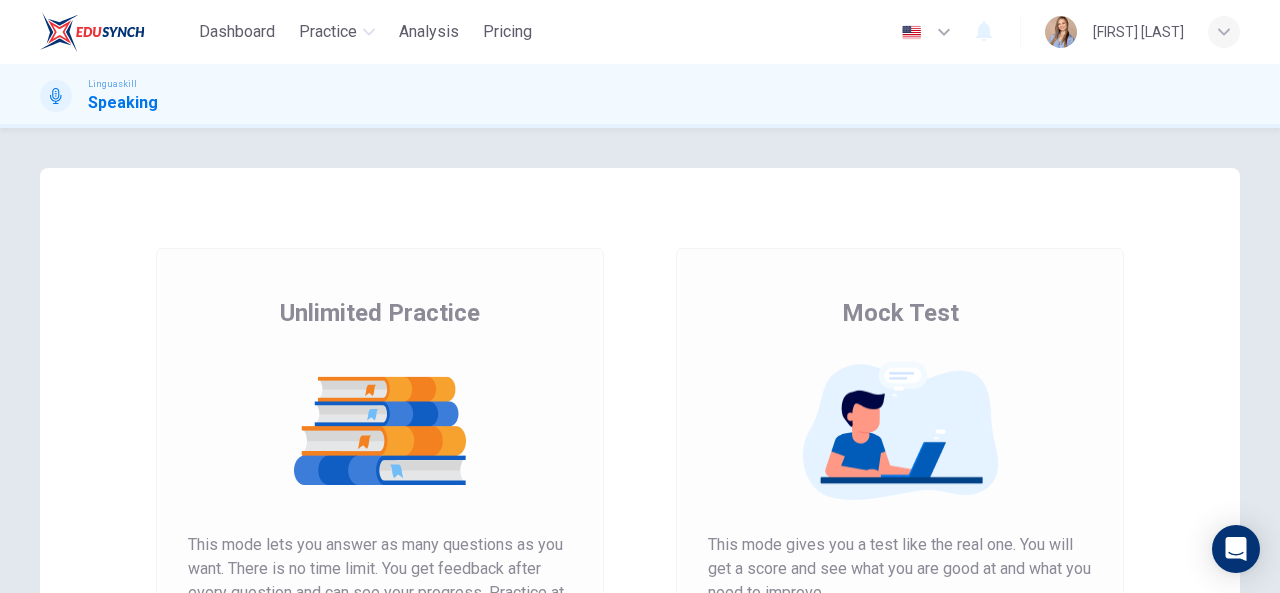scroll, scrollTop: 0, scrollLeft: 0, axis: both 